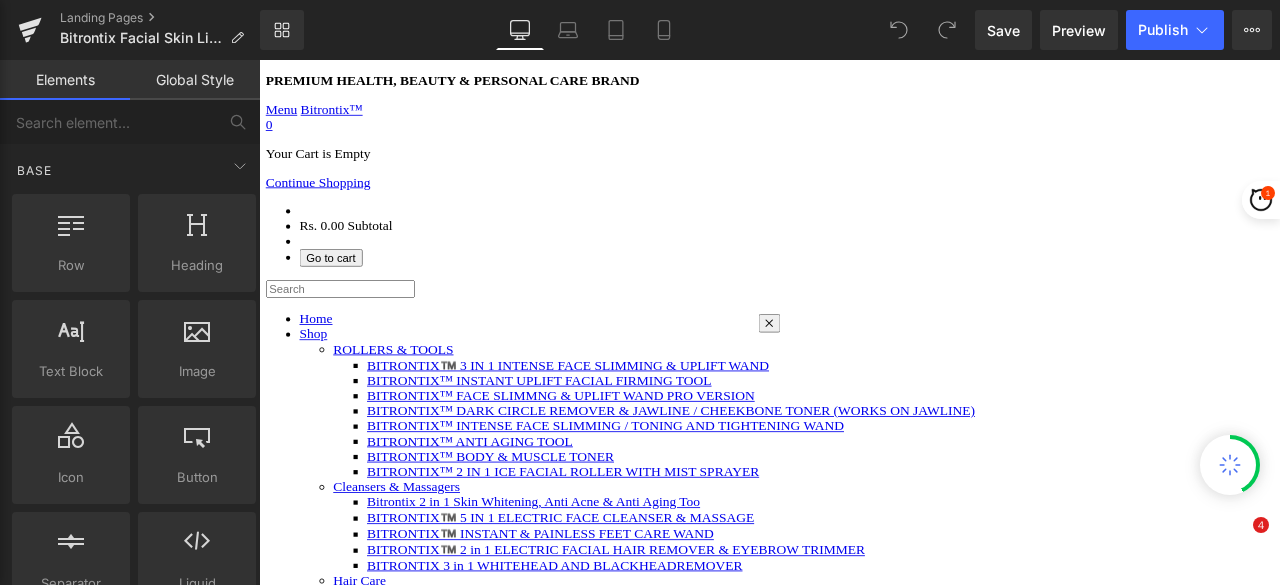 scroll, scrollTop: 0, scrollLeft: 0, axis: both 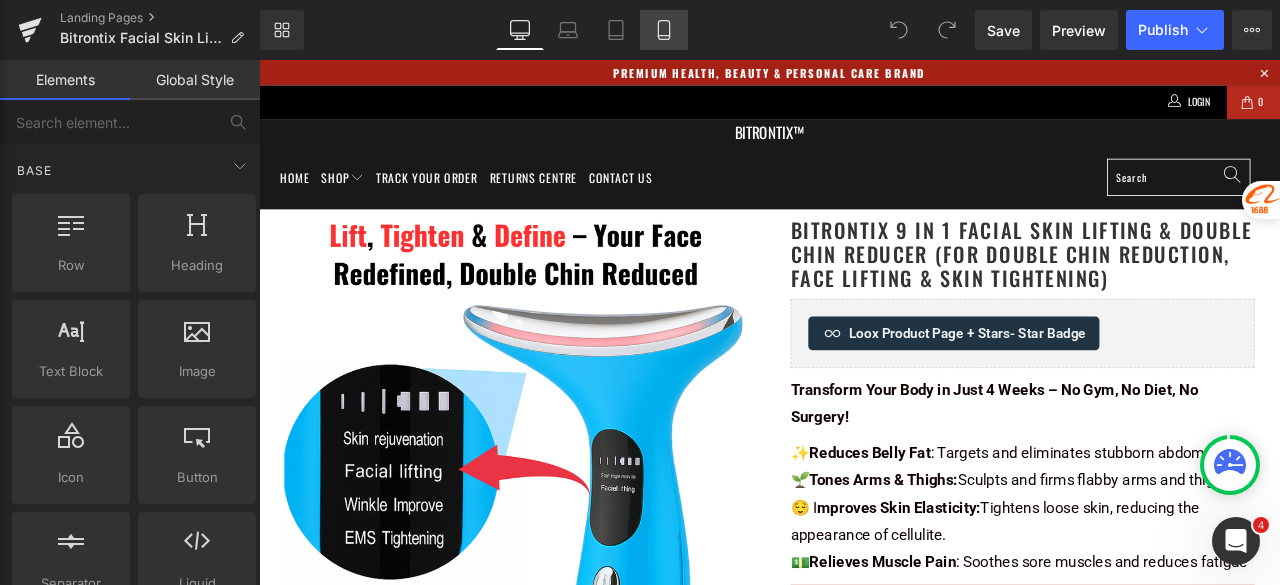 click 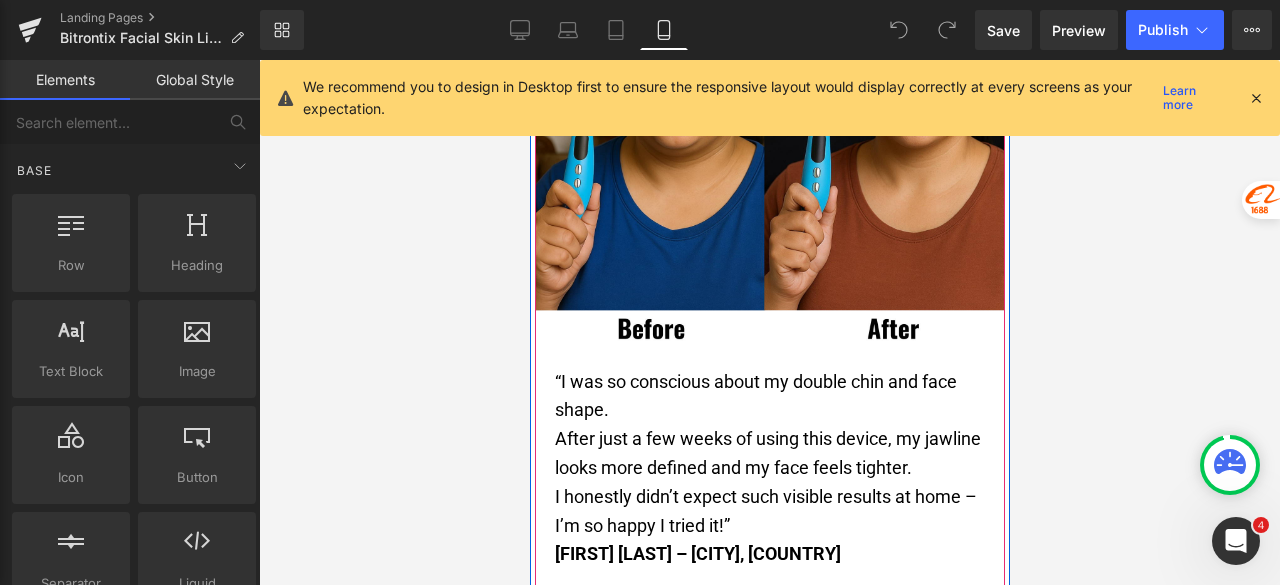 scroll, scrollTop: 2500, scrollLeft: 0, axis: vertical 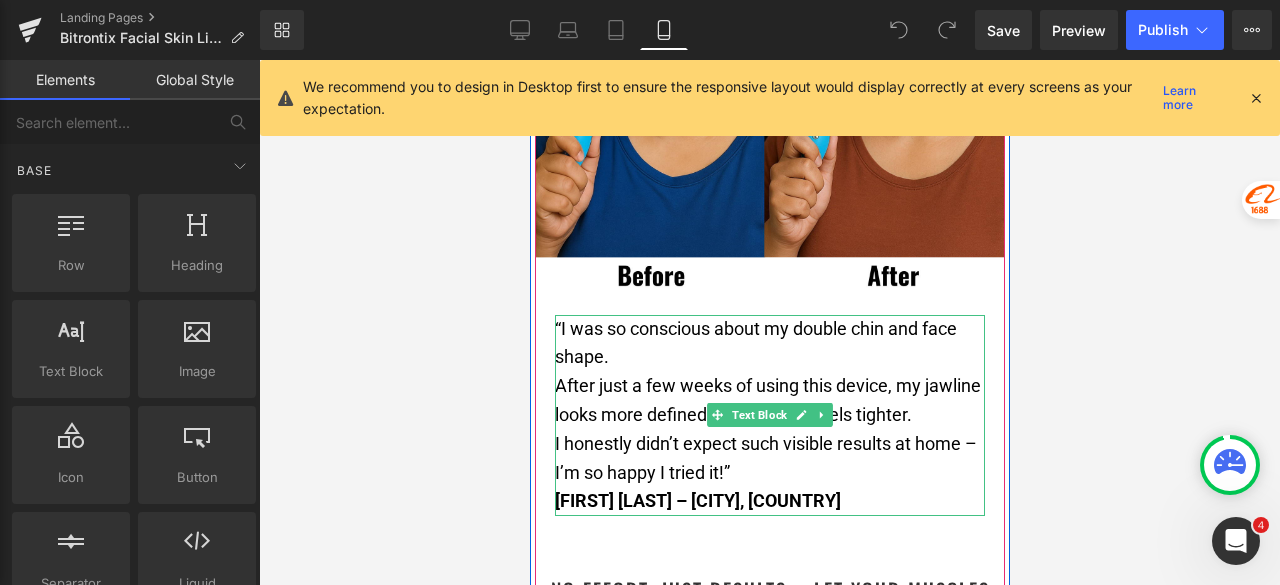 click on "After just a few weeks of using this device, my jawline looks more defined and my face feels tighter." at bounding box center (769, 401) 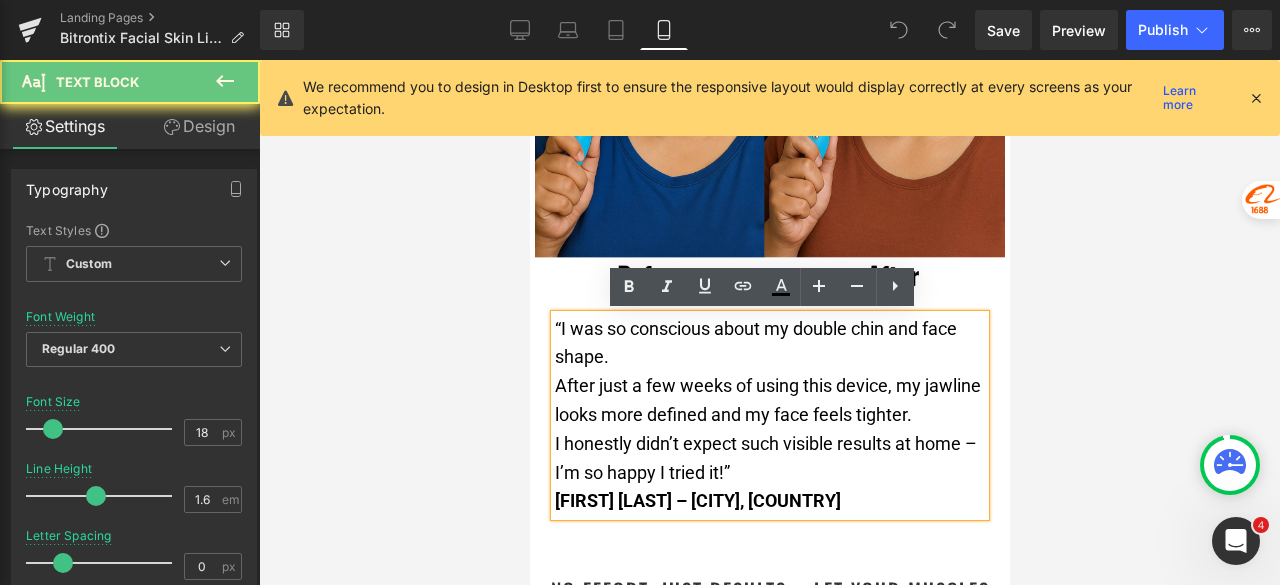 click on "After just a few weeks of using this device, my jawline looks more defined and my face feels tighter." at bounding box center (769, 401) 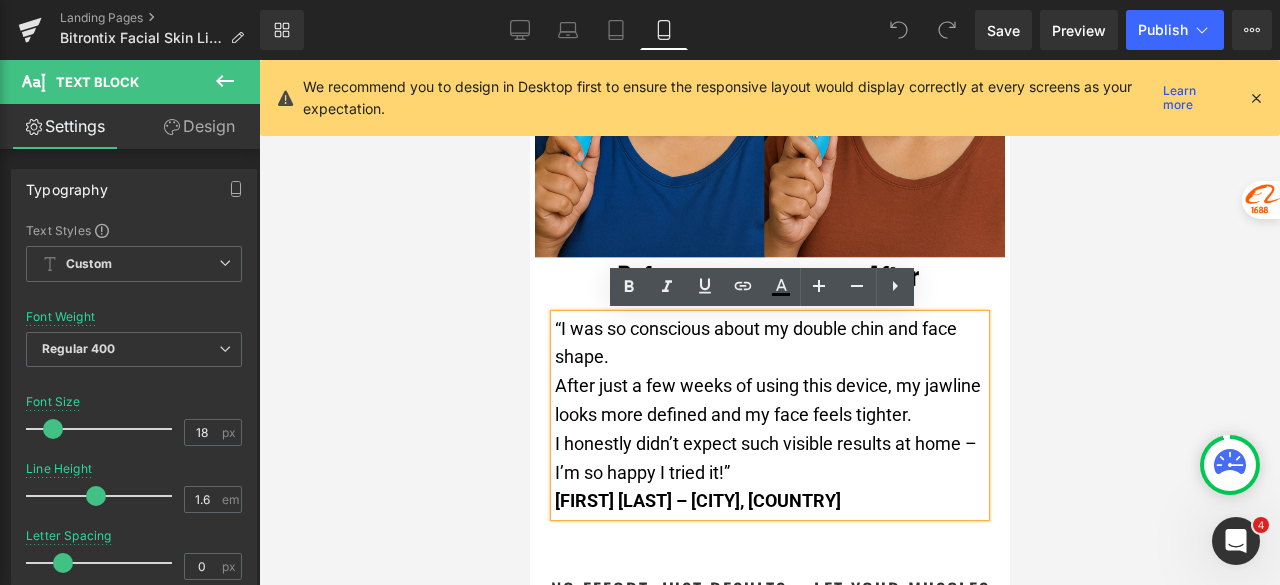 type 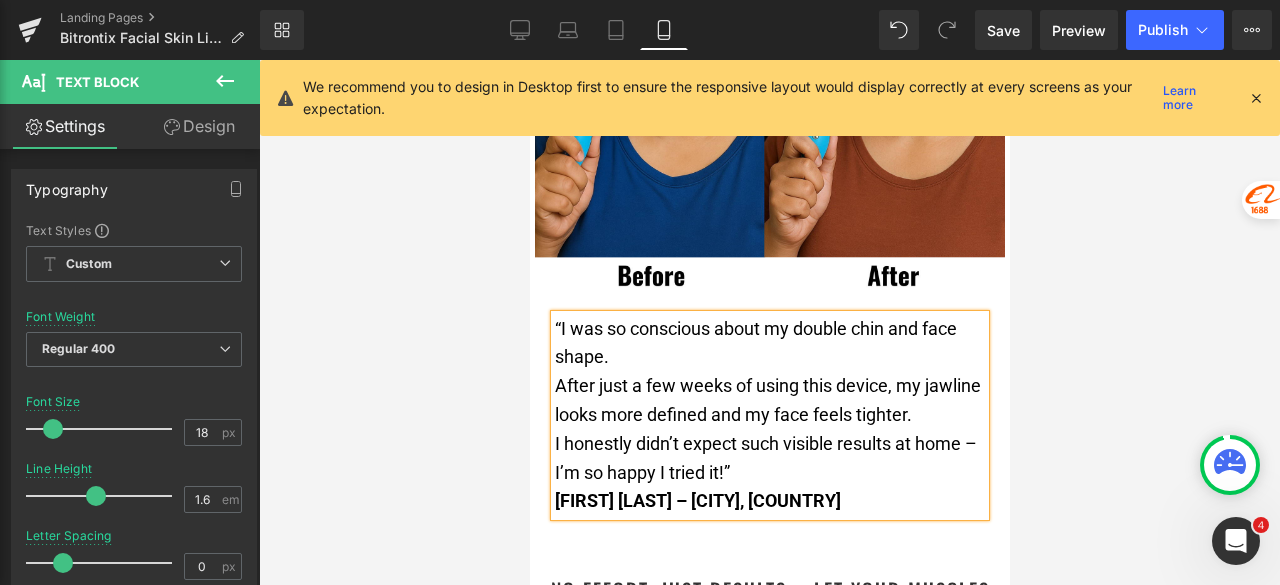 click on "After just a few weeks of using this device, my jawline looks more defined and my face feels tighter." at bounding box center [767, 400] 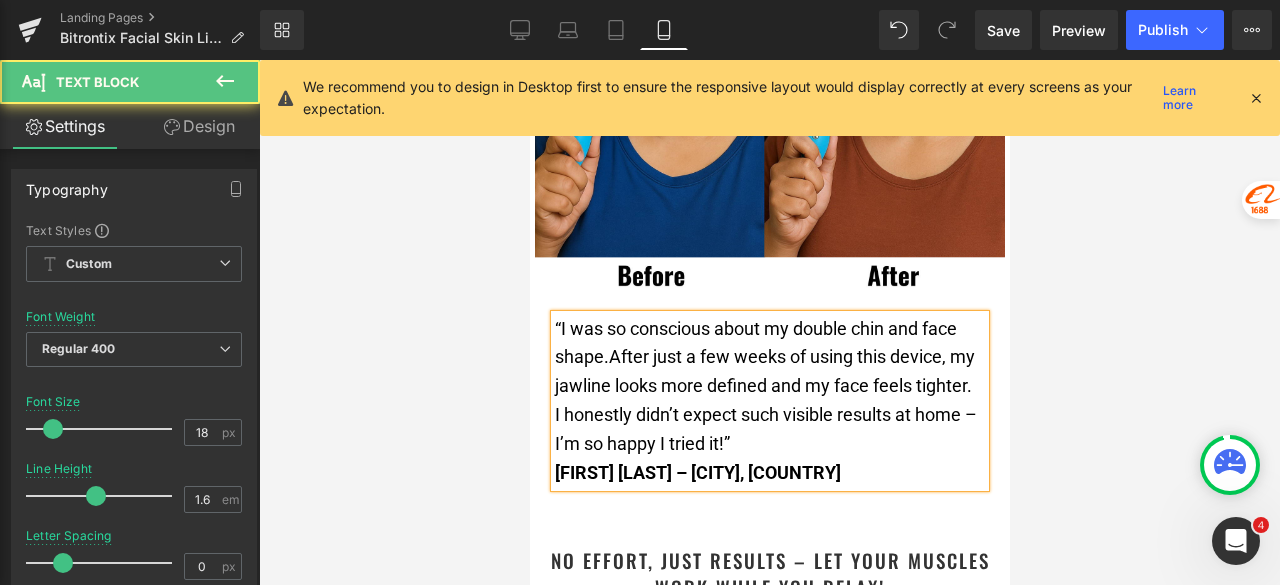 click on "“I was so conscious about my double chin and face shape. After just a few weeks of using this device, my jawline looks more defined and my face feels tighter." at bounding box center (769, 358) 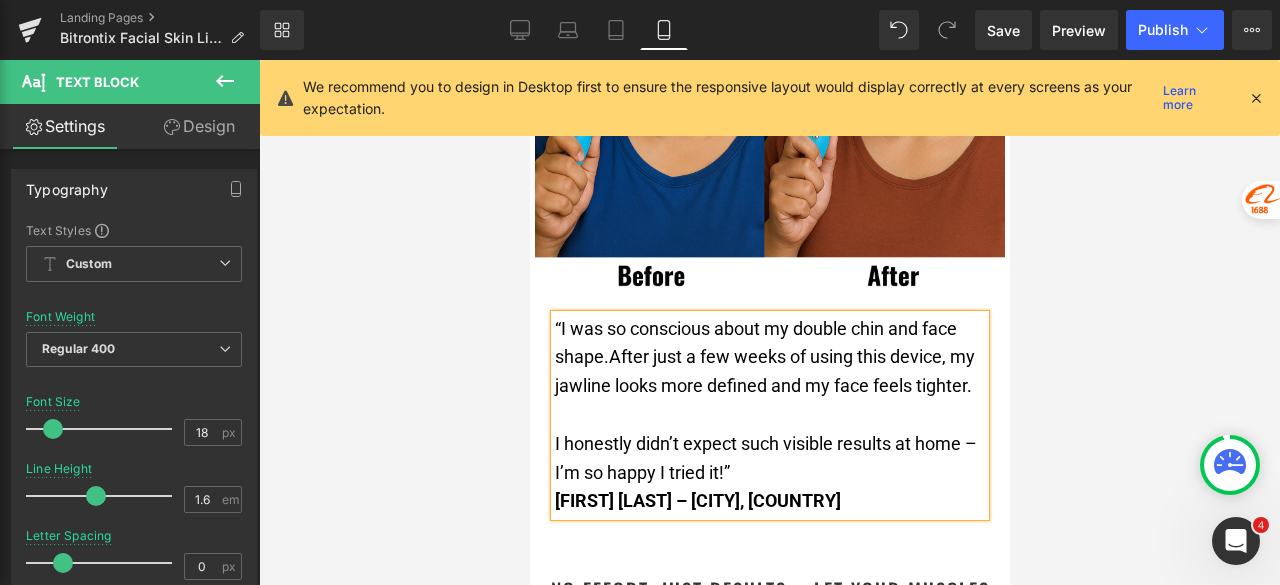 click at bounding box center (769, 322) 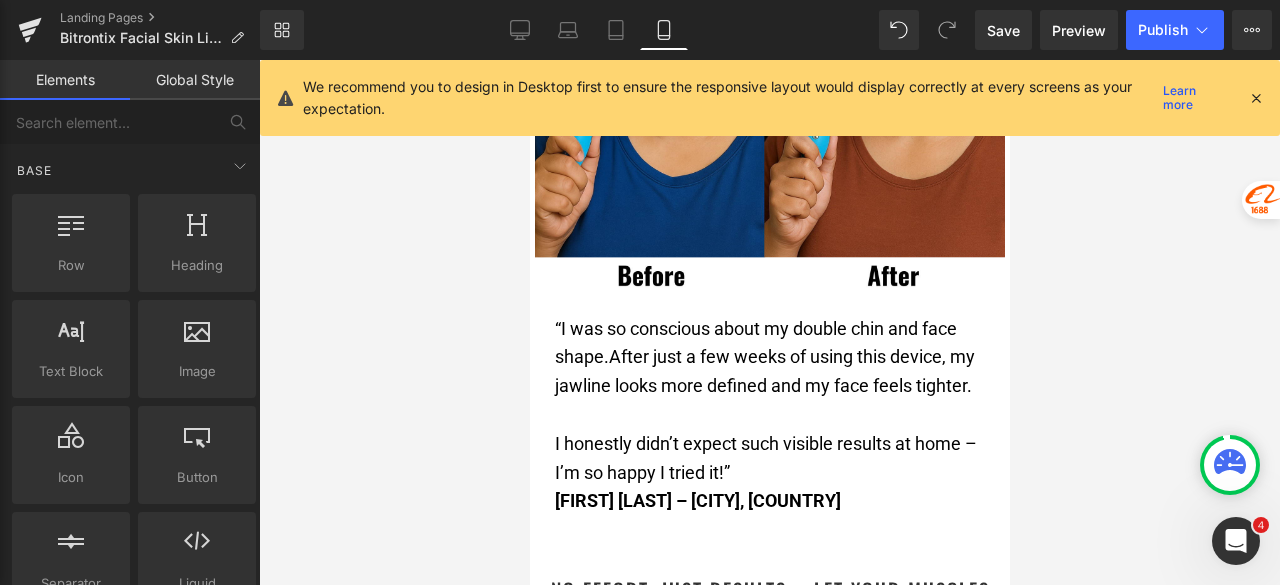 click at bounding box center (769, 322) 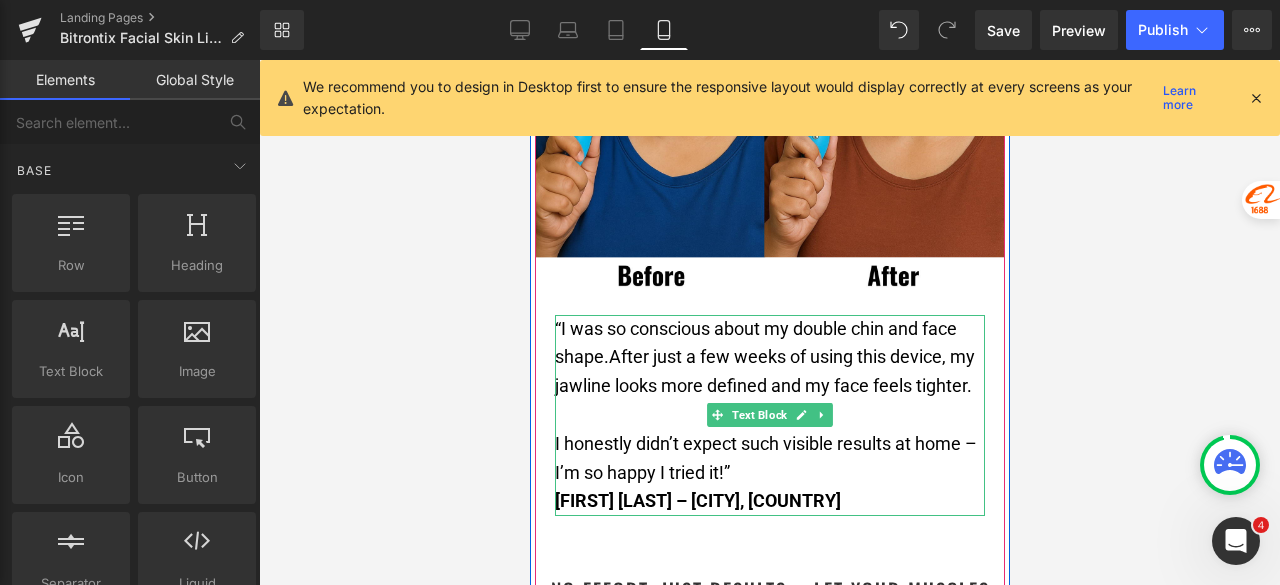 click on "[FIRST] [LAST] – [CITY], [COUNTRY]" at bounding box center [769, 501] 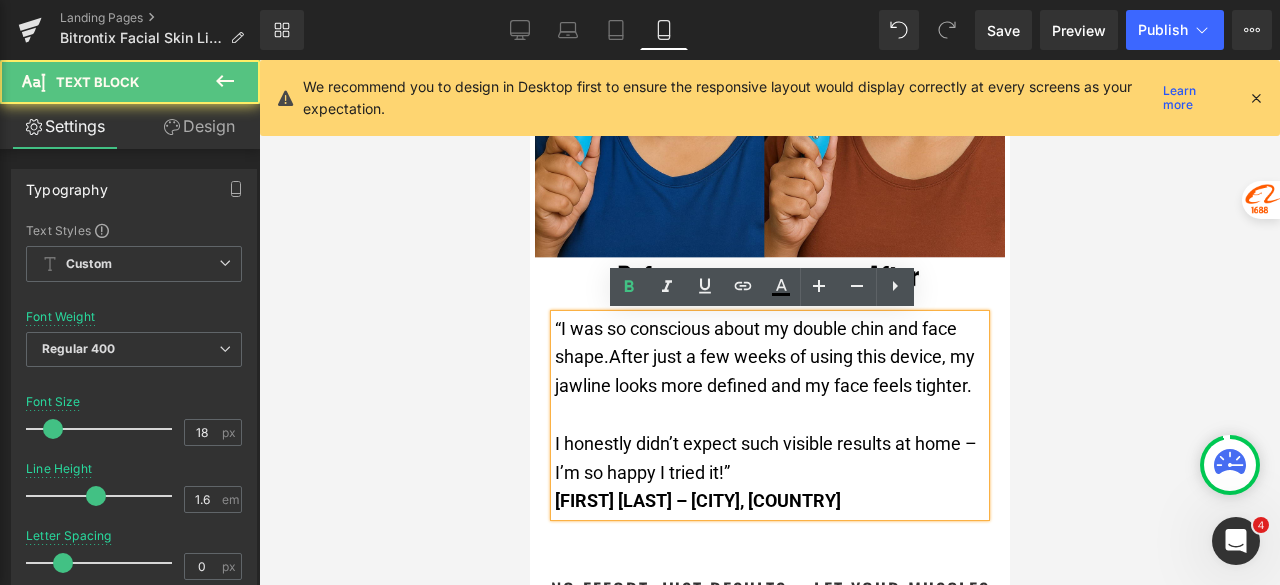 click on "I honestly didn’t expect such visible results at home – I’m so happy I tried it!”" at bounding box center (769, 459) 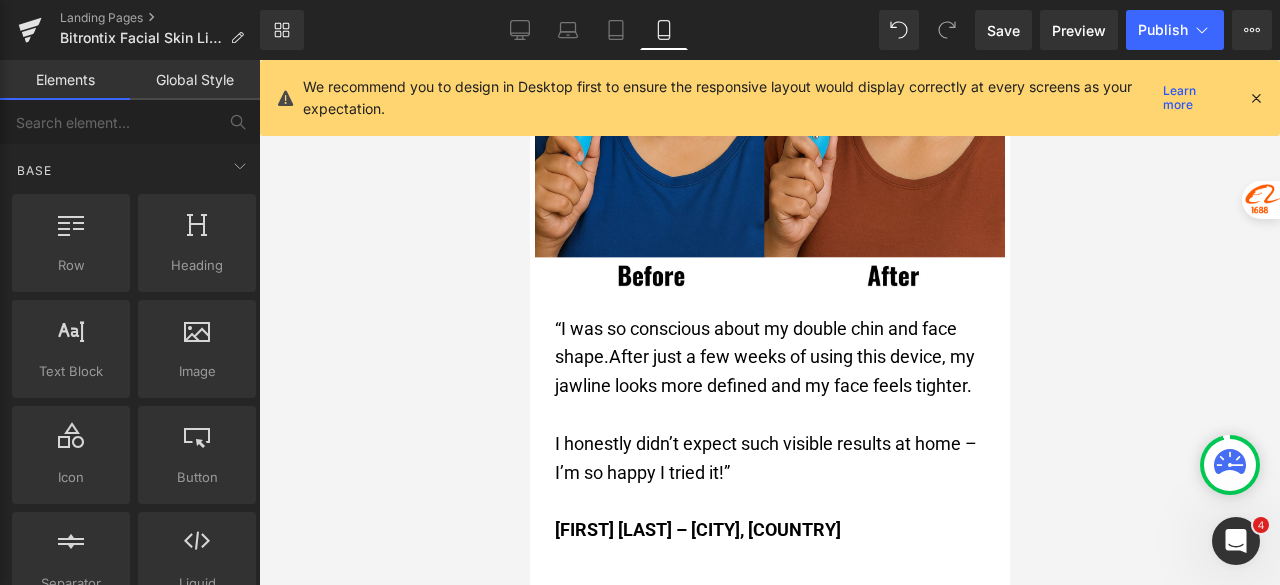 click at bounding box center (769, 322) 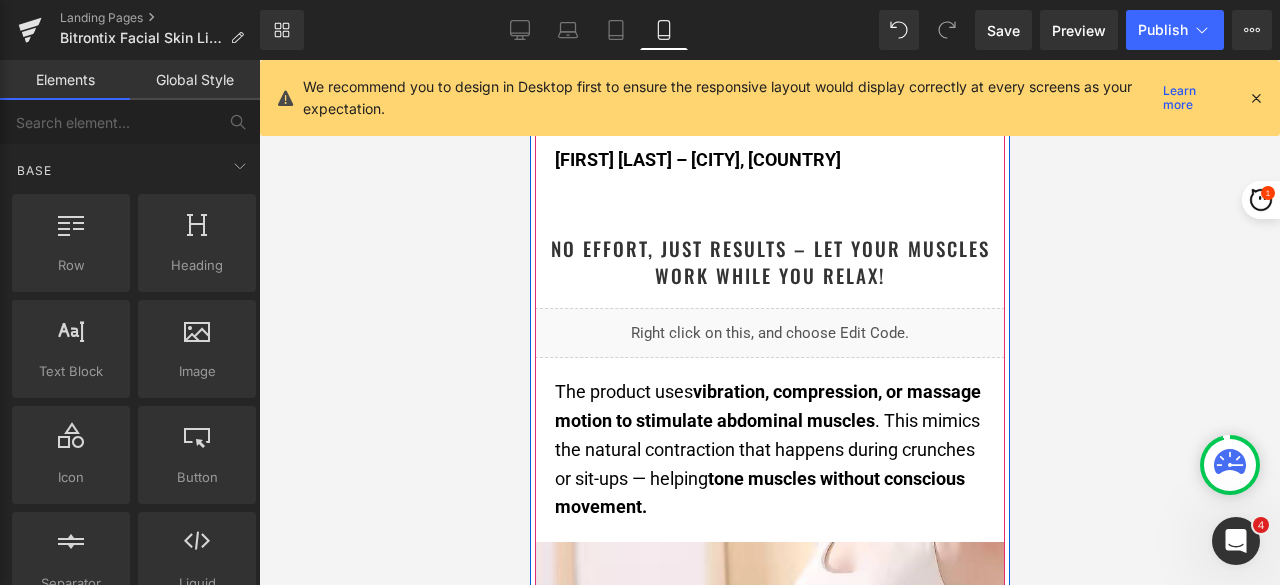 scroll, scrollTop: 2900, scrollLeft: 0, axis: vertical 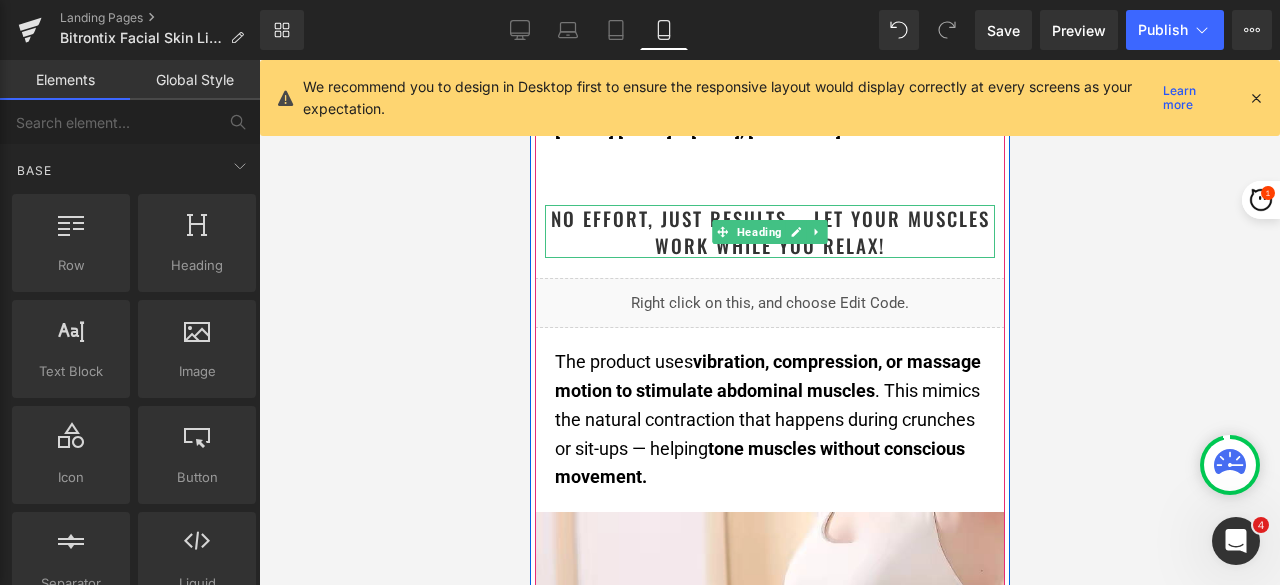 click on "No Effort, Just Results – Let Your Muscles Work While You Relax!" at bounding box center (769, 231) 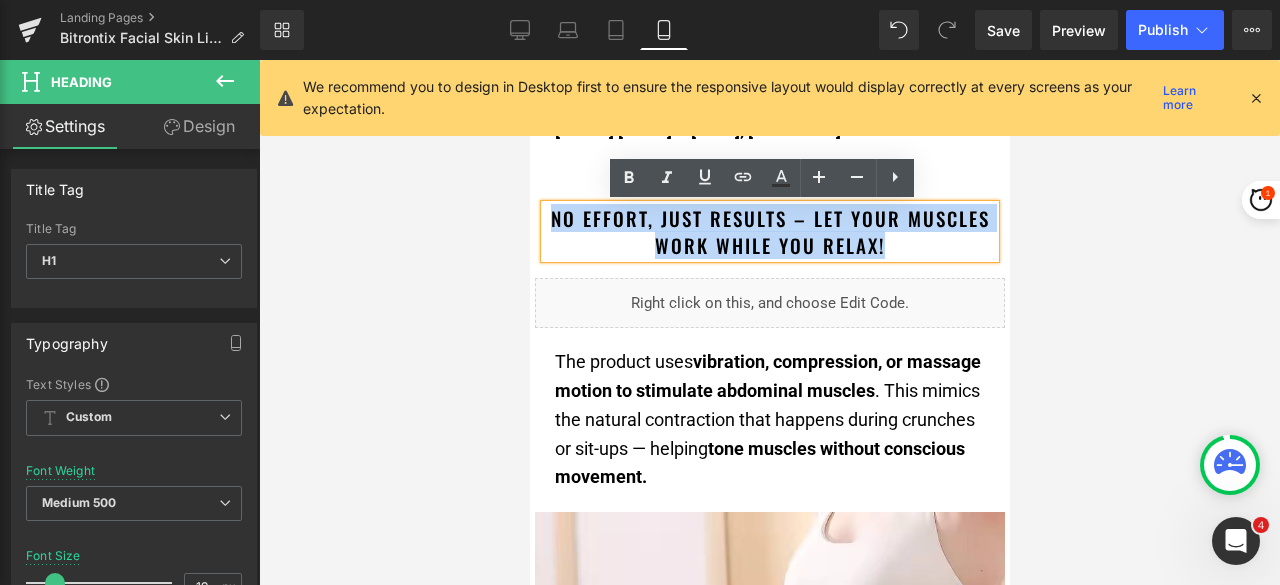drag, startPoint x: 893, startPoint y: 245, endPoint x: 546, endPoint y: 224, distance: 347.63486 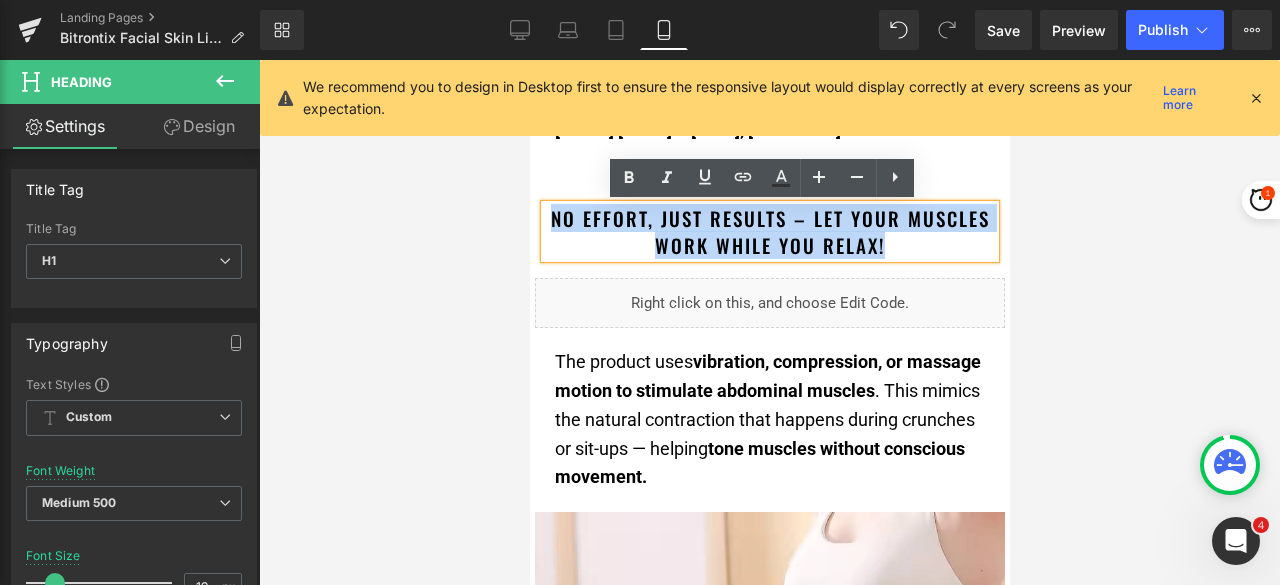 paste 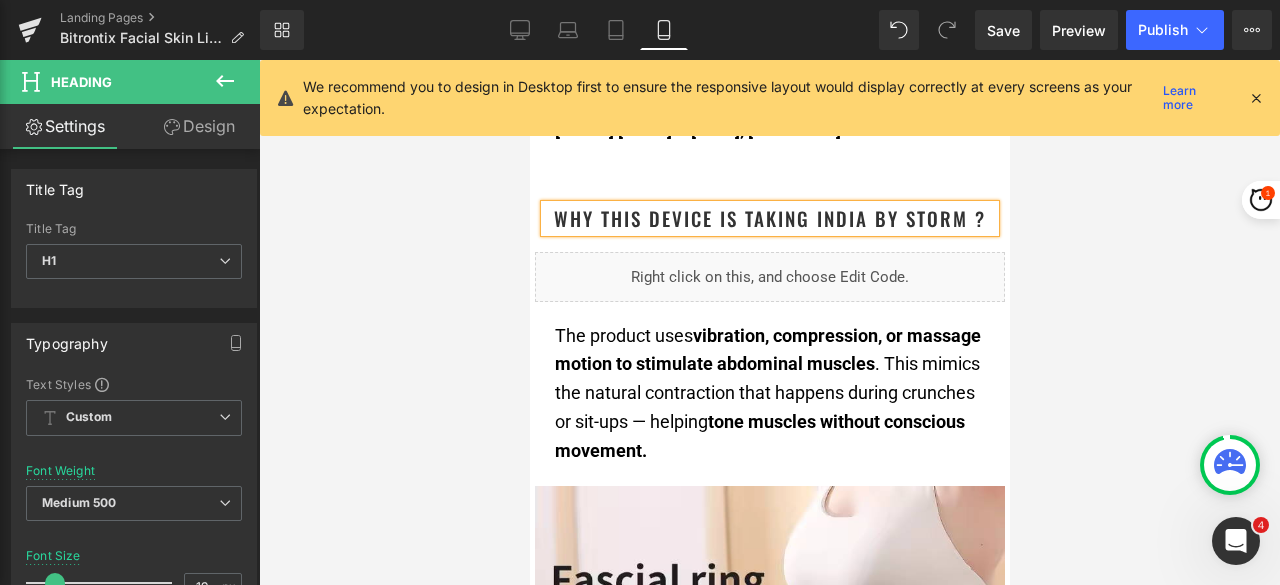 click at bounding box center (769, 322) 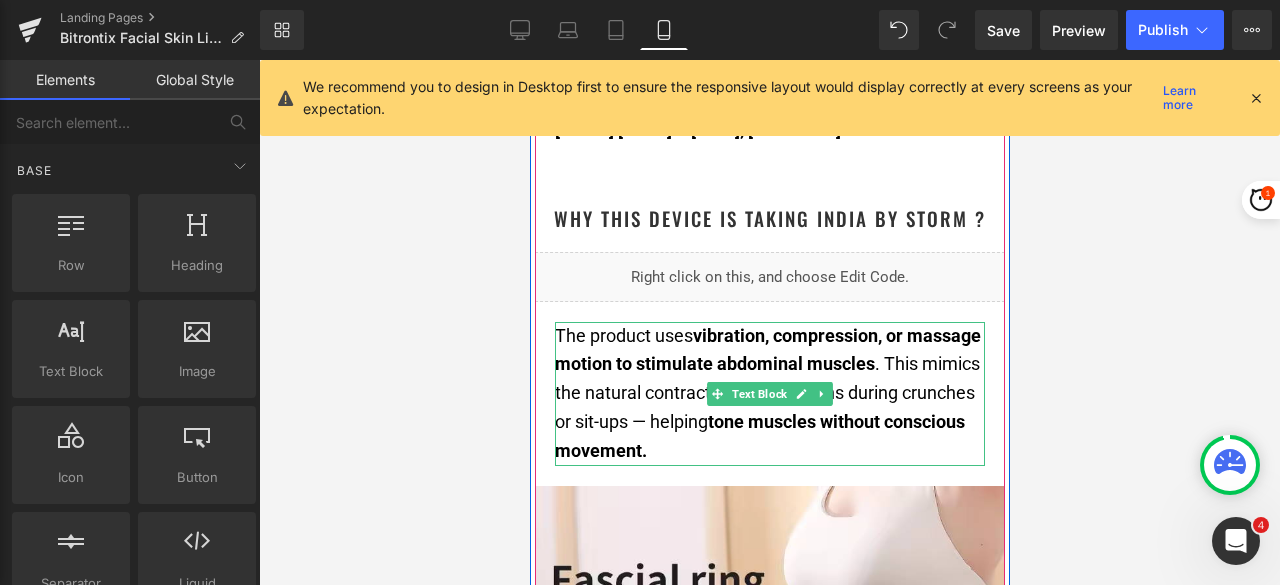 click on "vibration, compression, or massage motion to stimulate abdominal muscles" at bounding box center [767, 350] 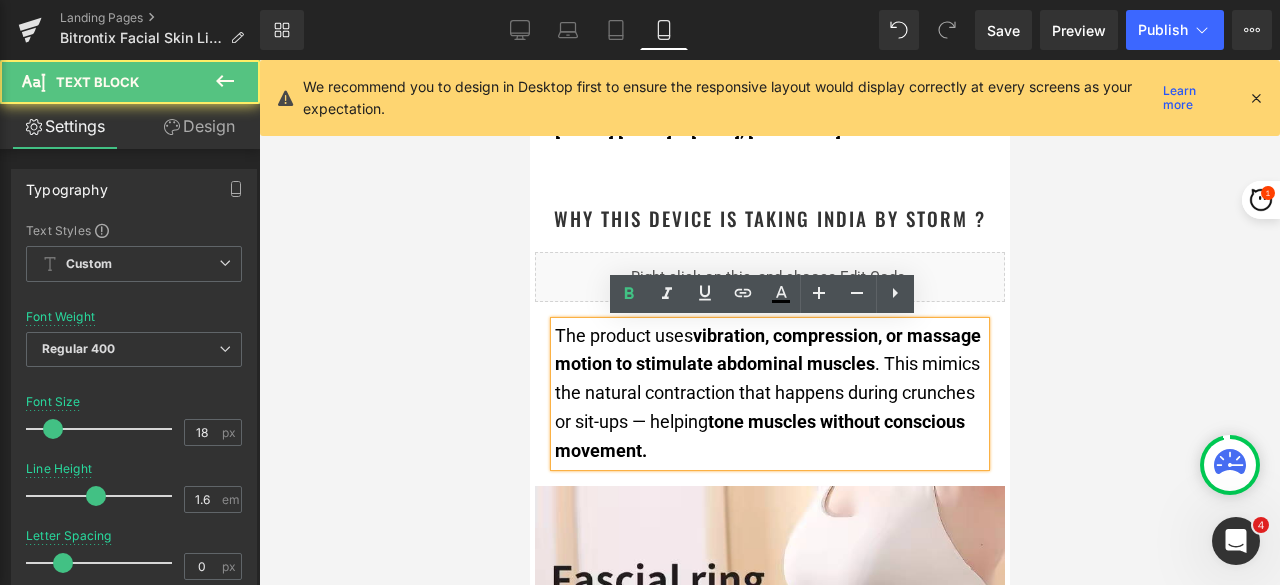 click on "vibration, compression, or massage motion to stimulate abdominal muscles" at bounding box center (767, 350) 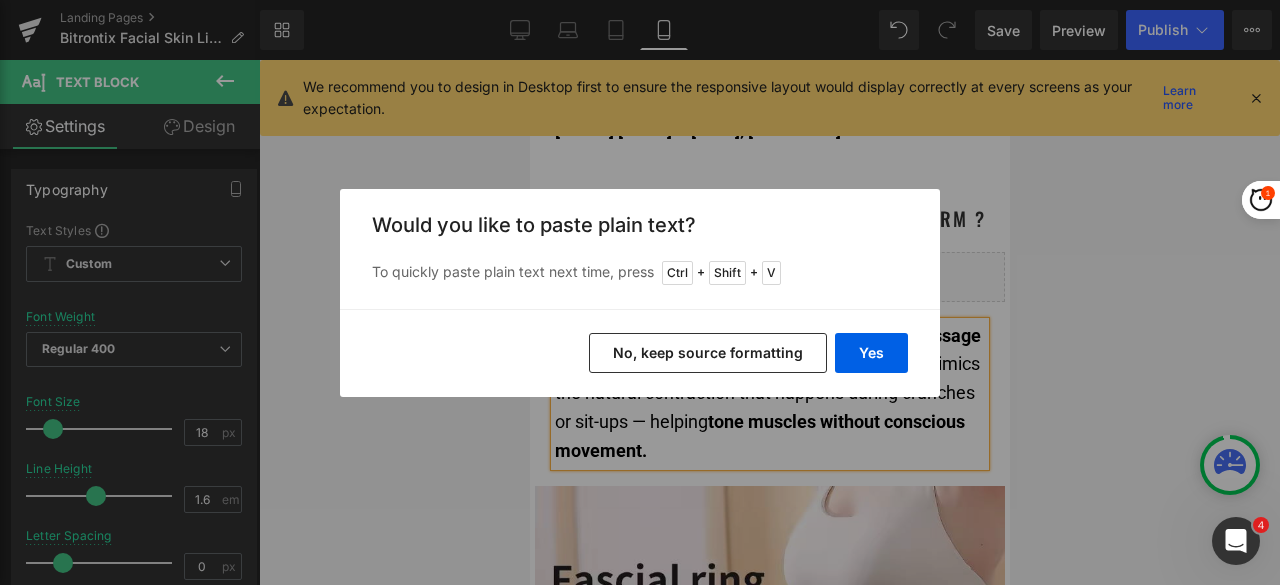 click on "No, keep source formatting" at bounding box center [708, 353] 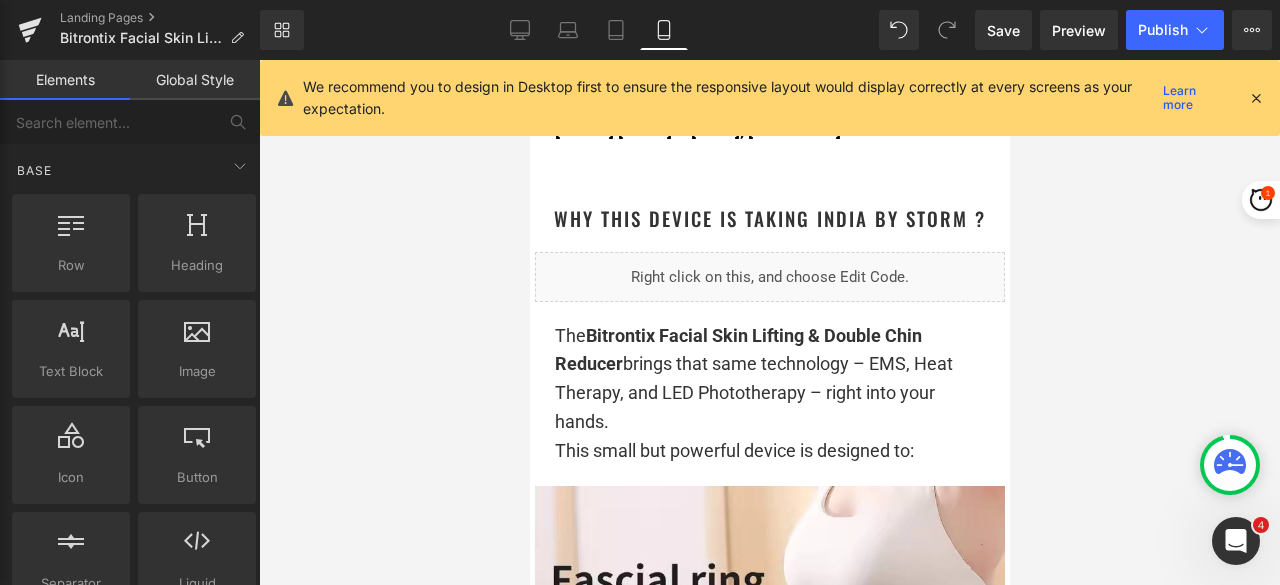 click at bounding box center (769, 322) 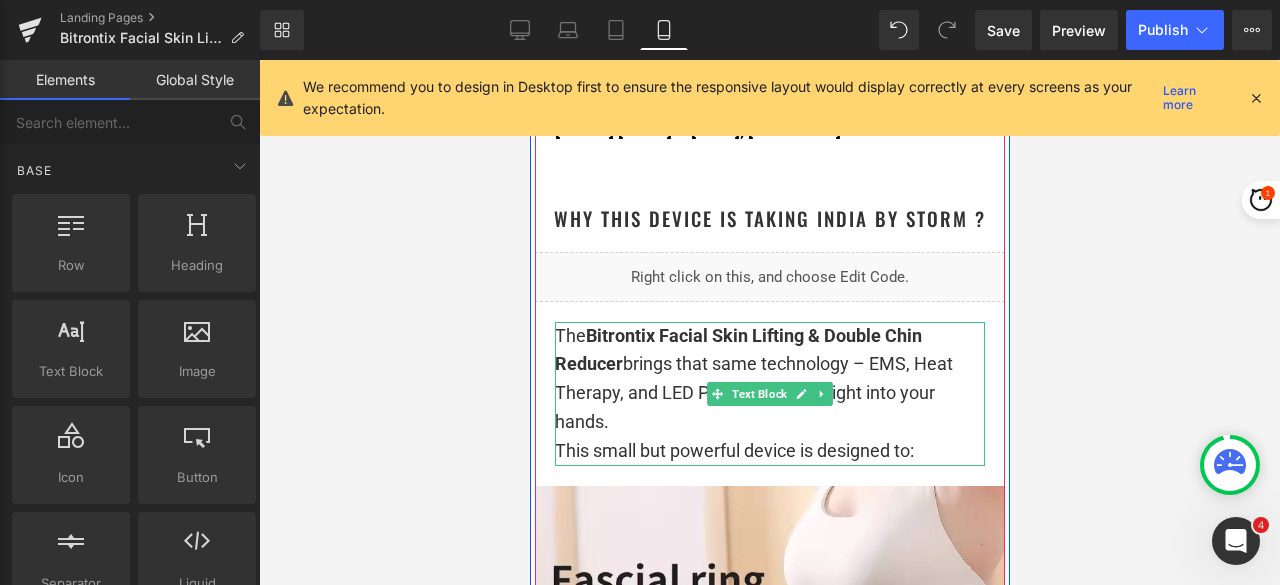 click on "The  Bitrontix Facial Skin Lifting & Double Chin Reducer  brings that same technology – EMS, Heat Therapy, and LED Phototherapy – right into your hands." at bounding box center (769, 379) 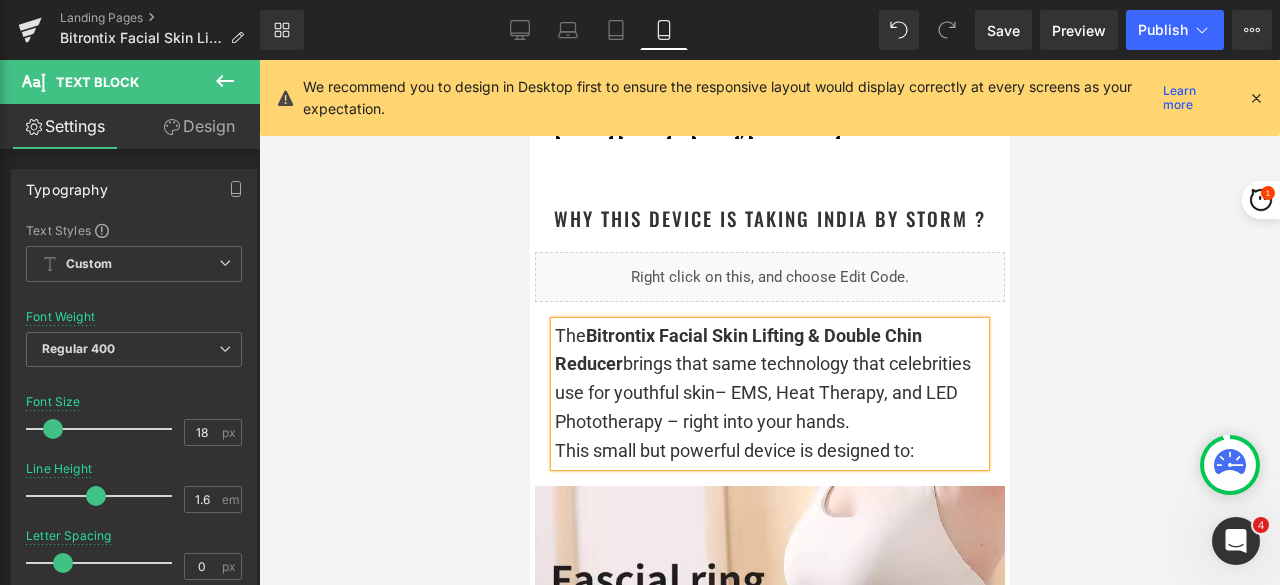 click on "Bitrontix Facial Skin Lifting & Double Chin Reducer" at bounding box center [737, 350] 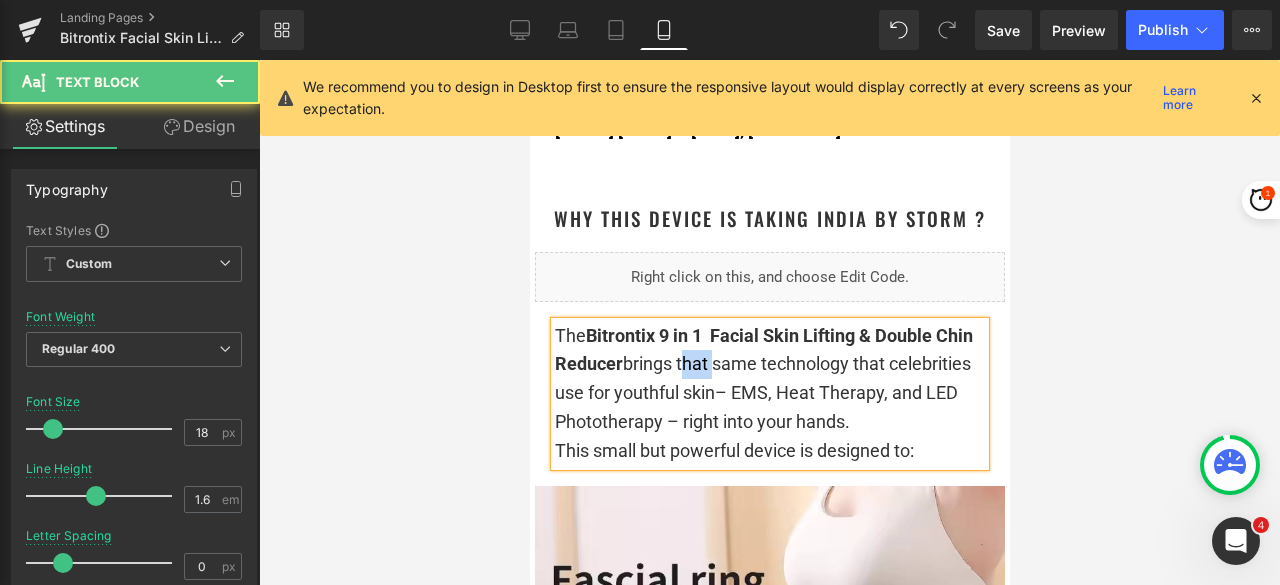 drag, startPoint x: 705, startPoint y: 363, endPoint x: 673, endPoint y: 364, distance: 32.01562 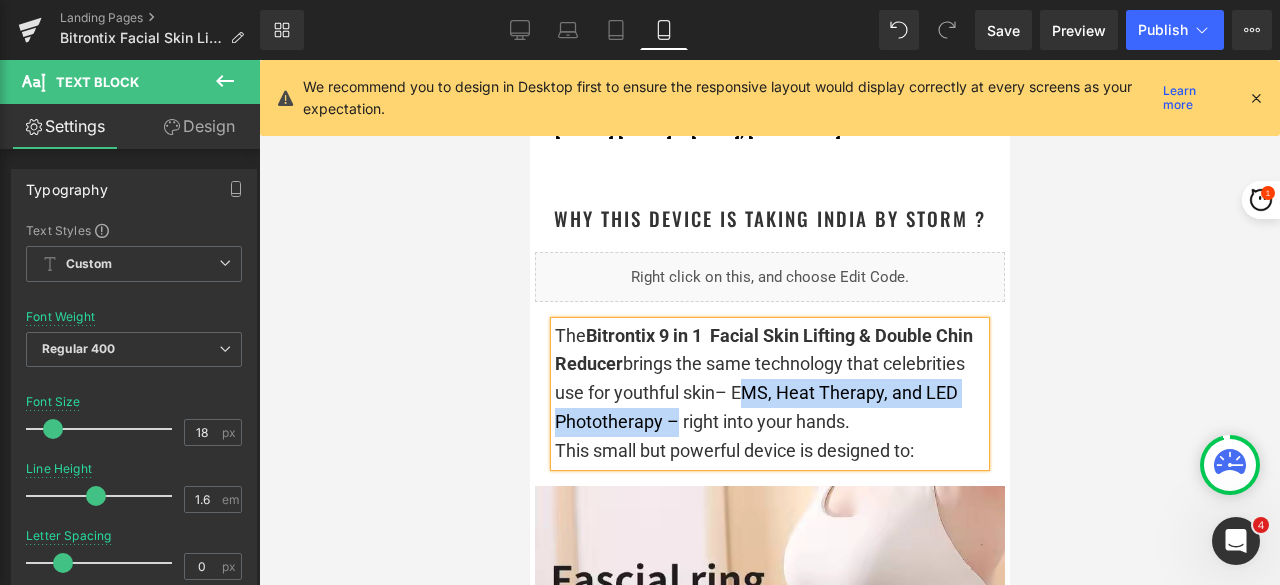 drag, startPoint x: 728, startPoint y: 391, endPoint x: 660, endPoint y: 423, distance: 75.153175 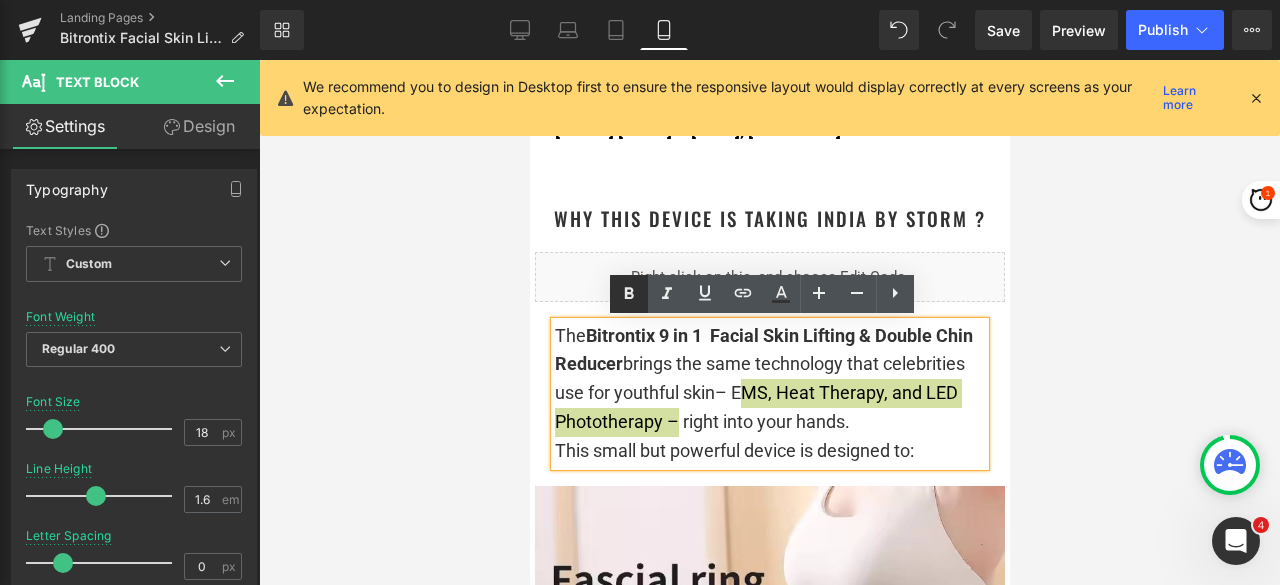 click 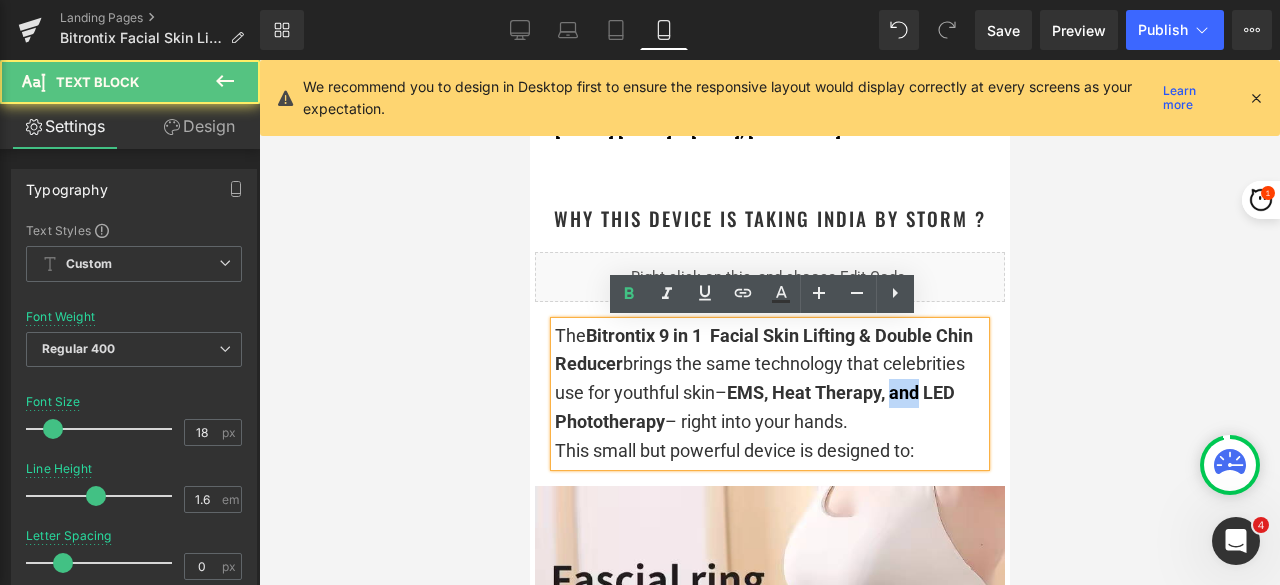 drag, startPoint x: 917, startPoint y: 393, endPoint x: 885, endPoint y: 392, distance: 32.01562 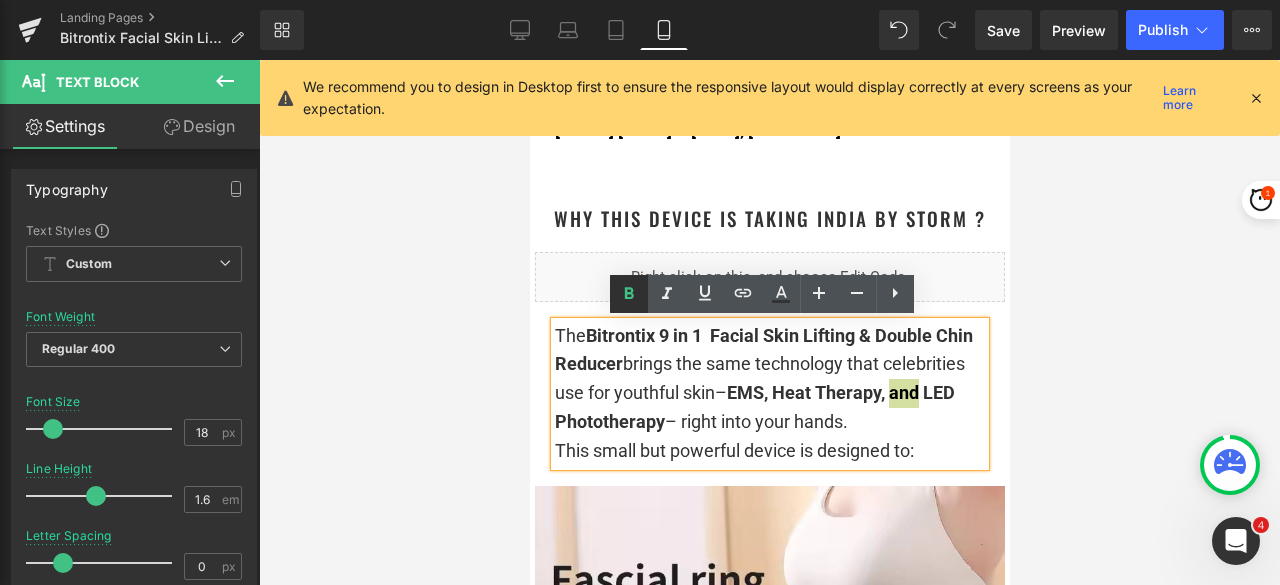 click 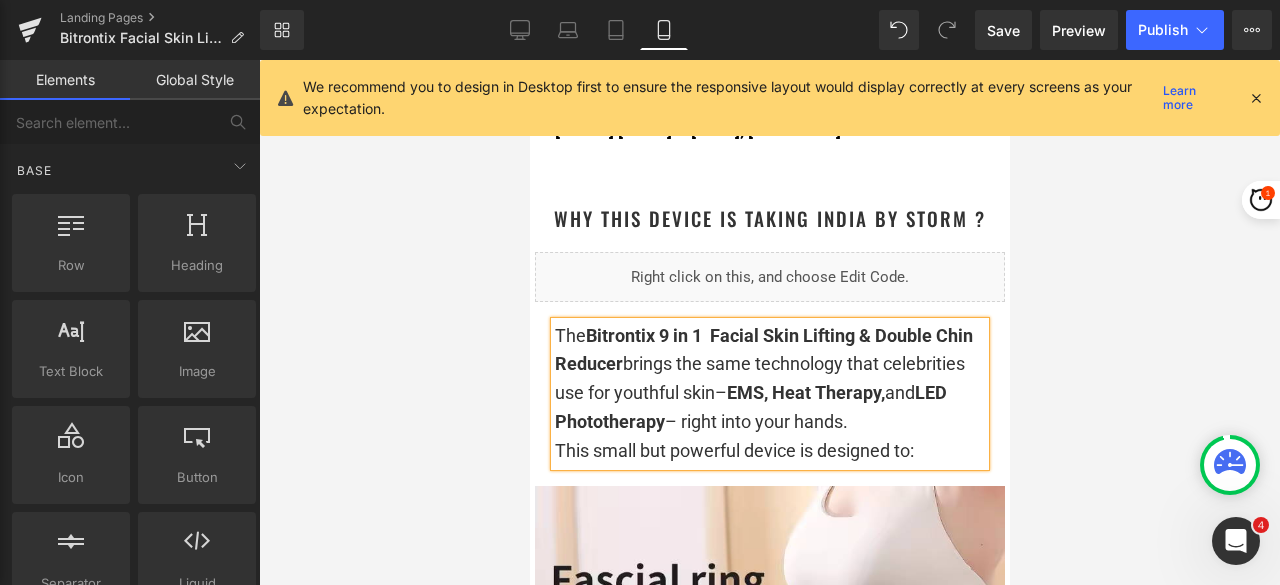 click at bounding box center [769, 322] 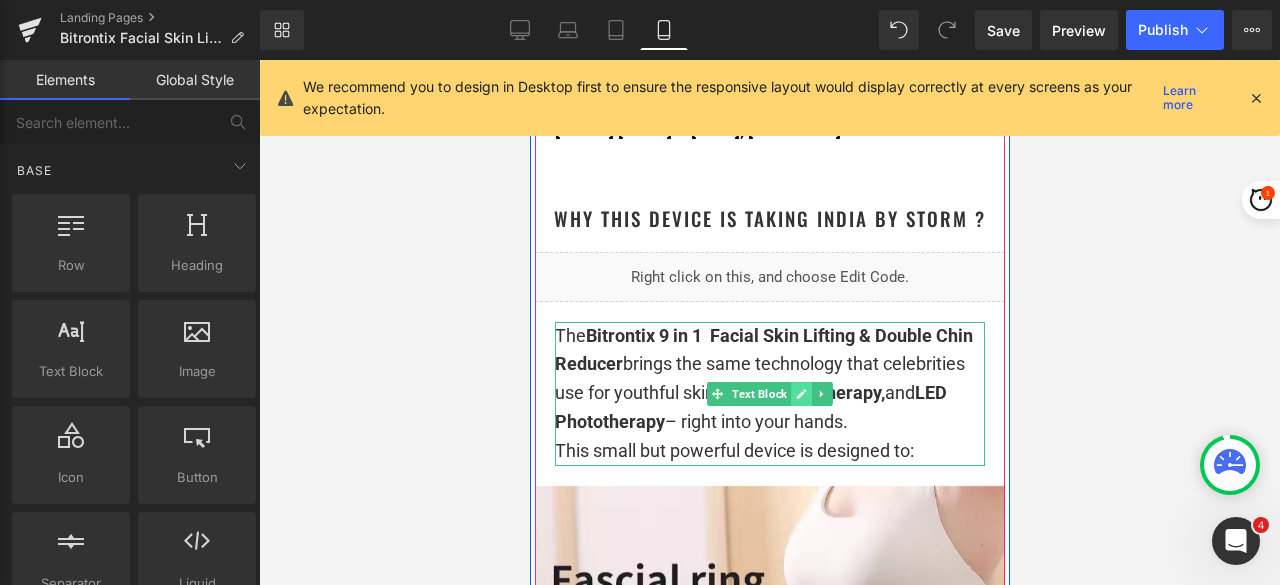 click 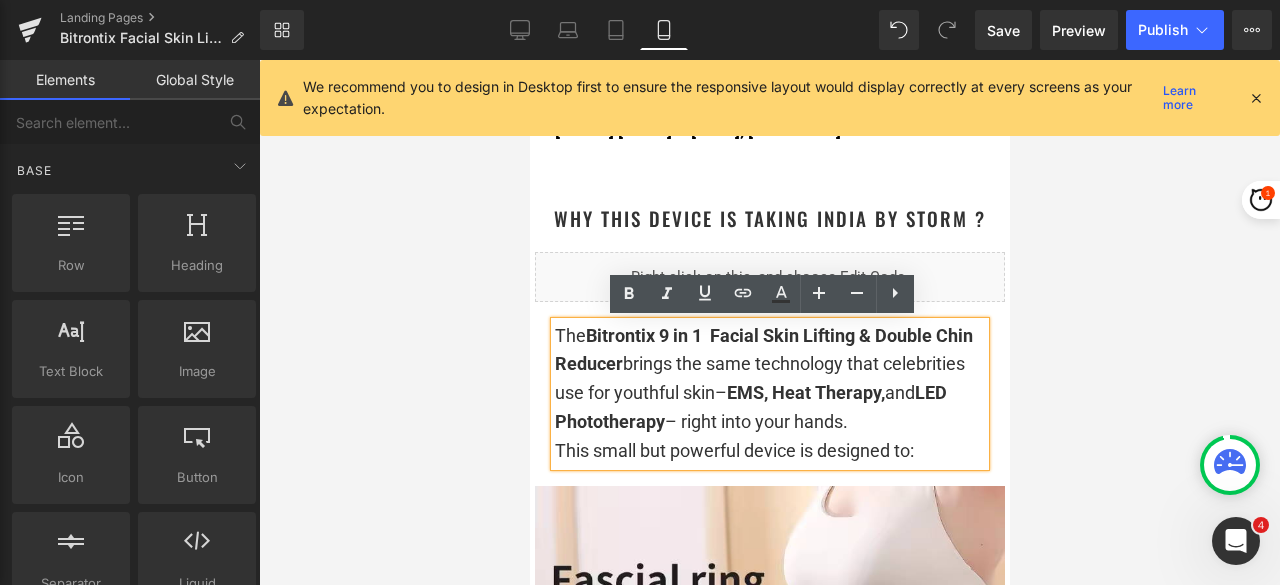click on "EMS, Heat Therapy," at bounding box center [805, 392] 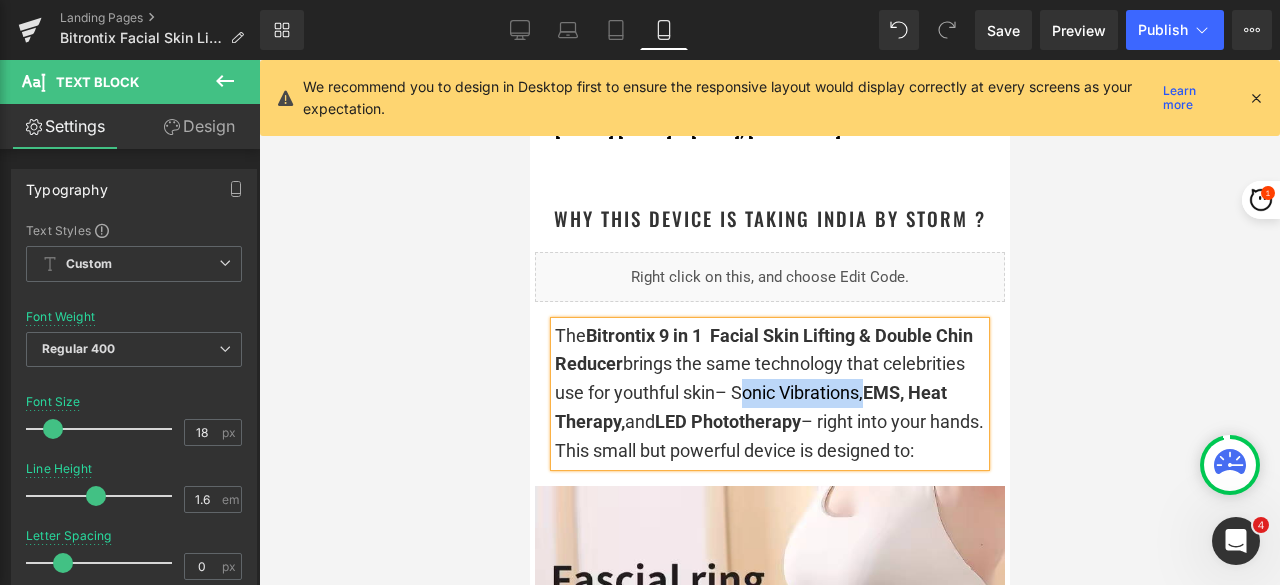 drag, startPoint x: 855, startPoint y: 400, endPoint x: 729, endPoint y: 398, distance: 126.01587 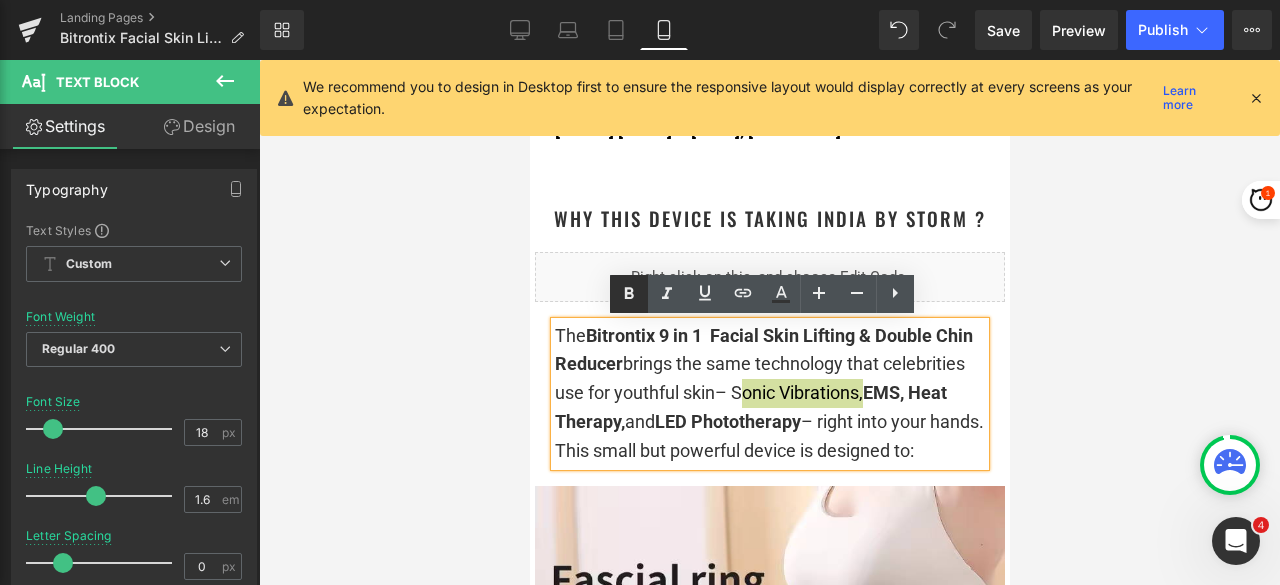 click 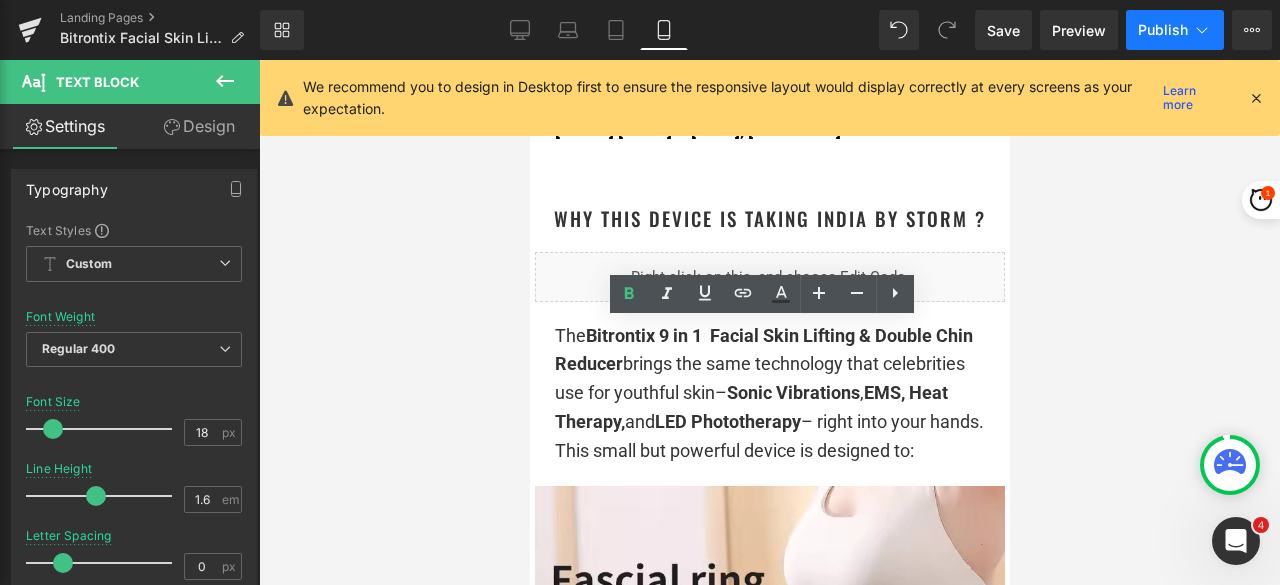 click on "Publish" at bounding box center [1163, 30] 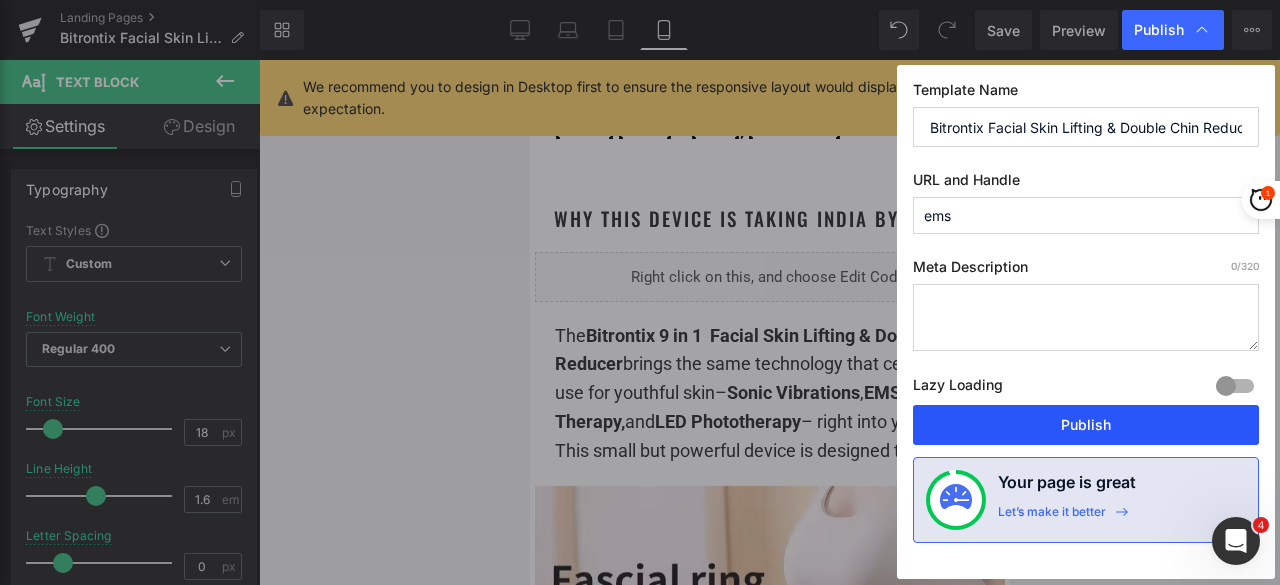 click on "Publish" at bounding box center (1086, 425) 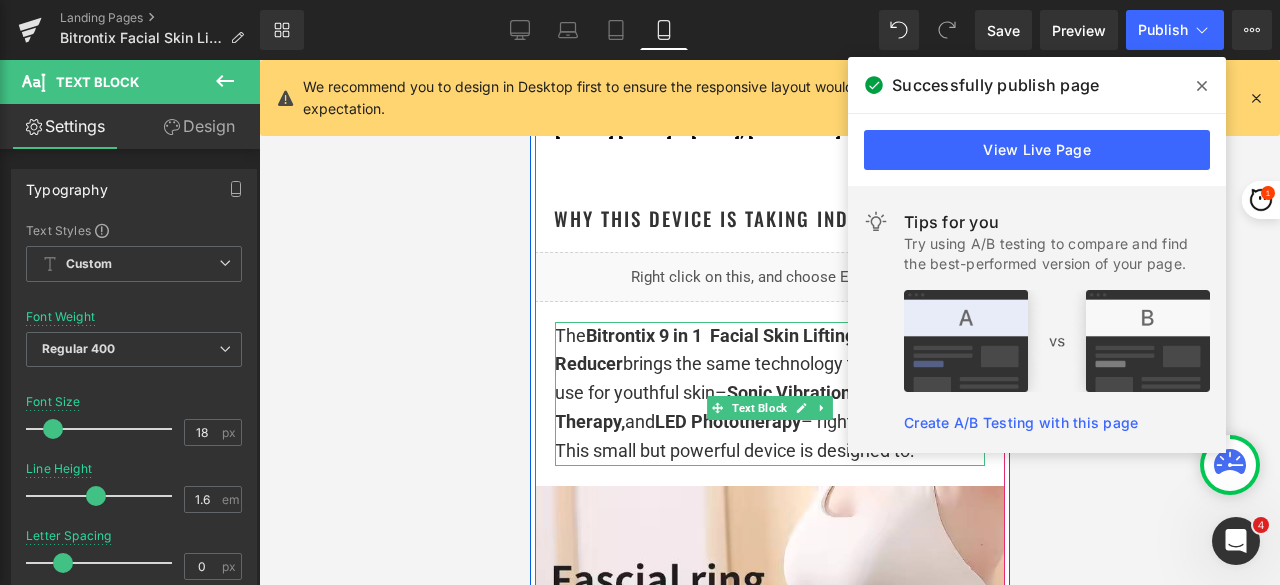 click on "The  Bitrontix 9 in 1  Facial Skin Lifting & Double Chin Reducer  brings the same technology that celebrities use for youthful skin–  Sonic Vibrations ,  EMS, Heat Therapy,  and  LED Phototherapy  – right into your hands." at bounding box center (769, 379) 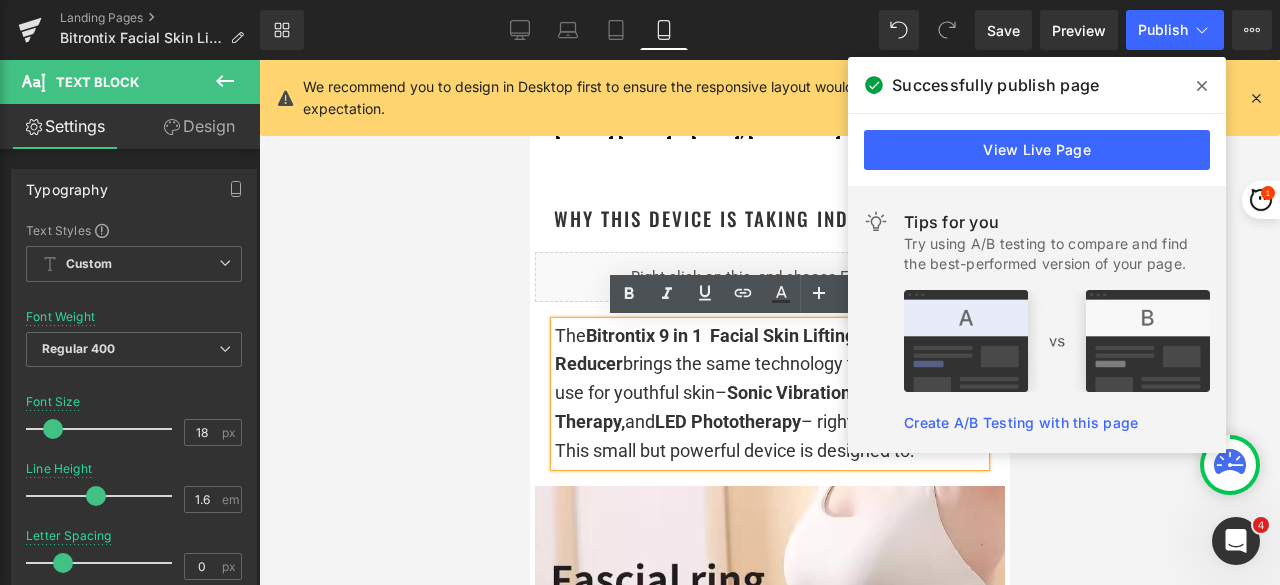click at bounding box center [1202, 86] 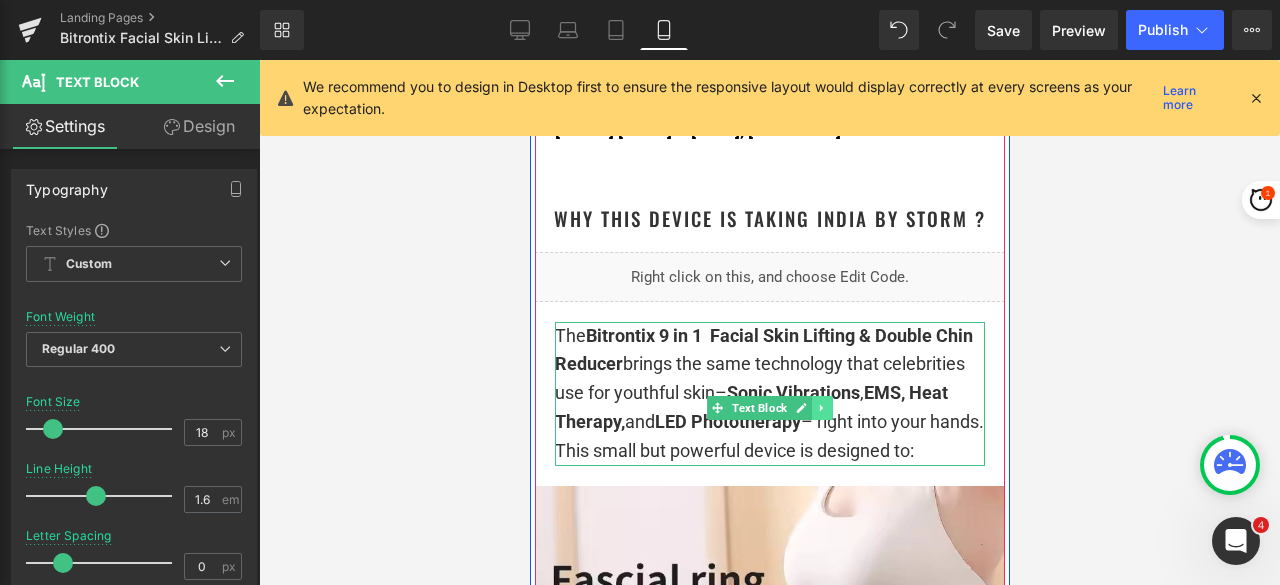 click 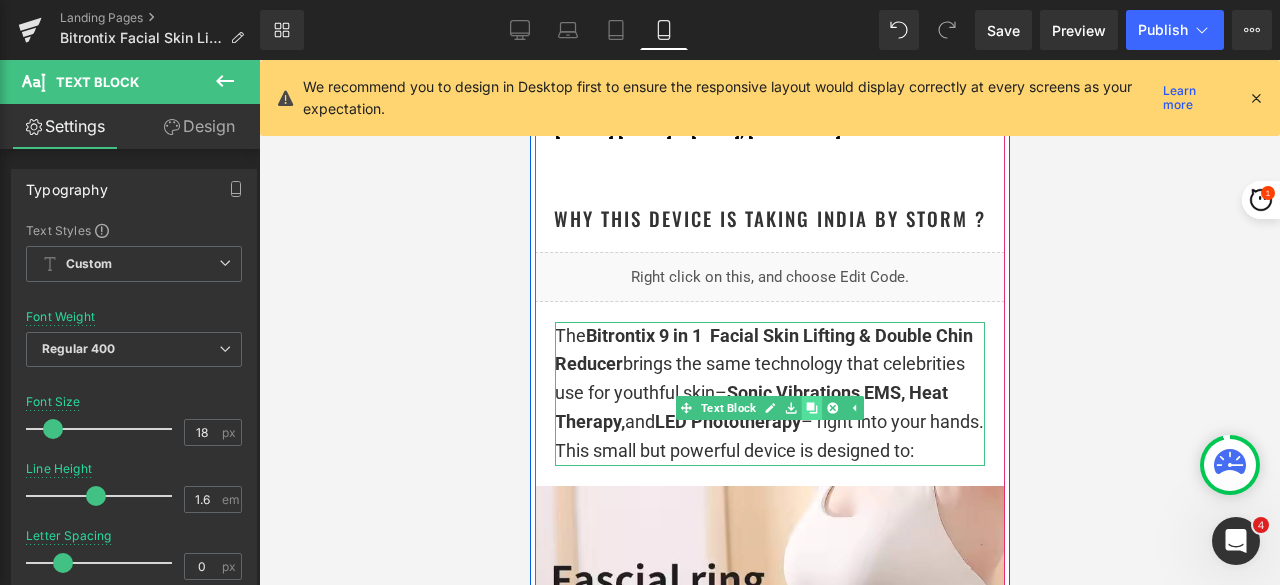 click at bounding box center (811, 408) 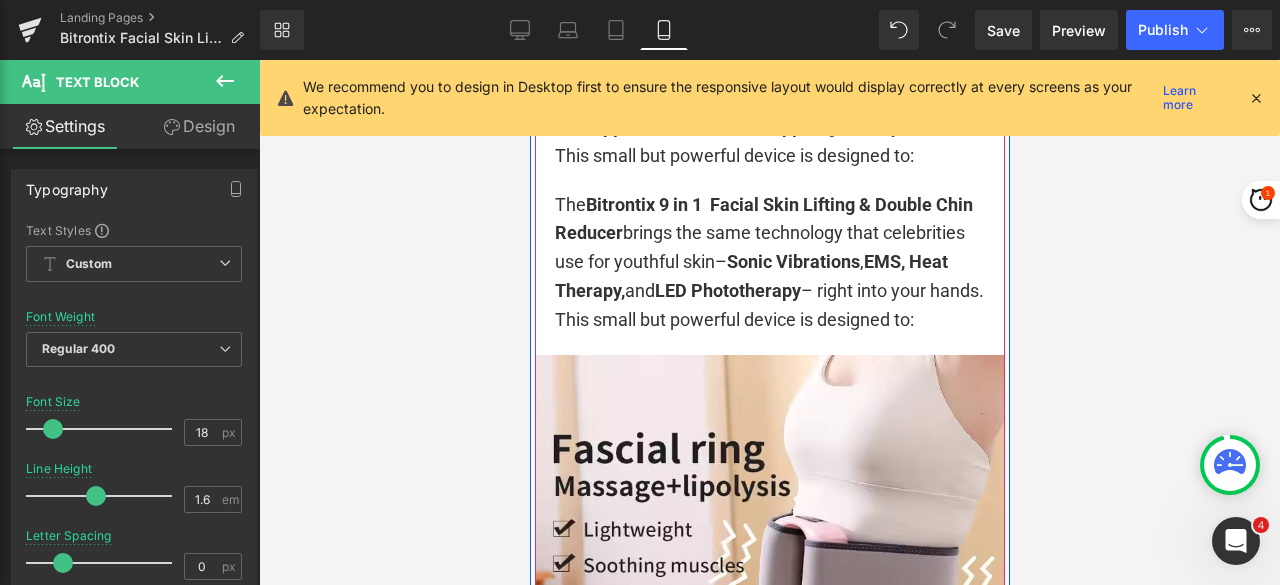 scroll, scrollTop: 3274, scrollLeft: 0, axis: vertical 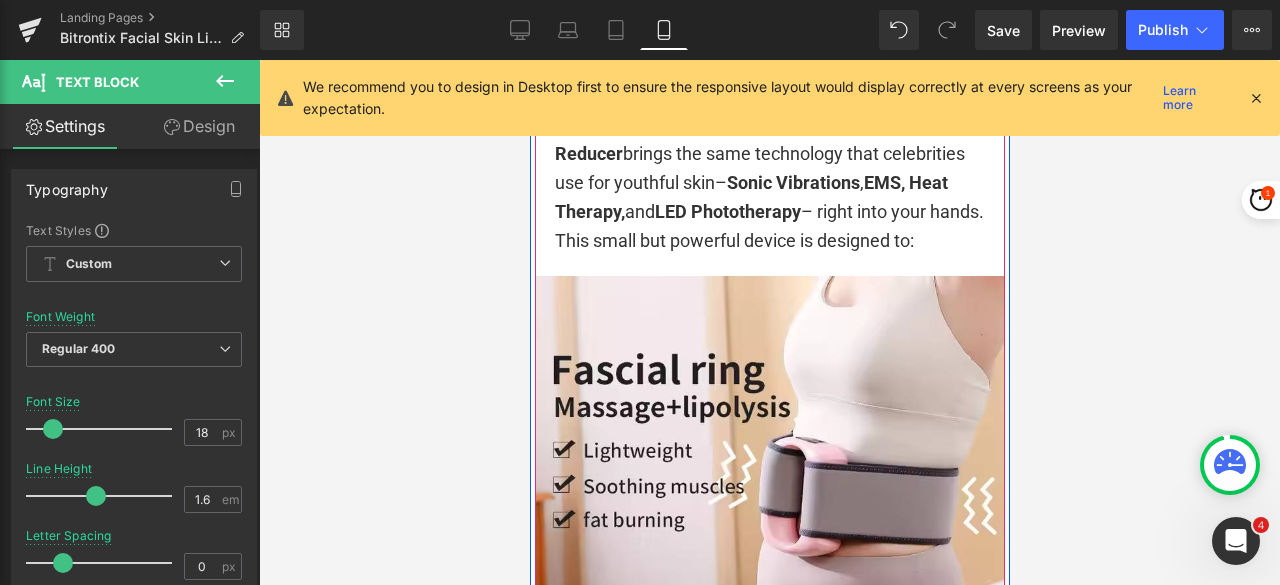 click on "The  Bitrontix 9 in 1  Facial Skin Lifting & Double Chin Reducer  brings the same technology that celebrities use for youthful skin–  Sonic Vibrations ,  EMS, Heat Therapy,  and  LED Phototherapy  – right into your hands." at bounding box center [769, 169] 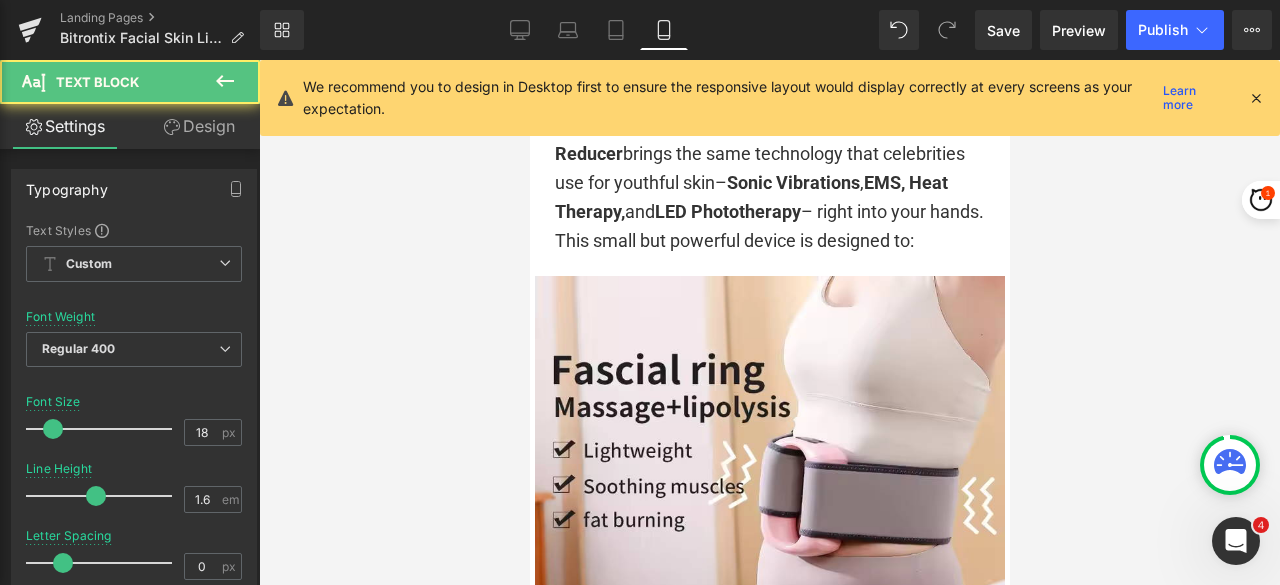 click on "Design" at bounding box center (199, 126) 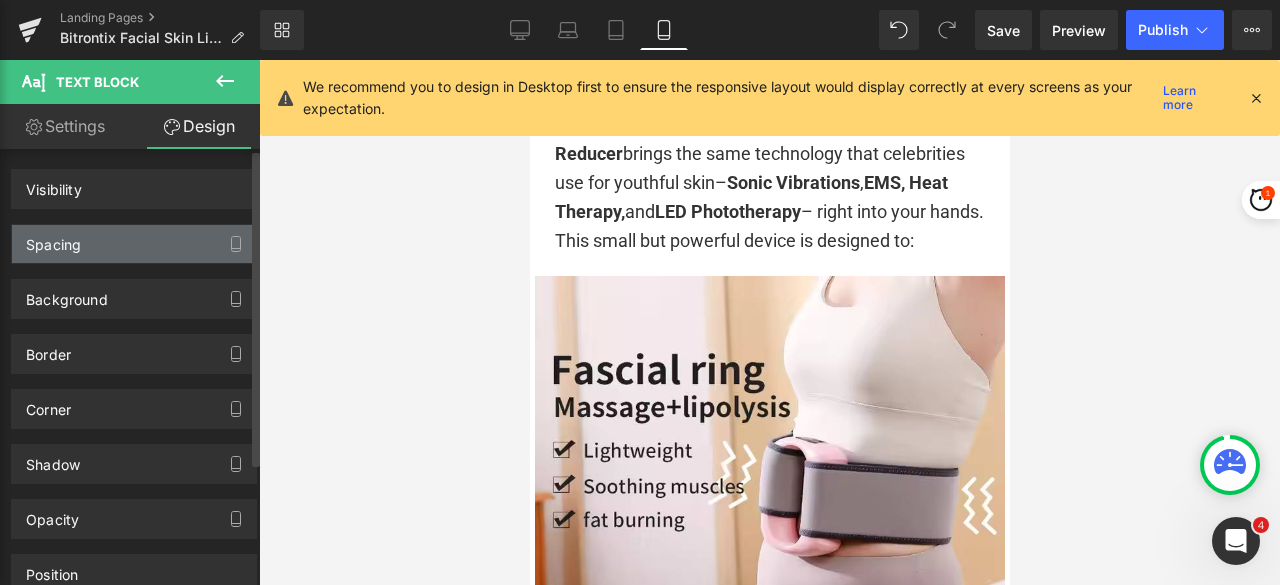 click on "Spacing" at bounding box center [134, 244] 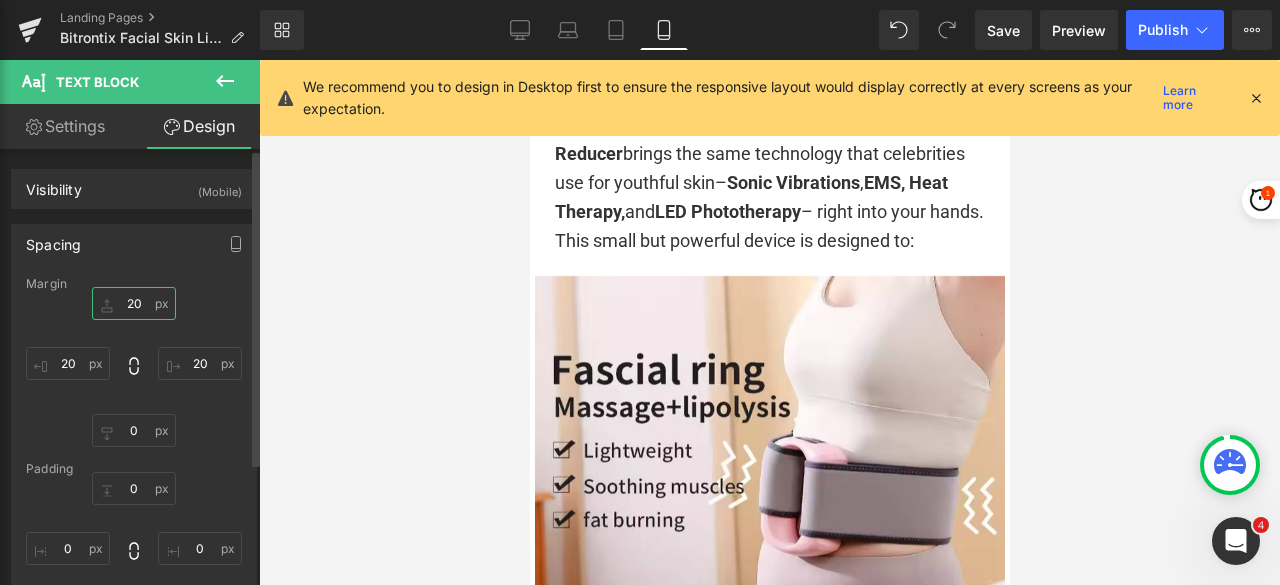 drag, startPoint x: 134, startPoint y: 305, endPoint x: 193, endPoint y: 307, distance: 59.03389 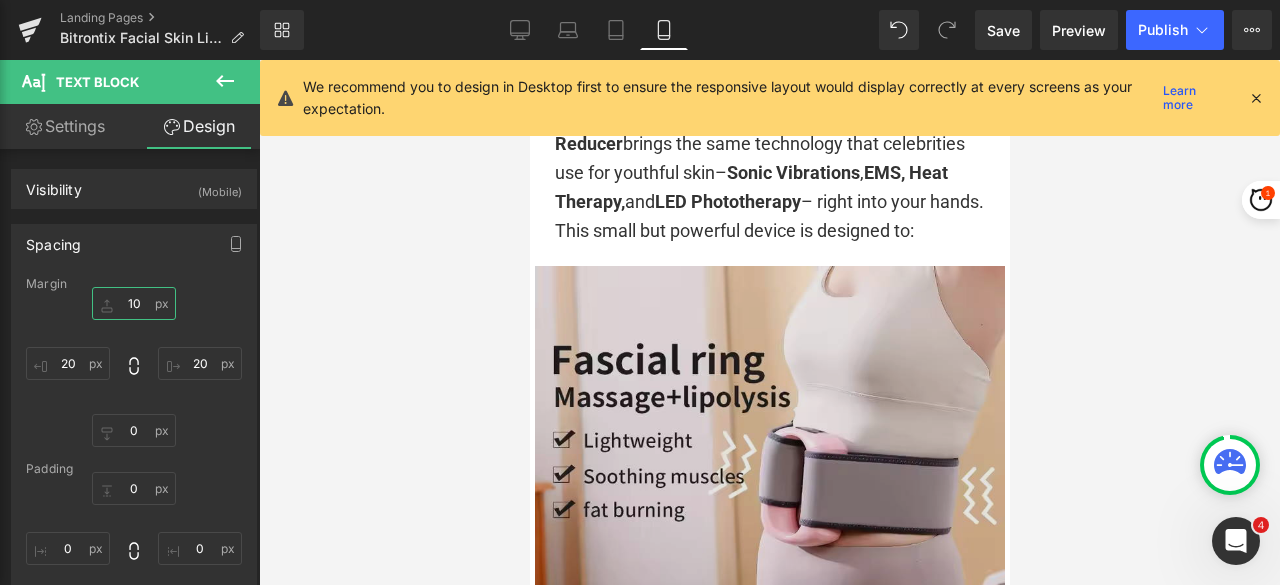 type on "10" 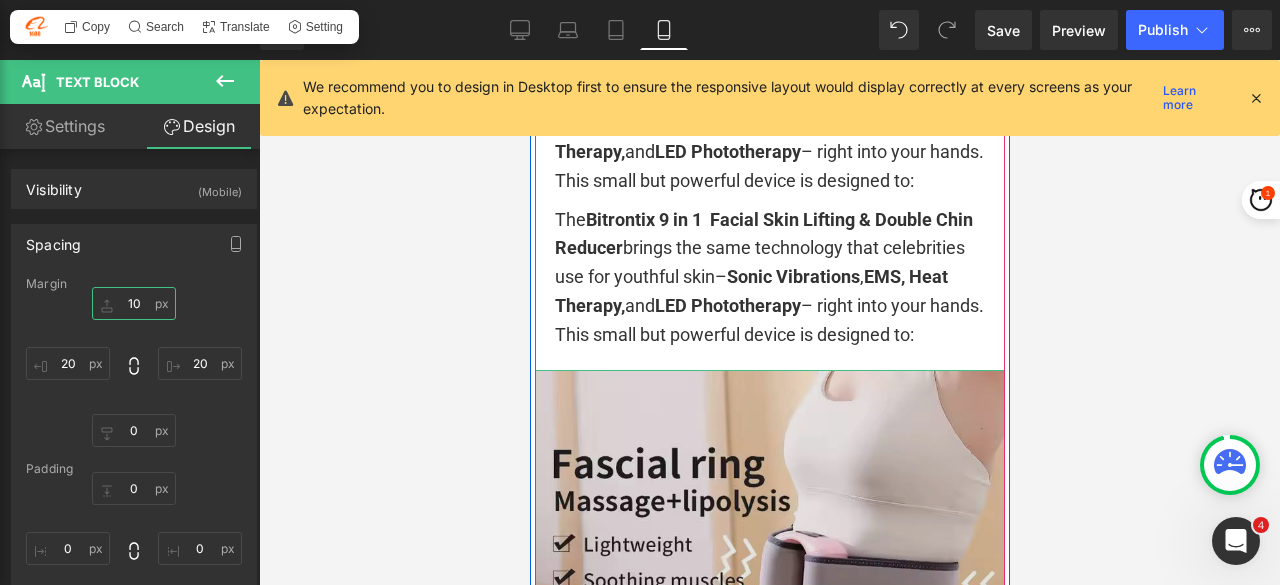 scroll, scrollTop: 3074, scrollLeft: 0, axis: vertical 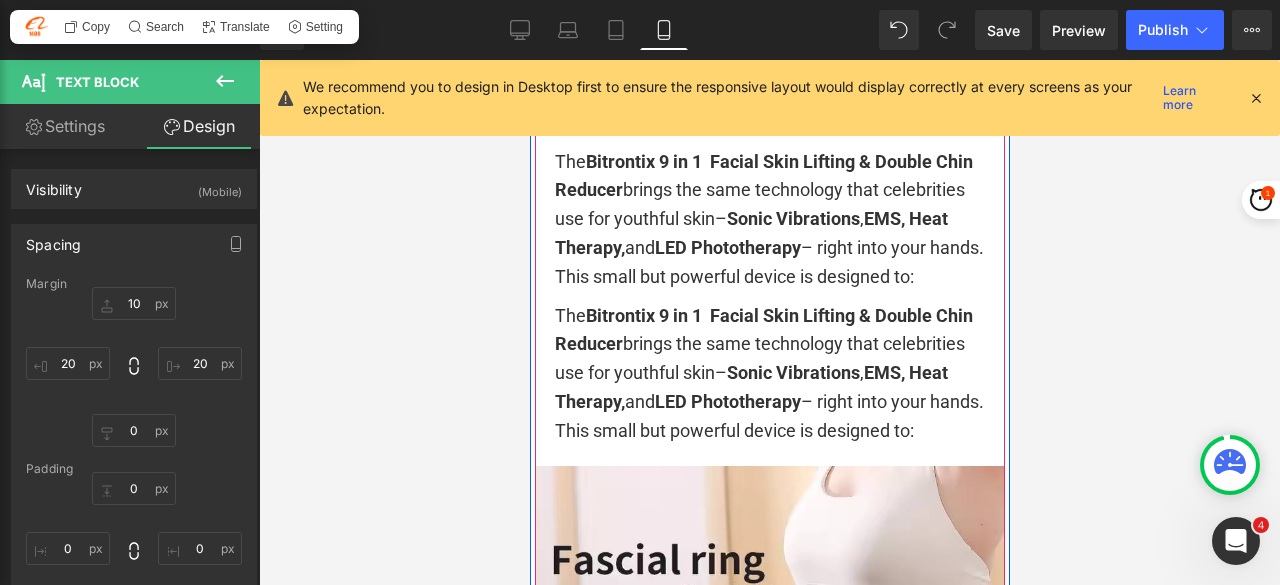 click on "The  Bitrontix 9 in 1  Facial Skin Lifting & Double Chin Reducer  brings the same technology that celebrities use for youthful skin–  Sonic Vibrations ,  EMS, Heat Therapy,  and  LED Phototherapy  – right into your hands." at bounding box center (769, 359) 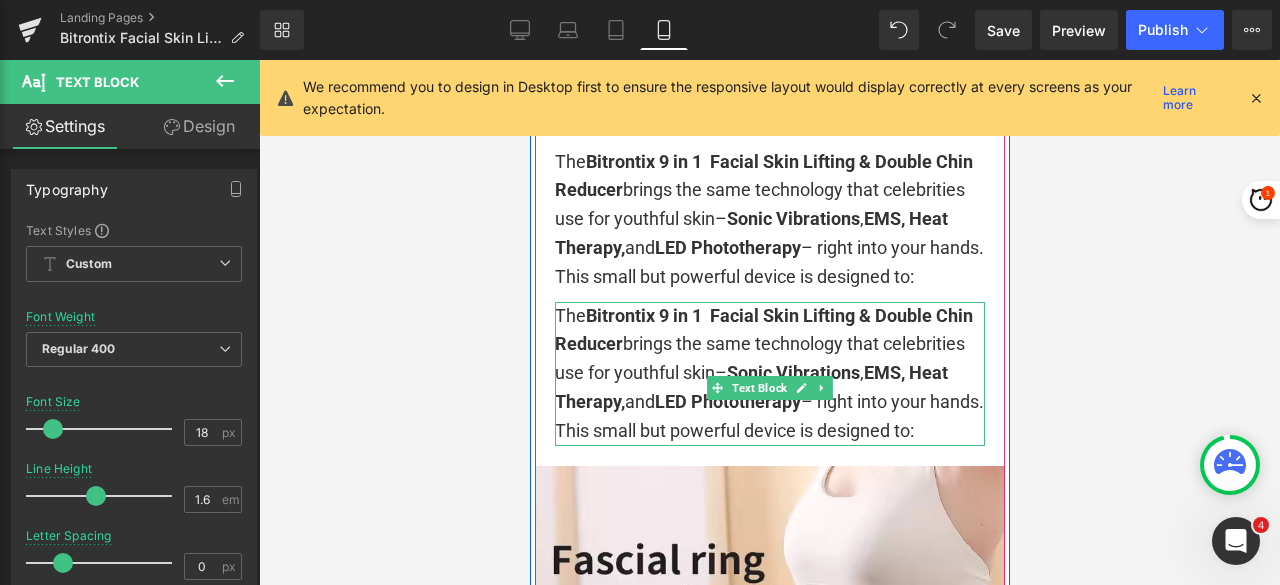 click on "This small but powerful device is designed to:" at bounding box center (769, 431) 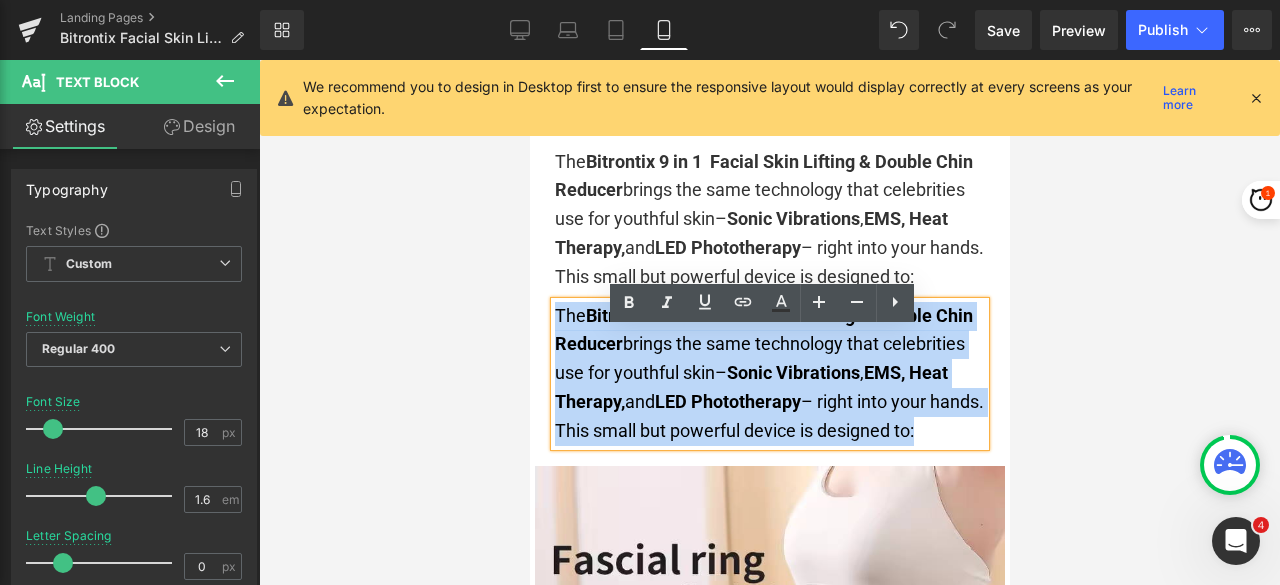 drag, startPoint x: 930, startPoint y: 487, endPoint x: 551, endPoint y: 347, distance: 404.03094 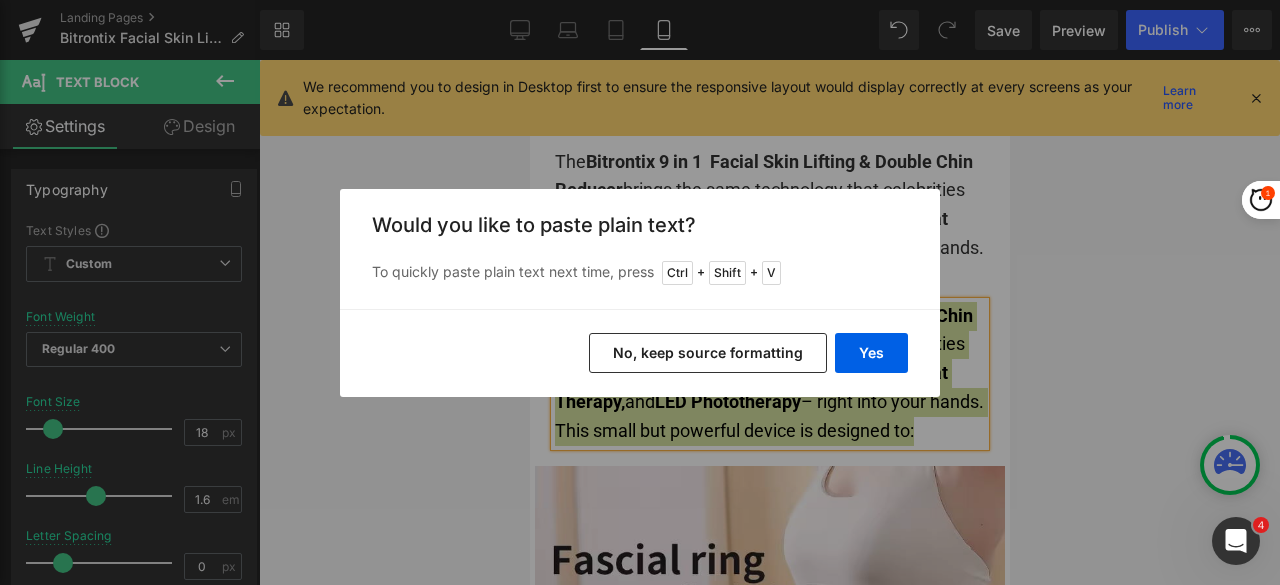 click on "No, keep source formatting" at bounding box center [708, 353] 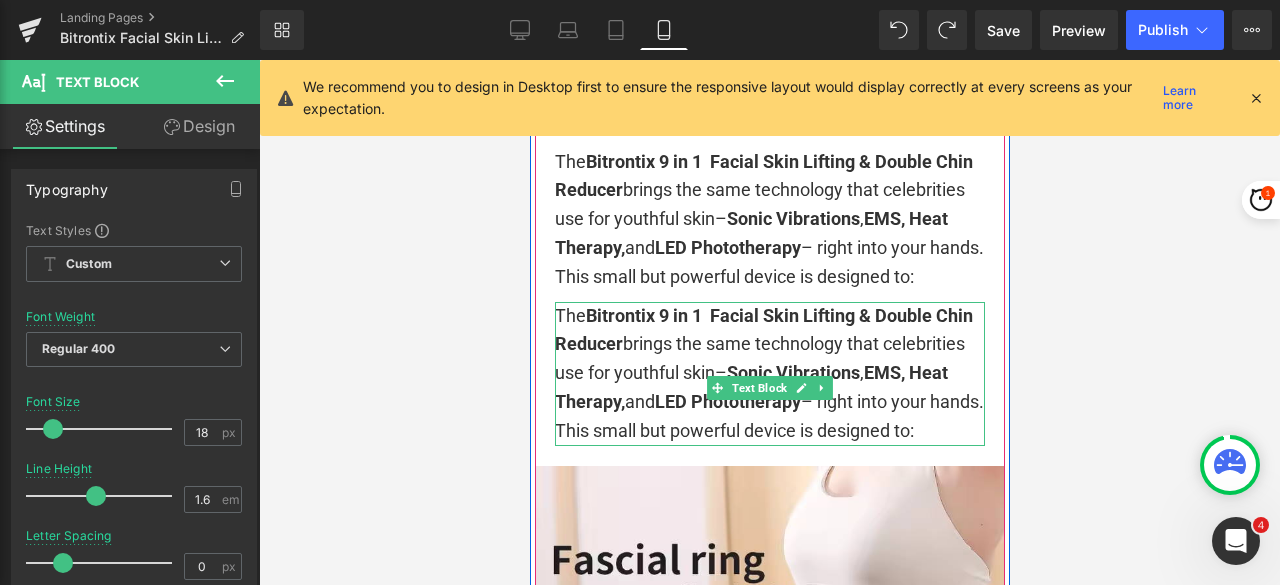 click on "The  Bitrontix 9 in 1  Facial Skin Lifting & Double Chin Reducer  brings the same technology that celebrities use for youthful skin–  Sonic Vibrations ,  EMS, Heat Therapy,  and  LED Phototherapy  – right into your hands." at bounding box center [769, 359] 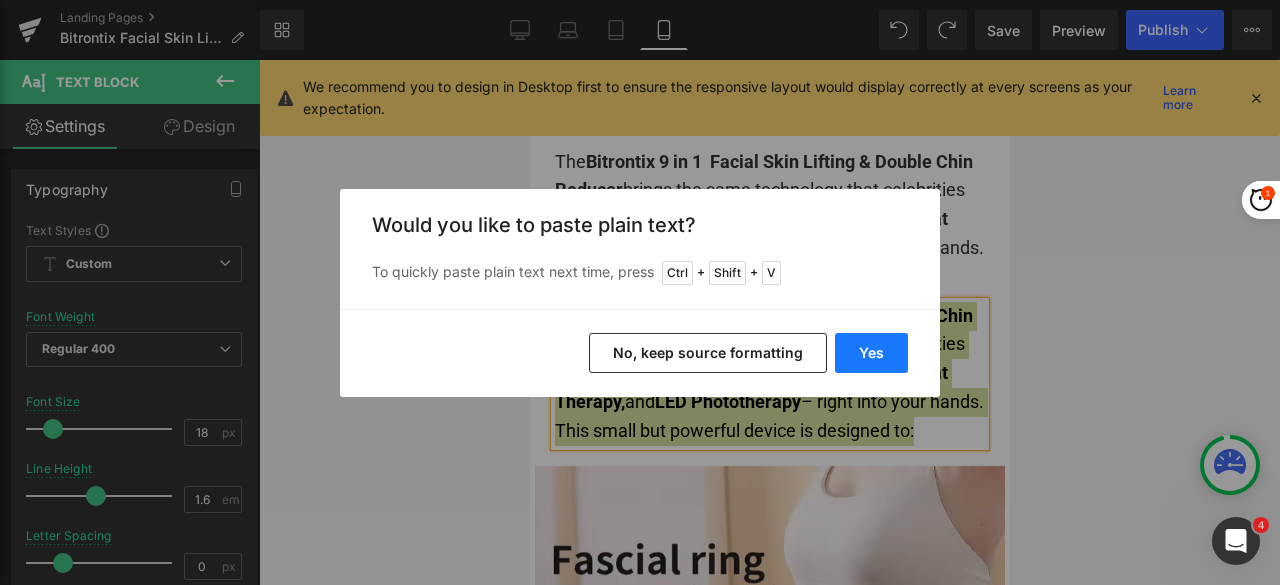 click on "Yes" at bounding box center (871, 353) 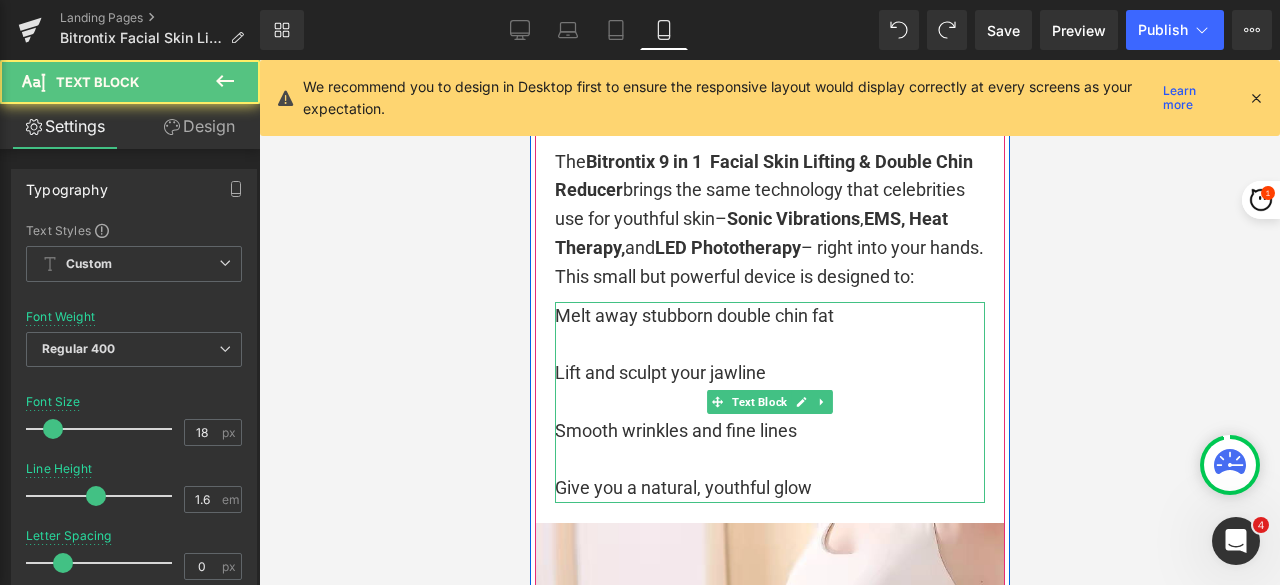 click at bounding box center [769, 344] 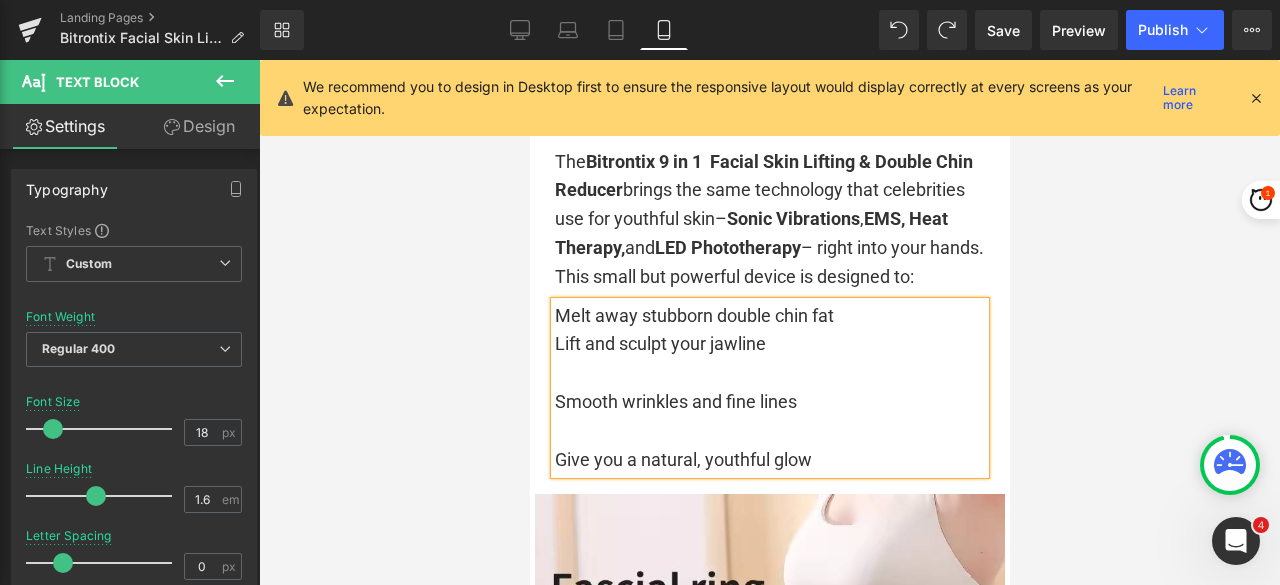 click at bounding box center (769, 373) 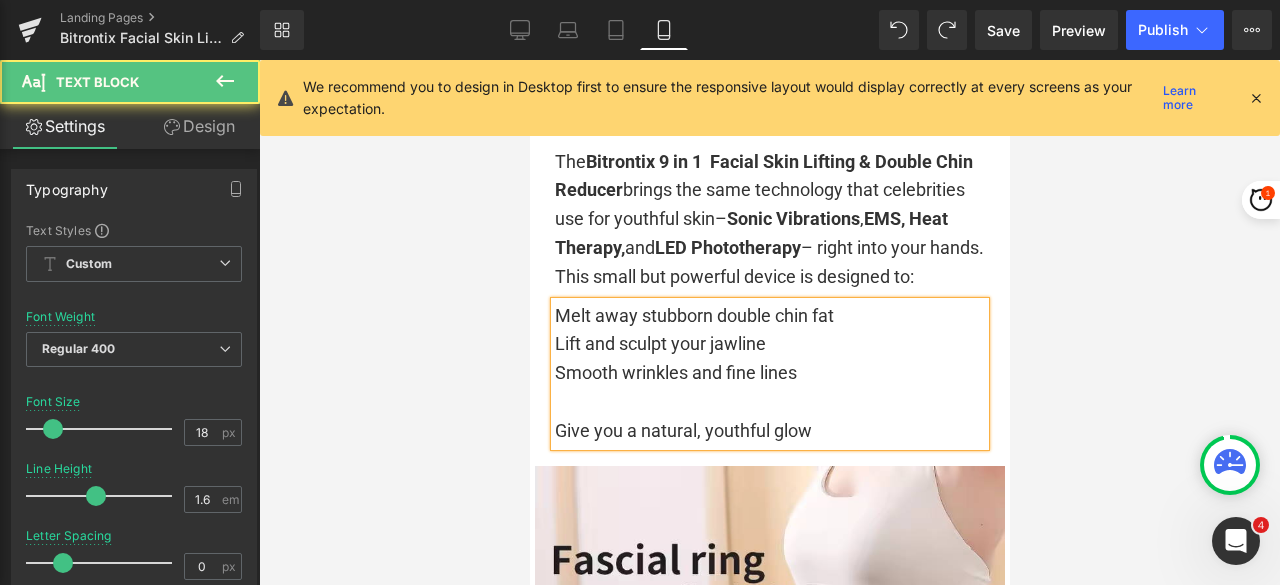 click on "Give you a natural, youthful glow" at bounding box center [769, 431] 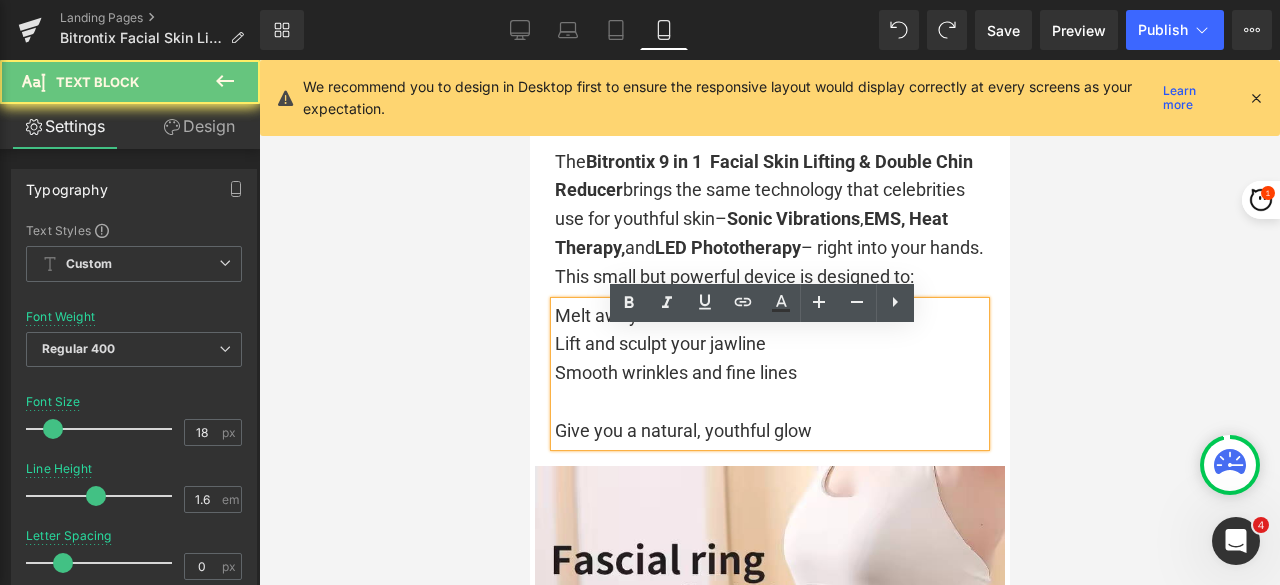click at bounding box center [769, 402] 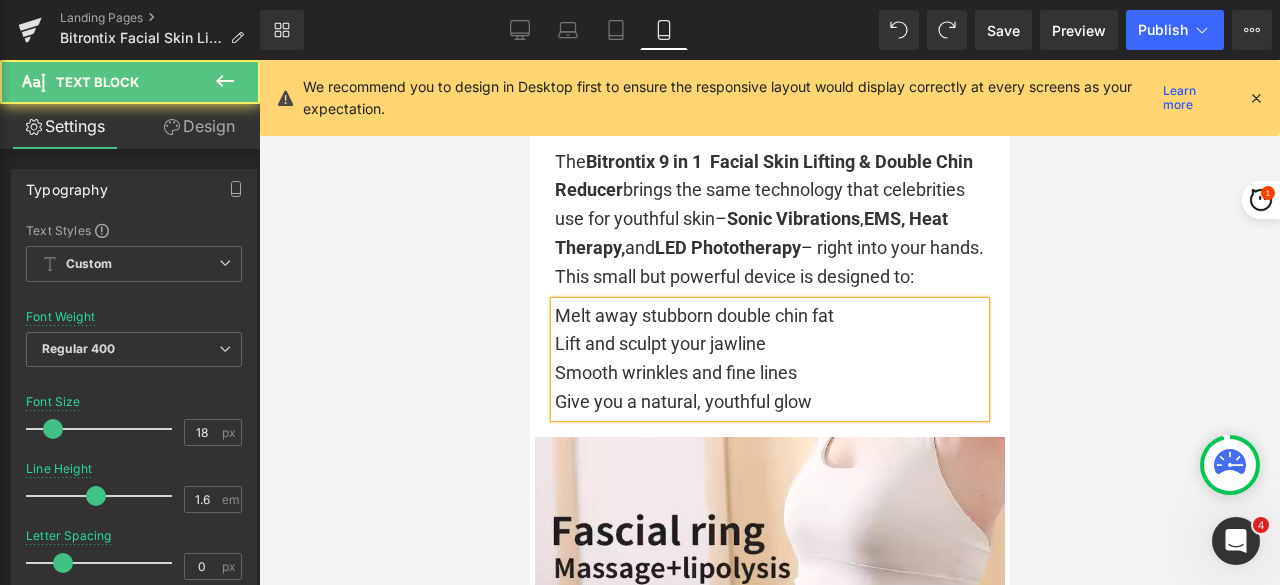 click on "Melt away stubborn double chin fat" at bounding box center [769, 316] 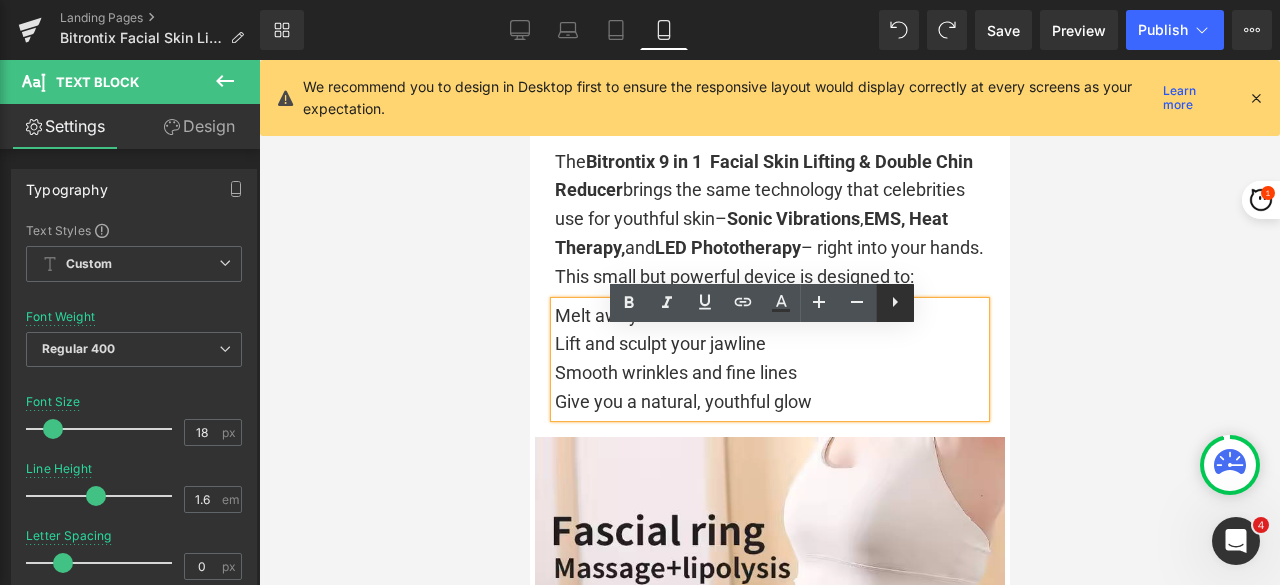 click 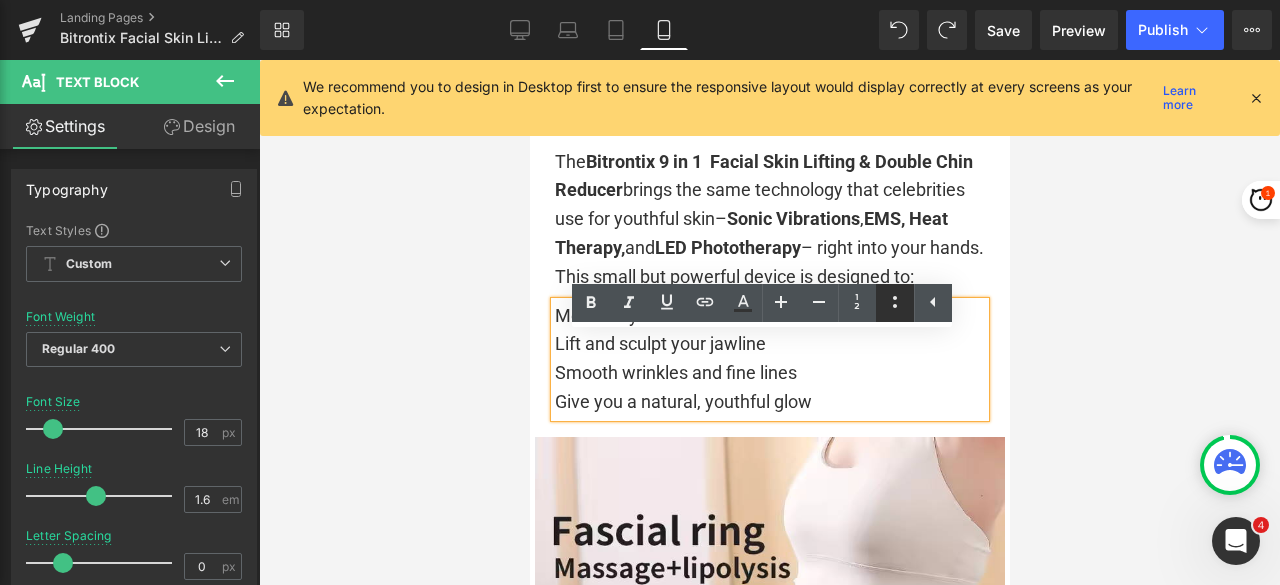 click 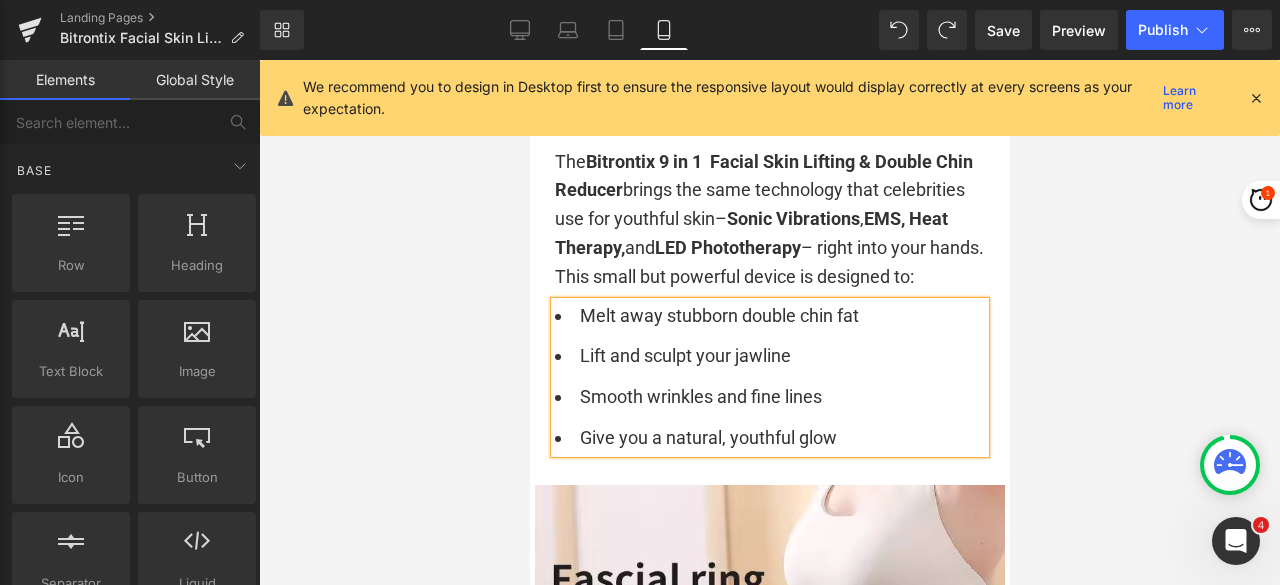 click at bounding box center [769, 322] 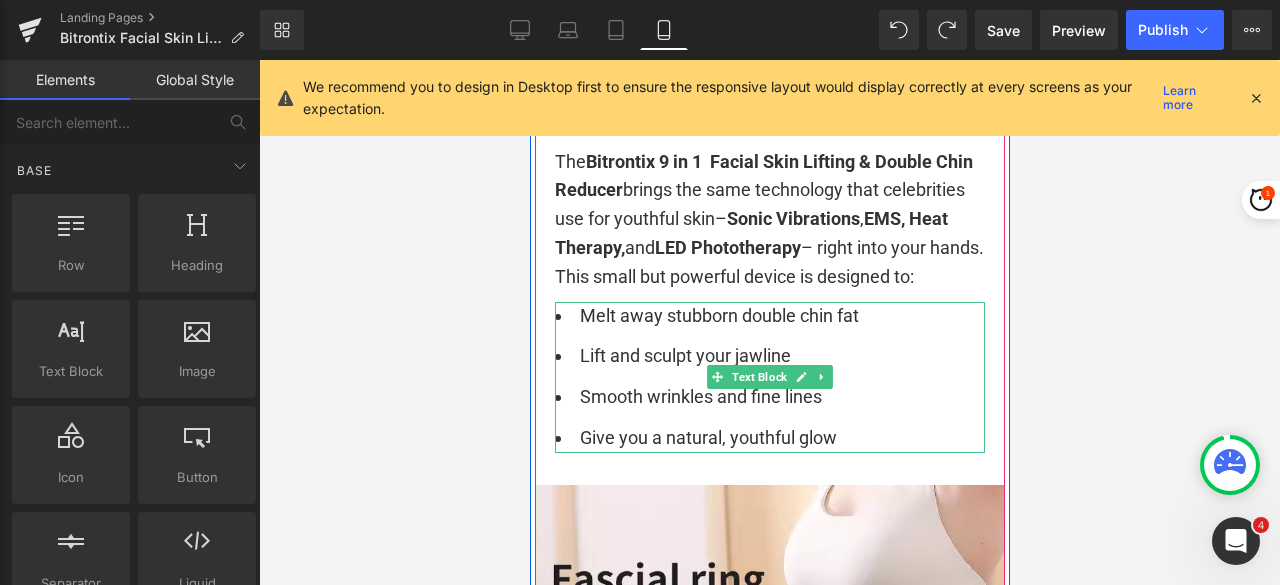 click on "Melt away stubborn double chin fat" at bounding box center [769, 316] 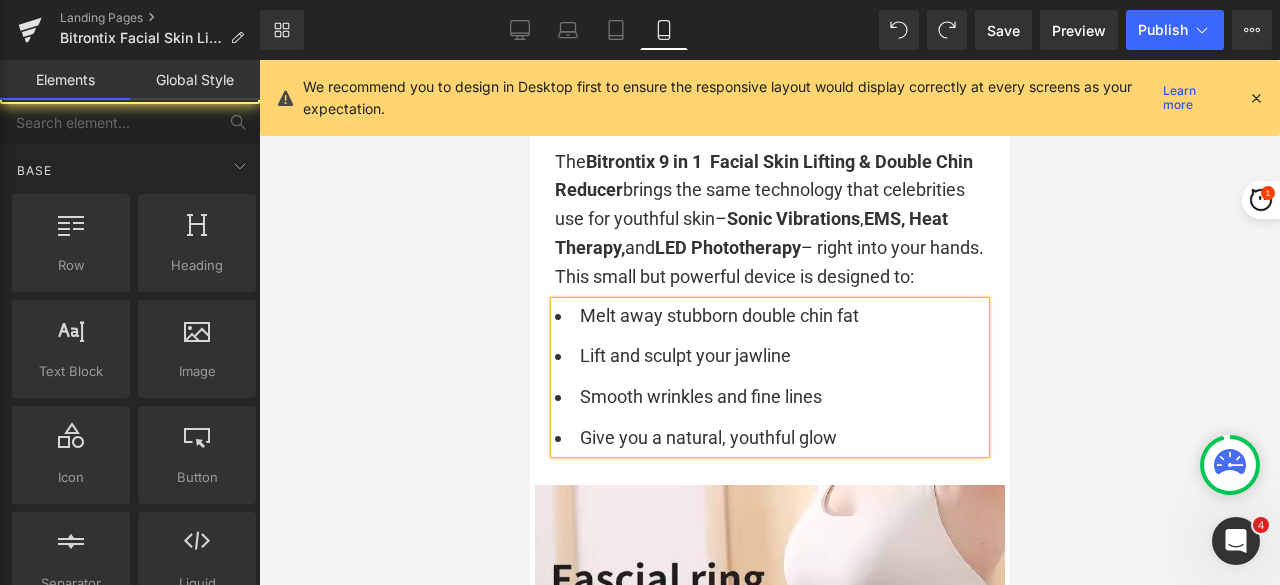 click at bounding box center (769, 322) 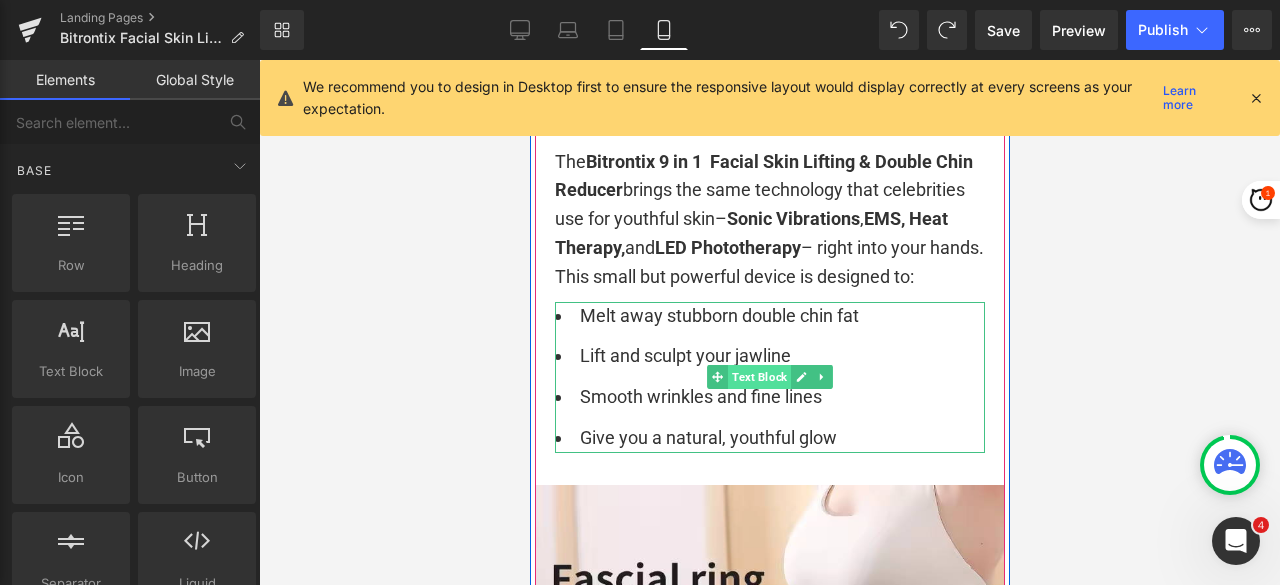 click on "Text Block" at bounding box center [758, 377] 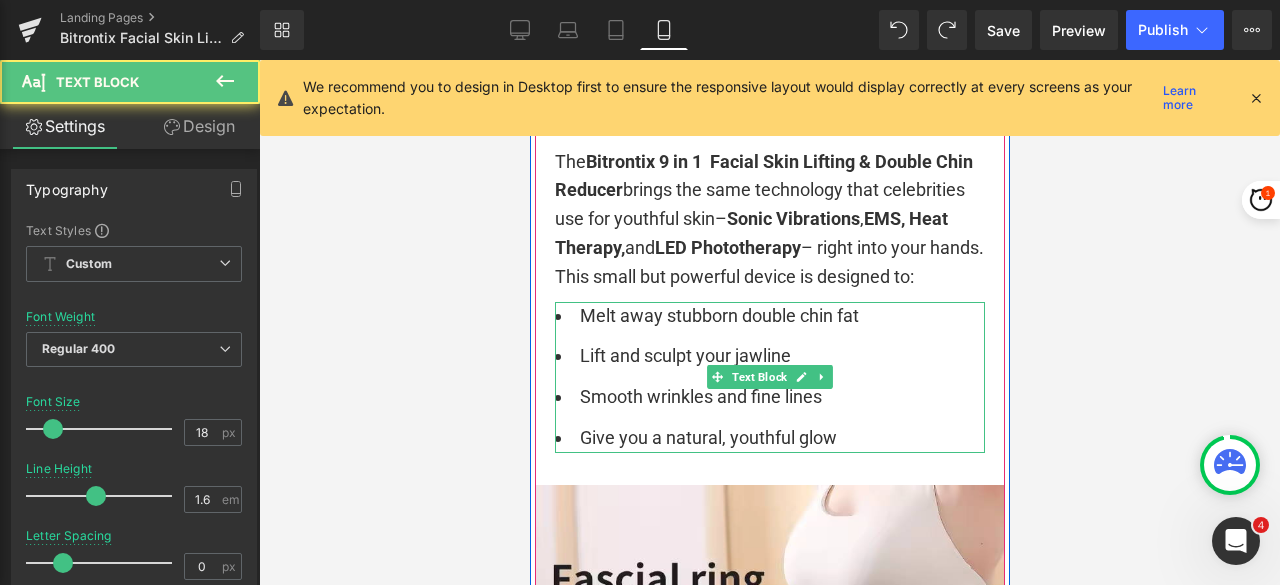 click on "Lift and sculpt your jawline" at bounding box center [769, 356] 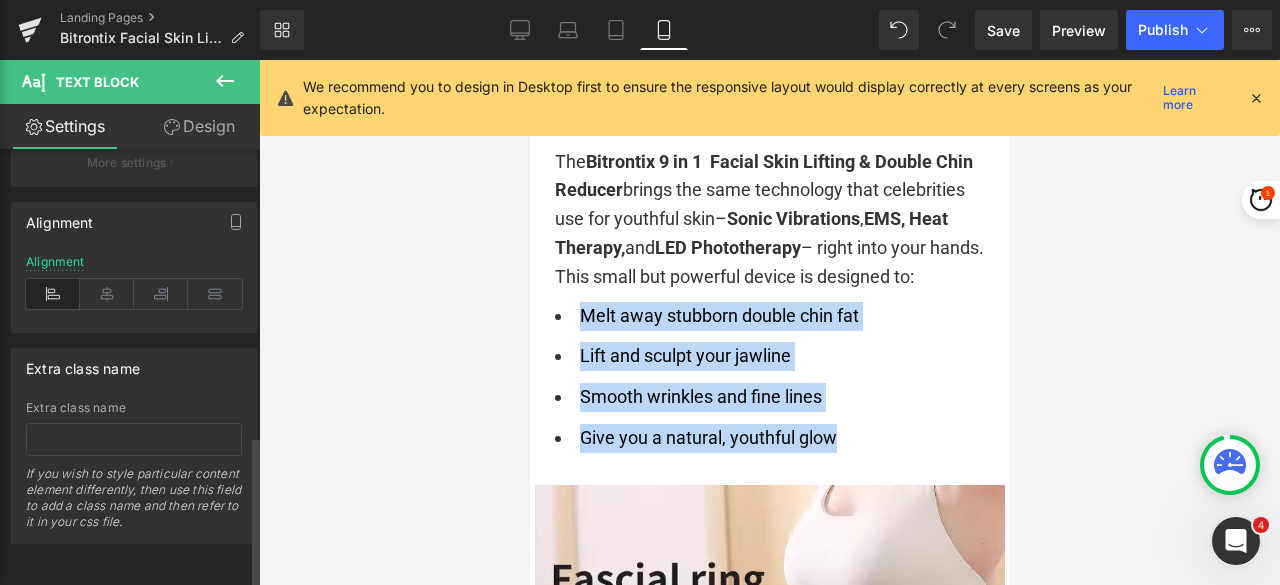 scroll, scrollTop: 822, scrollLeft: 0, axis: vertical 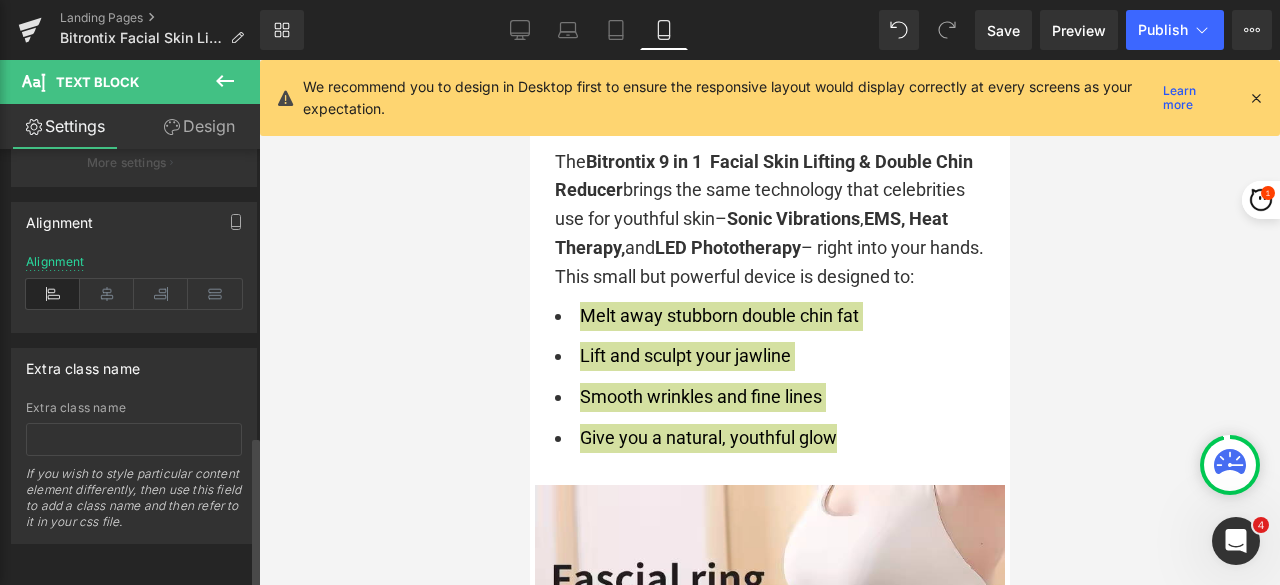 click at bounding box center [53, 294] 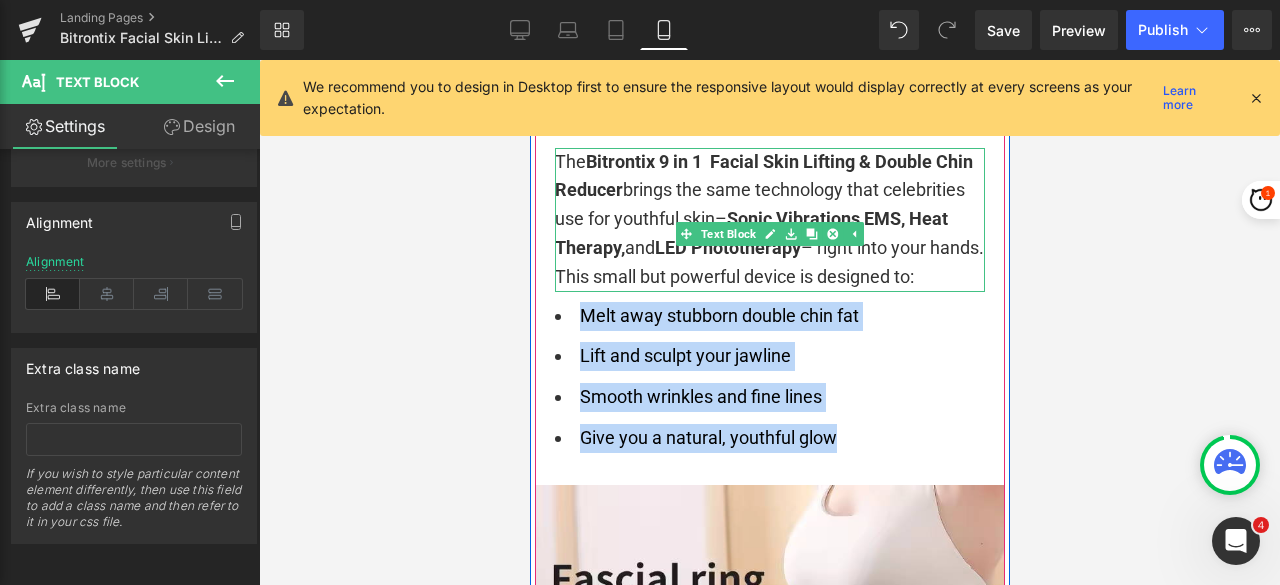 click on "The  Bitrontix 9 in 1  Facial Skin Lifting & Double Chin Reducer  brings the same technology that celebrities use for youthful skin–  Sonic Vibrations ,  EMS, Heat Therapy,  and  LED Phototherapy  – right into your hands." at bounding box center [769, 205] 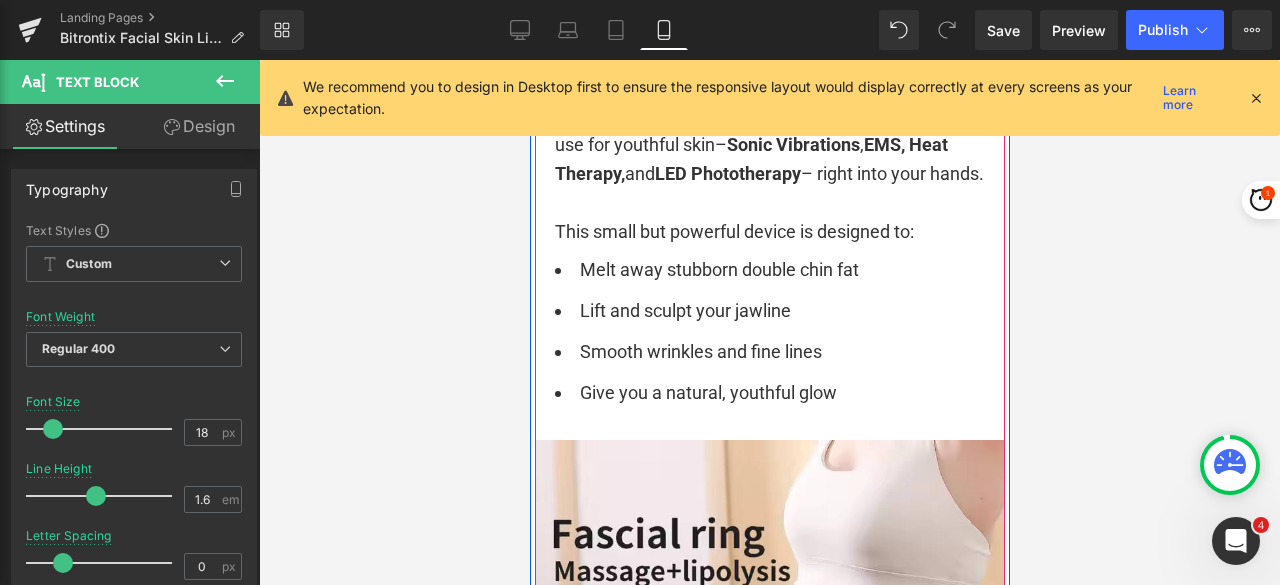 scroll, scrollTop: 3174, scrollLeft: 0, axis: vertical 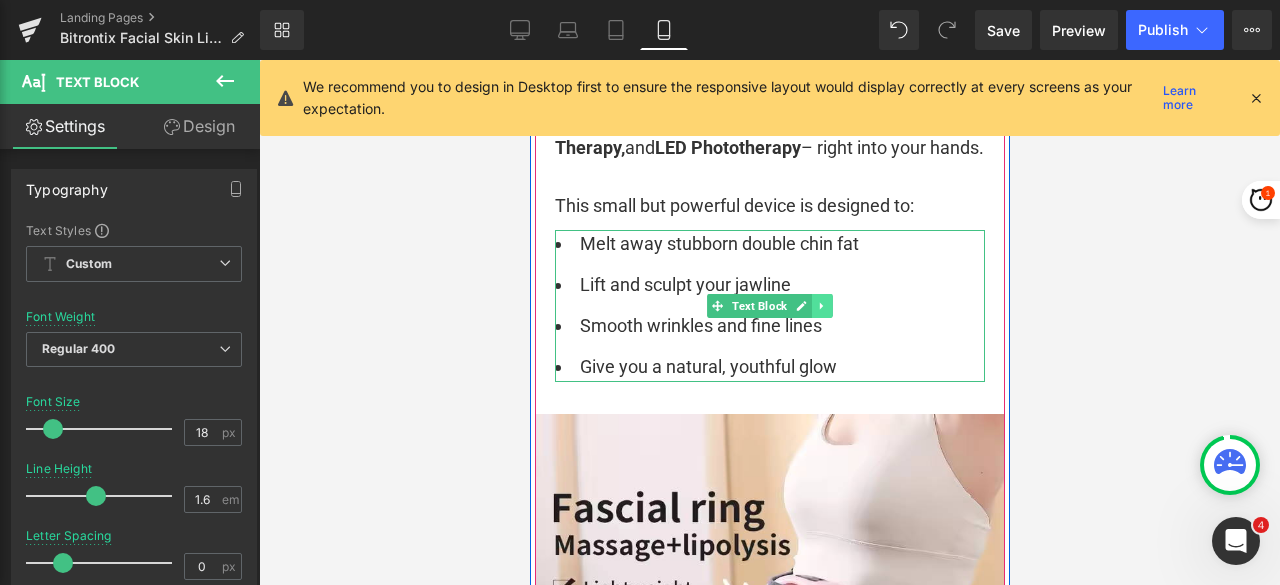 click at bounding box center [821, 306] 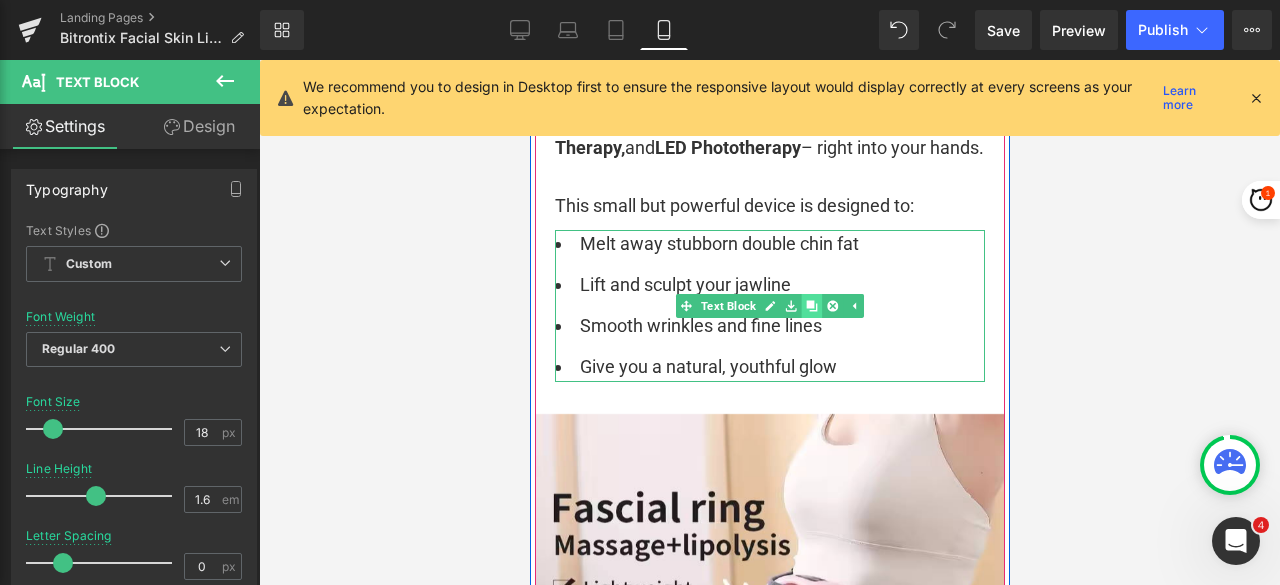 click at bounding box center (811, 306) 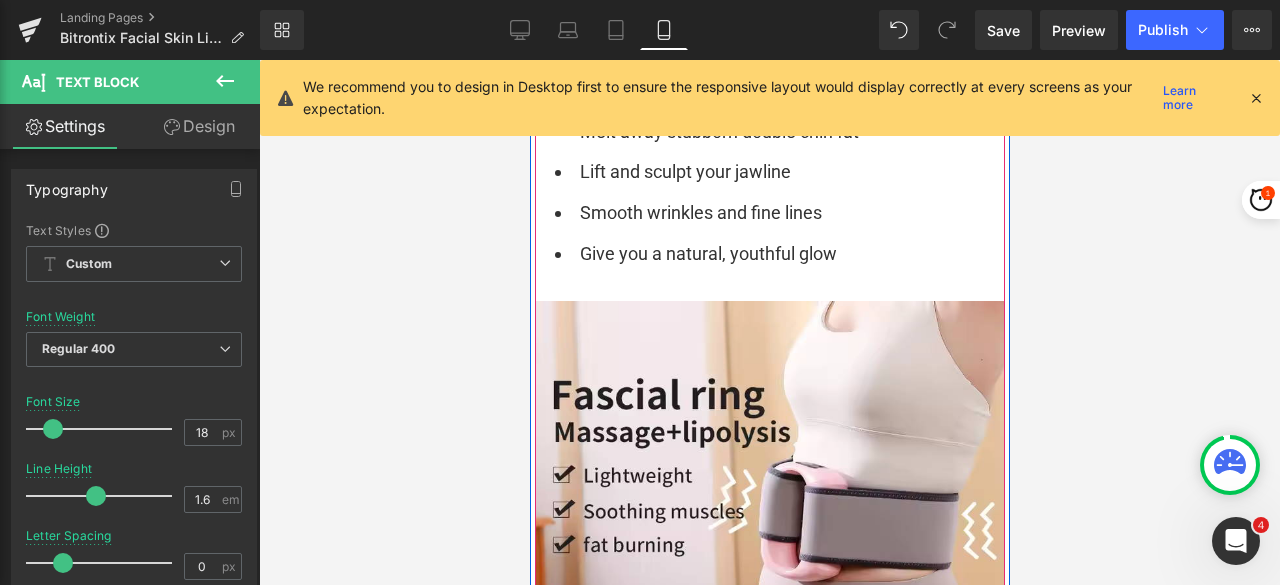 scroll, scrollTop: 3466, scrollLeft: 0, axis: vertical 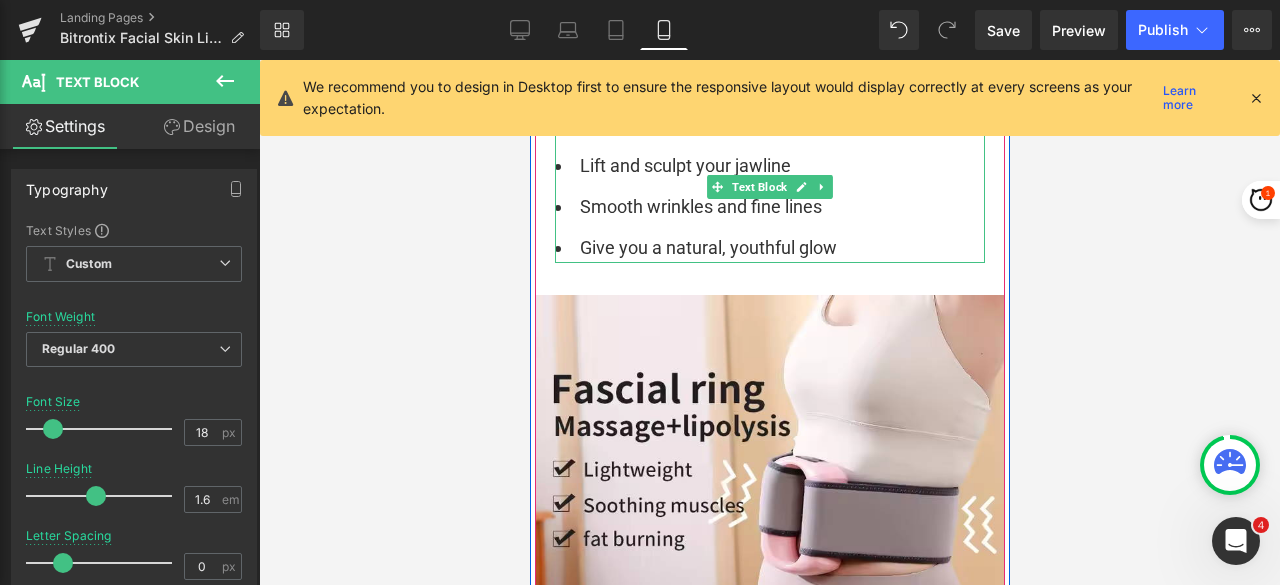 click on "Smooth wrinkles and fine lines" at bounding box center (769, 207) 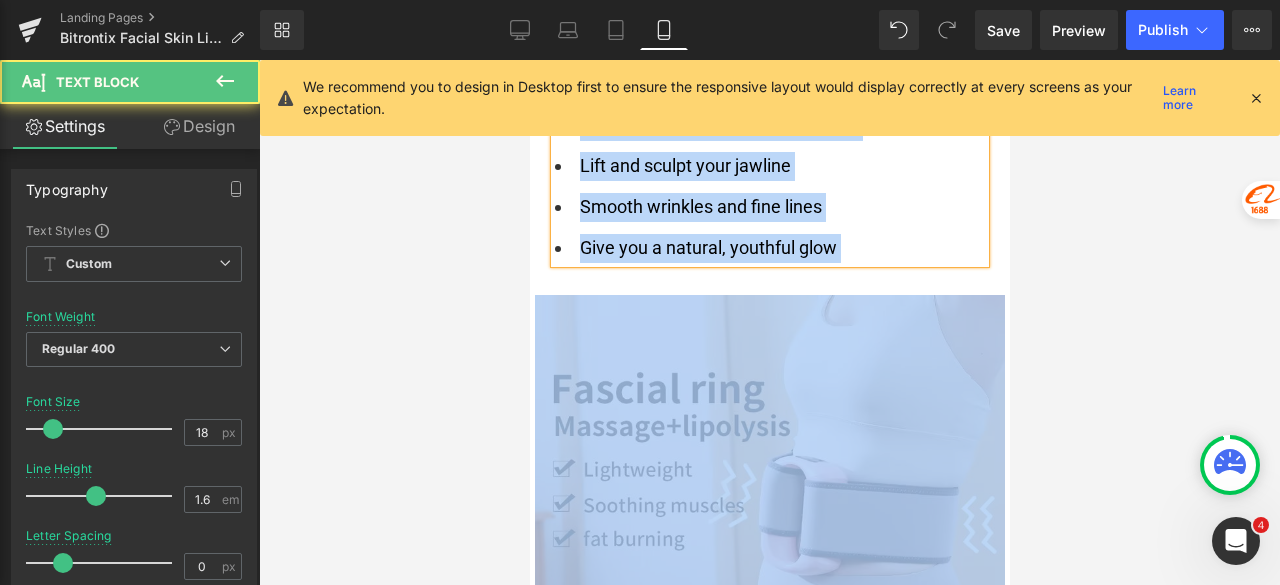 click on "Melt away stubborn double chin fat Lift and sculpt your jawline Smooth wrinkles and fine lines Give you a natural, youthful glow" at bounding box center (769, 187) 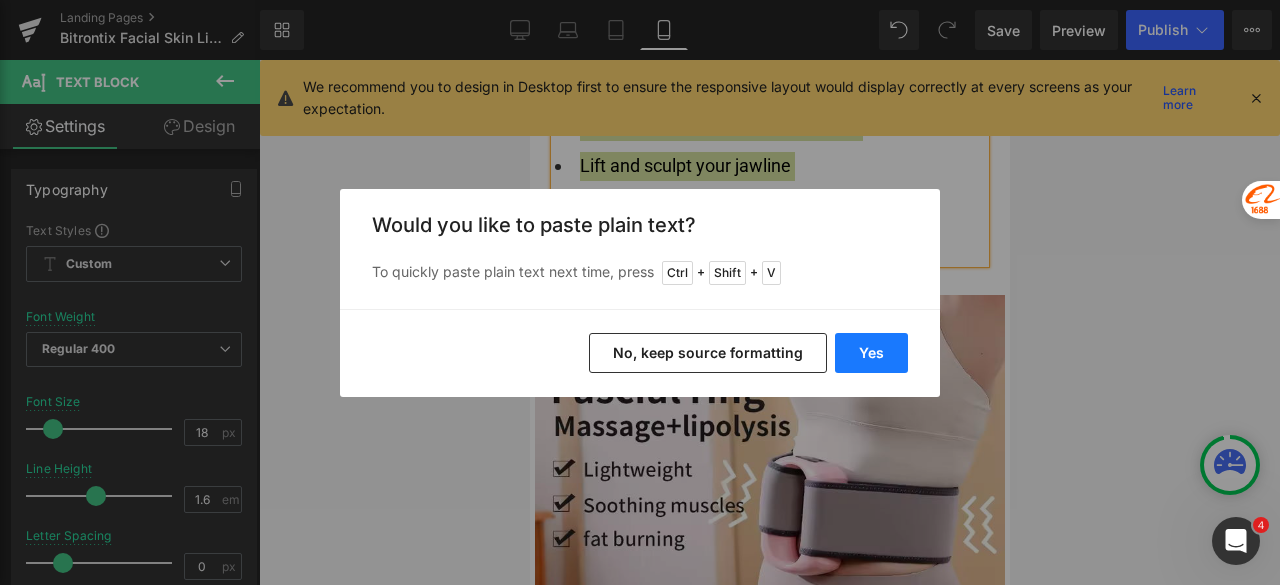 click on "Yes" at bounding box center [871, 353] 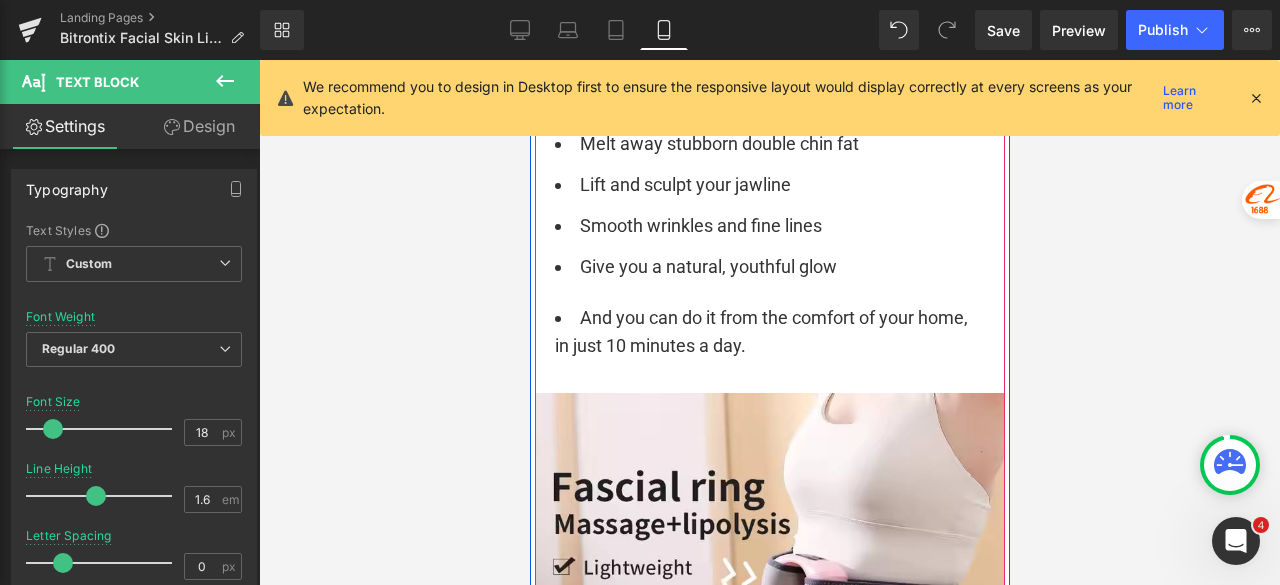scroll, scrollTop: 3266, scrollLeft: 0, axis: vertical 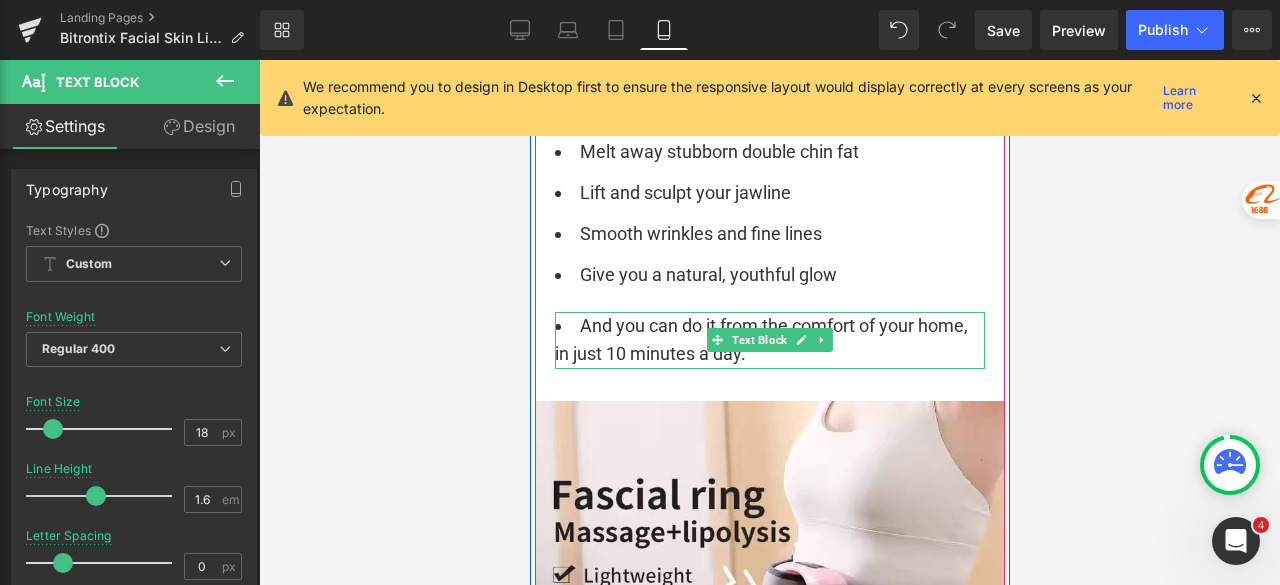click on "And you can do it from the comfort of your home, in just 10 minutes a day." at bounding box center [769, 341] 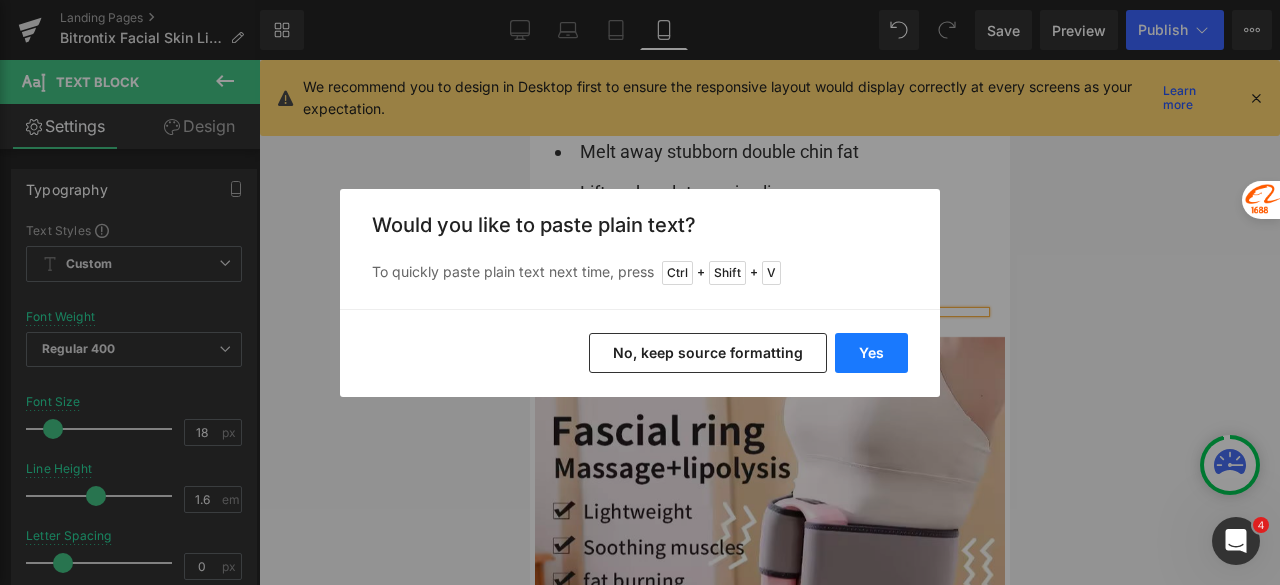 click on "Yes" at bounding box center [871, 353] 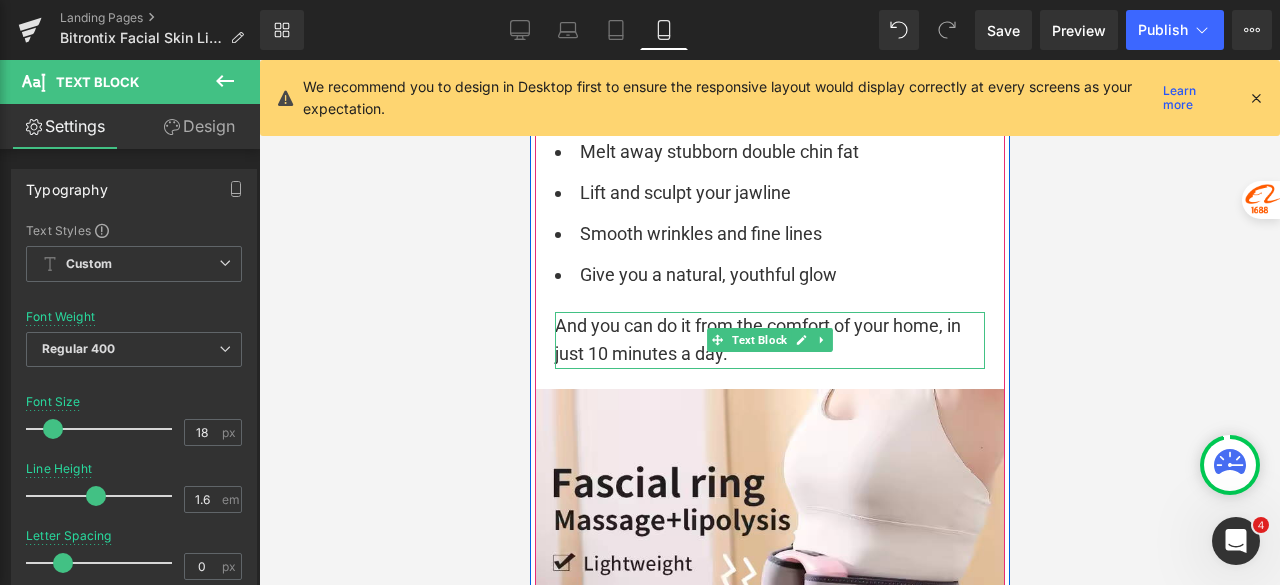 click on "And you can do it from the comfort of your home, in just 10 minutes a day." at bounding box center [769, 341] 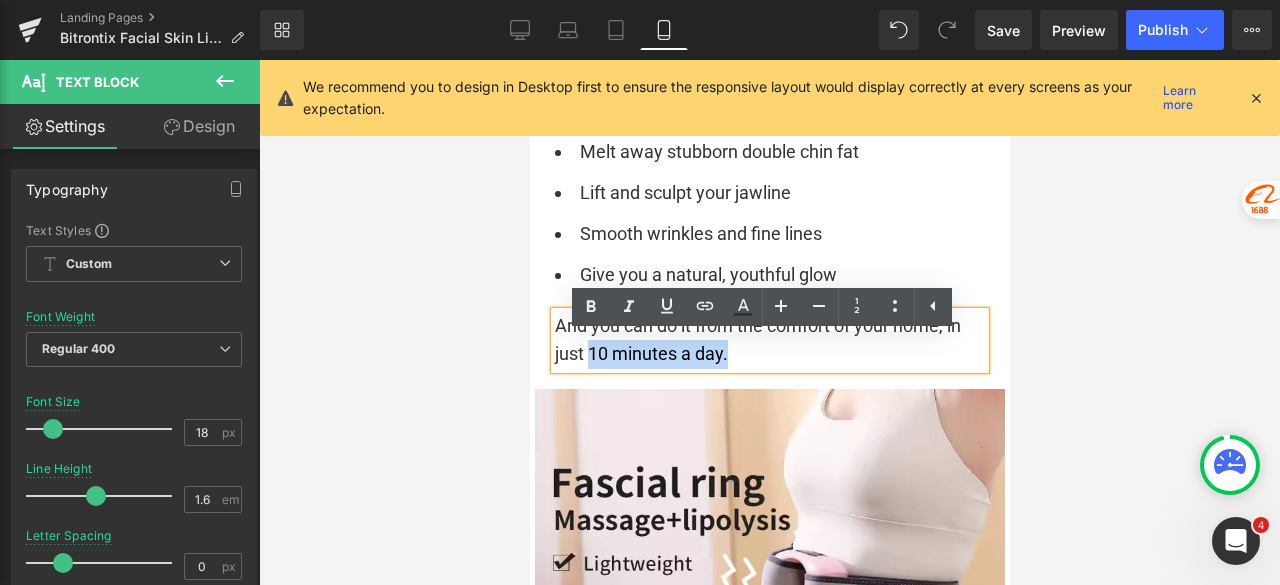 drag, startPoint x: 734, startPoint y: 386, endPoint x: 580, endPoint y: 387, distance: 154.00325 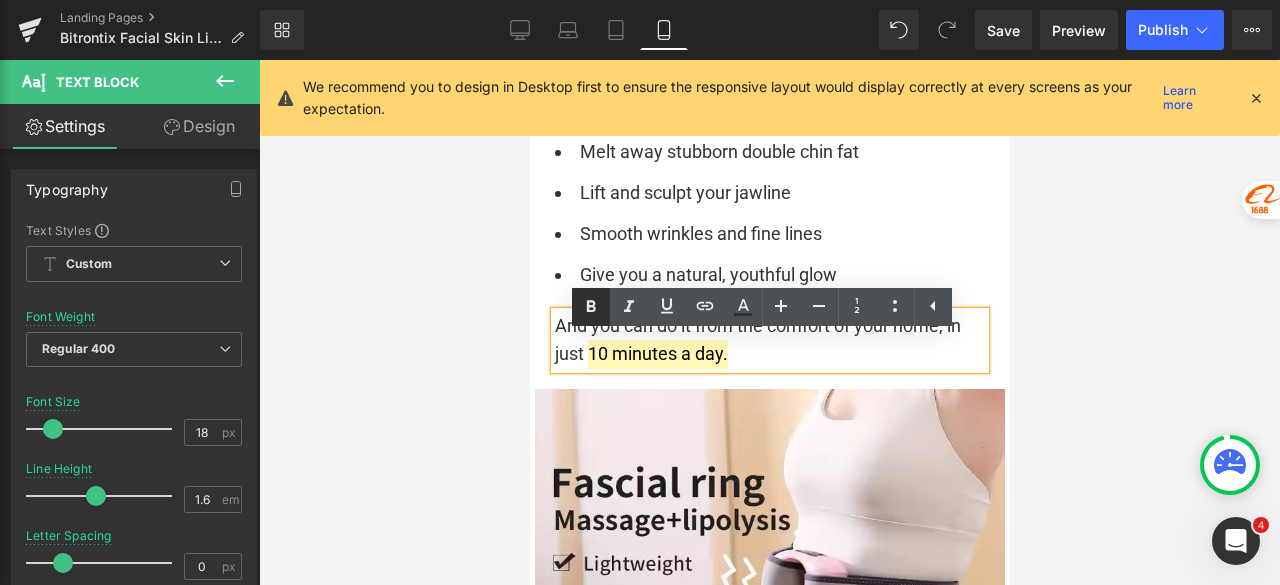click 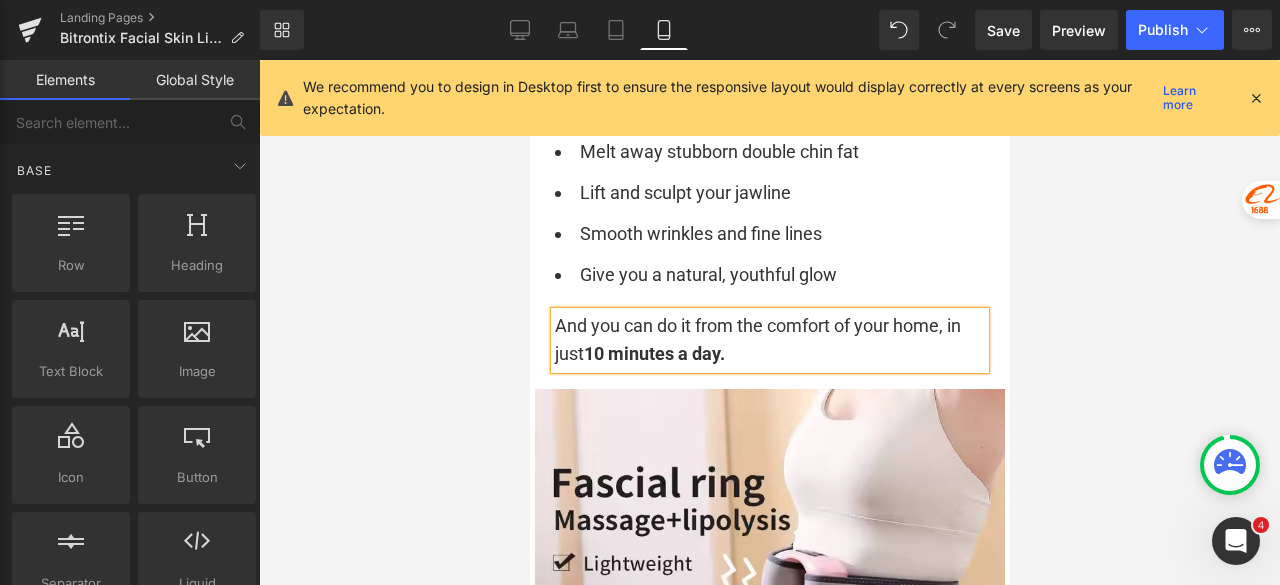 click at bounding box center (769, 322) 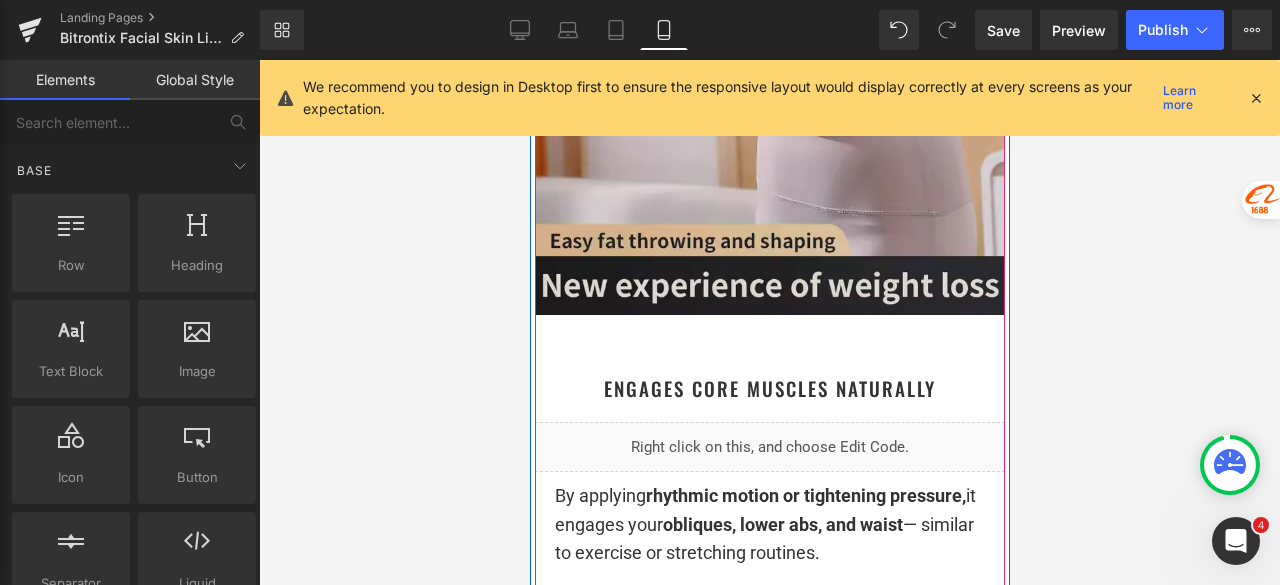 scroll, scrollTop: 3866, scrollLeft: 0, axis: vertical 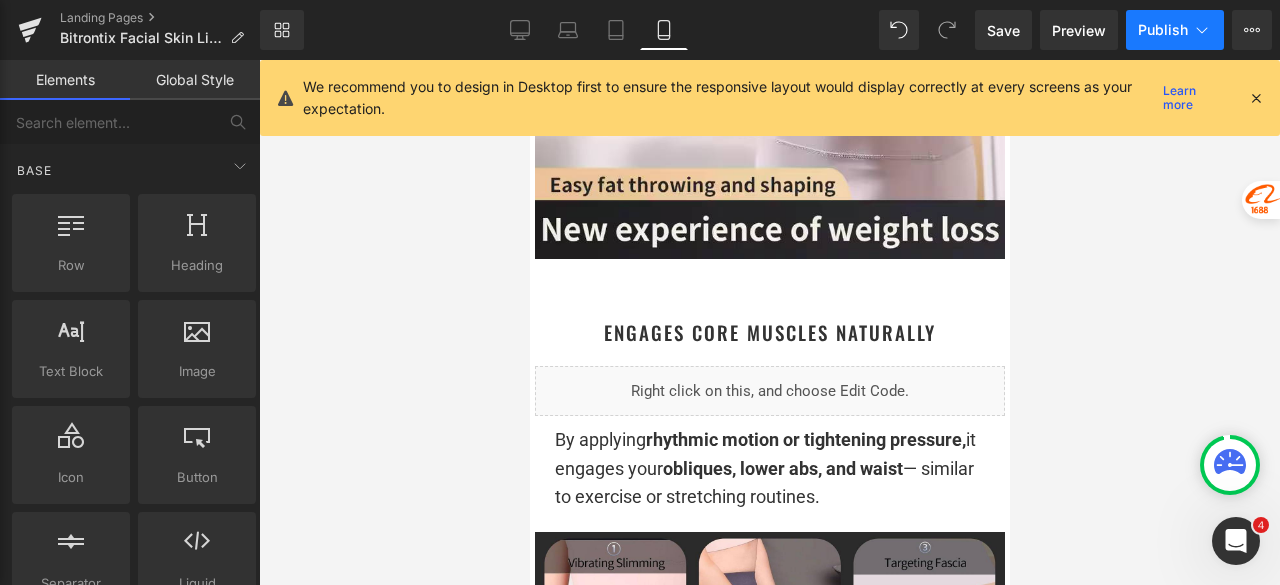 click on "Publish" at bounding box center [1163, 30] 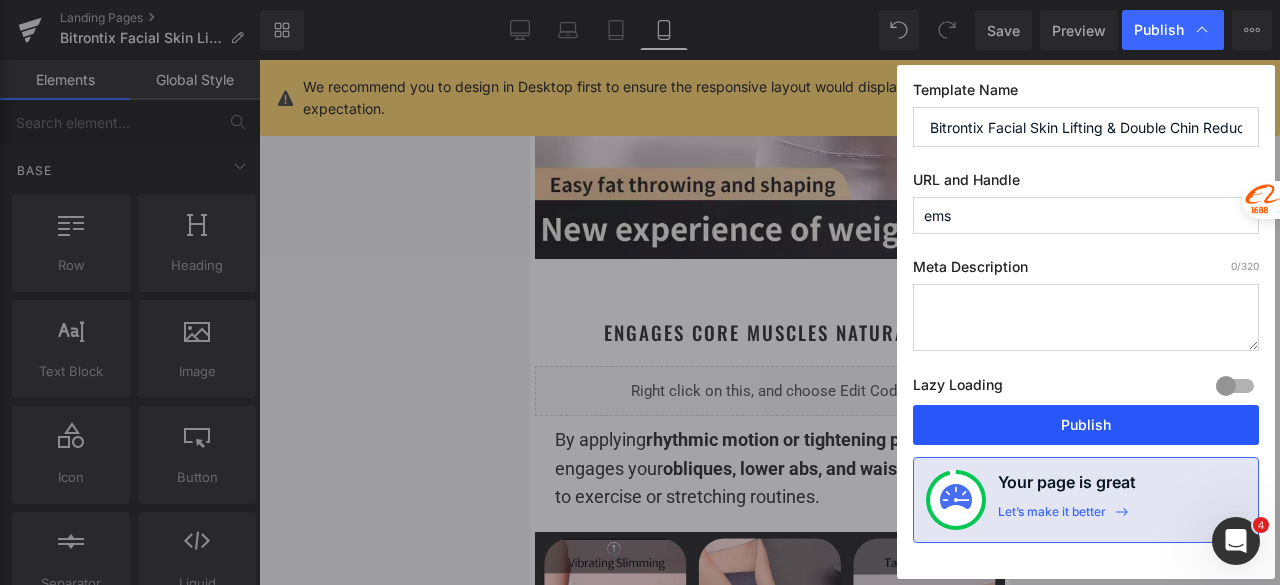 click on "Publish" at bounding box center (1086, 425) 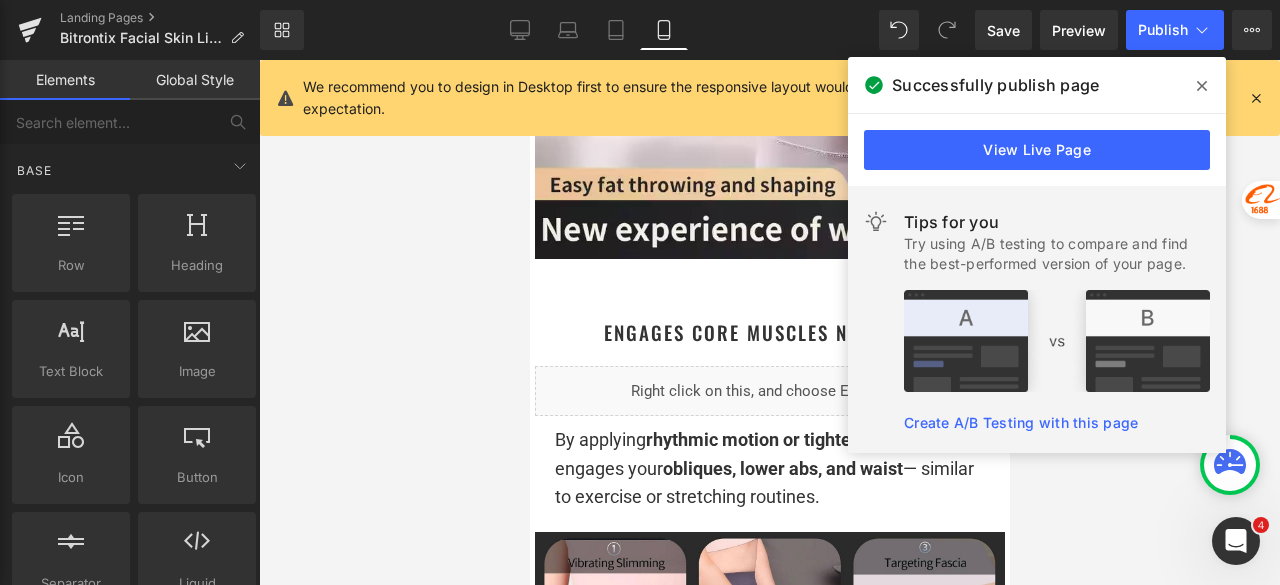 scroll, scrollTop: 3766, scrollLeft: 0, axis: vertical 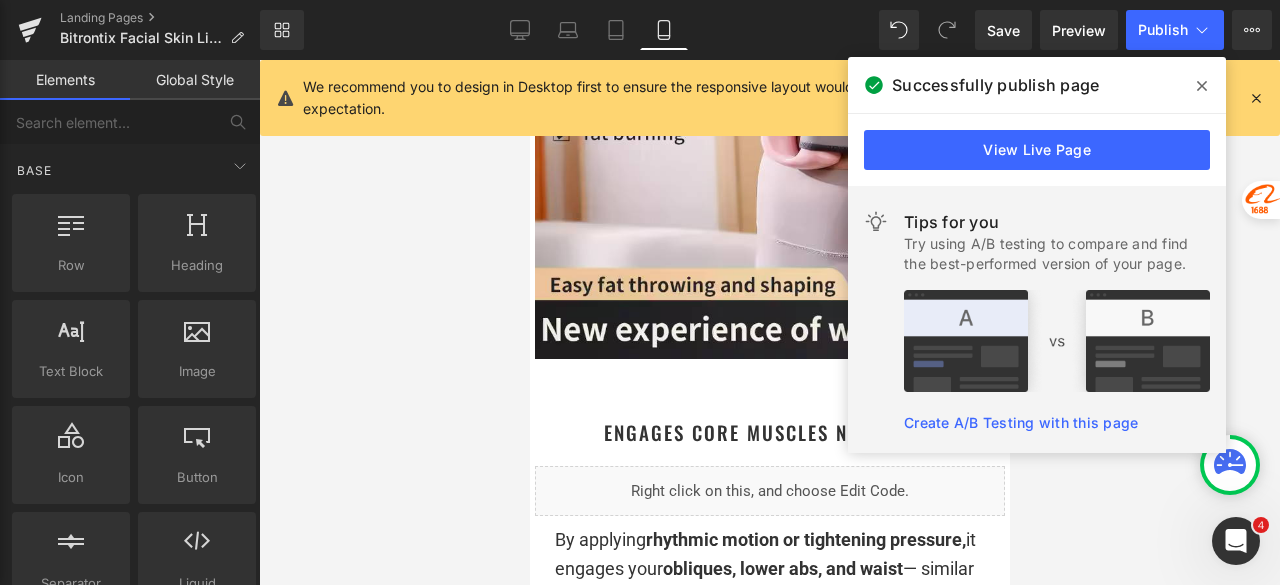 click at bounding box center (1202, 86) 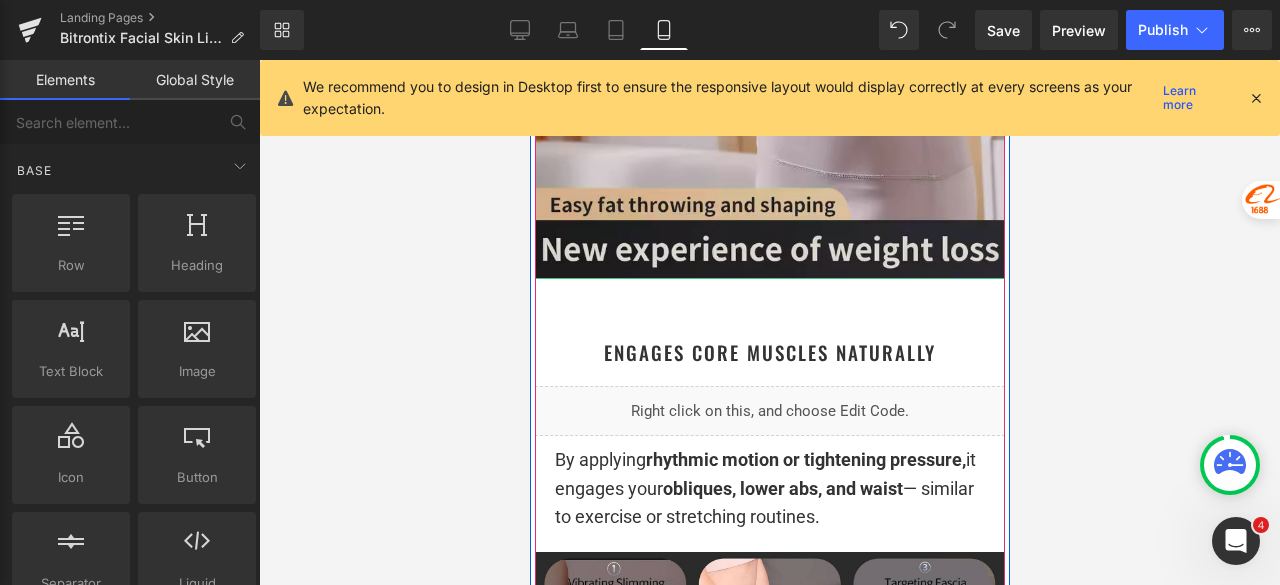 scroll, scrollTop: 3866, scrollLeft: 0, axis: vertical 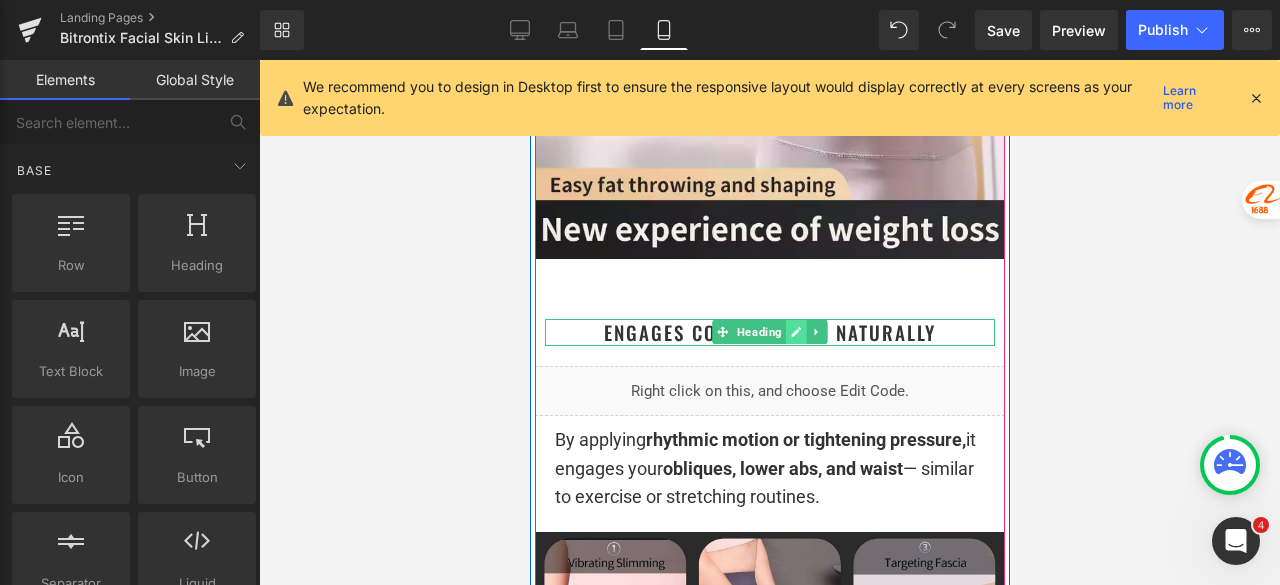 click 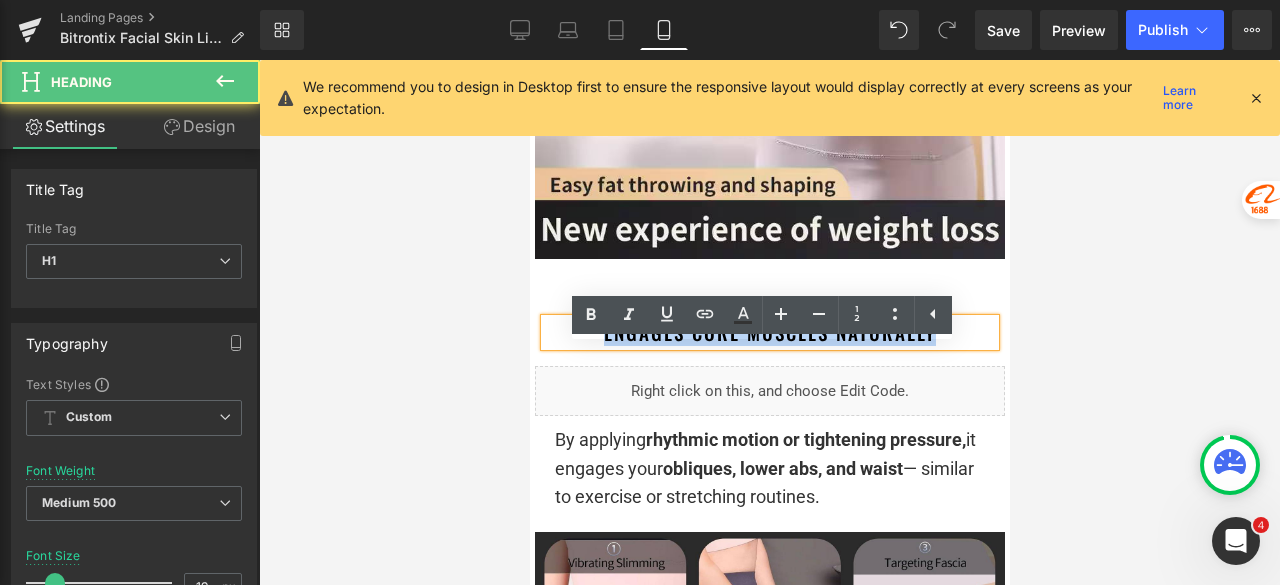 drag, startPoint x: 708, startPoint y: 359, endPoint x: 588, endPoint y: 359, distance: 120 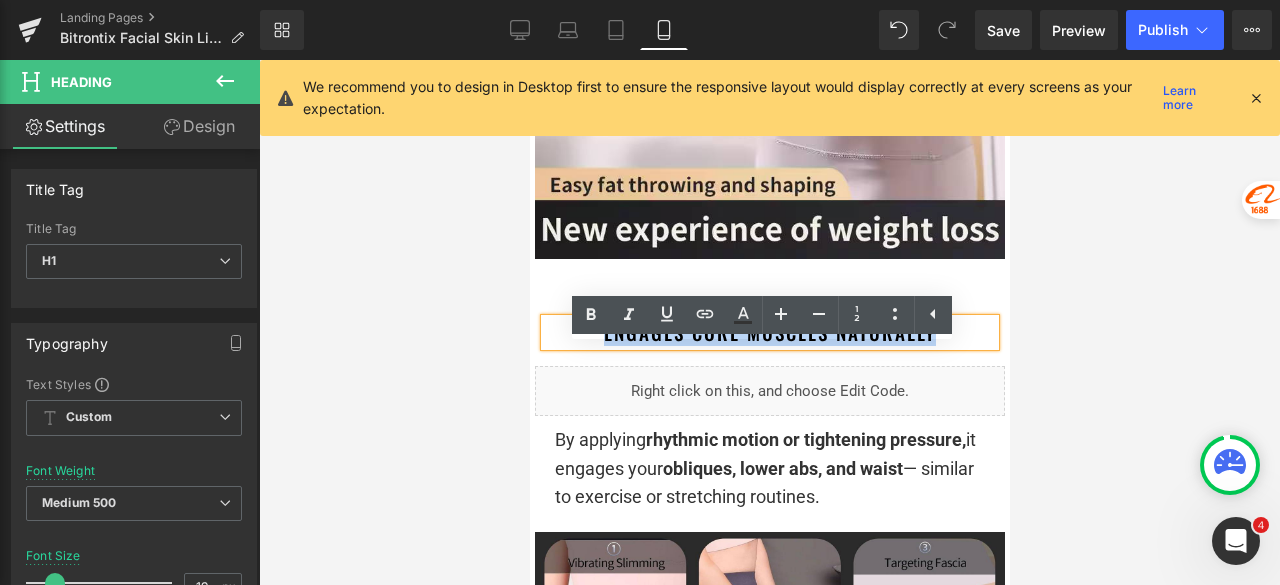 paste 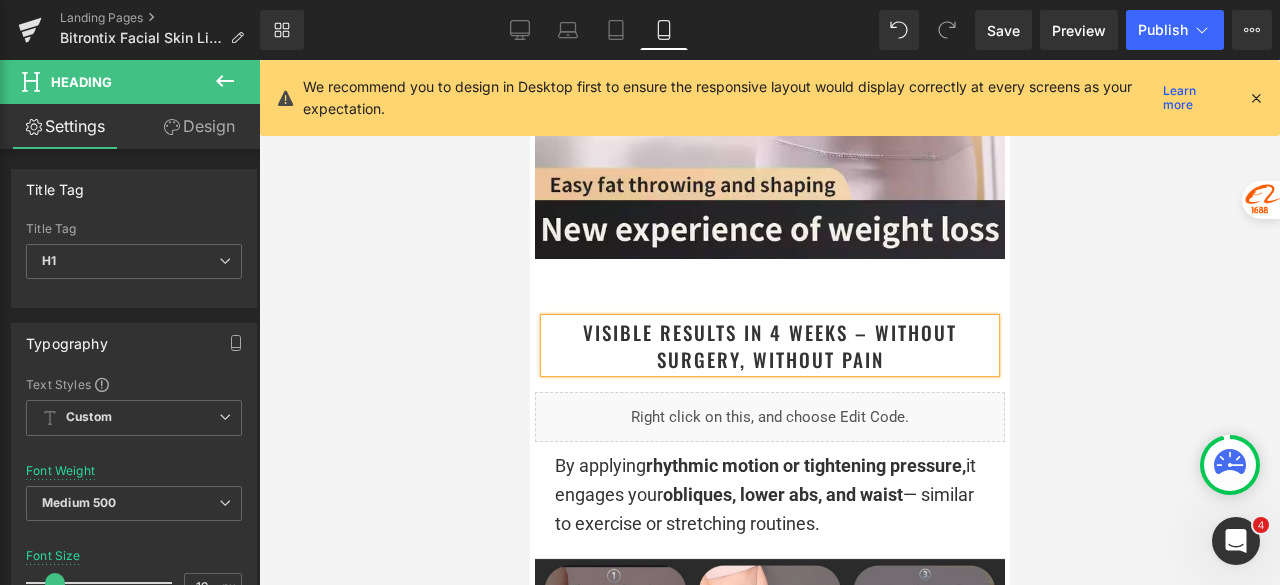 click at bounding box center [769, 322] 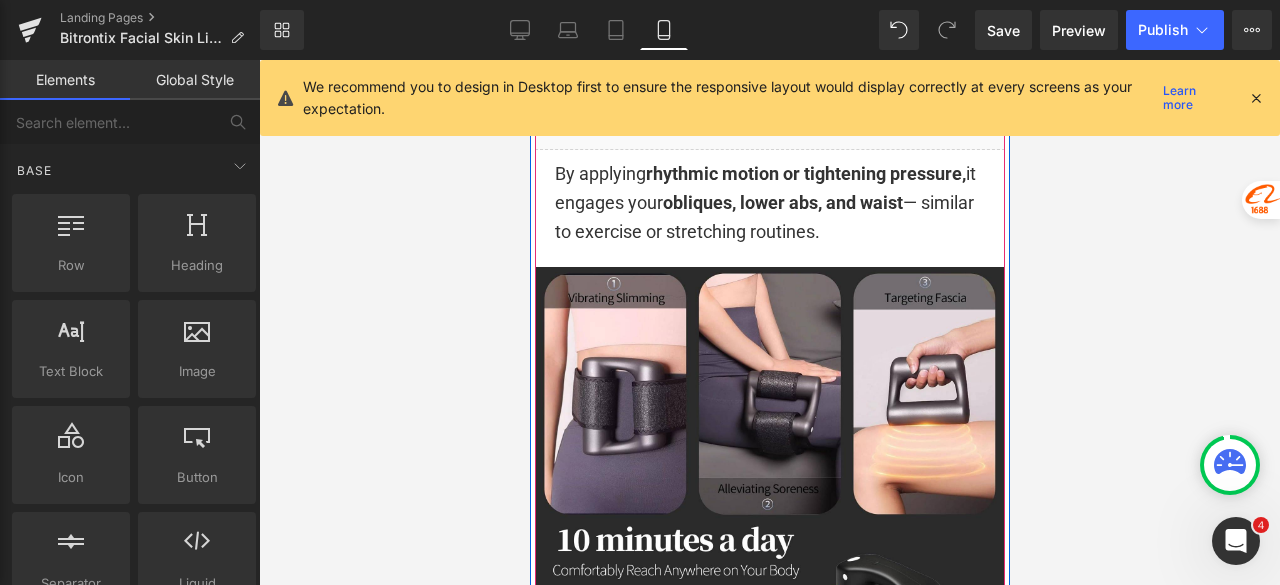 scroll, scrollTop: 4166, scrollLeft: 0, axis: vertical 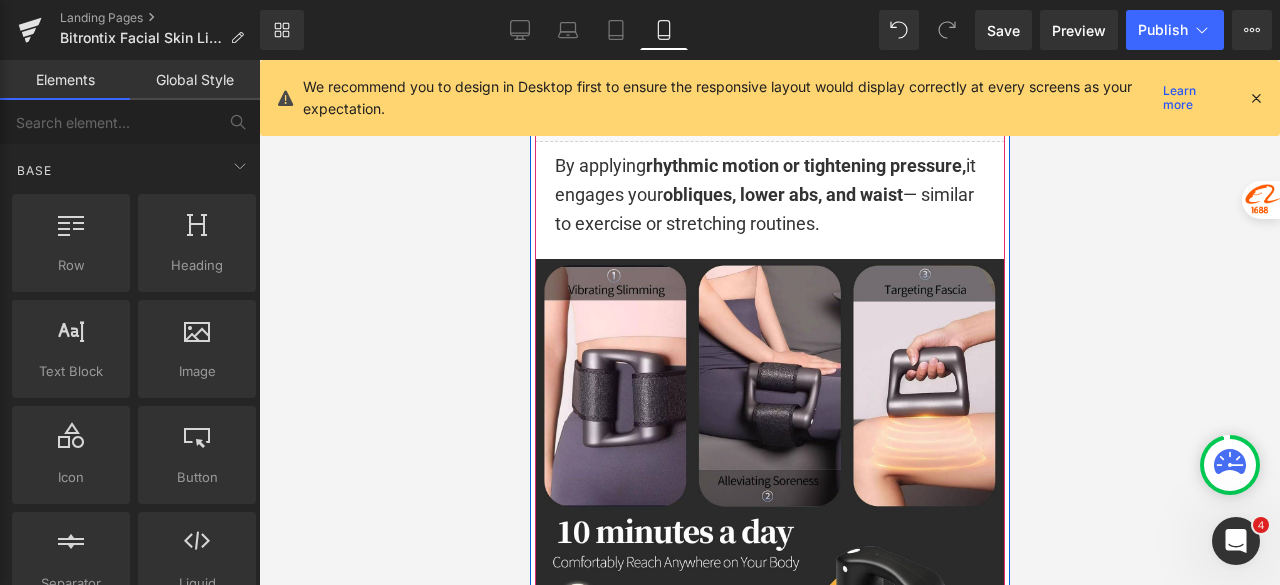 click on "By applying  rhythmic motion or tightening pressure,  it engages your  obliques, lower abs, and waist  — similar to exercise or stretching routines." at bounding box center (769, 195) 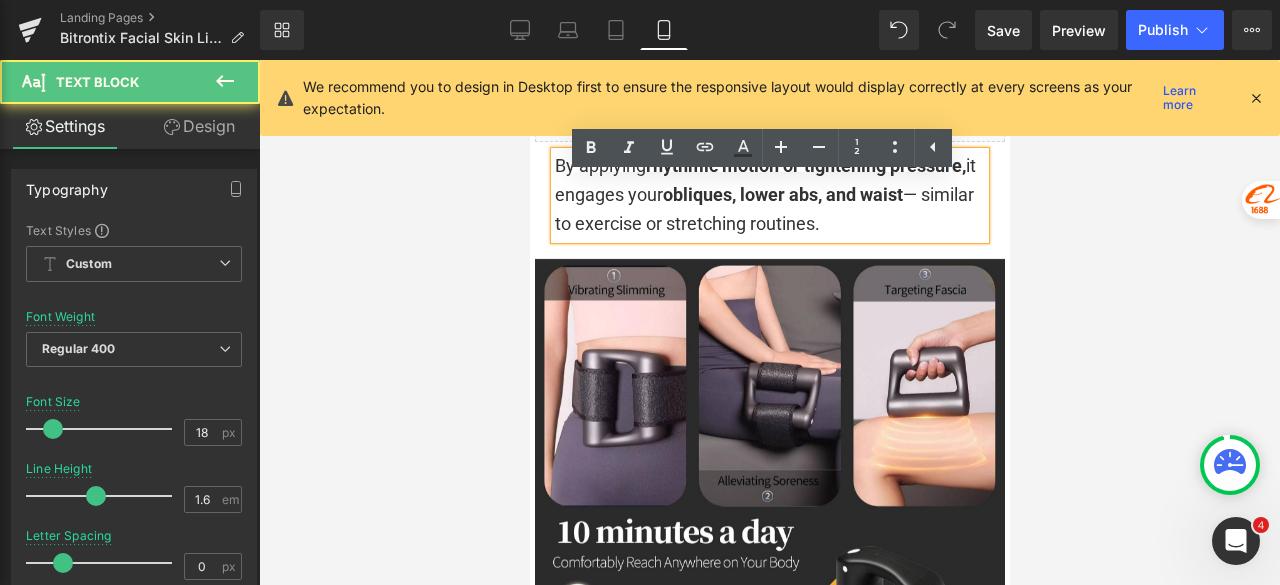 click on "By applying  rhythmic motion or tightening pressure,  it engages your  obliques, lower abs, and waist  — similar to exercise or stretching routines." at bounding box center (769, 195) 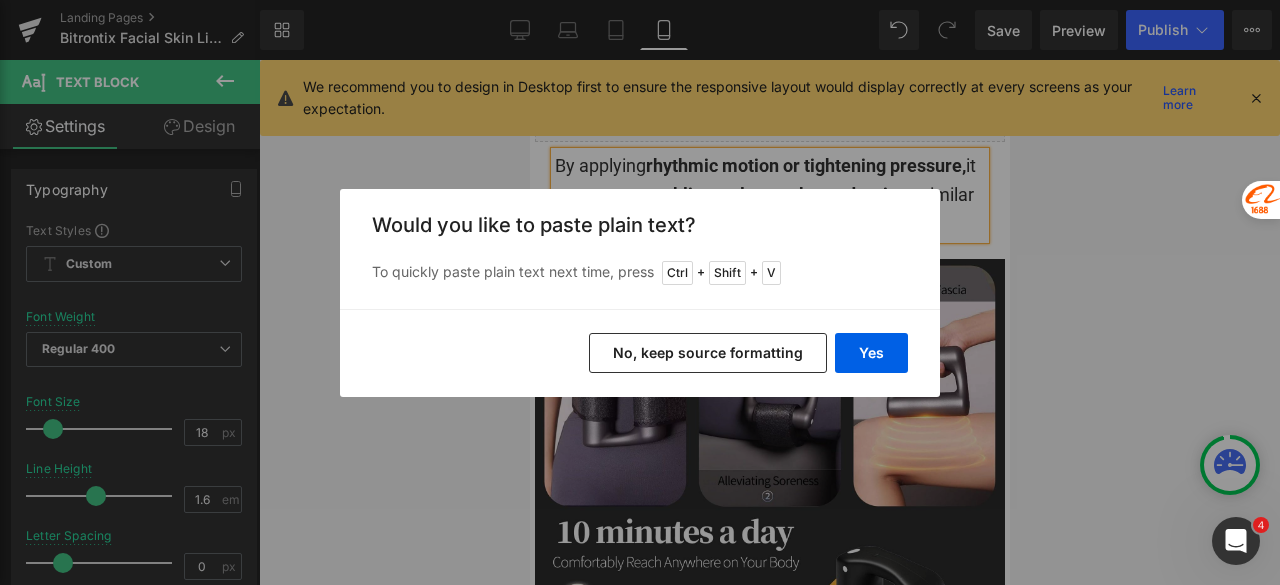 click on "No, keep source formatting" at bounding box center (708, 353) 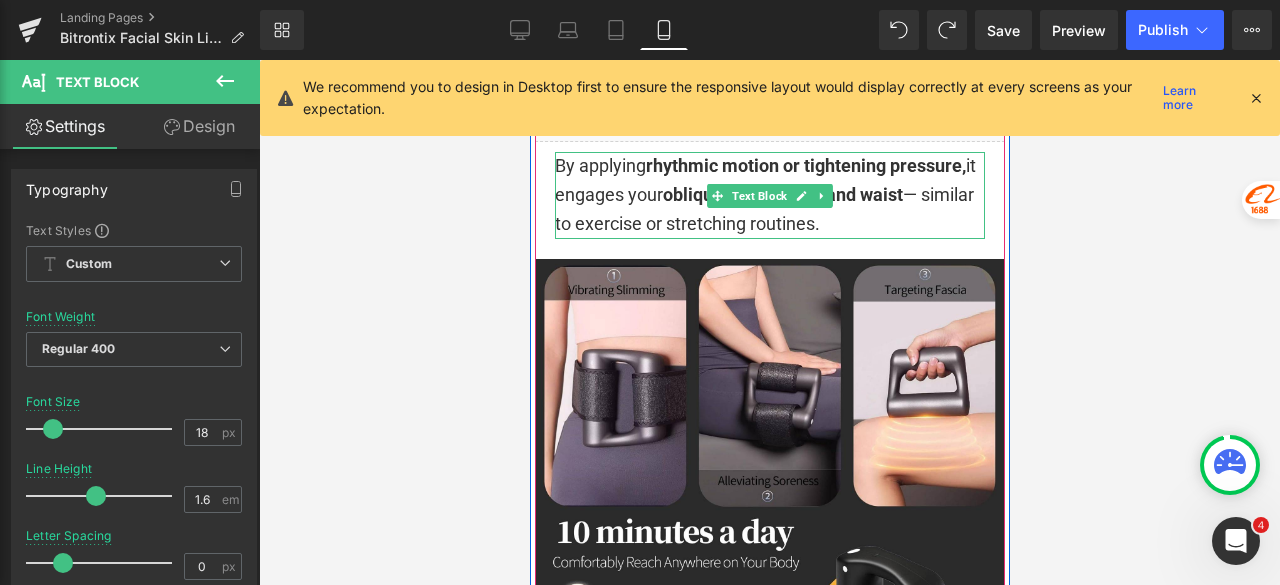 click on "By applying  rhythmic motion or tightening pressure,  it engages your  obliques, lower abs, and waist  — similar to exercise or stretching routines." at bounding box center (769, 195) 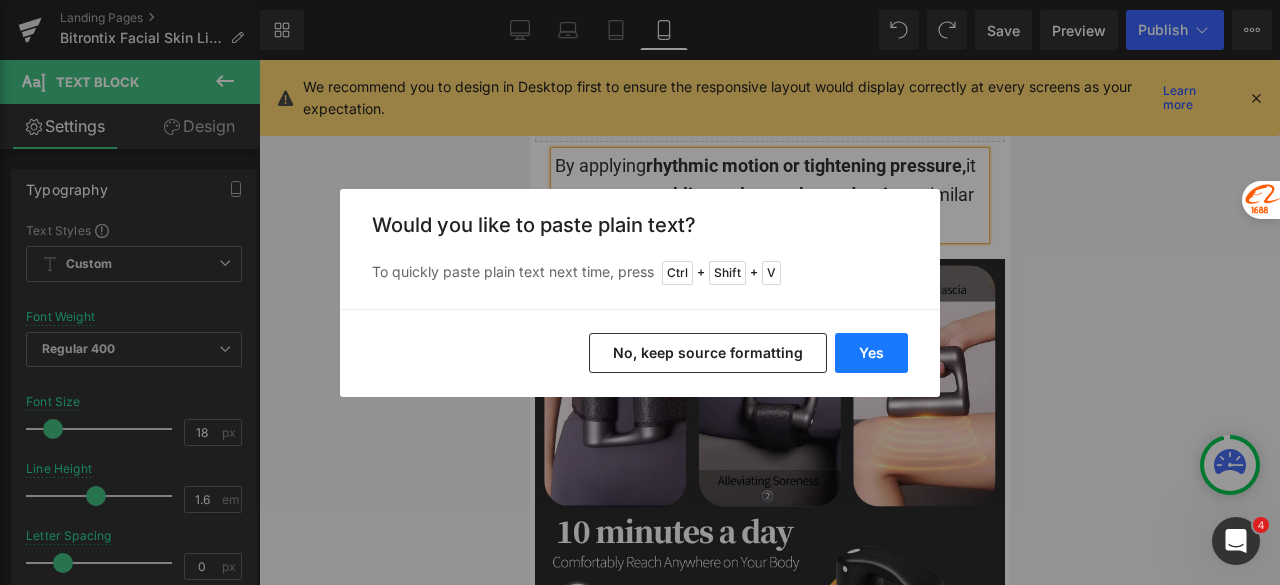 click on "Yes" at bounding box center (871, 353) 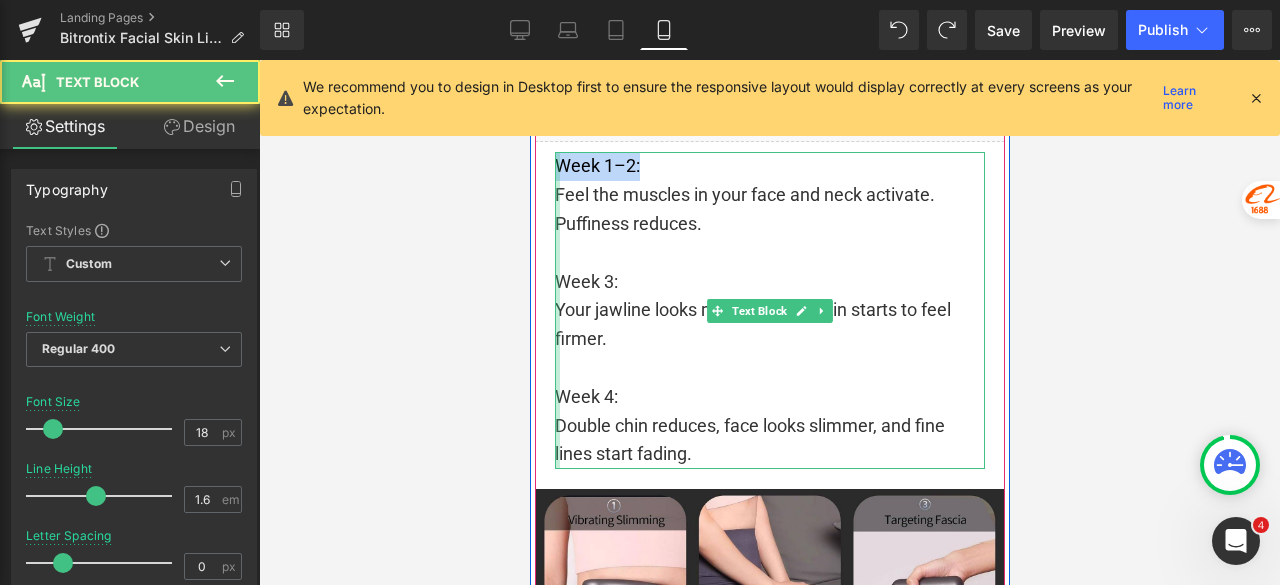 drag, startPoint x: 653, startPoint y: 190, endPoint x: 548, endPoint y: 190, distance: 105 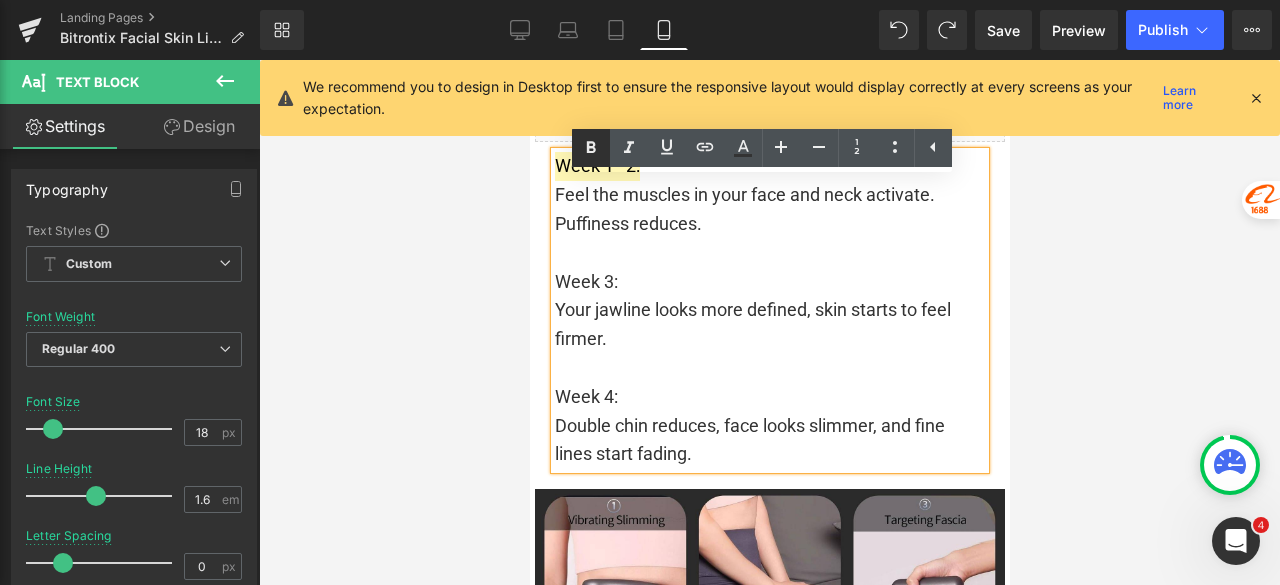 click at bounding box center [591, 148] 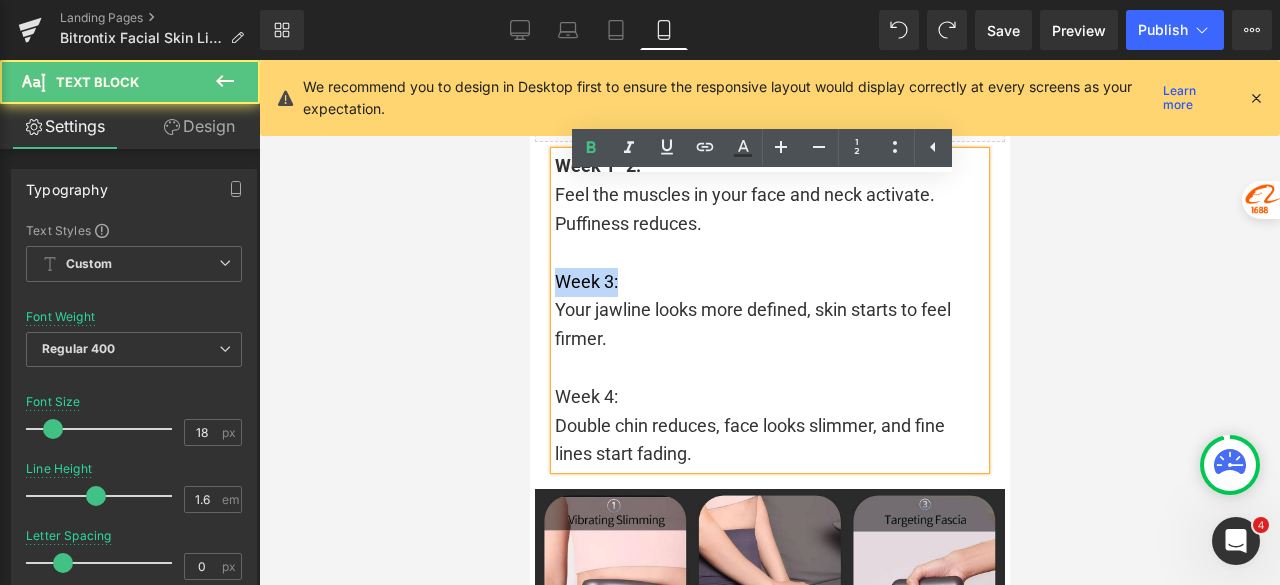 drag, startPoint x: 613, startPoint y: 305, endPoint x: 550, endPoint y: 307, distance: 63.03174 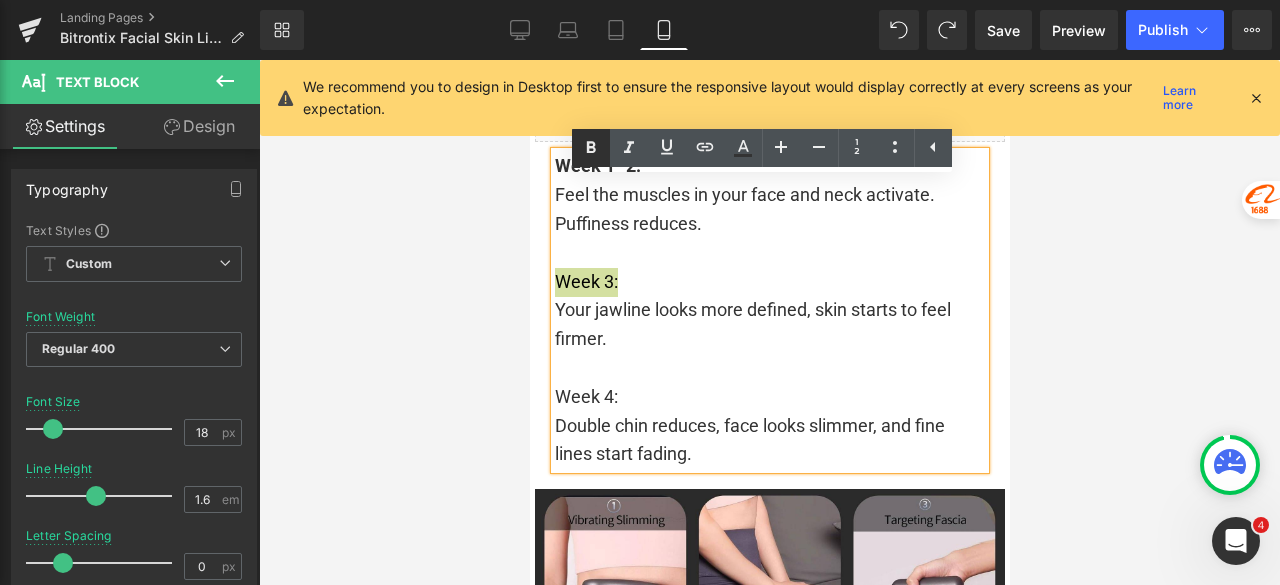 click 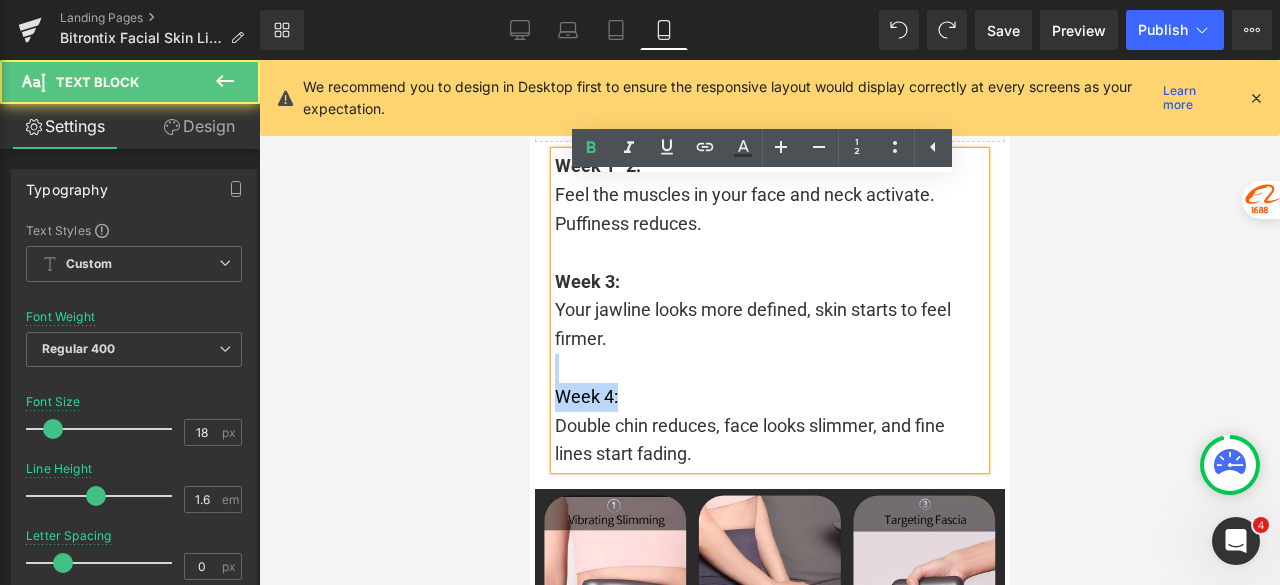 drag, startPoint x: 616, startPoint y: 419, endPoint x: 548, endPoint y: 410, distance: 68.593 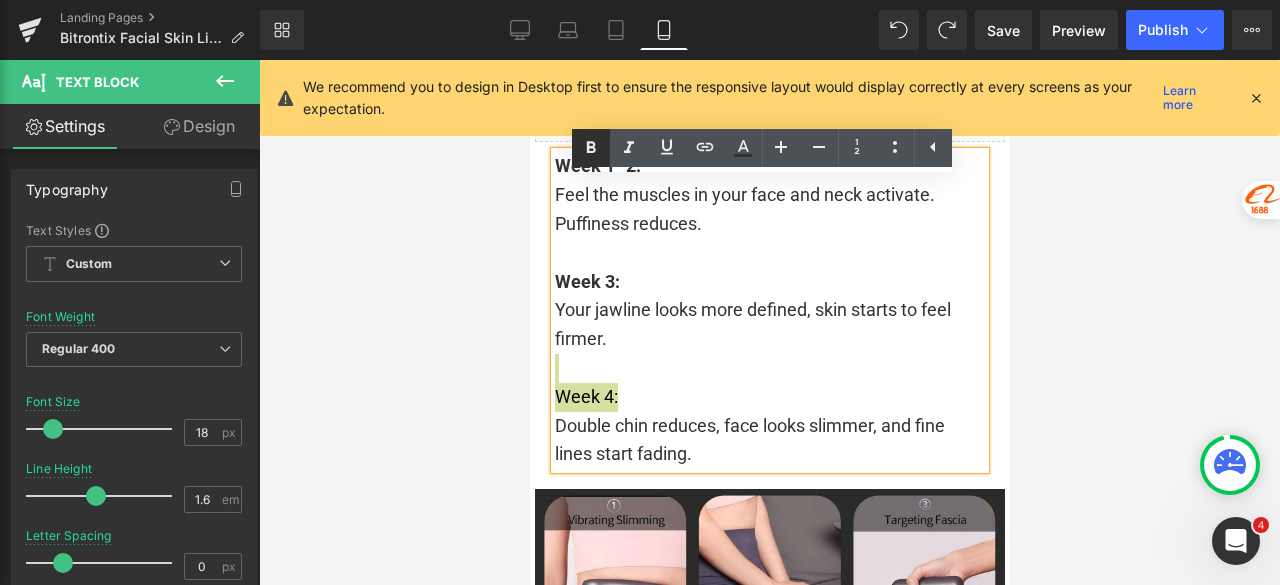 click 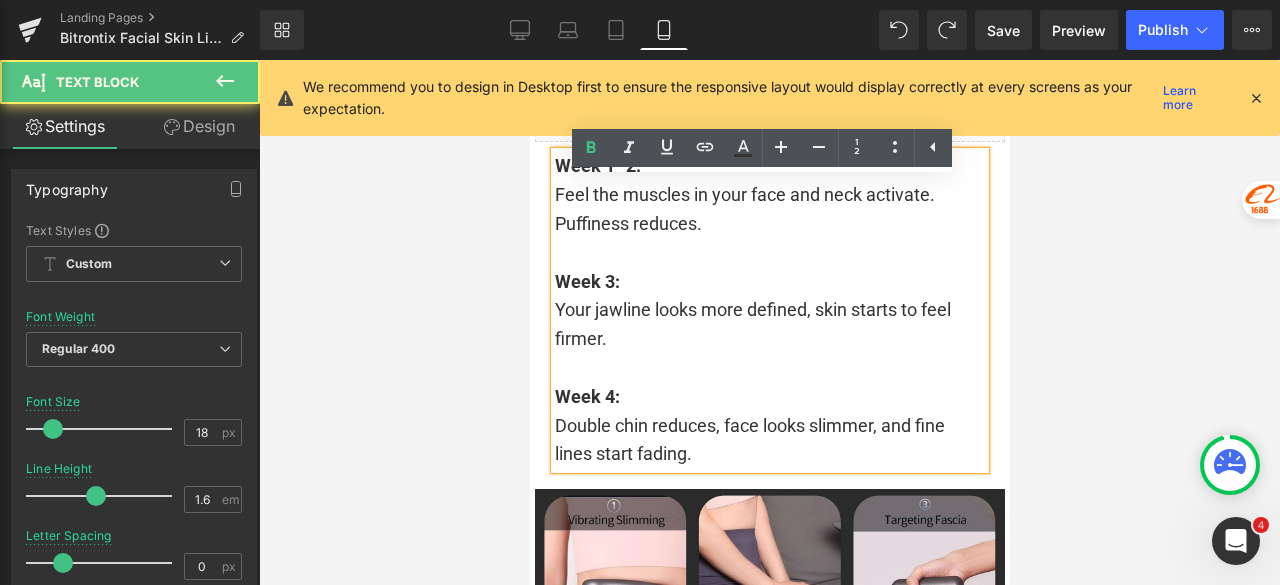 click on "Feel the muscles in your face and neck activate. Puffiness reduces." at bounding box center [769, 210] 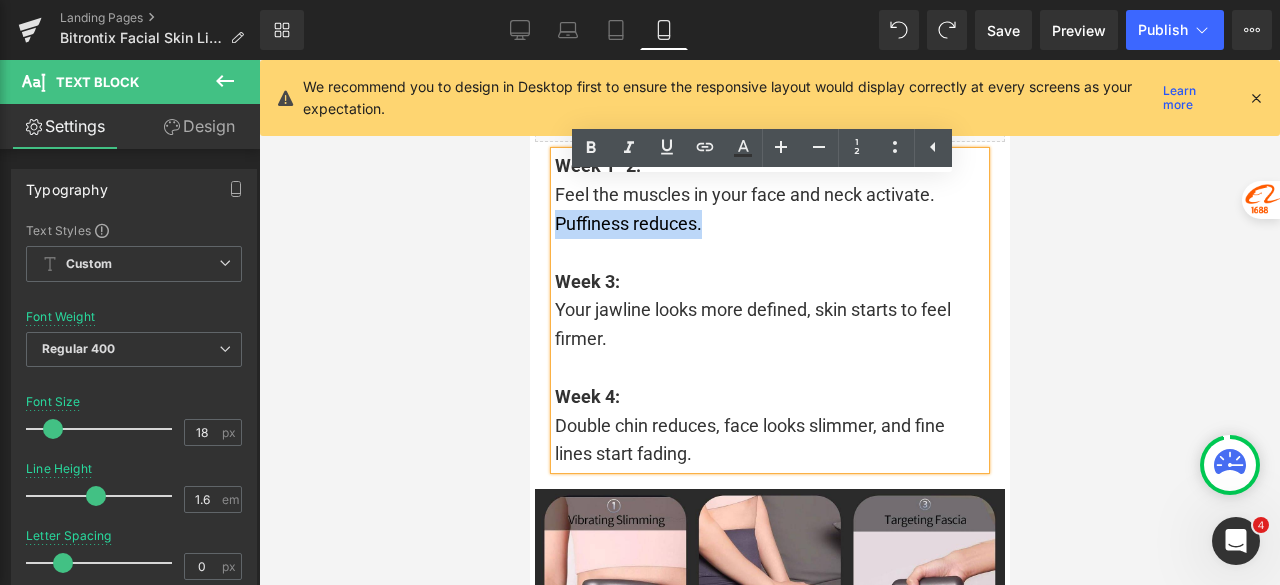 drag, startPoint x: 678, startPoint y: 261, endPoint x: 551, endPoint y: 265, distance: 127.06297 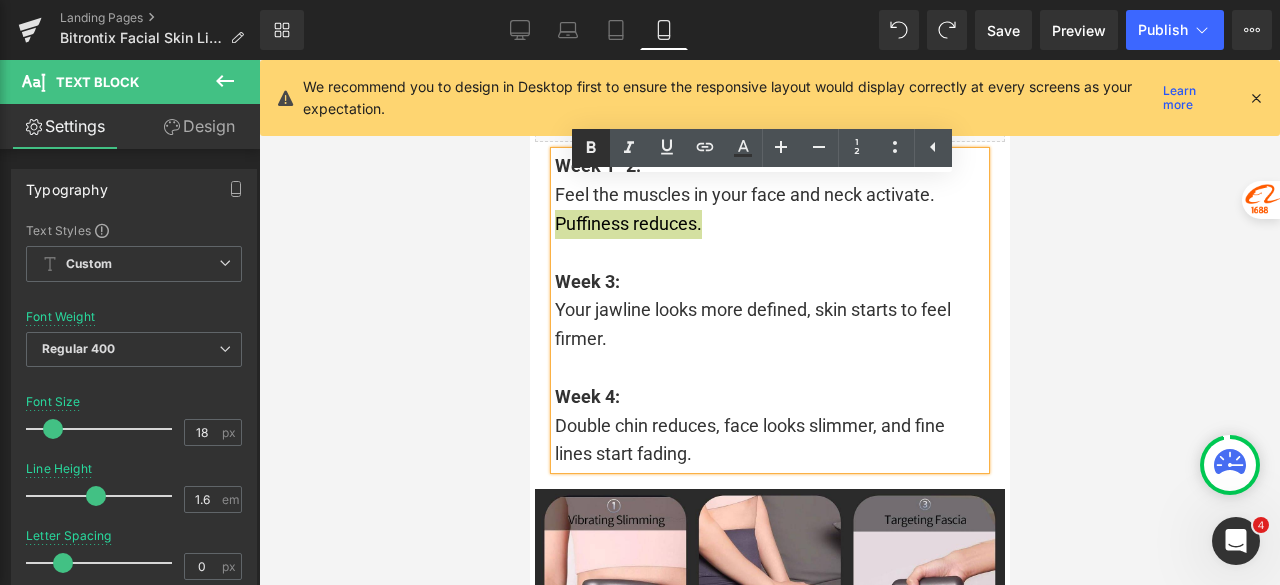 click 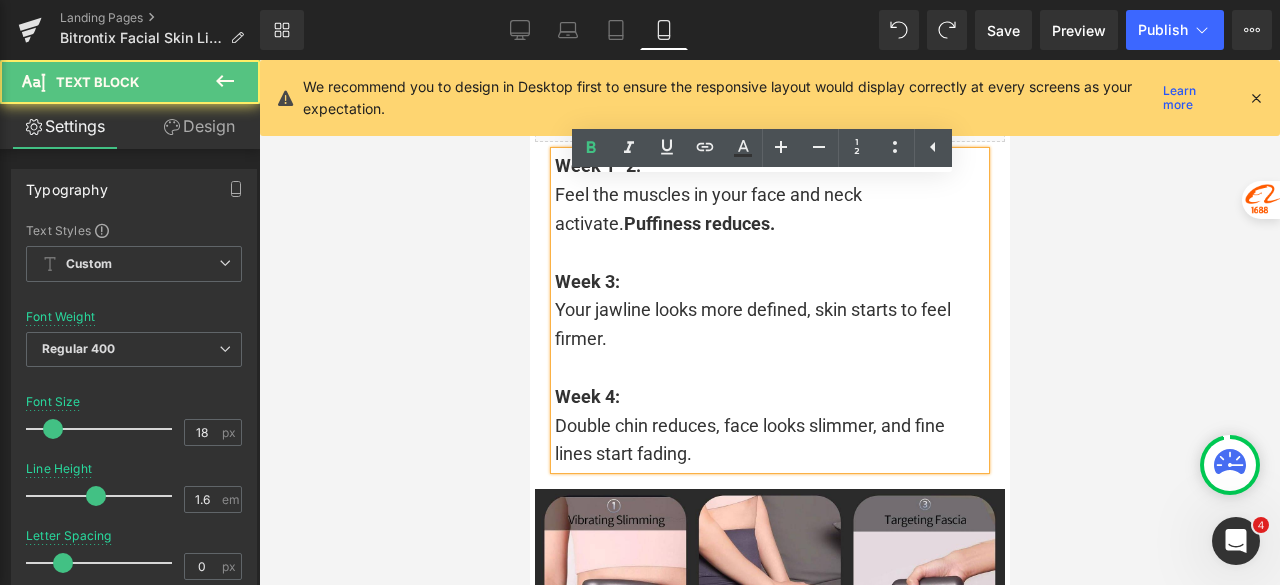 click at bounding box center (769, 253) 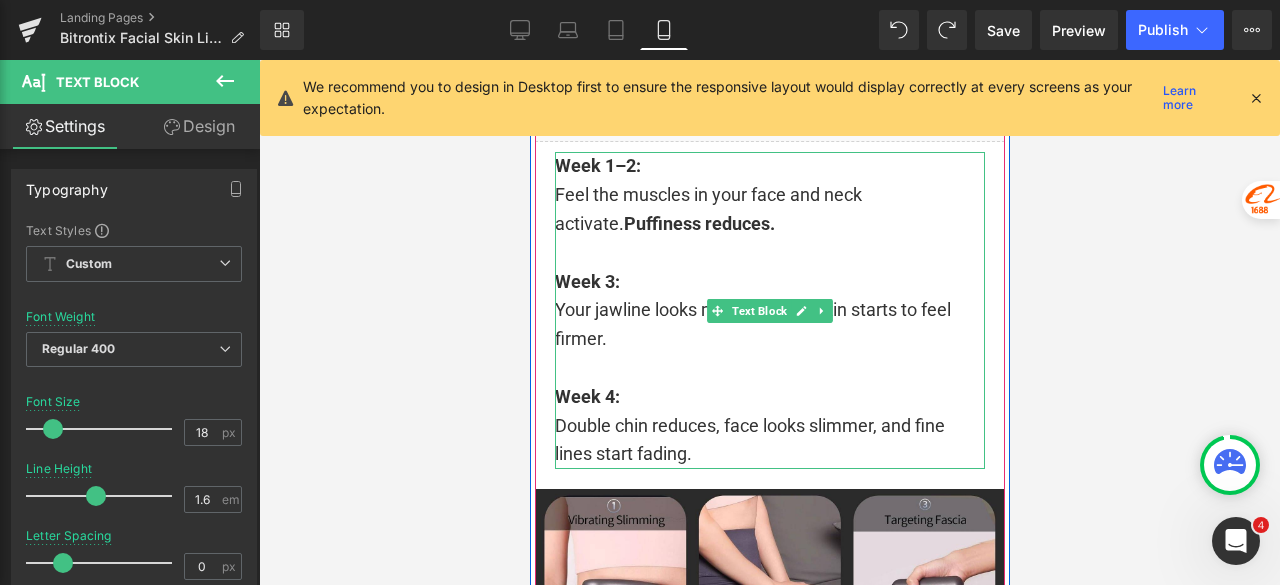 click at bounding box center [769, 368] 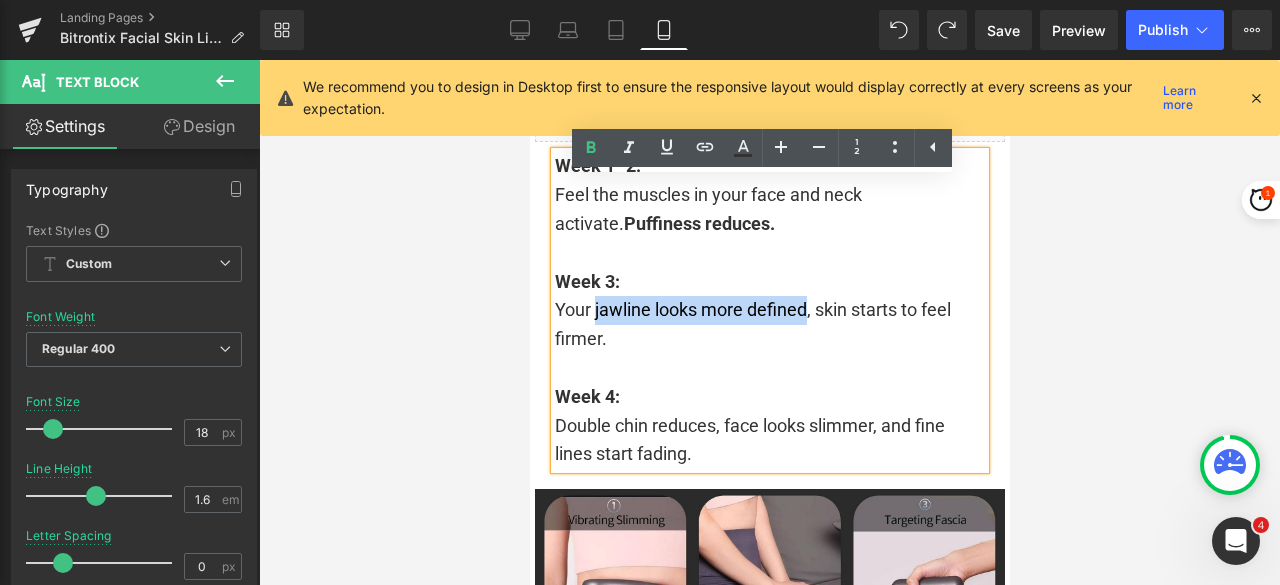 drag, startPoint x: 797, startPoint y: 341, endPoint x: 586, endPoint y: 337, distance: 211.03792 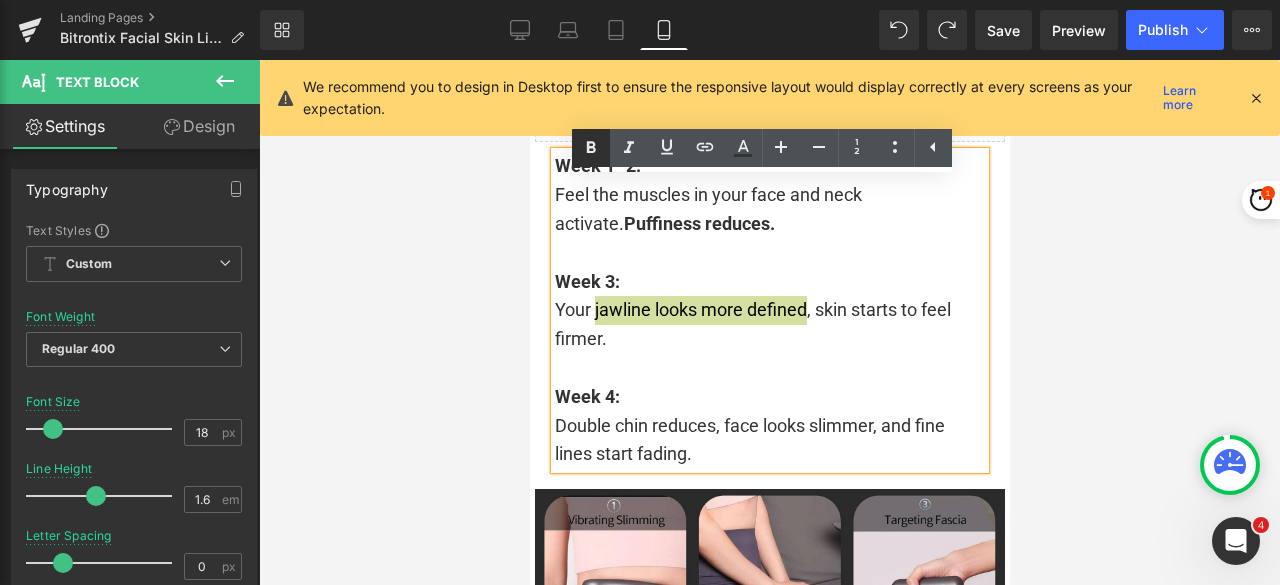 click 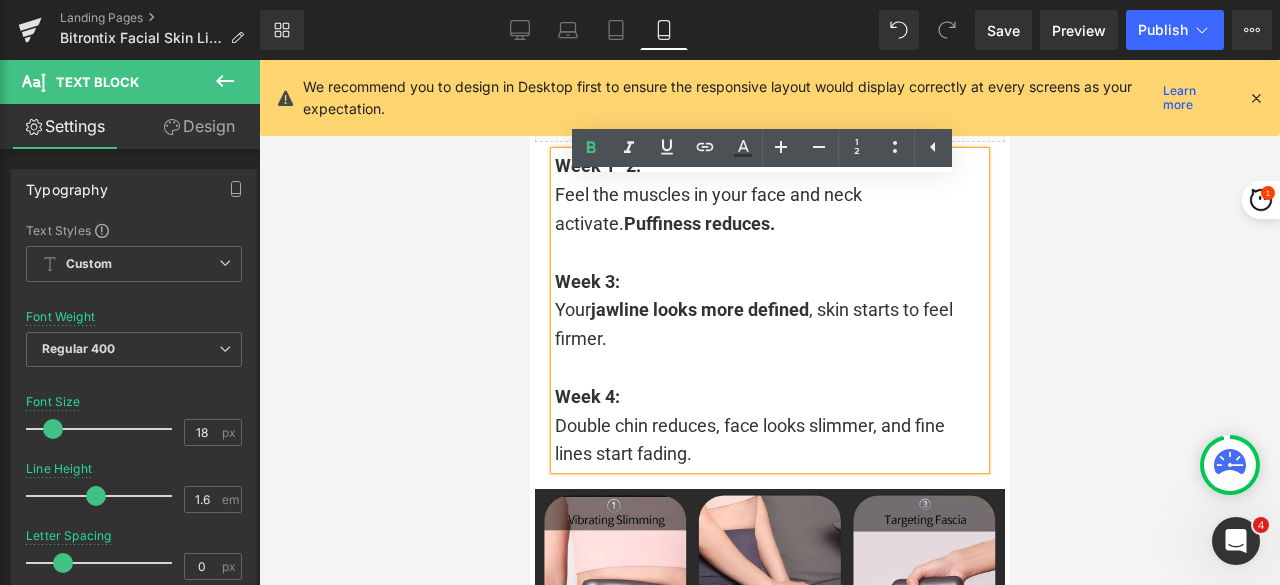 click at bounding box center (769, 368) 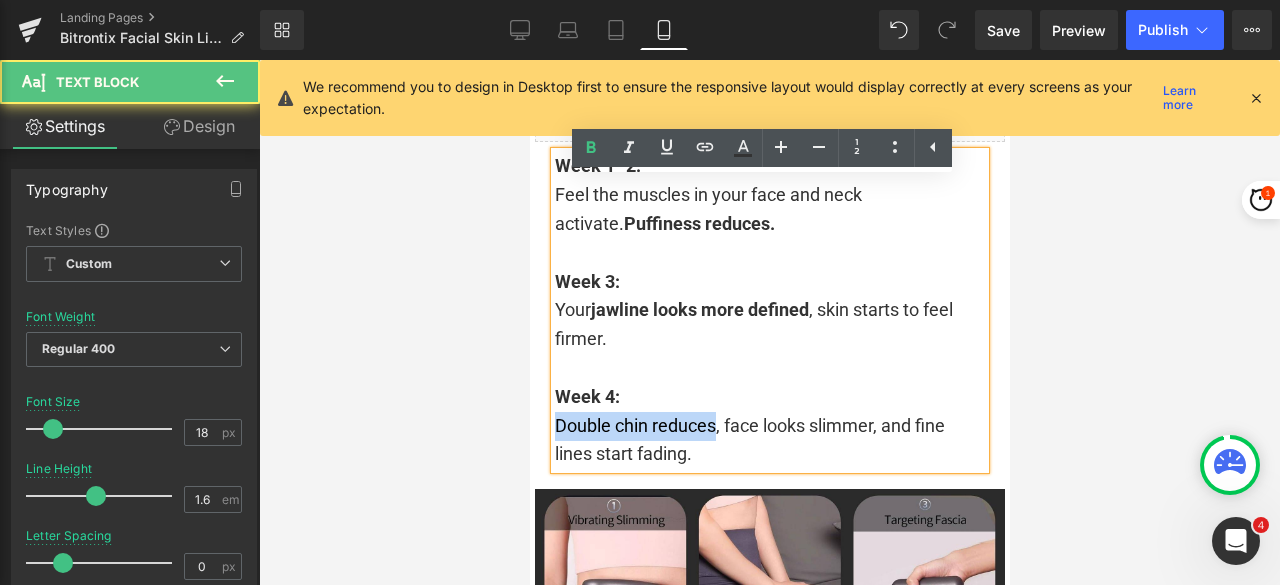 drag, startPoint x: 709, startPoint y: 455, endPoint x: 553, endPoint y: 445, distance: 156.32019 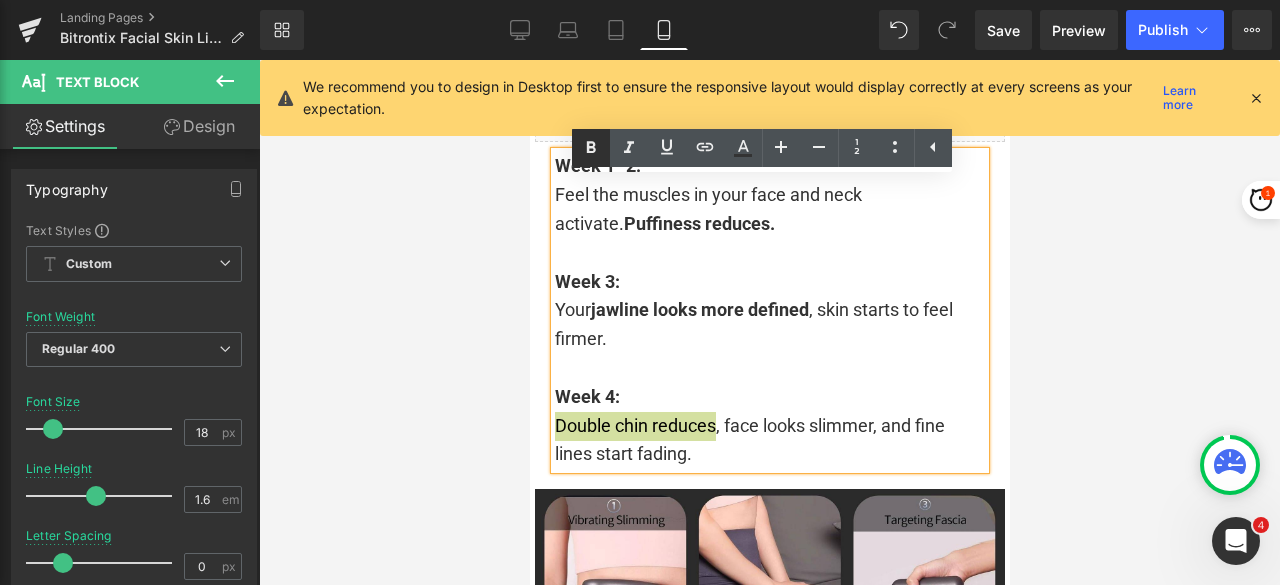 click 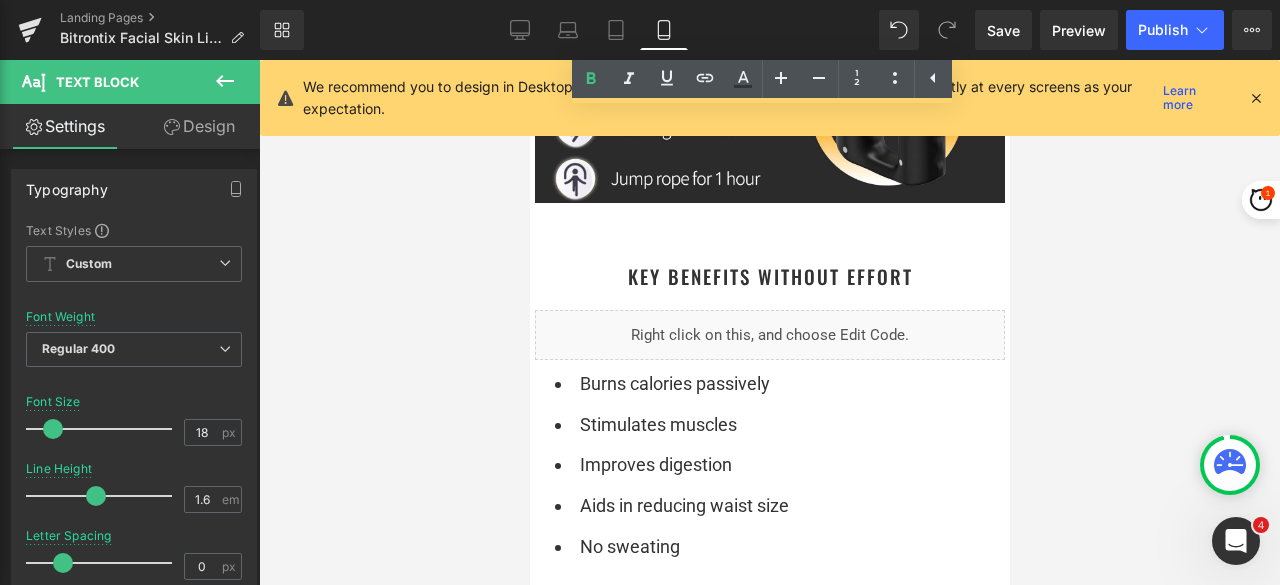 scroll, scrollTop: 4966, scrollLeft: 0, axis: vertical 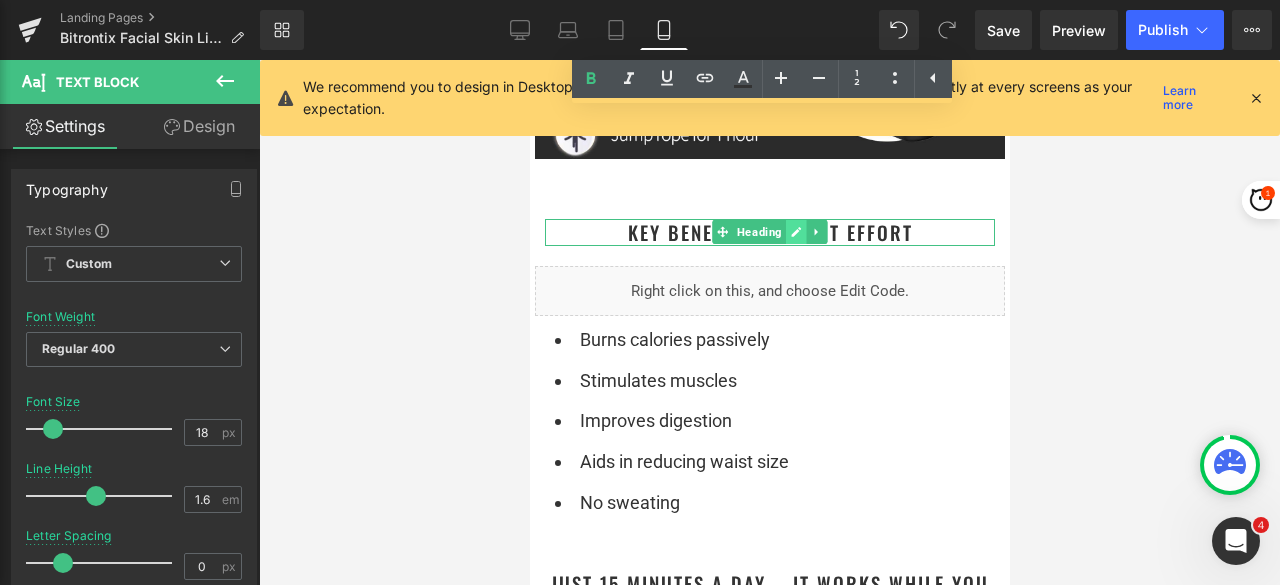 click 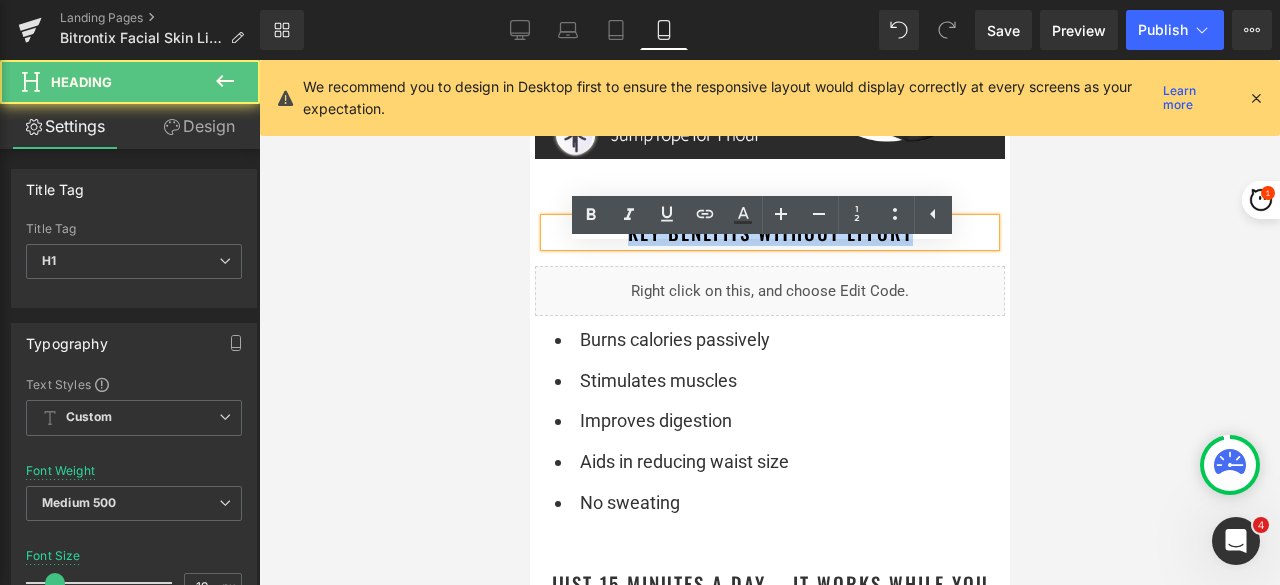 drag, startPoint x: 650, startPoint y: 264, endPoint x: 600, endPoint y: 267, distance: 50.08992 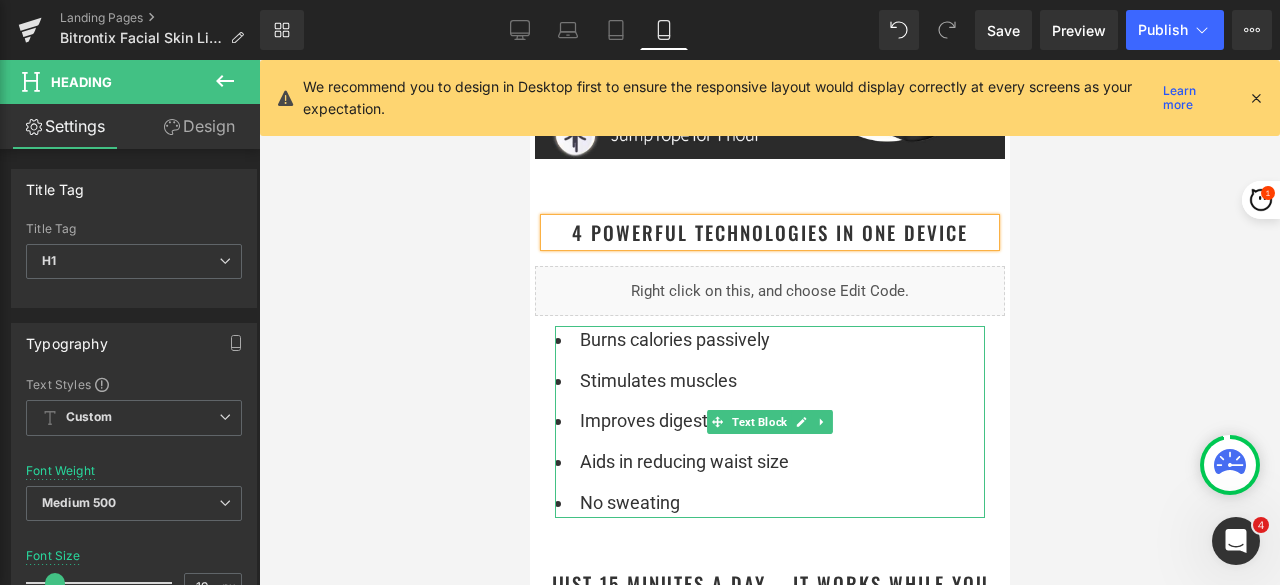 click on "Burns calories passively Stimulates muscles Improves digestion Aids in reducing waist size No sweating" at bounding box center [769, 422] 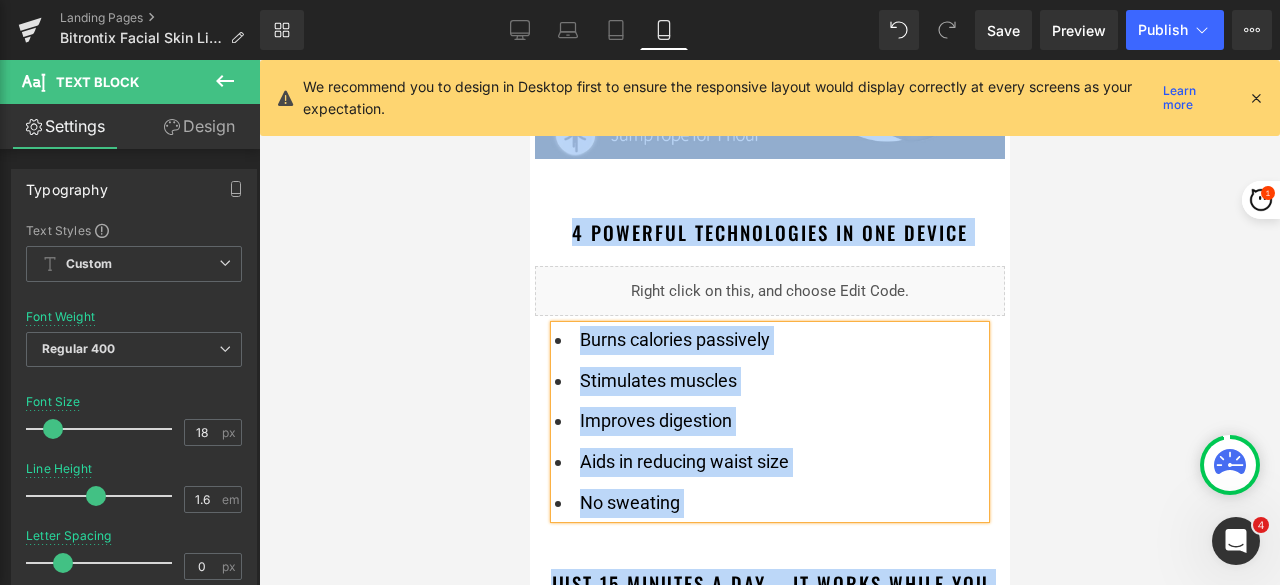 click on "Stimulates muscles" at bounding box center [769, 381] 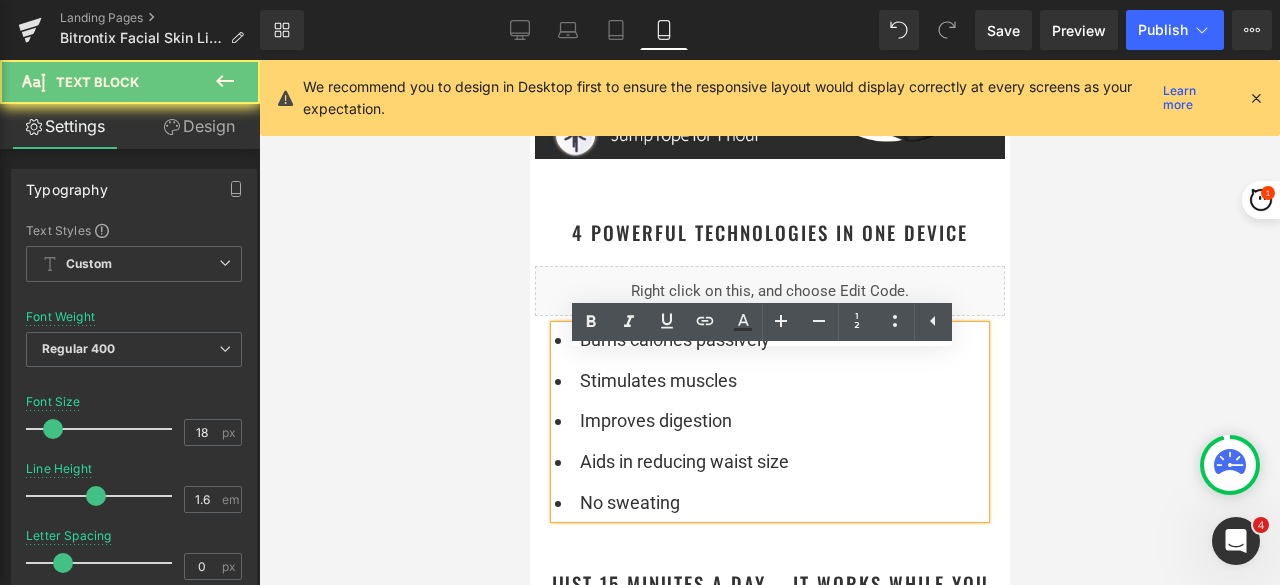 click on "Stimulates muscles" at bounding box center (769, 381) 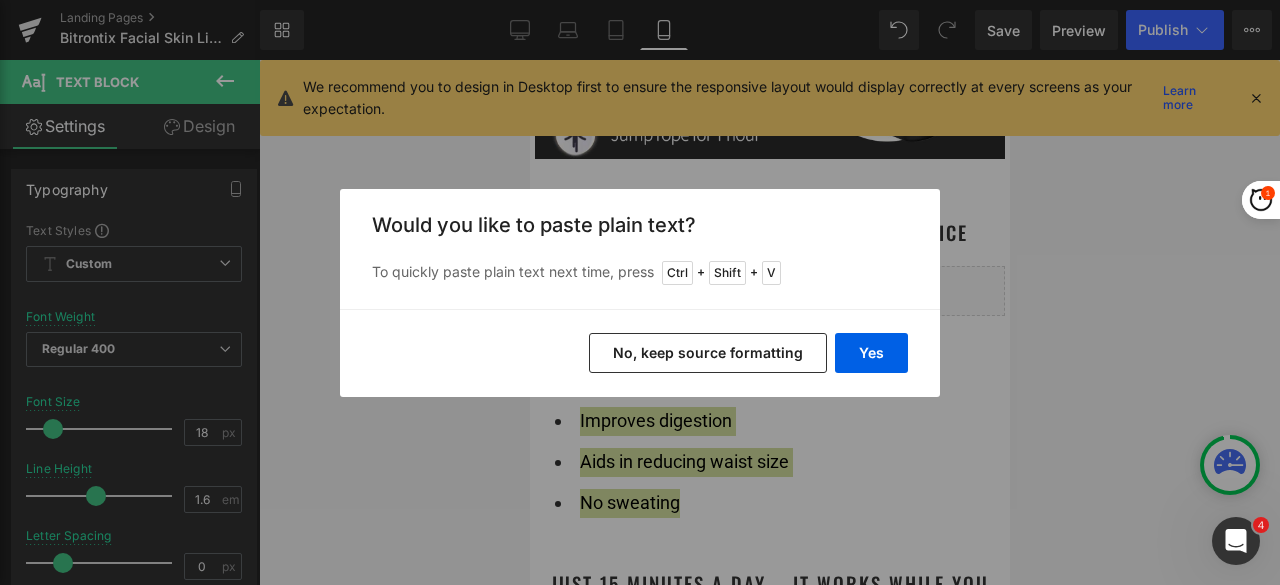 click on "No, keep source formatting" at bounding box center [708, 353] 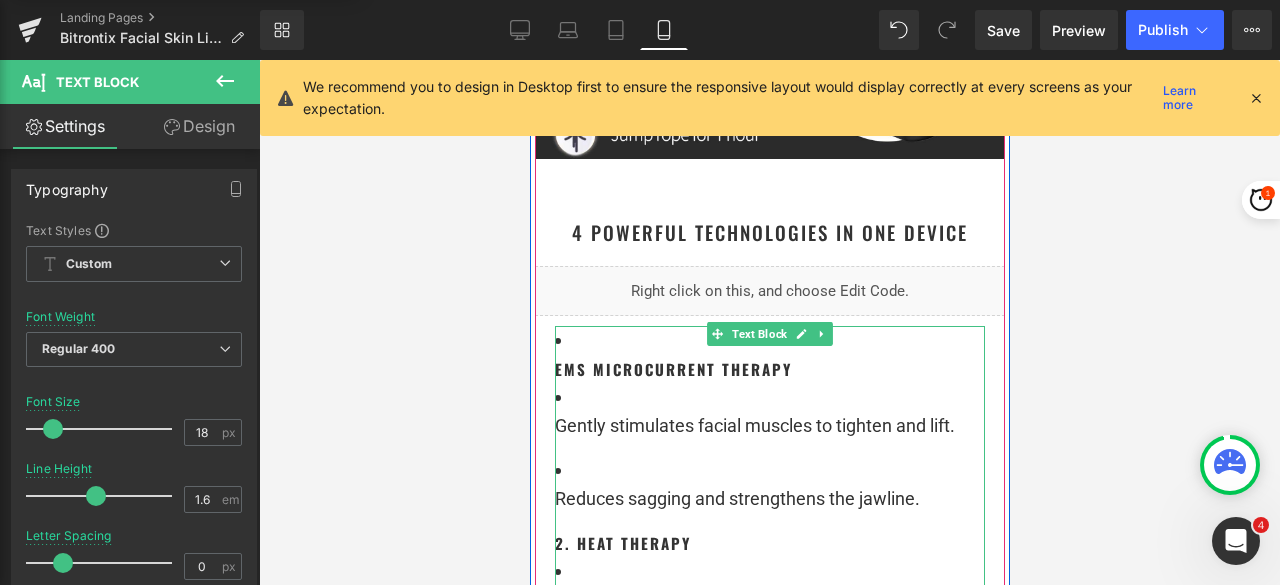 drag, startPoint x: 750, startPoint y: 453, endPoint x: 726, endPoint y: 473, distance: 31.241 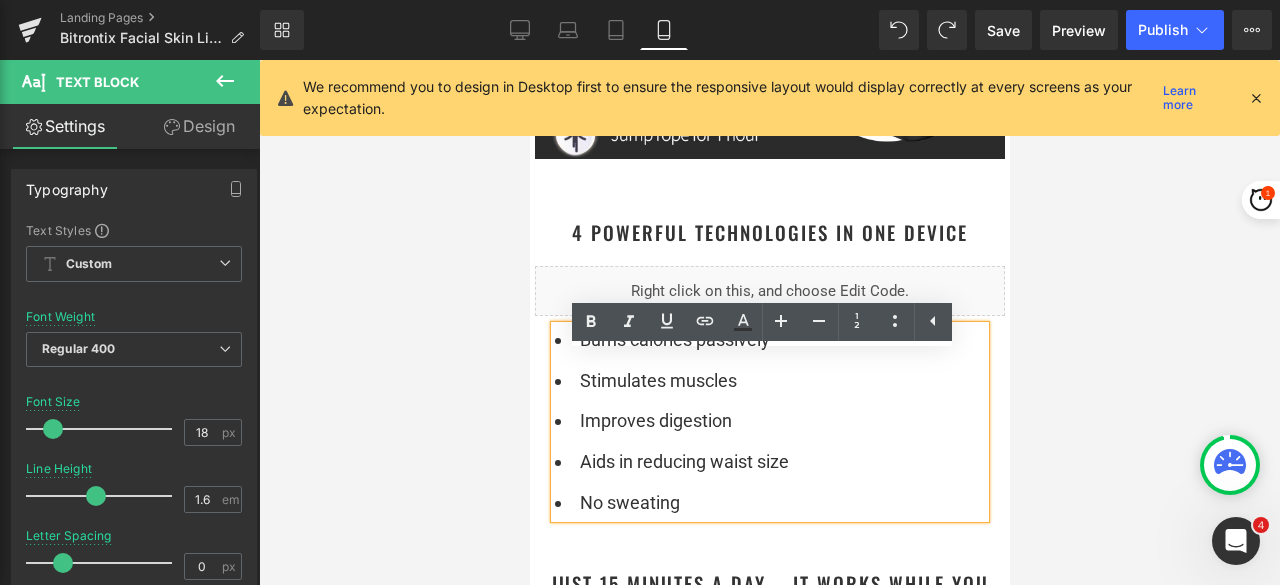 click on "Burns calories passively Stimulates muscles Improves digestion Aids in reducing waist size No sweating" at bounding box center (769, 422) 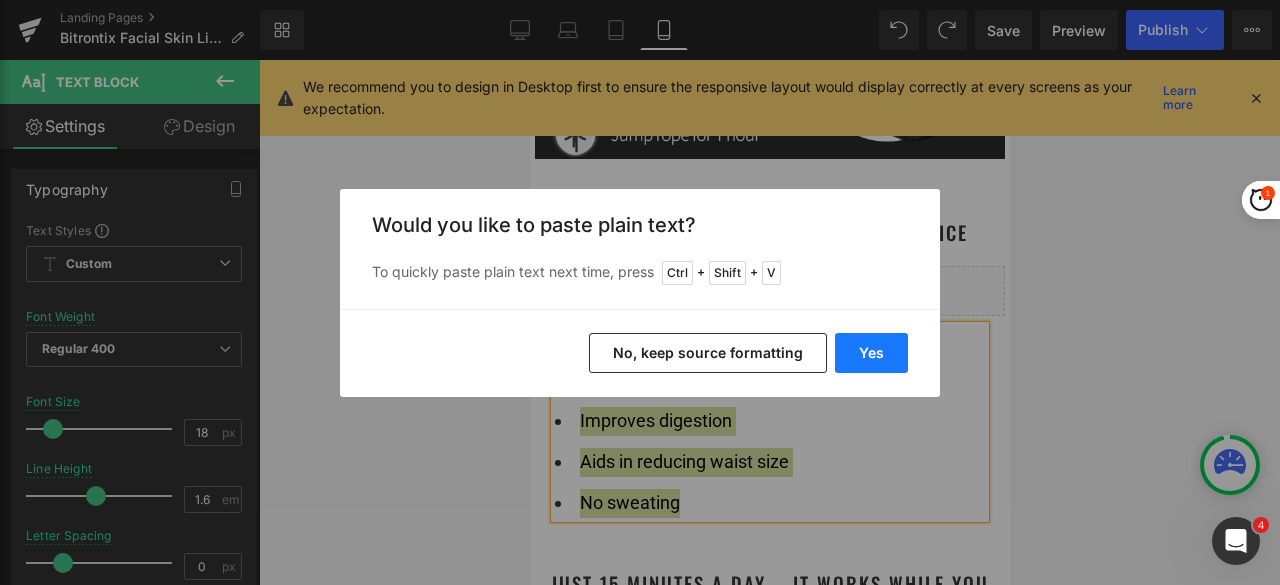 click on "Yes" at bounding box center (871, 353) 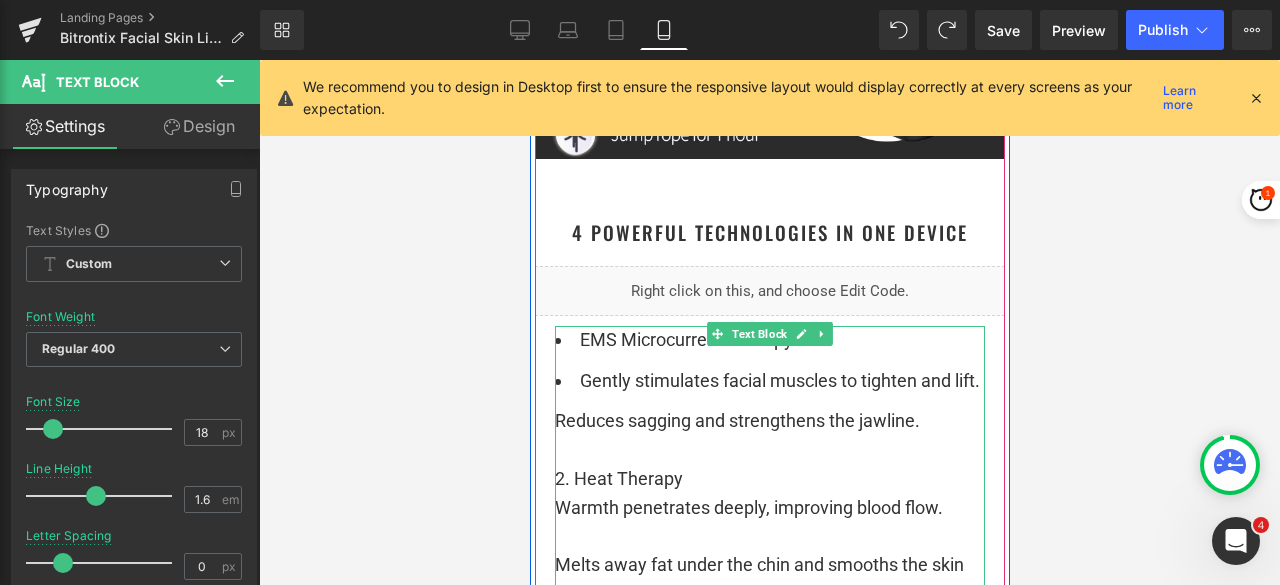 click on "EMS Microcurrent Therapy" at bounding box center [769, 340] 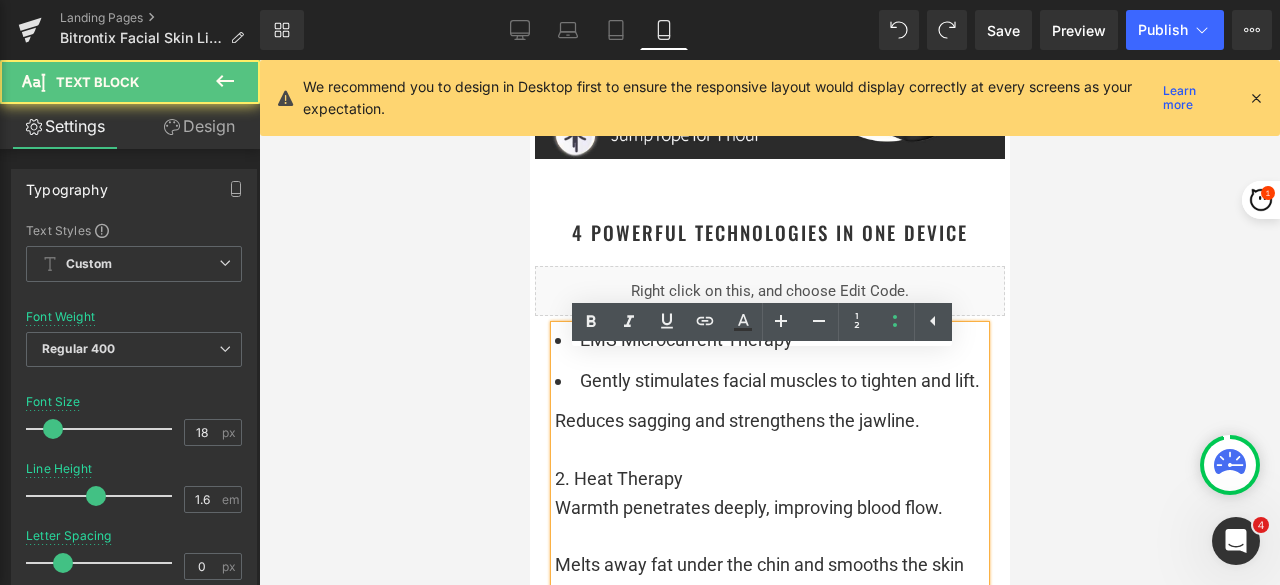 click on "EMS Microcurrent Therapy" at bounding box center [769, 340] 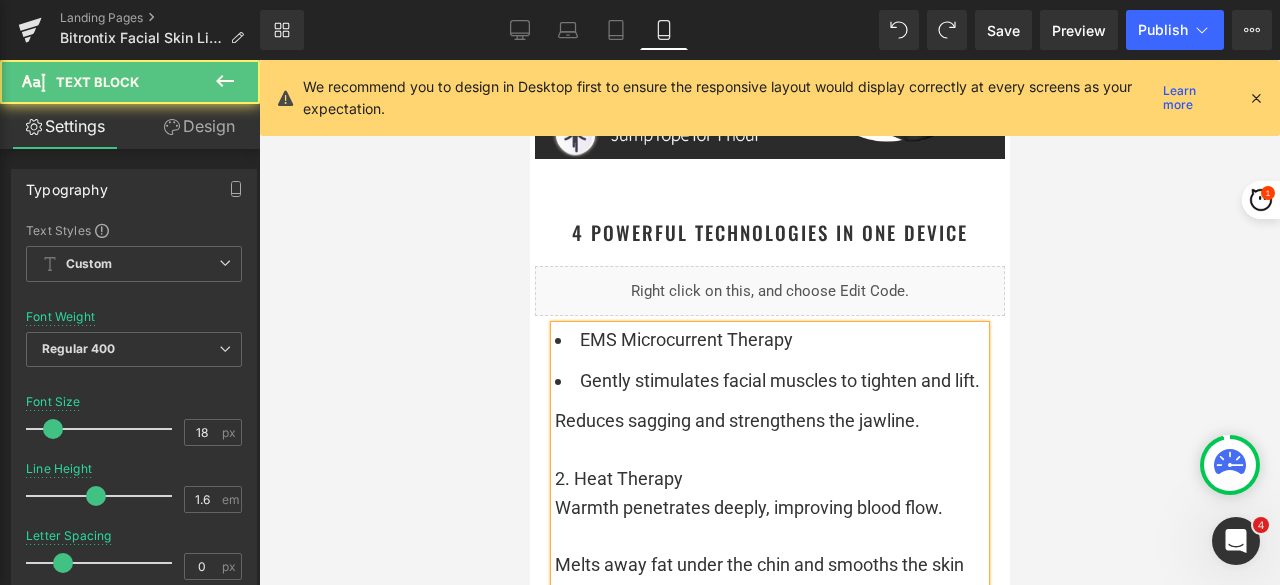 click on "EMS Microcurrent Therapy" at bounding box center (769, 340) 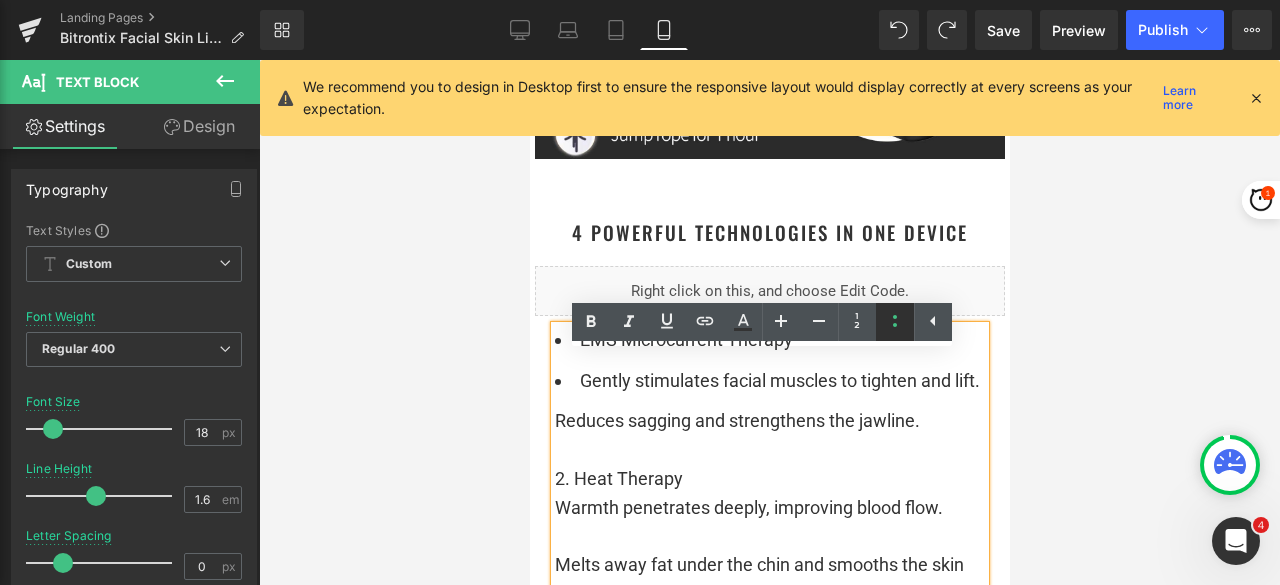 click 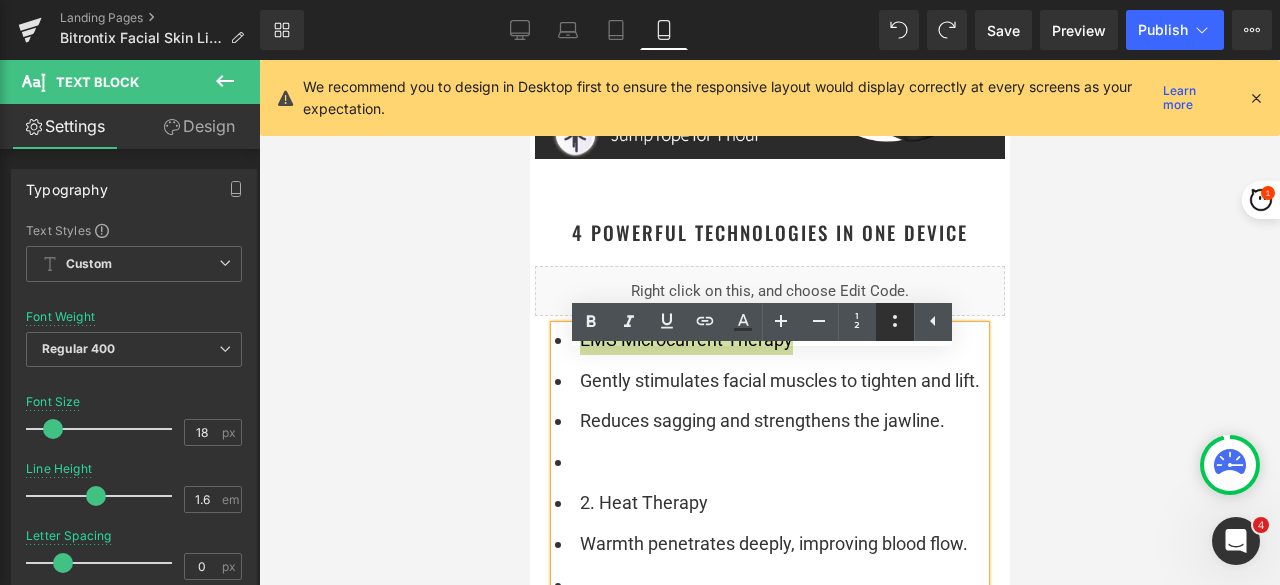 click 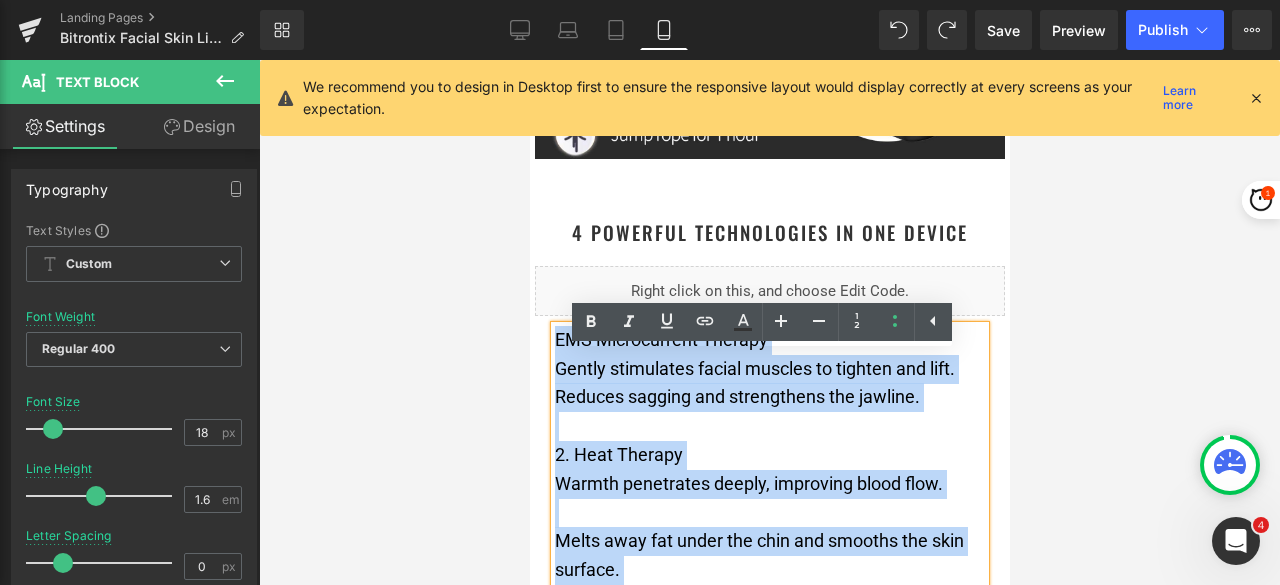click on "EMS Microcurrent Therapy Gently stimulates facial muscles to tighten and lift. Reduces sagging and strengthens the jawline. 2. Heat Therapy Warmth penetrates deeply, improving blood flow. Melts away fat under the chin and smooths the skin surface. 3. LED Phototherapy Red light promotes collagen production, reducing wrinkles. Gives skin a youthful, even glow. 4. Sonic Vibration Relaxes facial tension, improves circulation, and enhances absorption of serums and creams." at bounding box center [769, 599] 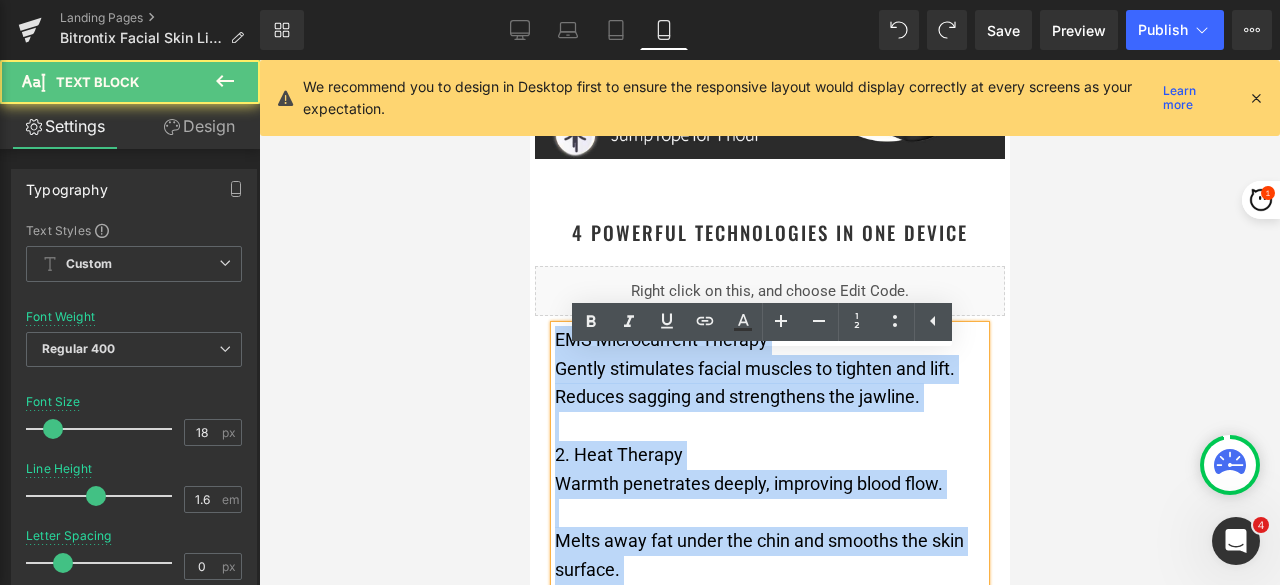 click on "EMS Microcurrent Therapy Gently stimulates facial muscles to tighten and lift. Reduces sagging and strengthens the jawline. 2. Heat Therapy Warmth penetrates deeply, improving blood flow. Melts away fat under the chin and smooths the skin surface. 3. LED Phototherapy Red light promotes collagen production, reducing wrinkles. Gives skin a youthful, even glow. 4. Sonic Vibration Relaxes facial tension, improves circulation, and enhances absorption of serums and creams." at bounding box center [769, 599] 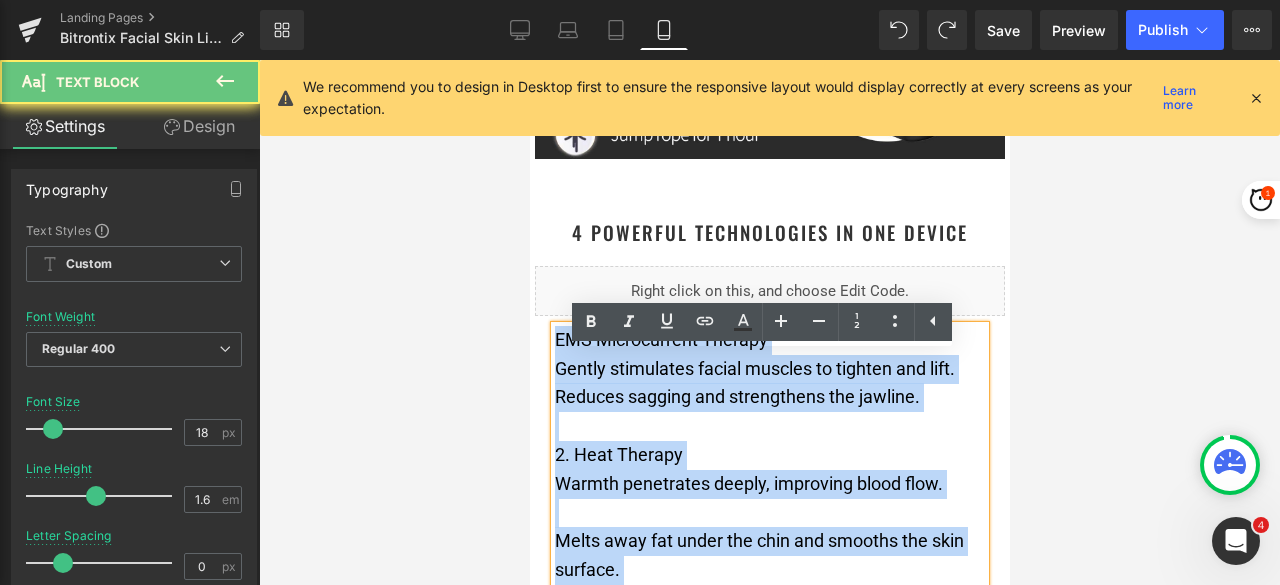 click on "EMS Microcurrent Therapy Gently stimulates facial muscles to tighten and lift. Reduces sagging and strengthens the jawline. 2. Heat Therapy Warmth penetrates deeply, improving blood flow. Melts away fat under the chin and smooths the skin surface. 3. LED Phototherapy Red light promotes collagen production, reducing wrinkles. Gives skin a youthful, even glow. 4. Sonic Vibration Relaxes facial tension, improves circulation, and enhances absorption of serums and creams." at bounding box center (769, 599) 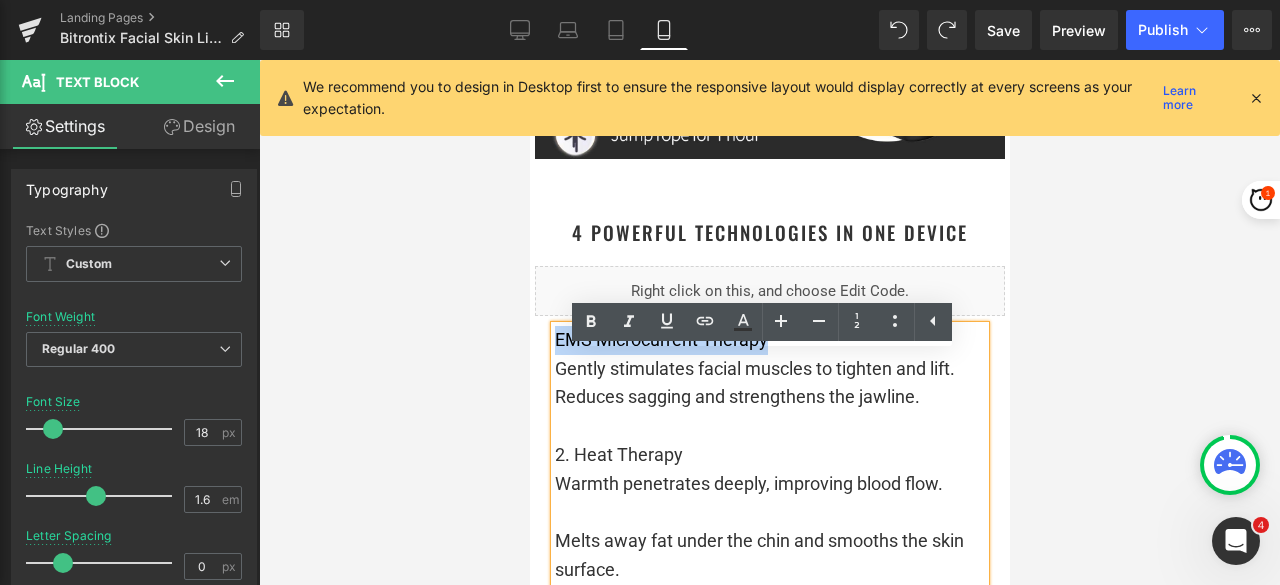 drag, startPoint x: 784, startPoint y: 368, endPoint x: 546, endPoint y: 367, distance: 238.0021 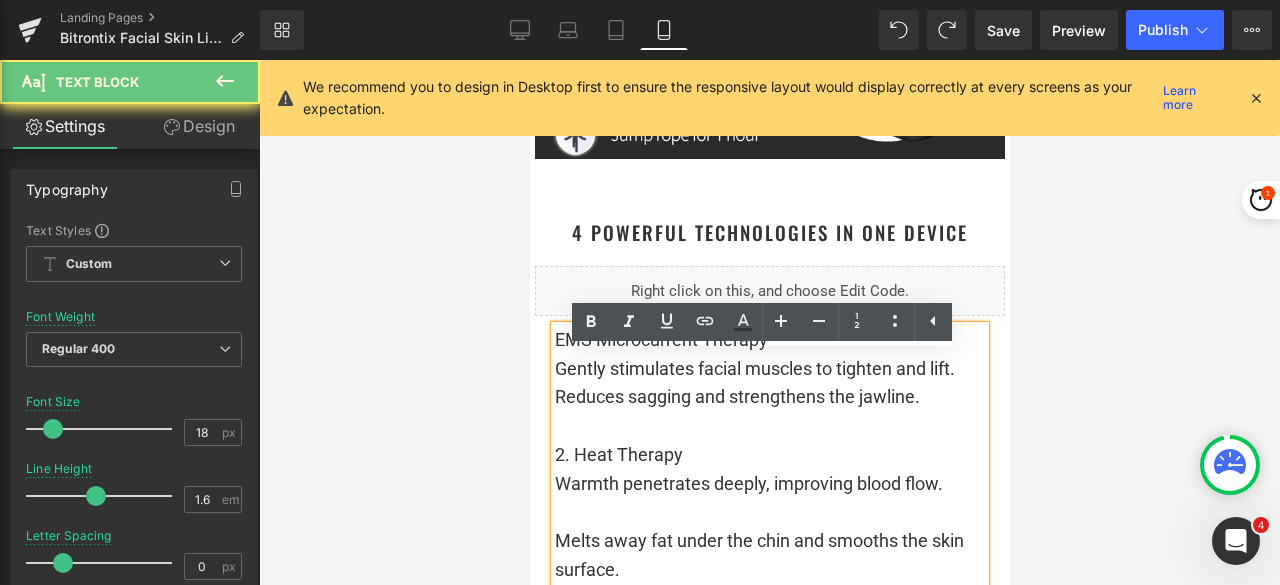 click on "EMS Microcurrent Therapy" at bounding box center [660, 339] 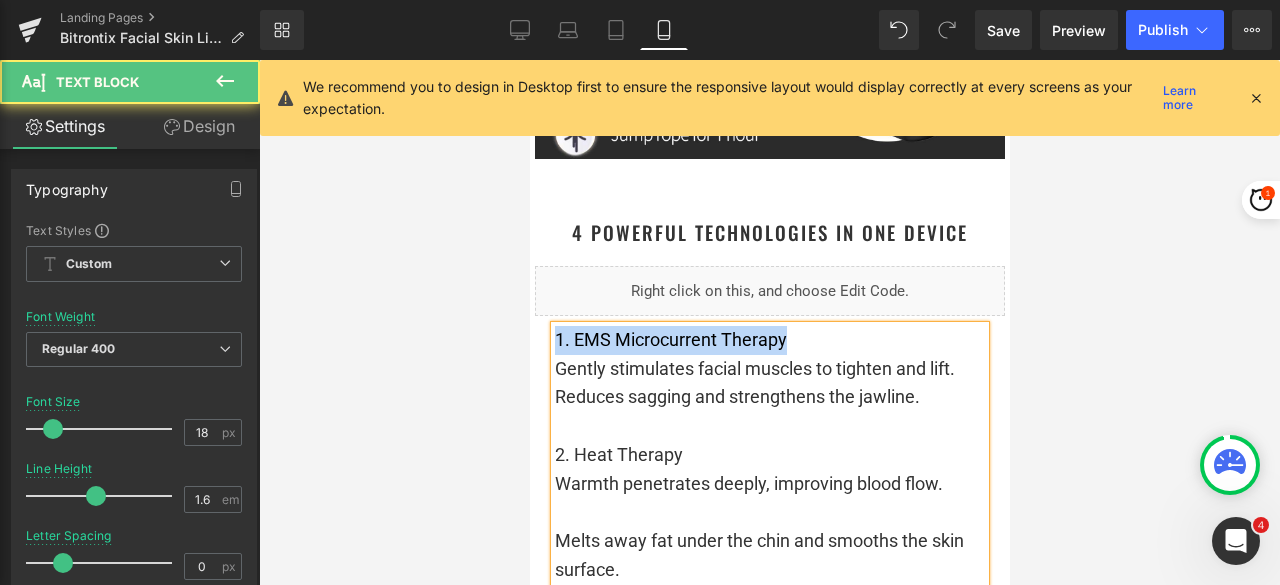 drag, startPoint x: 817, startPoint y: 365, endPoint x: 540, endPoint y: 375, distance: 277.18045 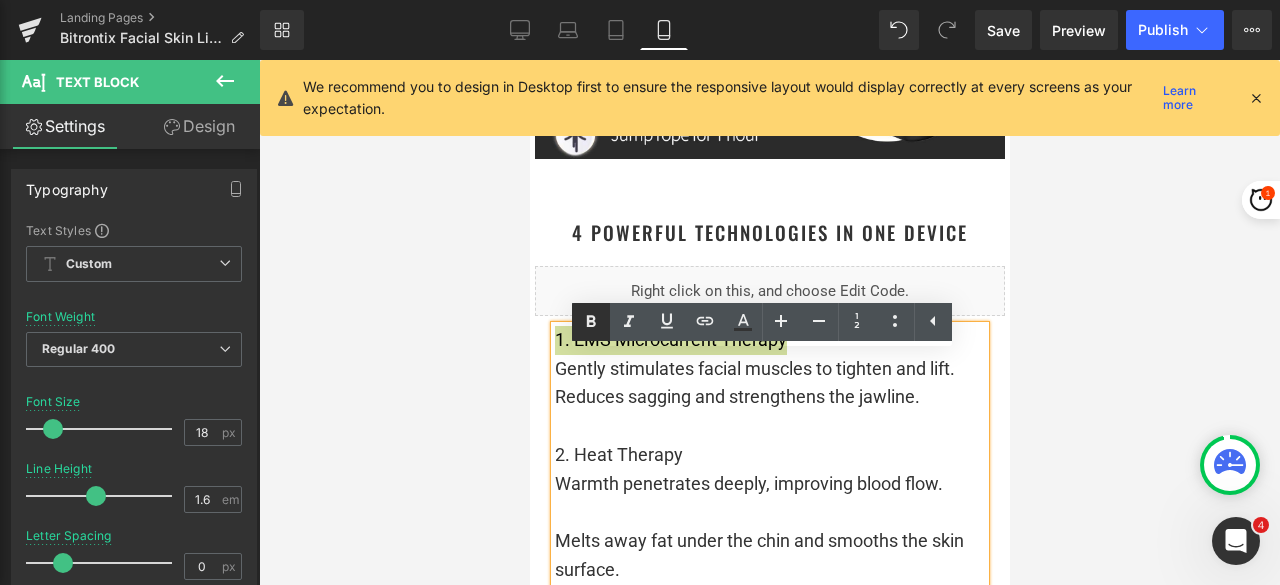 click 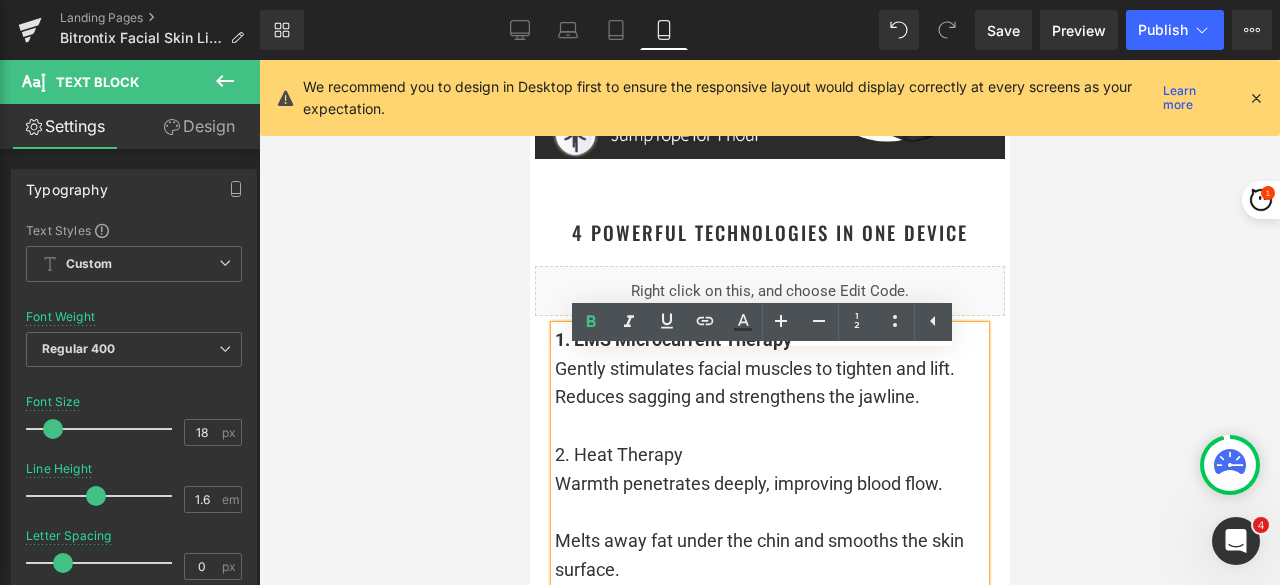 click on "1. EMS Microcurrent Therapy Gently stimulates facial muscles to tighten and lift. Reduces sagging and strengthens the jawline. 2. Heat Therapy Warmth penetrates deeply, improving blood flow. Melts away fat under the chin and smooths the skin surface. 3. LED Phototherapy Red light promotes collagen production, reducing wrinkles. Gives skin a youthful, even glow. 4. Sonic Vibration Relaxes facial tension, improves circulation, and enhances absorption of serums and creams." at bounding box center [769, 599] 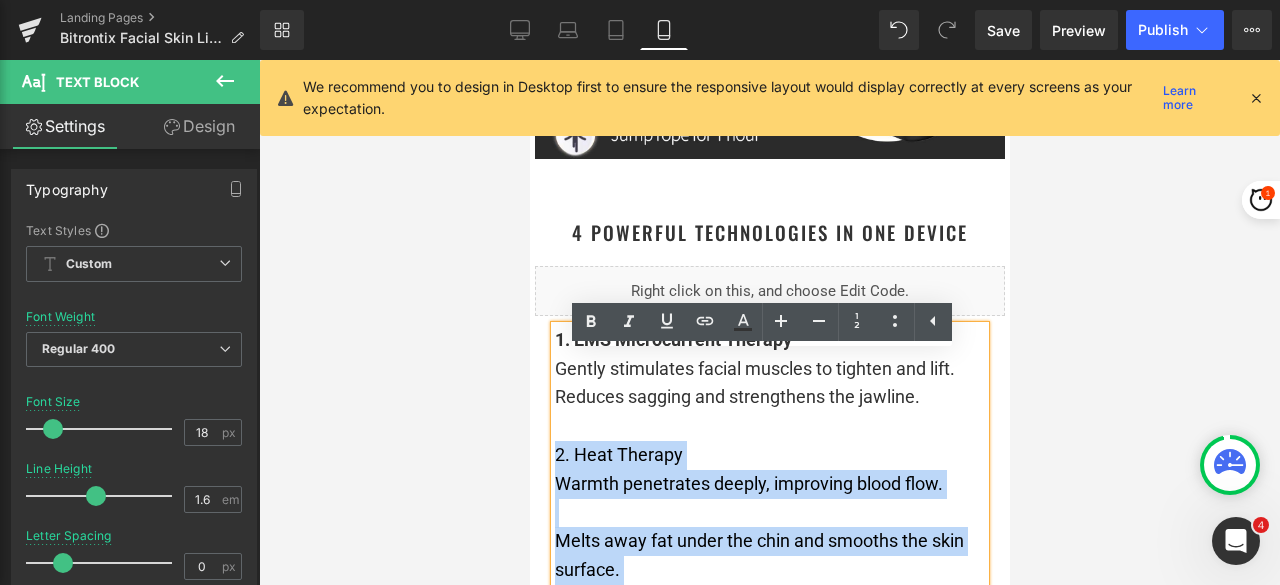 drag, startPoint x: 699, startPoint y: 475, endPoint x: 544, endPoint y: 475, distance: 155 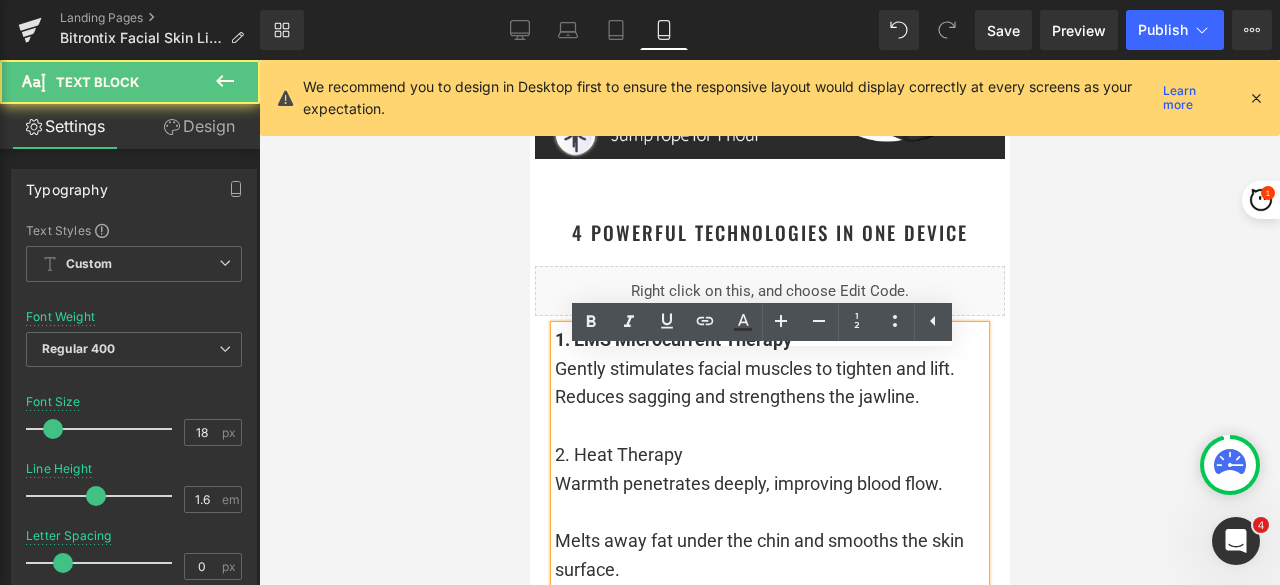 click on "1. EMS Microcurrent Therapy Gently stimulates facial muscles to tighten and lift. Reduces sagging and strengthens the jawline. 2. Heat Therapy Warmth penetrates deeply, improving blood flow. Melts away fat under the chin and smooths the skin surface. 3. LED Phototherapy Red light promotes collagen production, reducing wrinkles. Gives skin a youthful, even glow. 4. Sonic Vibration Relaxes facial tension, improves circulation, and enhances absorption of serums and creams." at bounding box center (769, 599) 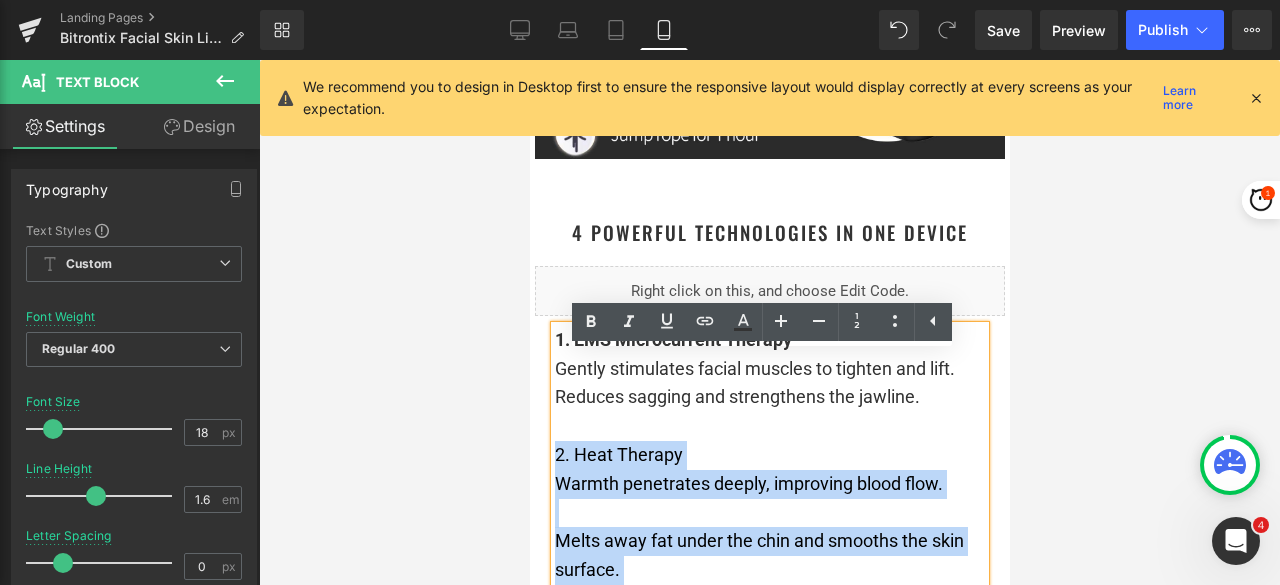 drag, startPoint x: 658, startPoint y: 481, endPoint x: 544, endPoint y: 481, distance: 114 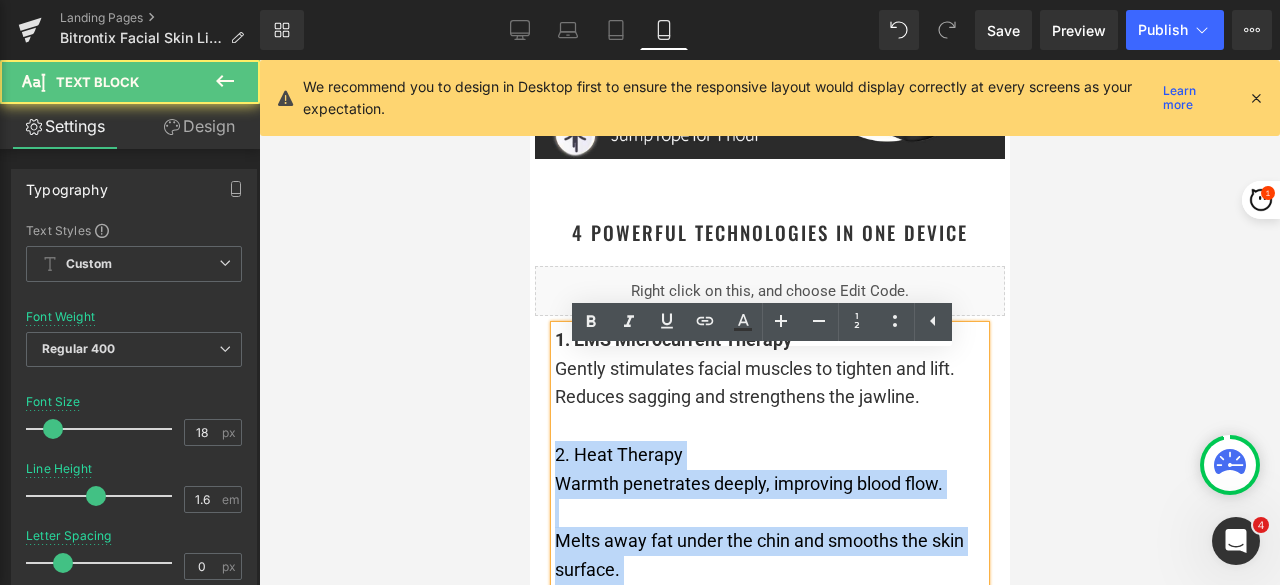click on "1. EMS Microcurrent Therapy Gently stimulates facial muscles to tighten and lift. Reduces sagging and strengthens the jawline. 2. Heat Therapy Warmth penetrates deeply, improving blood flow. Melts away fat under the chin and smooths the skin surface. 3. LED Phototherapy Red light promotes collagen production, reducing wrinkles. Gives skin a youthful, even glow. 4. Sonic Vibration Relaxes facial tension, improves circulation, and enhances absorption of serums and creams." at bounding box center (769, 599) 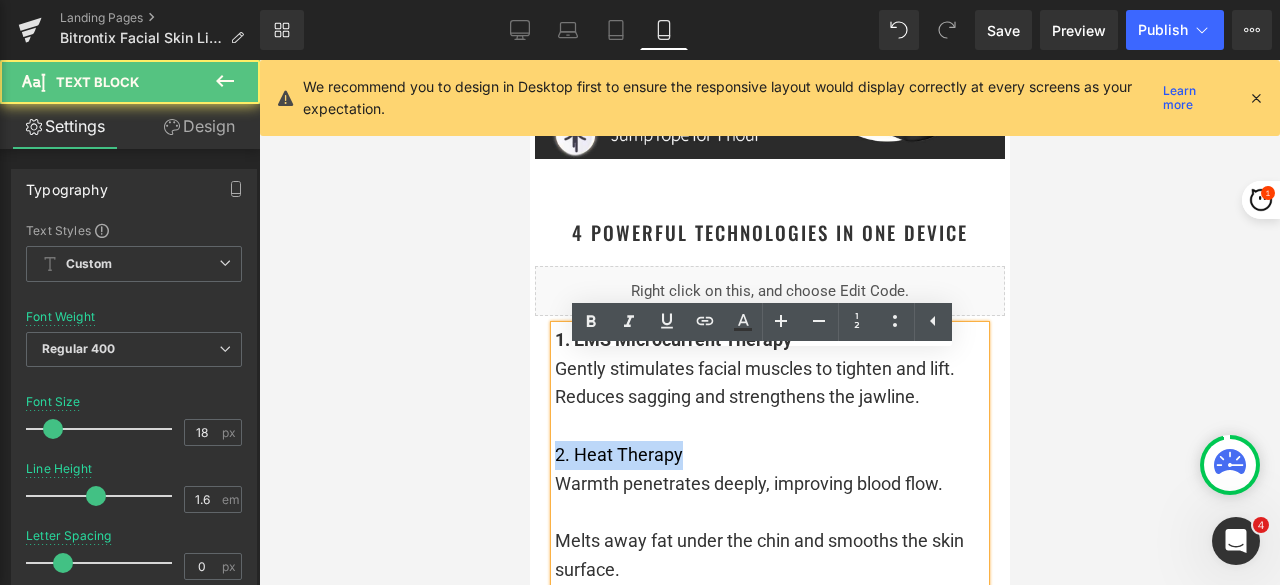 drag, startPoint x: 685, startPoint y: 486, endPoint x: 547, endPoint y: 490, distance: 138.05795 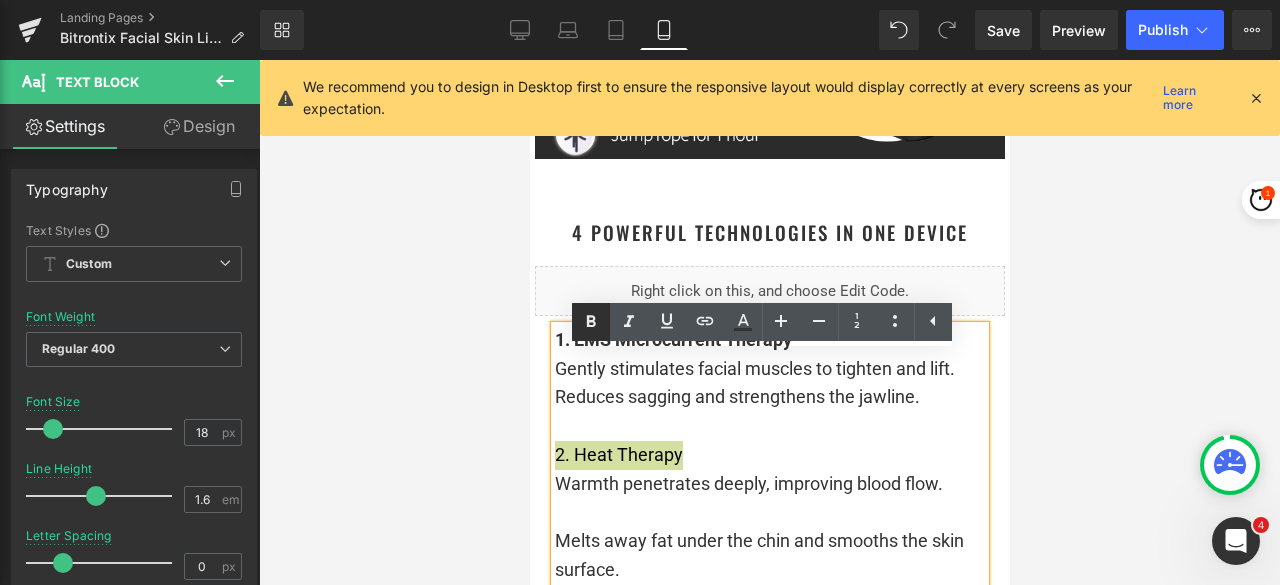 click 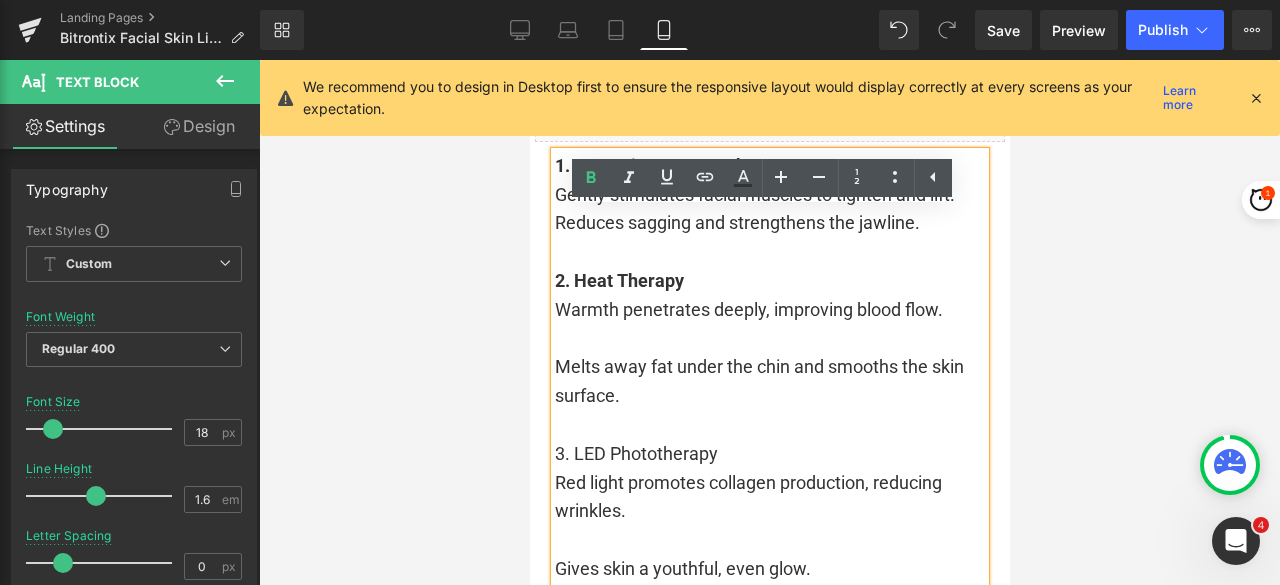 scroll, scrollTop: 5166, scrollLeft: 0, axis: vertical 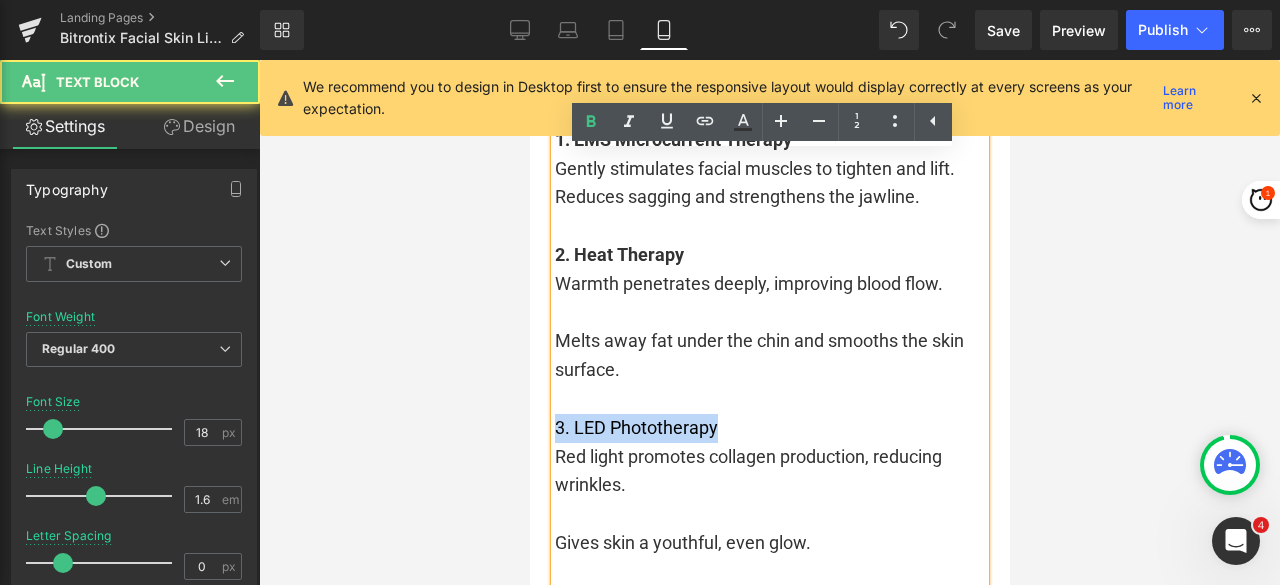 drag, startPoint x: 718, startPoint y: 461, endPoint x: 547, endPoint y: 459, distance: 171.01169 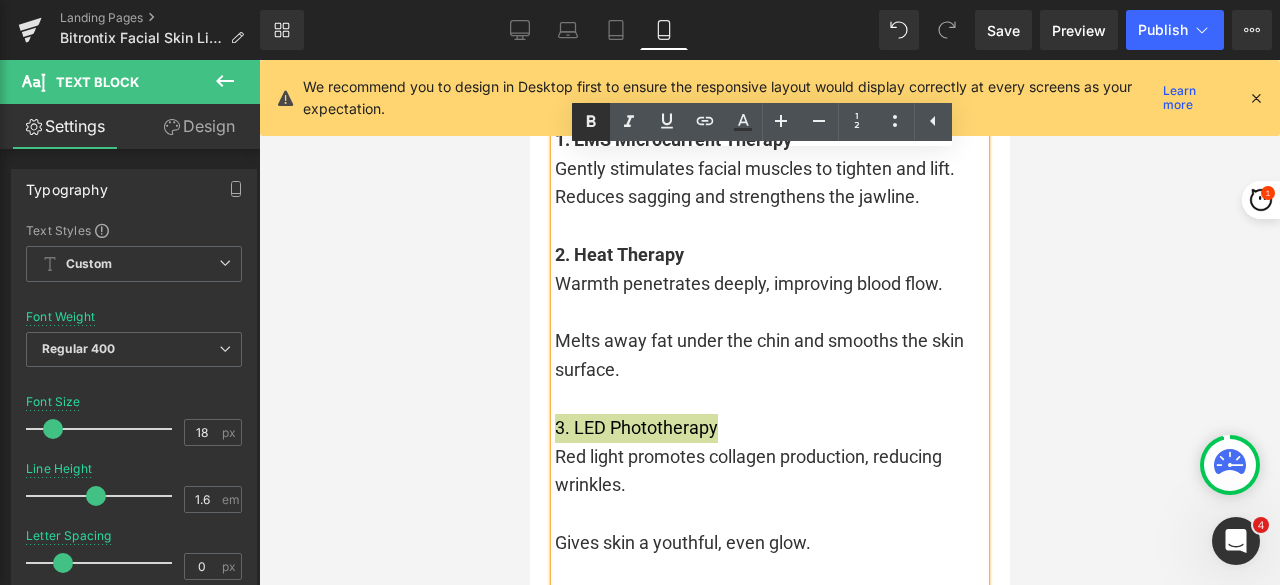 click 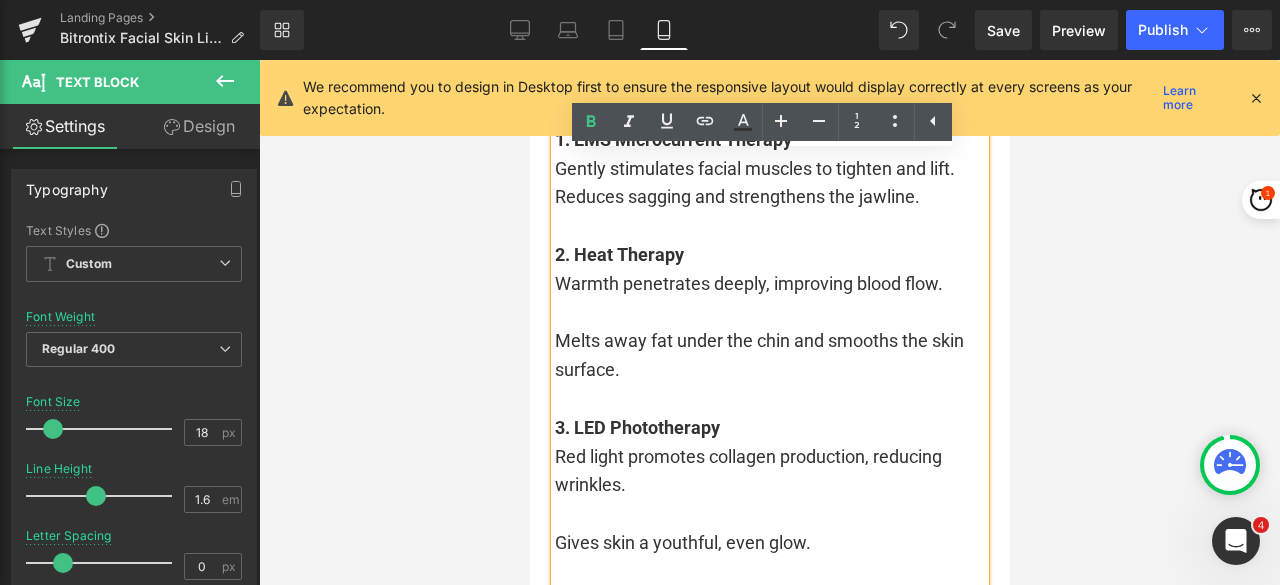 click on "1. EMS Microcurrent Therapy Gently stimulates facial muscles to tighten and lift. Reduces sagging and strengthens the jawline. 2. Heat Therapy Warmth penetrates deeply, improving blood flow. Melts away fat under the chin and smooths the skin surface. 3. LED Phototherapy Red light promotes collagen production, reducing wrinkles. Gives skin a youthful, even glow. 4. Sonic Vibration Relaxes facial tension, improves circulation, and enhances absorption of serums and creams." at bounding box center [769, 399] 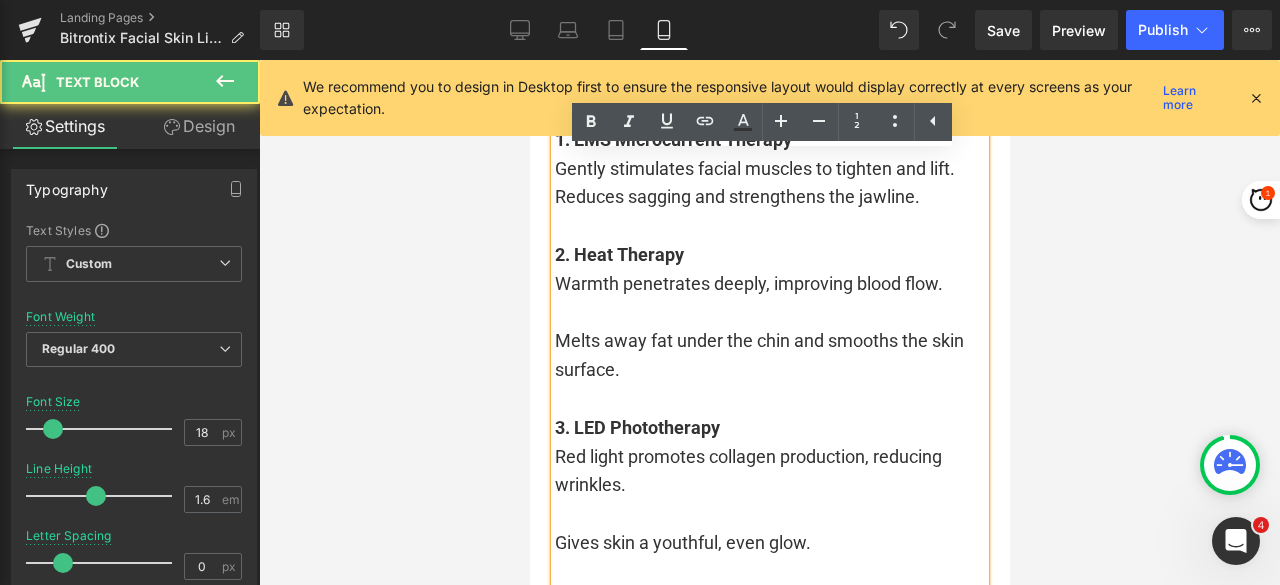 click on "Melts away fat under the chin and smooths the skin surface." at bounding box center [758, 355] 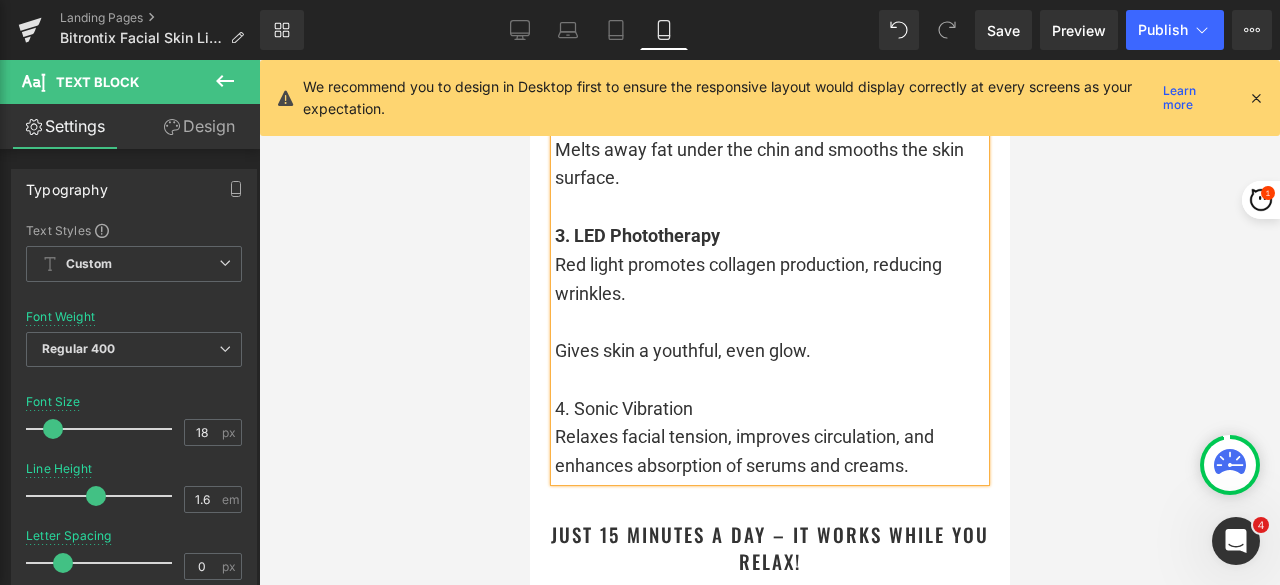 scroll, scrollTop: 5366, scrollLeft: 0, axis: vertical 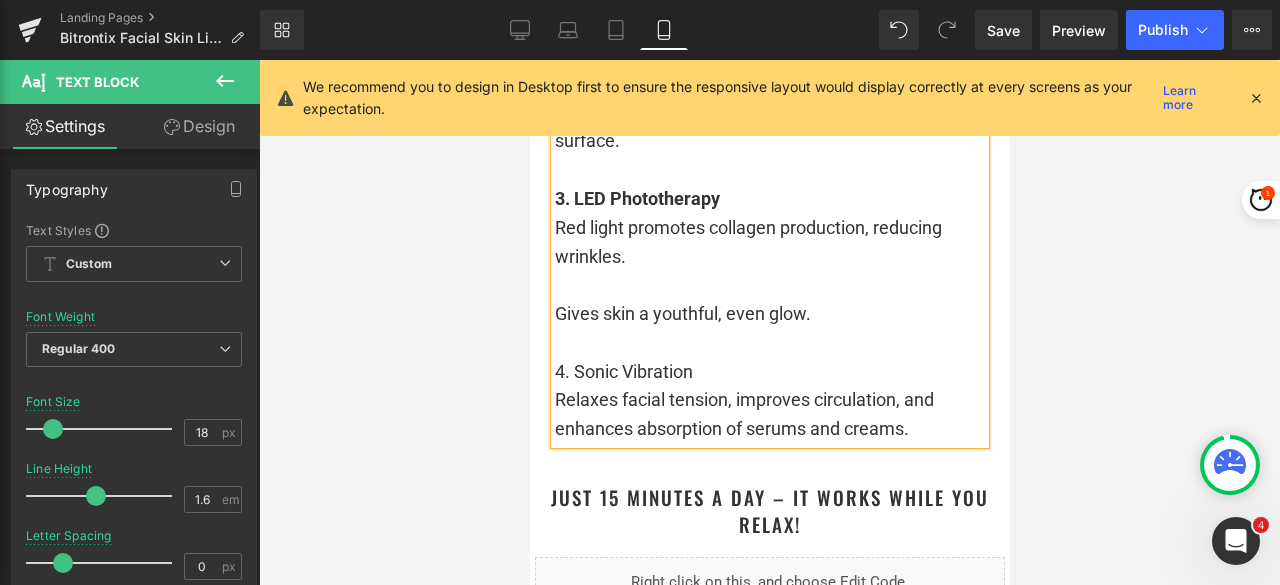 click on "Gives skin a youthful, even glow." at bounding box center [682, 313] 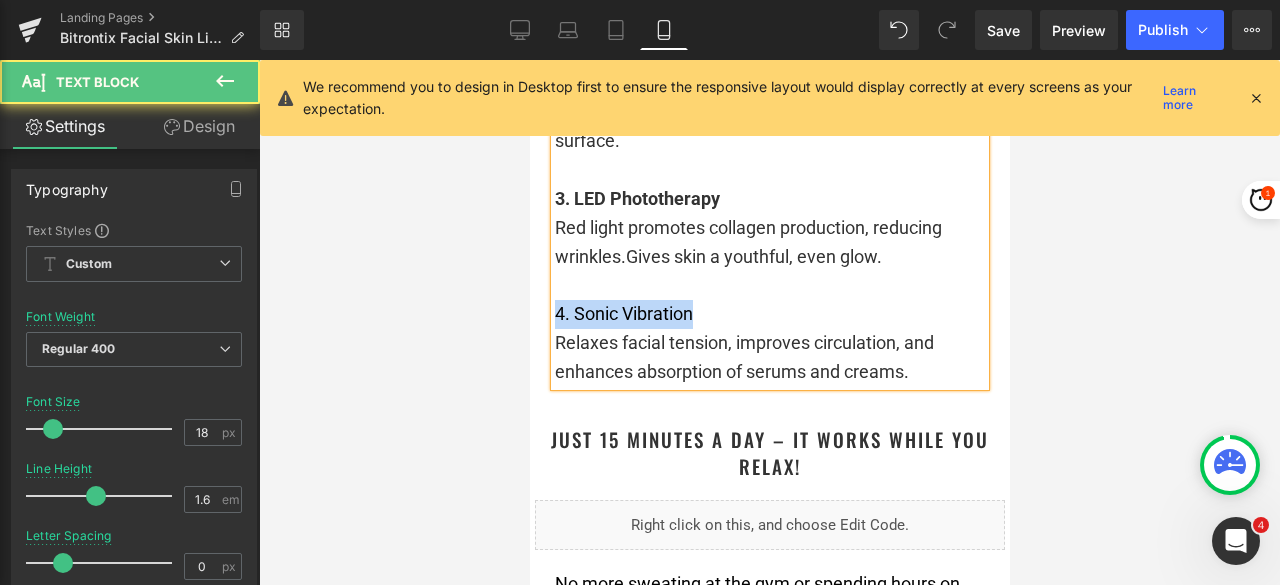 drag, startPoint x: 707, startPoint y: 345, endPoint x: 550, endPoint y: 348, distance: 157.02866 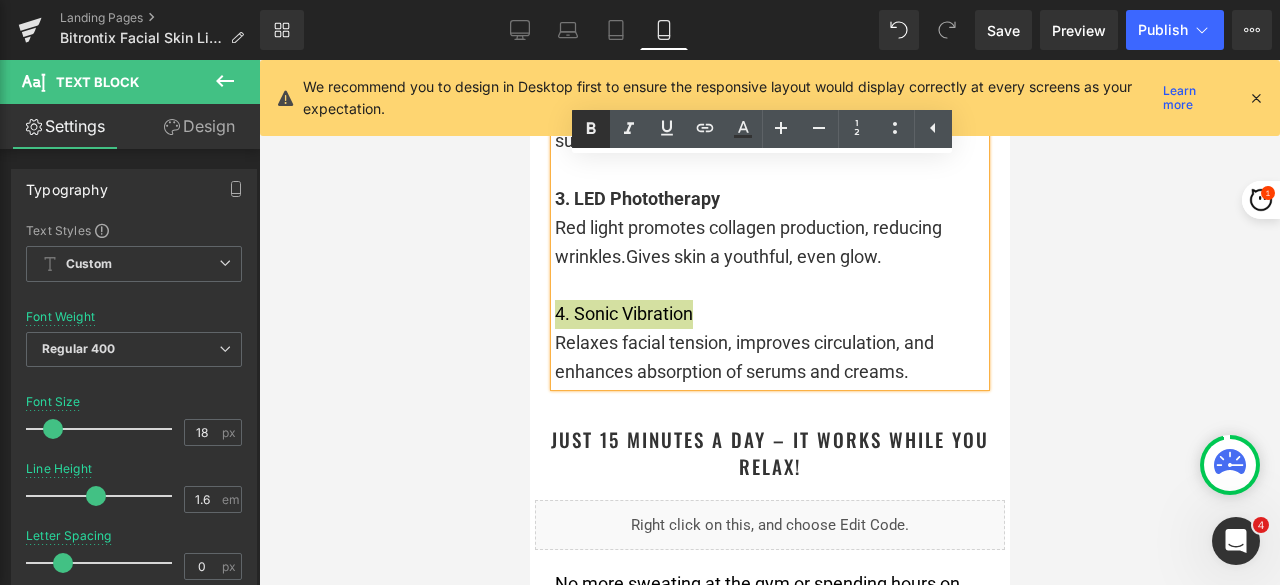 click 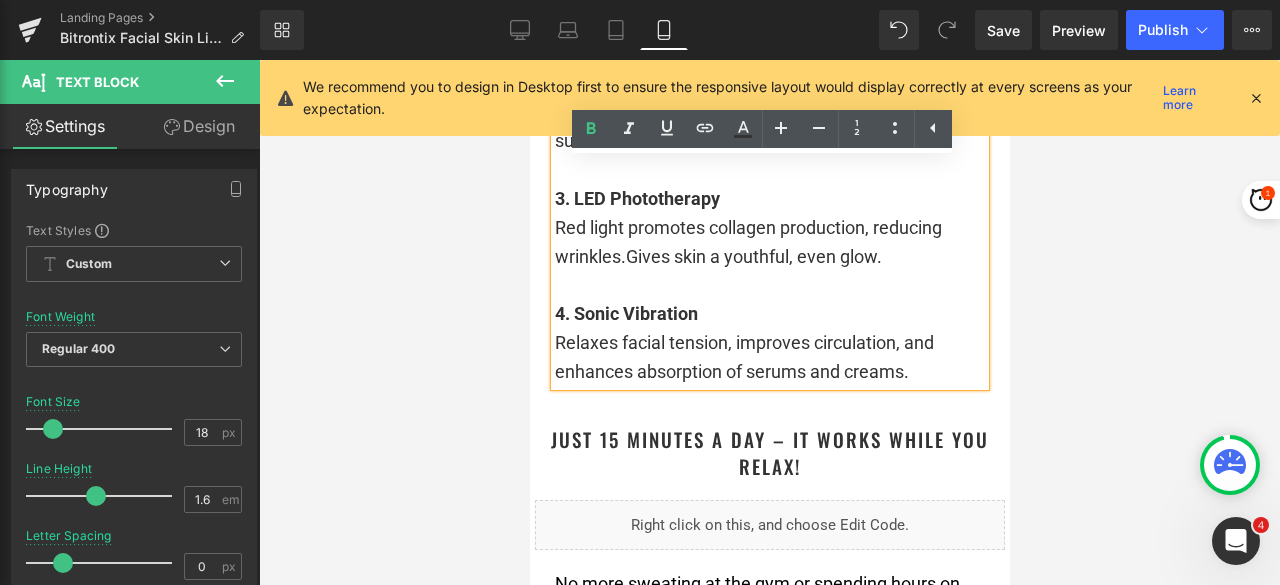 click on "1. EMS Microcurrent Therapy Gently stimulates facial muscles to tighten and lift. Reduces sagging and strengthens the jawline. 2. Heat Therapy Warmth penetrates deeply, improving blood flow. Melts away fat under the chin and smooths the skin surface. 3. LED Phototherapy Red light promotes collagen production, reducing wrinkles. Gives skin a youthful, even glow. 4. Sonic Vibration Relaxes facial tension, improves circulation, and enhances absorption of serums and creams." at bounding box center (769, 156) 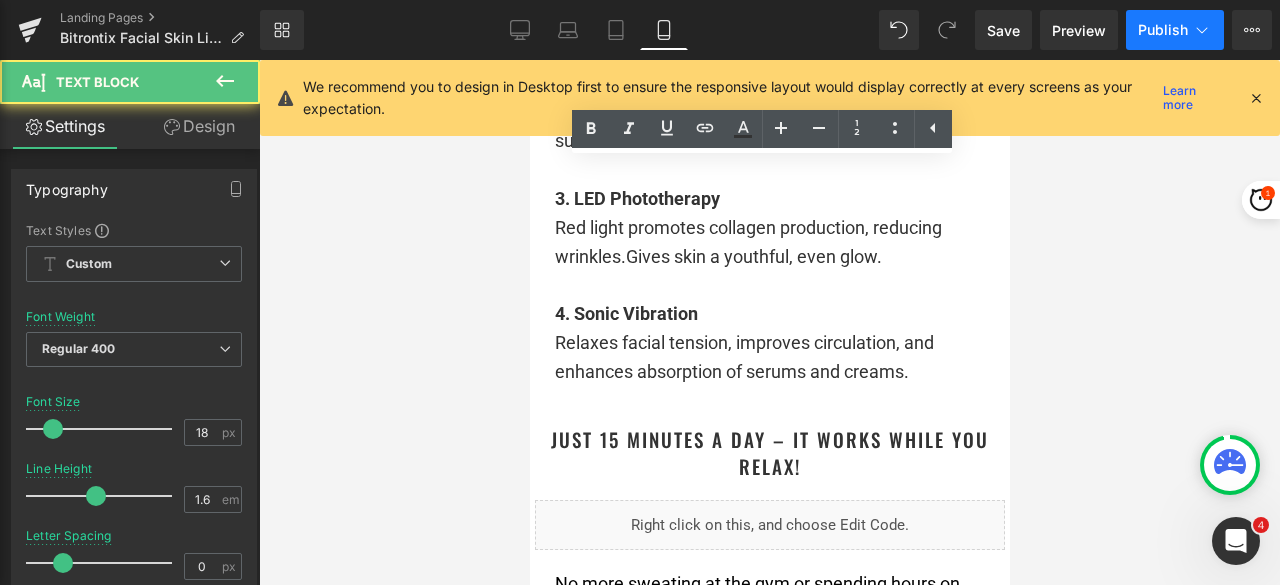 click on "Publish" at bounding box center [1163, 30] 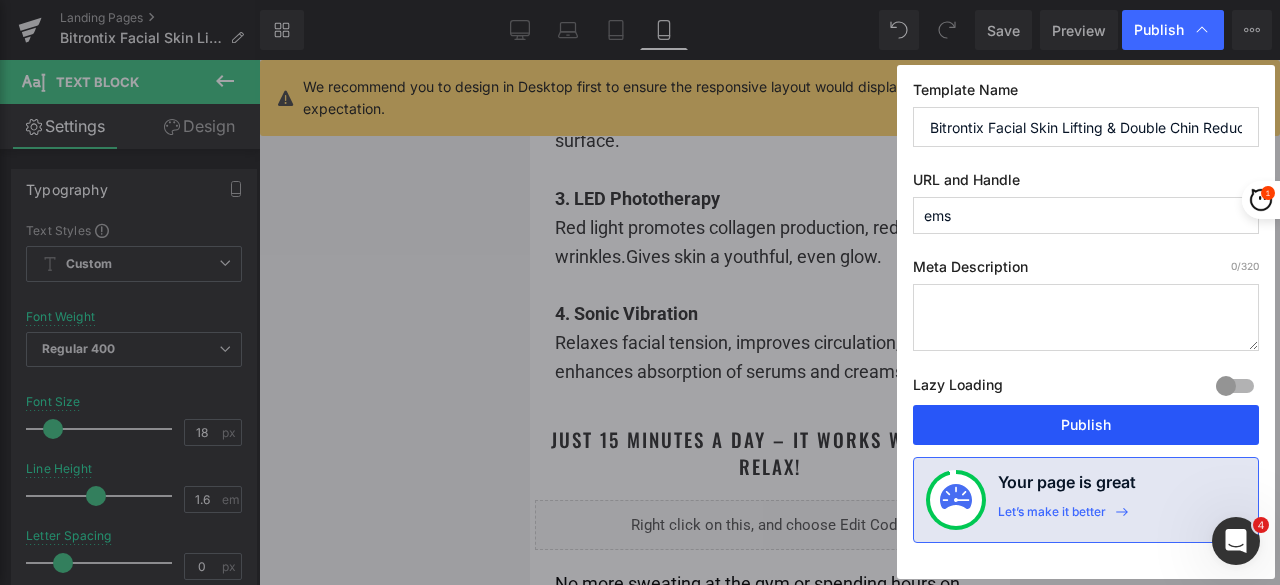 click on "Publish" at bounding box center [1086, 425] 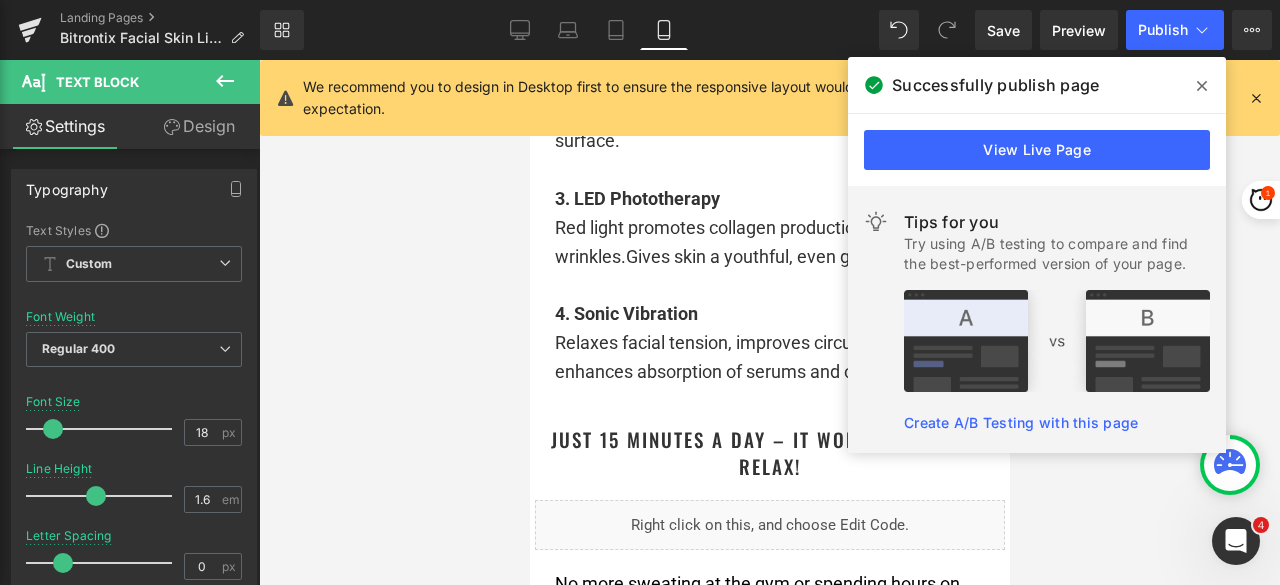 scroll, scrollTop: 5666, scrollLeft: 0, axis: vertical 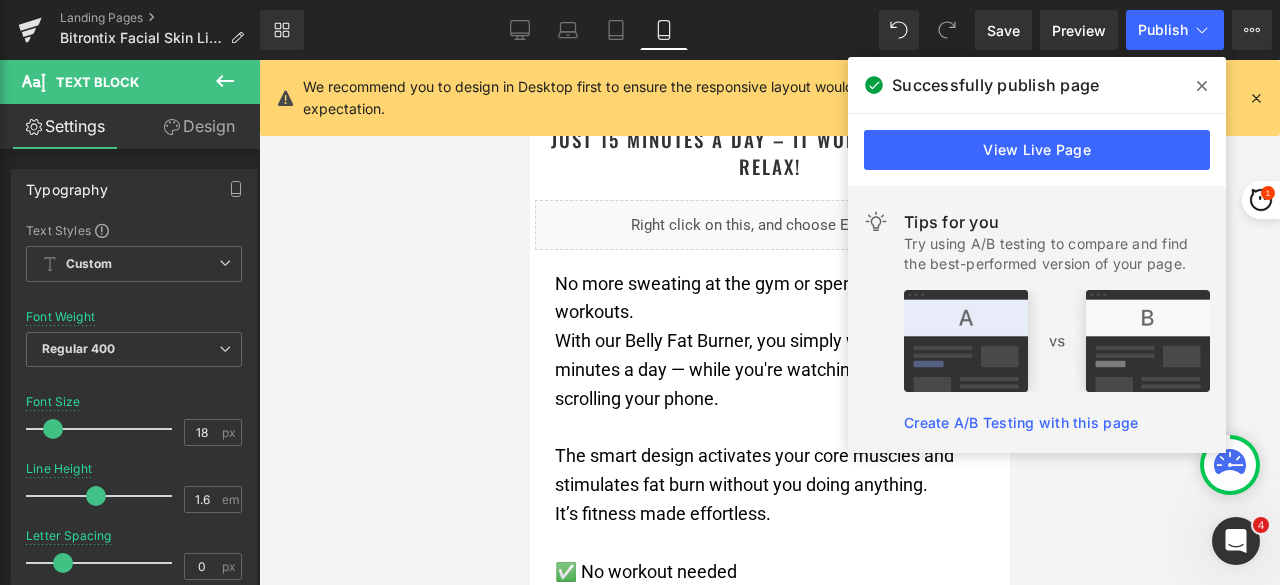 click at bounding box center [1202, 86] 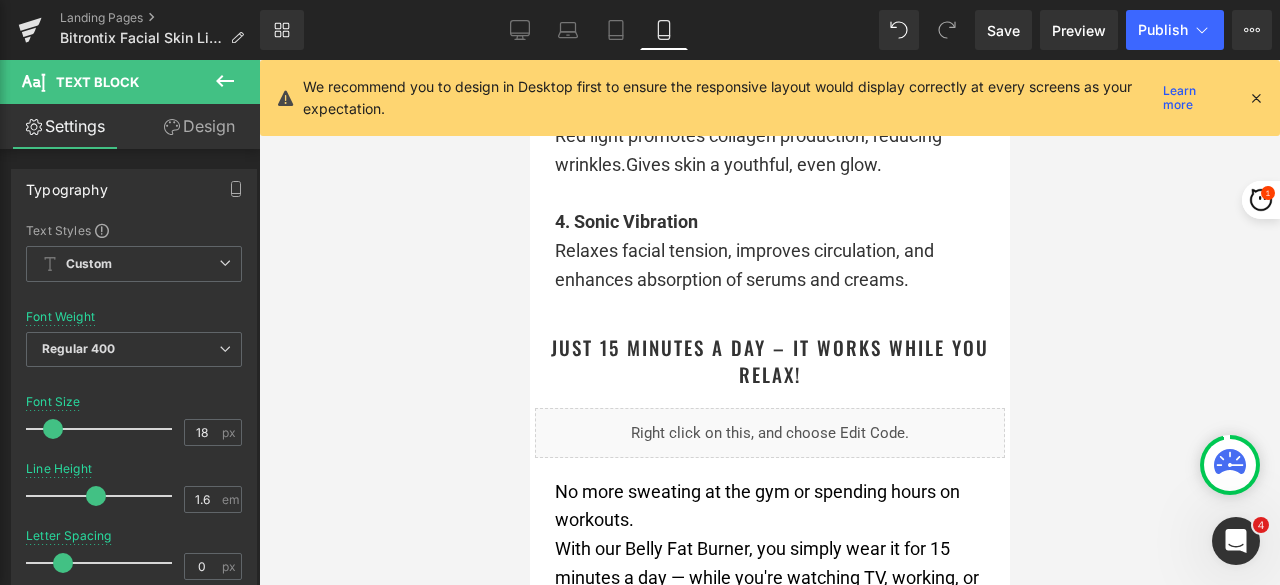 scroll, scrollTop: 5466, scrollLeft: 0, axis: vertical 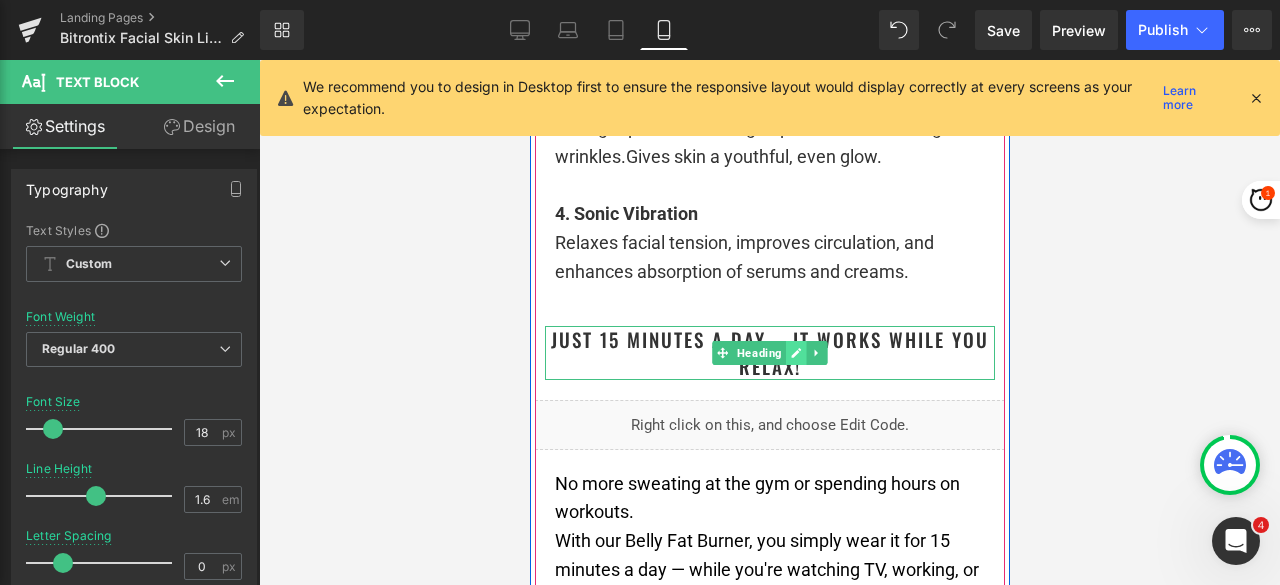 click at bounding box center (795, 353) 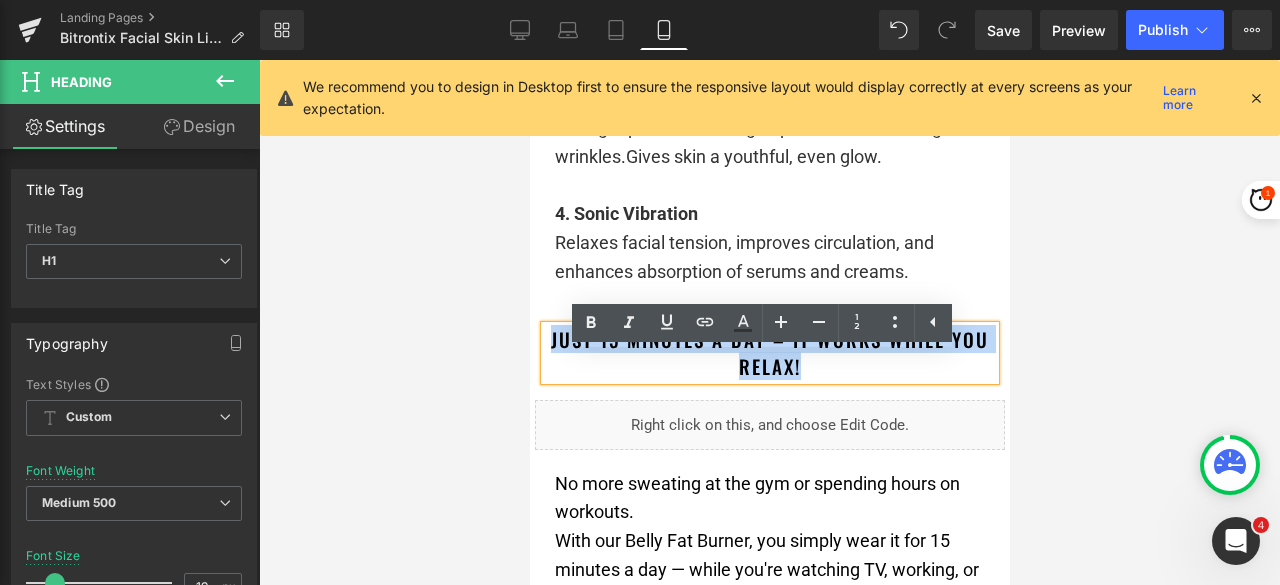 drag, startPoint x: 809, startPoint y: 393, endPoint x: 541, endPoint y: 375, distance: 268.6038 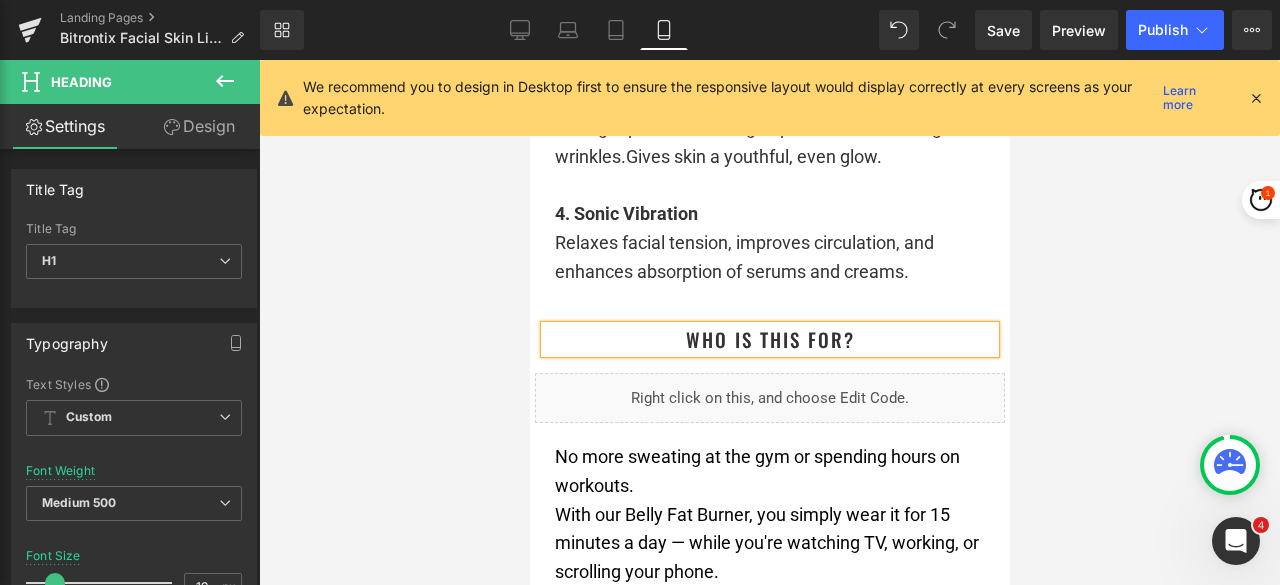 click on "Sale Off
(P) Image
(P) Image List
Row
Bitrontix 9 in 1 Facial Skin Lifting & Double Chin Reducer (For Double Chin Reduction, Face Lifting & Skin Tightening)
(P) Title   Loox (Stars)  - Star Badge Loox (Stars)          Transform Your Face in 2 Weeks – No Gym, No Diet, No Surgery
Text Block         ✨  Reduces Double Chin: 🌱  Lifts & Sculpts Jawline: 😌  💆" at bounding box center (769, -1466) 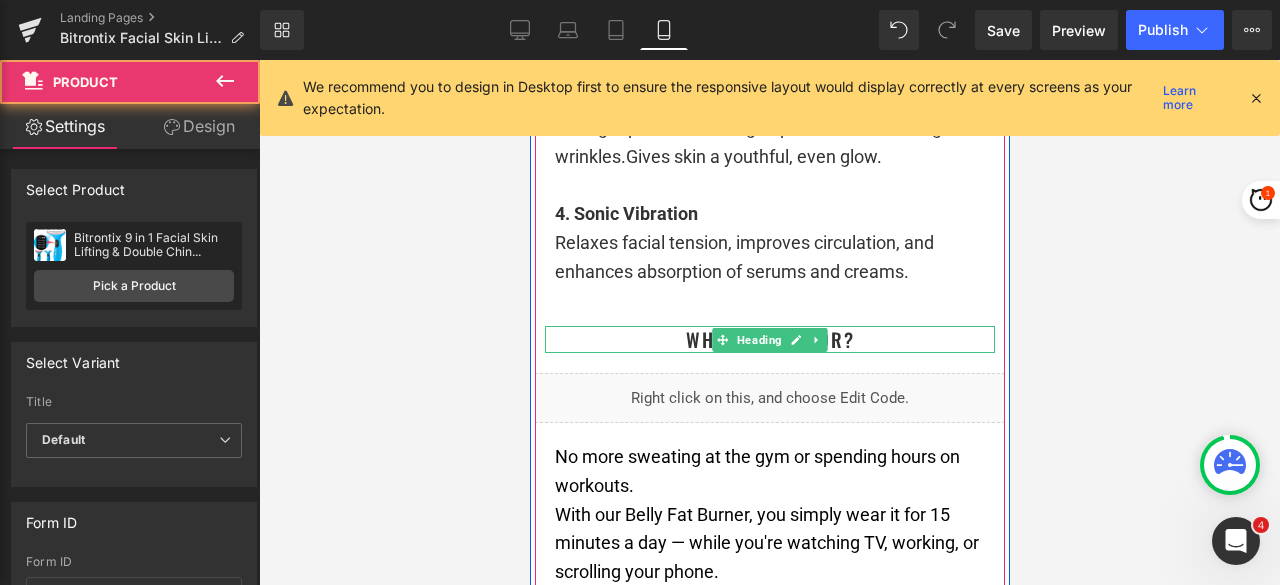 click on "Who Is This For?" at bounding box center [769, 339] 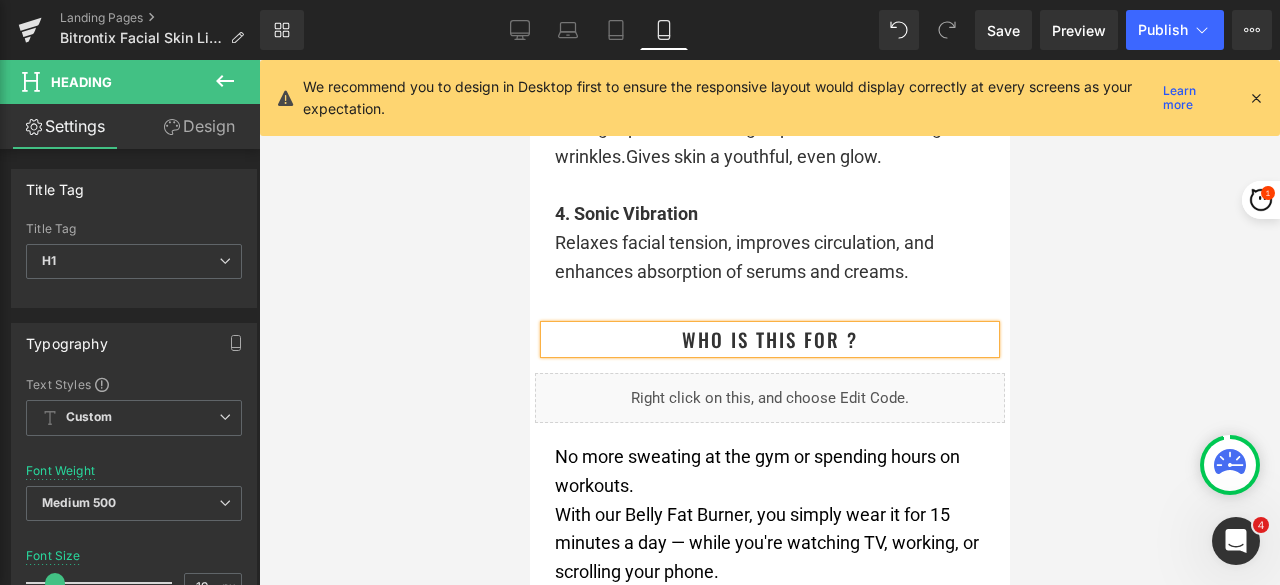 click on "1. EMS Microcurrent Therapy Gently stimulates facial muscles to tighten and lift. Reduces sagging and strengthens the jawline. 2. Heat Therapy Warmth penetrates deeply, improving blood flow. Melts away fat under the chin and smooths the skin surface. 3. LED Phototherapy Red light promotes collagen production, reducing wrinkles. Gives skin a youthful, even glow. 4. Sonic Vibration Relaxes facial tension, improves circulation, and enhances absorption of serums and creams." at bounding box center [769, 56] 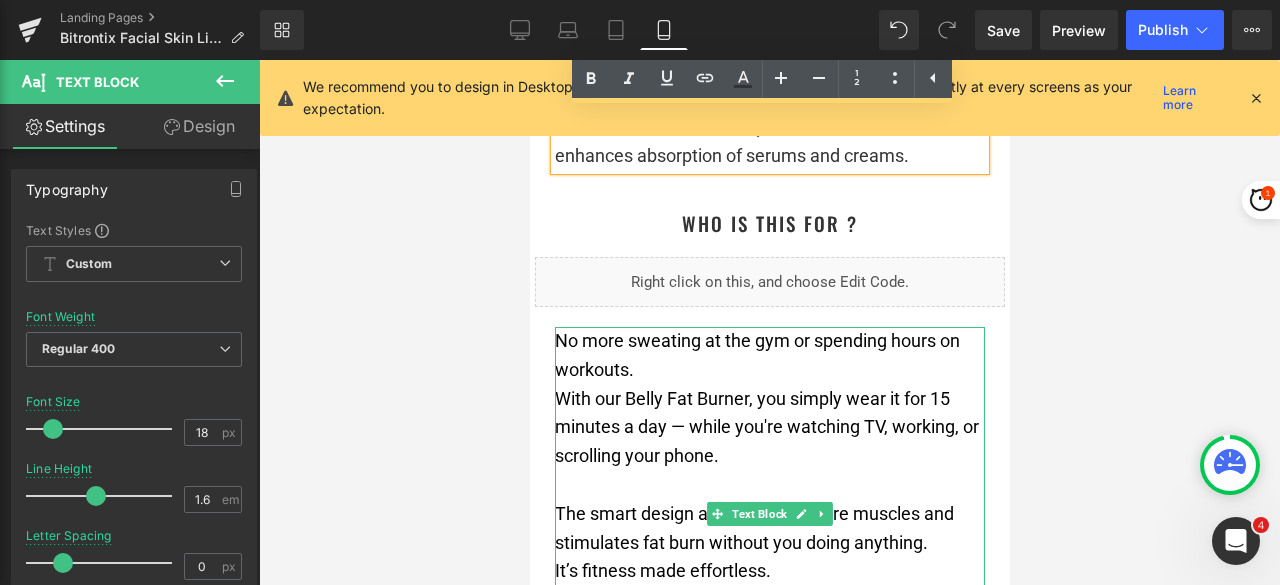 scroll, scrollTop: 5566, scrollLeft: 0, axis: vertical 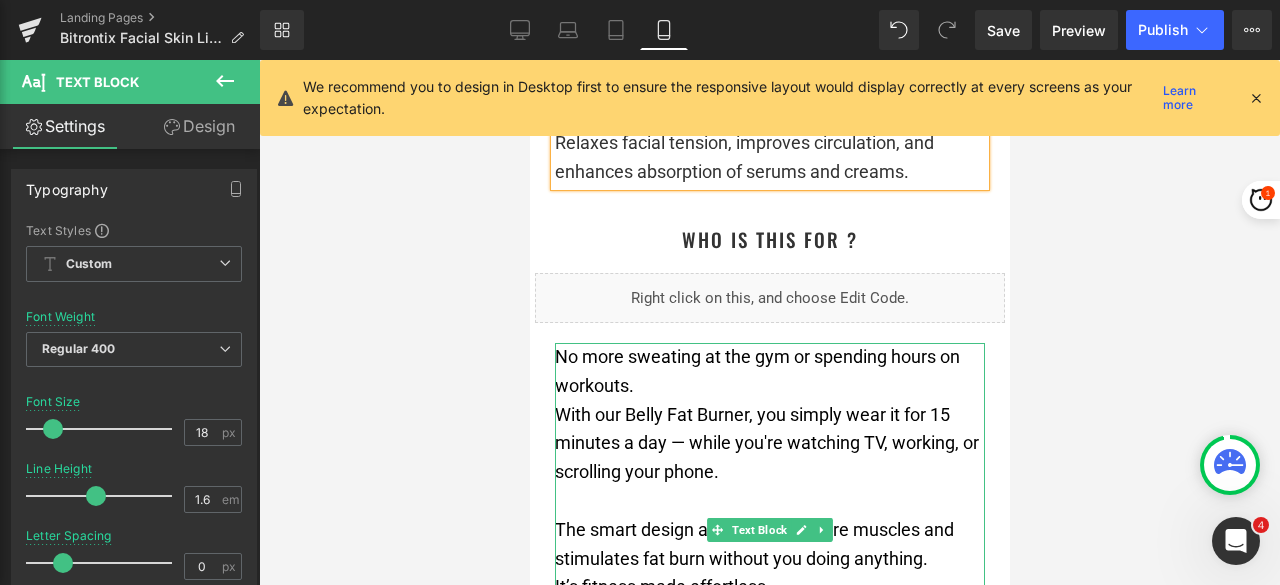click on "No more sweating at the gym or spending hours on workouts." at bounding box center [769, 372] 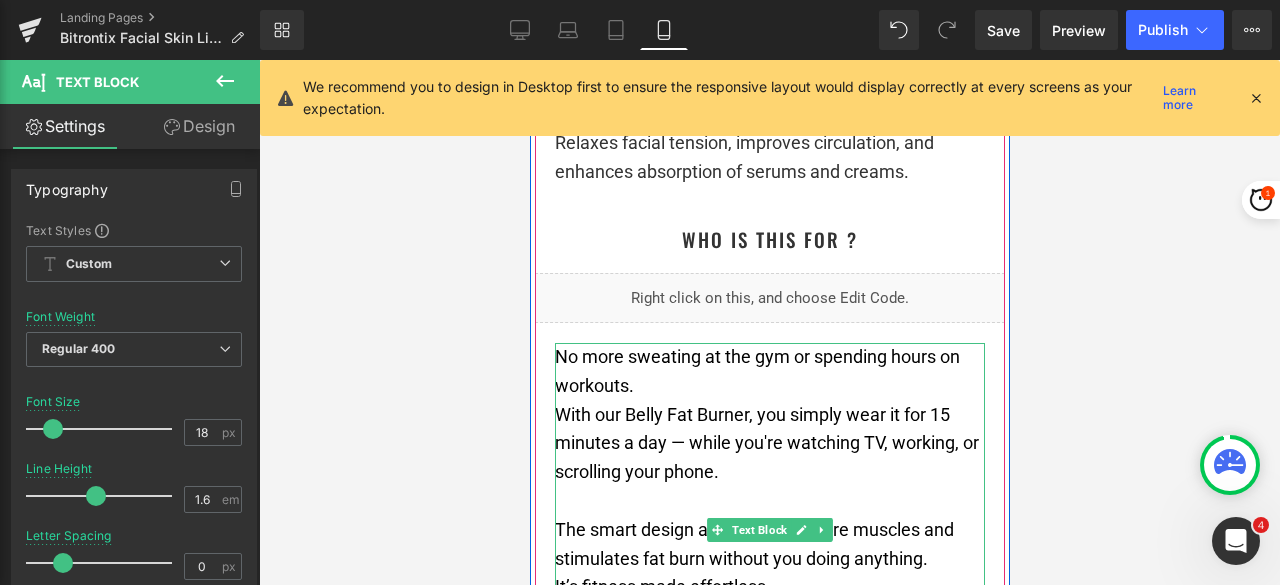click on "With our Belly Fat Burner, you simply wear it for 15 minutes a day — while you're watching TV, working, or scrolling your phone." at bounding box center (769, 444) 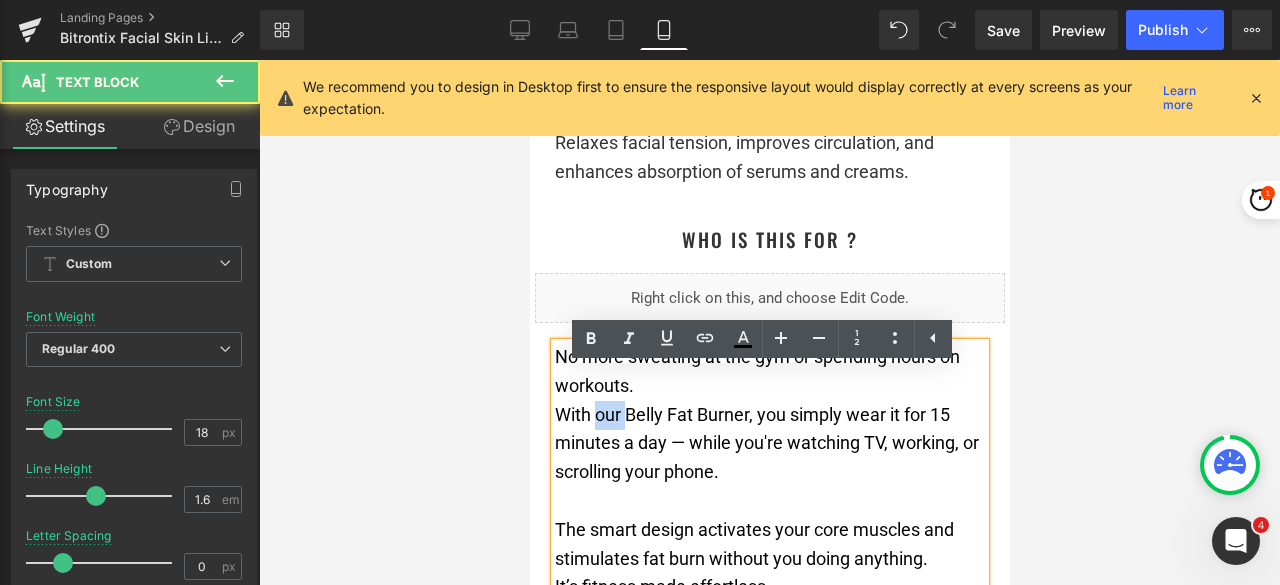 click on "With our Belly Fat Burner, you simply wear it for 15 minutes a day — while you're watching TV, working, or scrolling your phone." at bounding box center [769, 444] 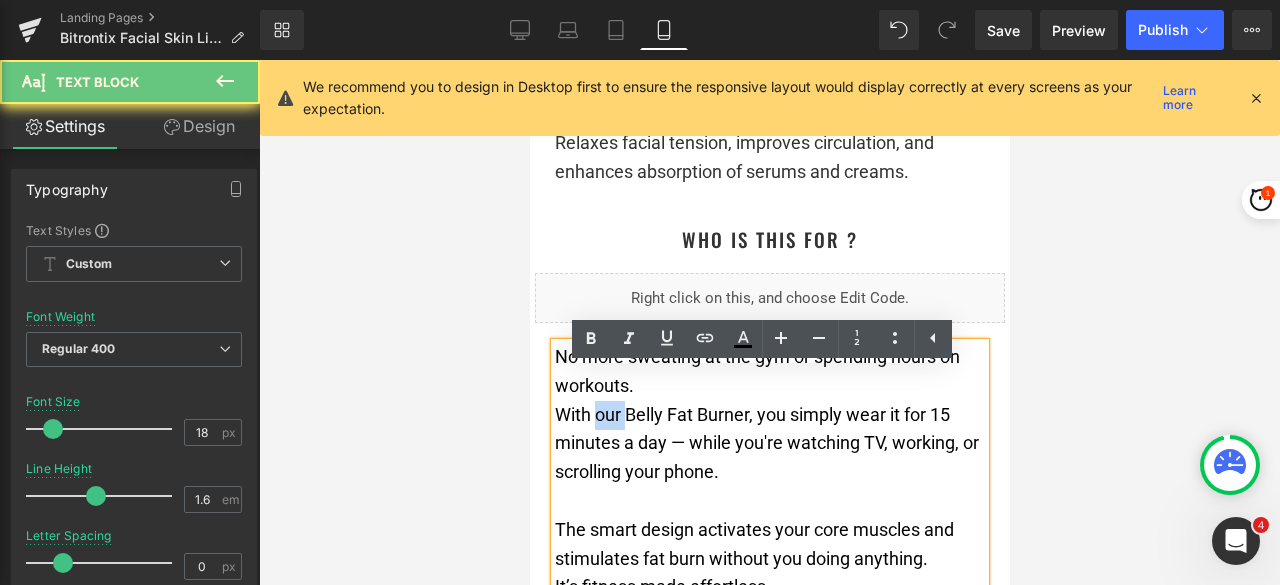 click on "With our Belly Fat Burner, you simply wear it for 15 minutes a day — while you're watching TV, working, or scrolling your phone." at bounding box center [769, 444] 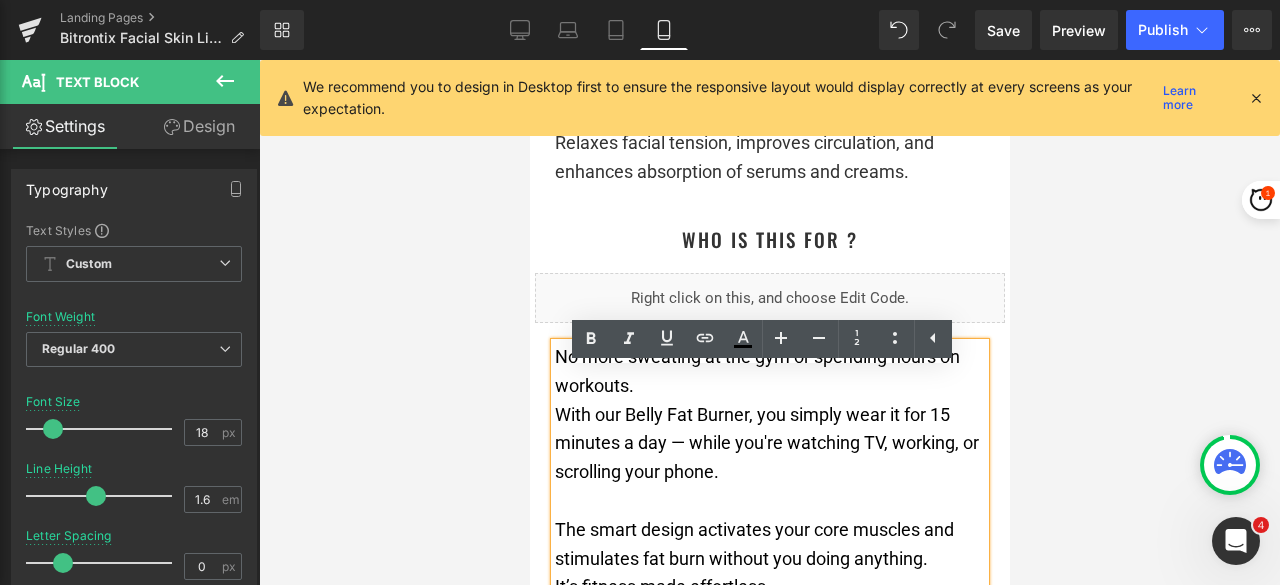 click on "With our Belly Fat Burner, you simply wear it for 15 minutes a day — while you're watching TV, working, or scrolling your phone." at bounding box center (769, 444) 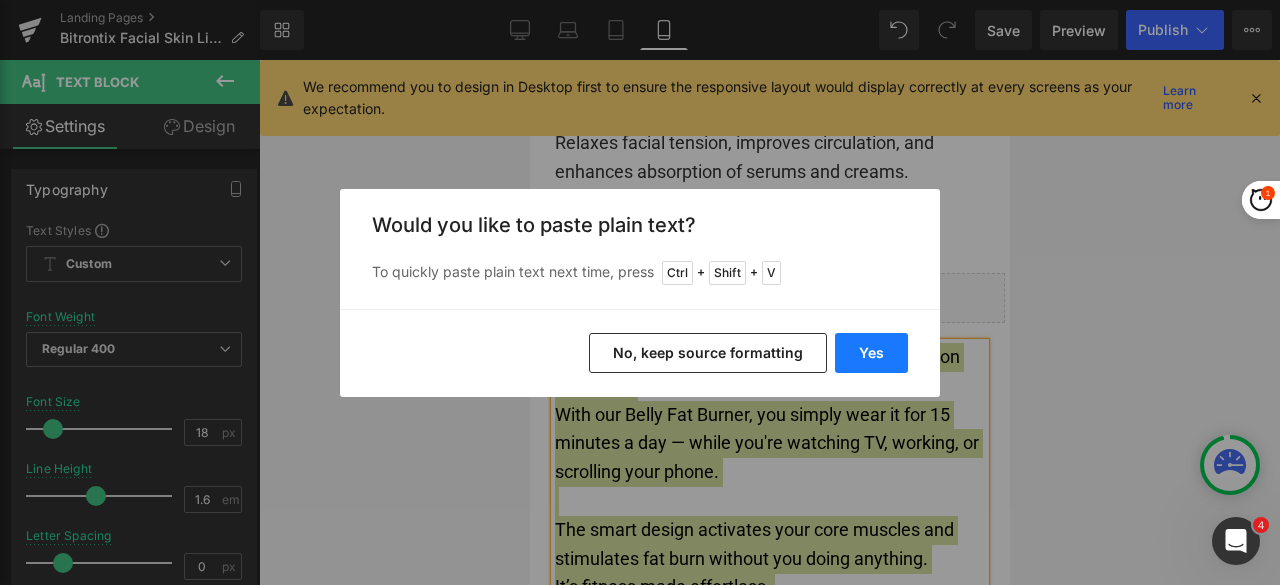 click on "Yes" at bounding box center (871, 353) 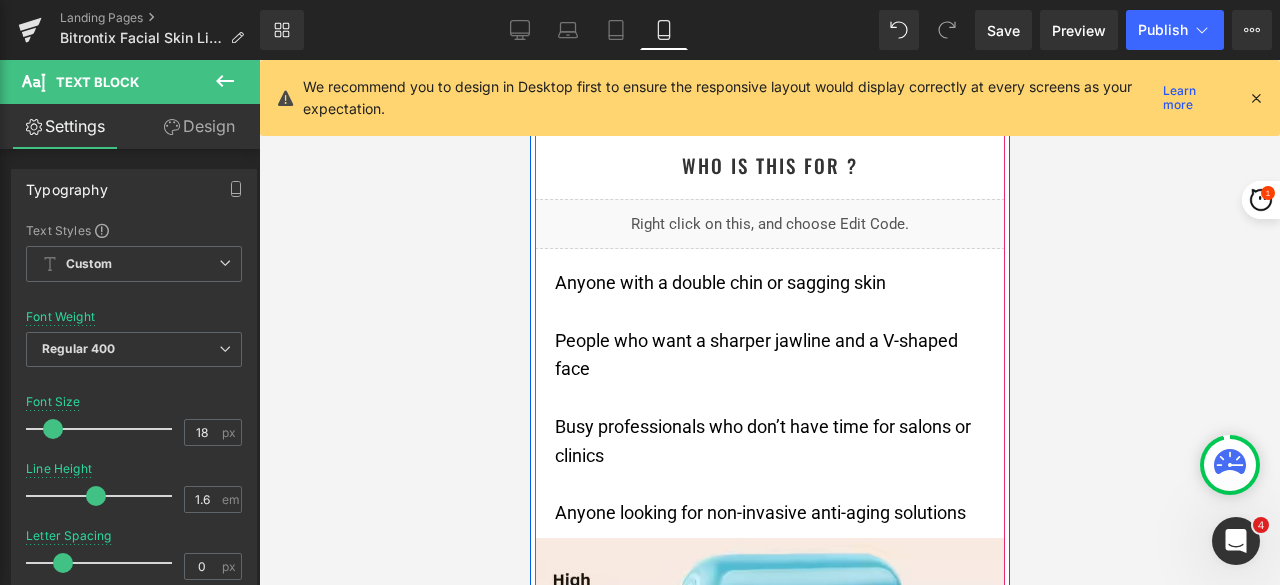 scroll, scrollTop: 5666, scrollLeft: 0, axis: vertical 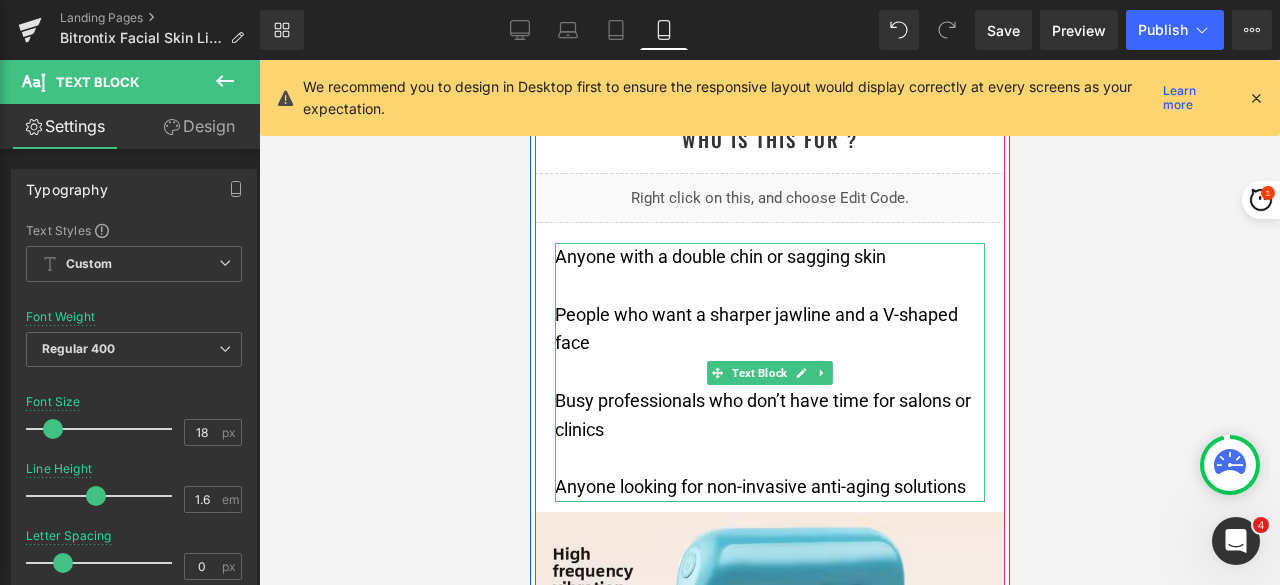 click at bounding box center [769, 286] 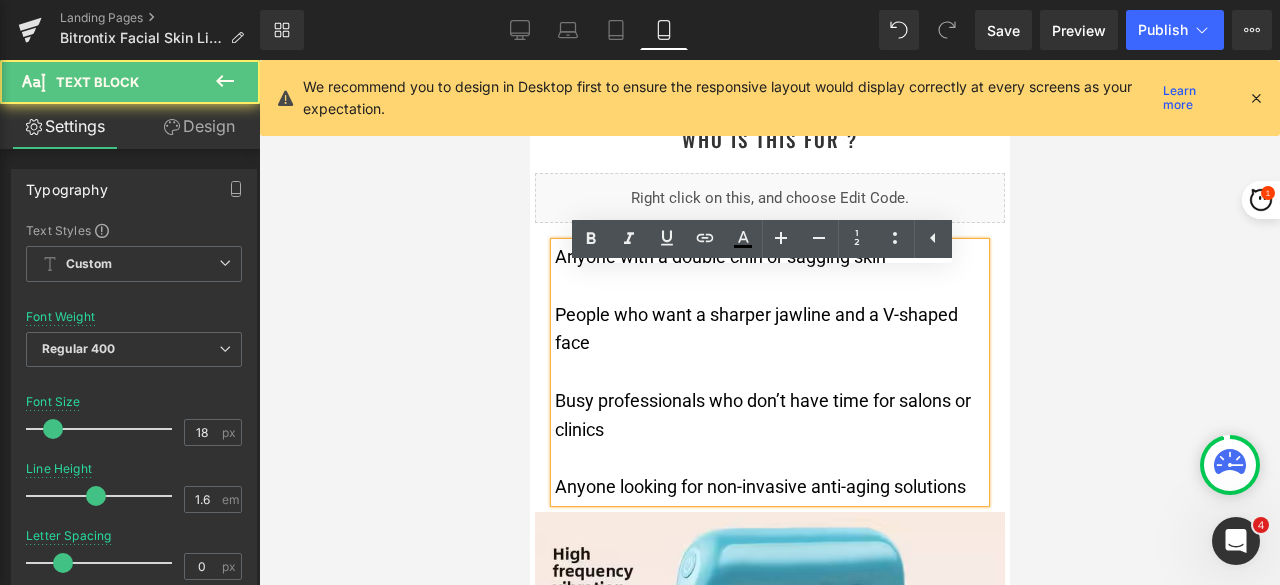 click on "Anyone with a double chin or sagging skin" at bounding box center [719, 256] 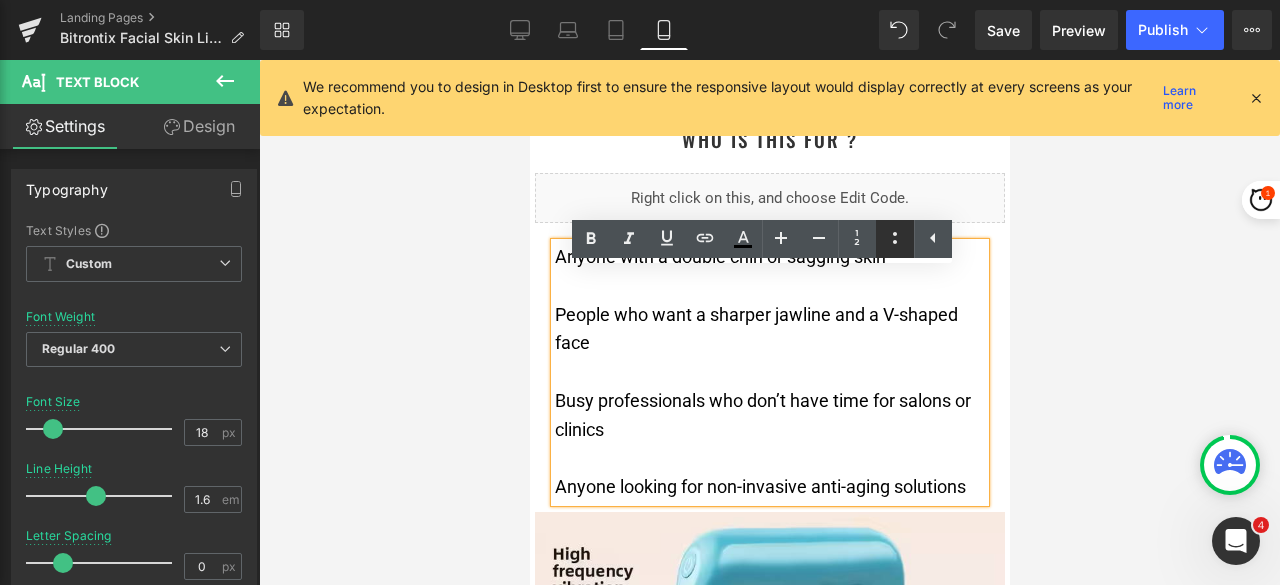 click 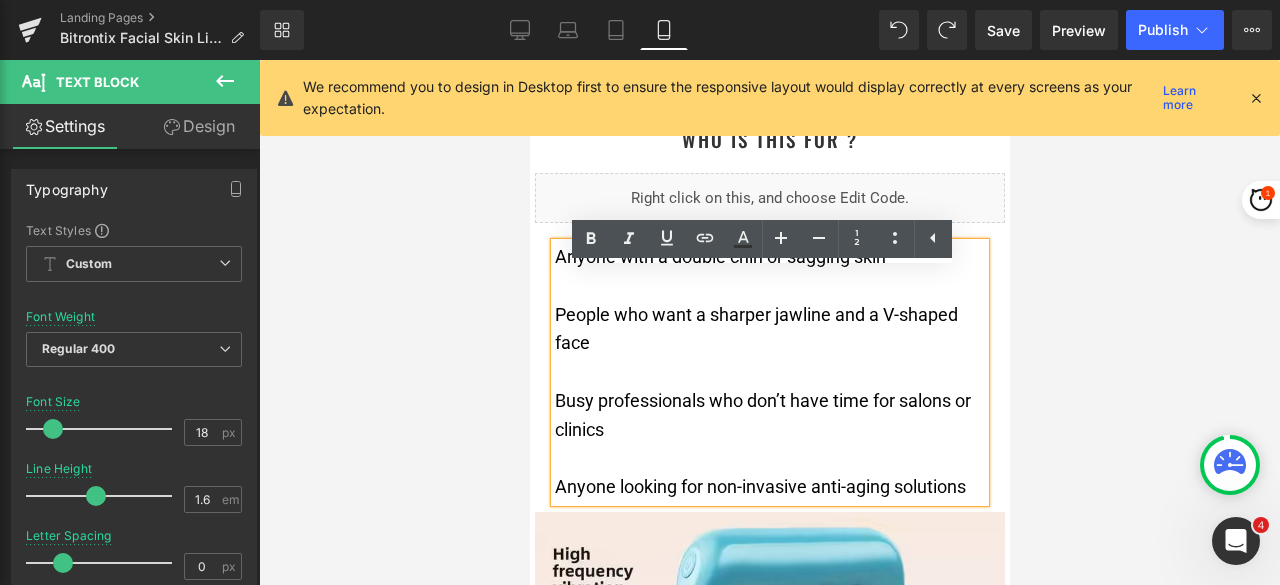 click on "People who want a sharper jawline and a V-shaped face" at bounding box center [769, 330] 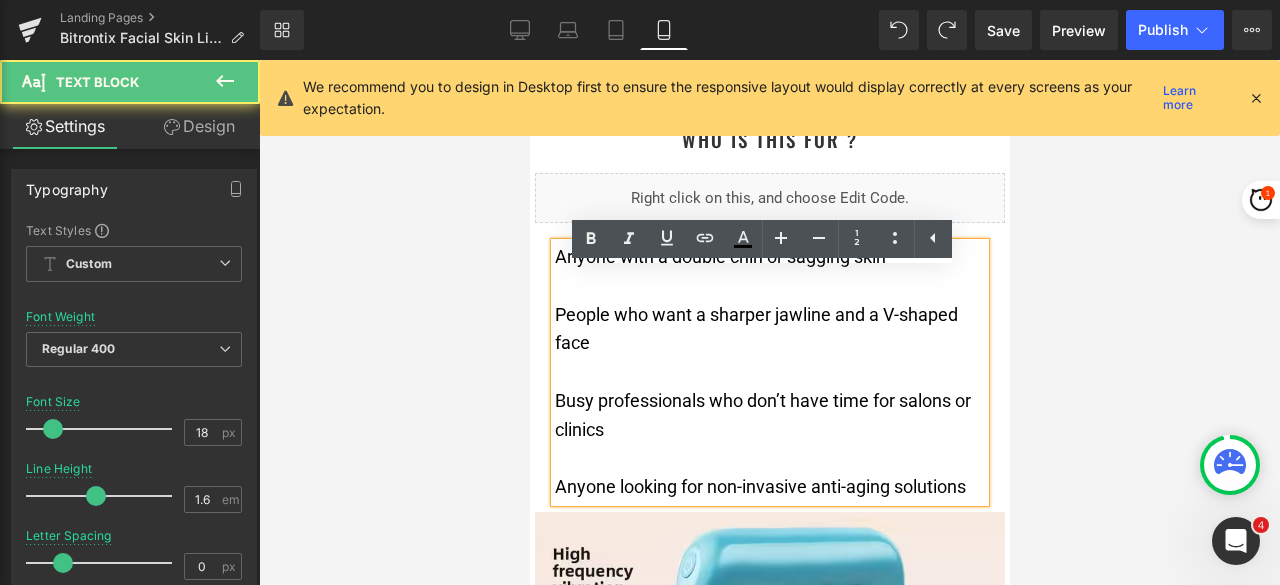click on "People who want a sharper jawline and a V-shaped face" at bounding box center [755, 329] 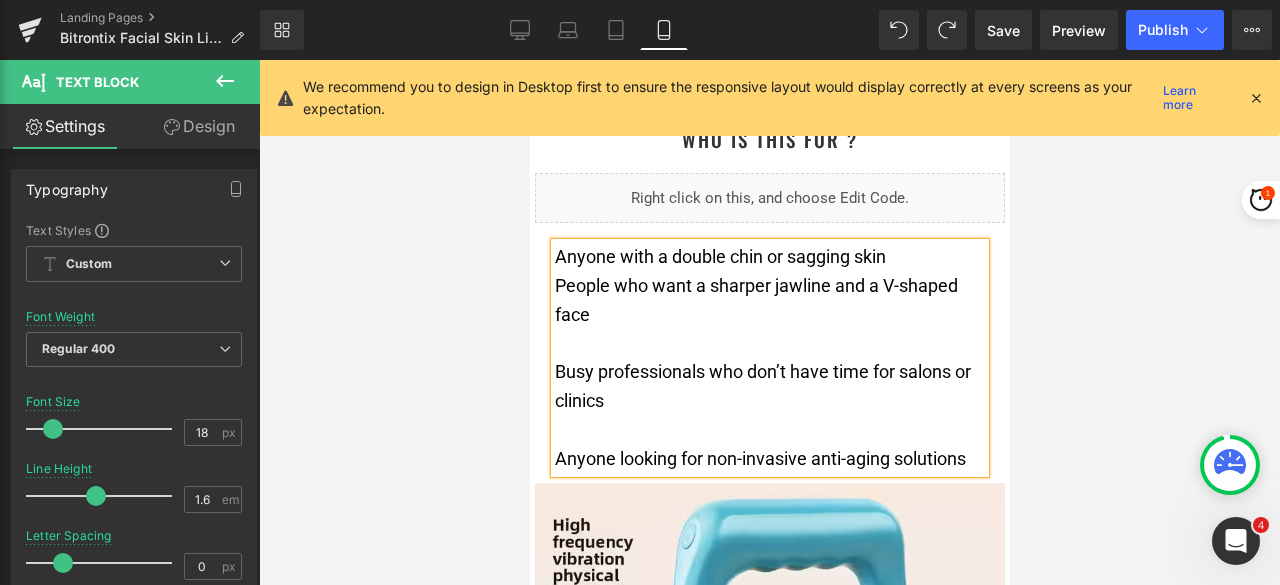 click at bounding box center [769, 343] 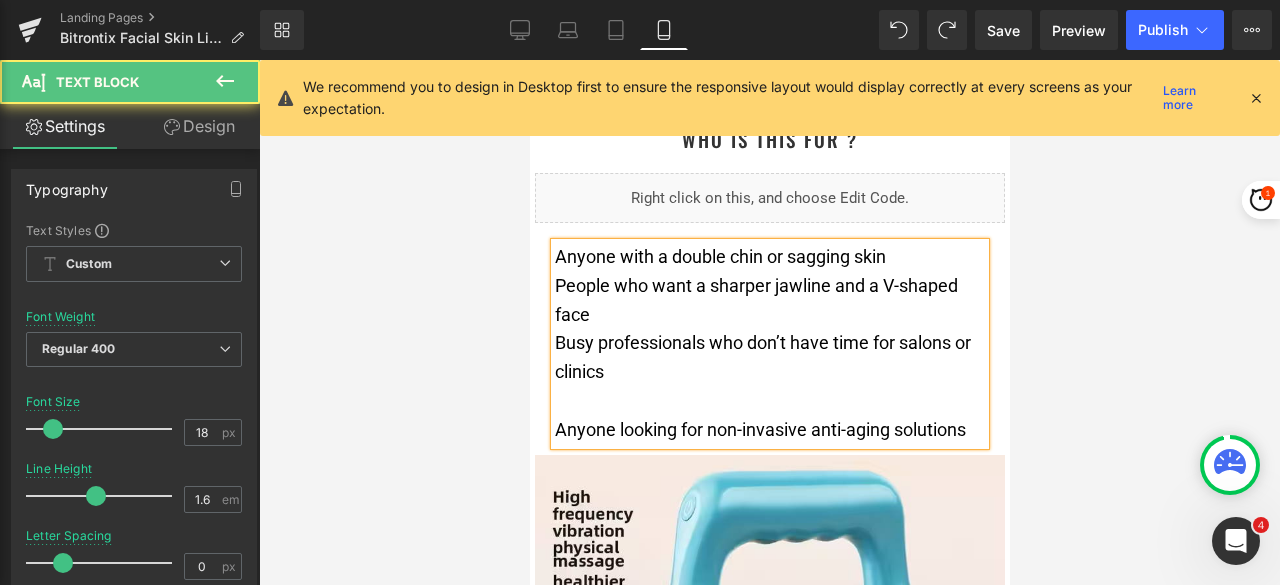 click on "Busy professionals who don’t have time for salons or clinics" at bounding box center [769, 358] 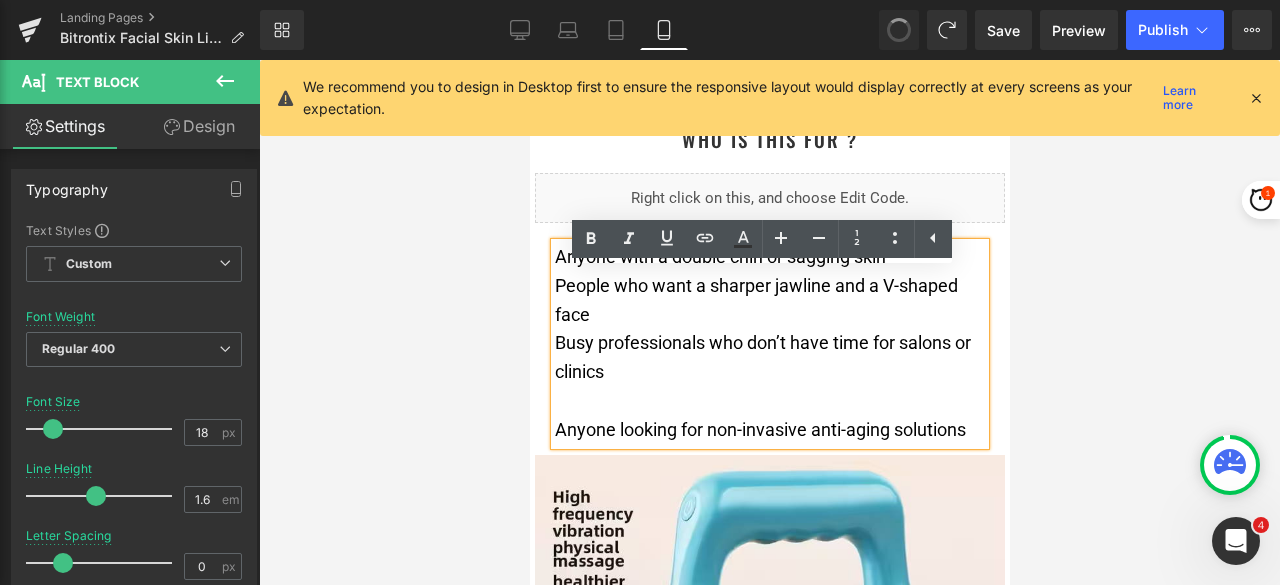 click at bounding box center (769, 401) 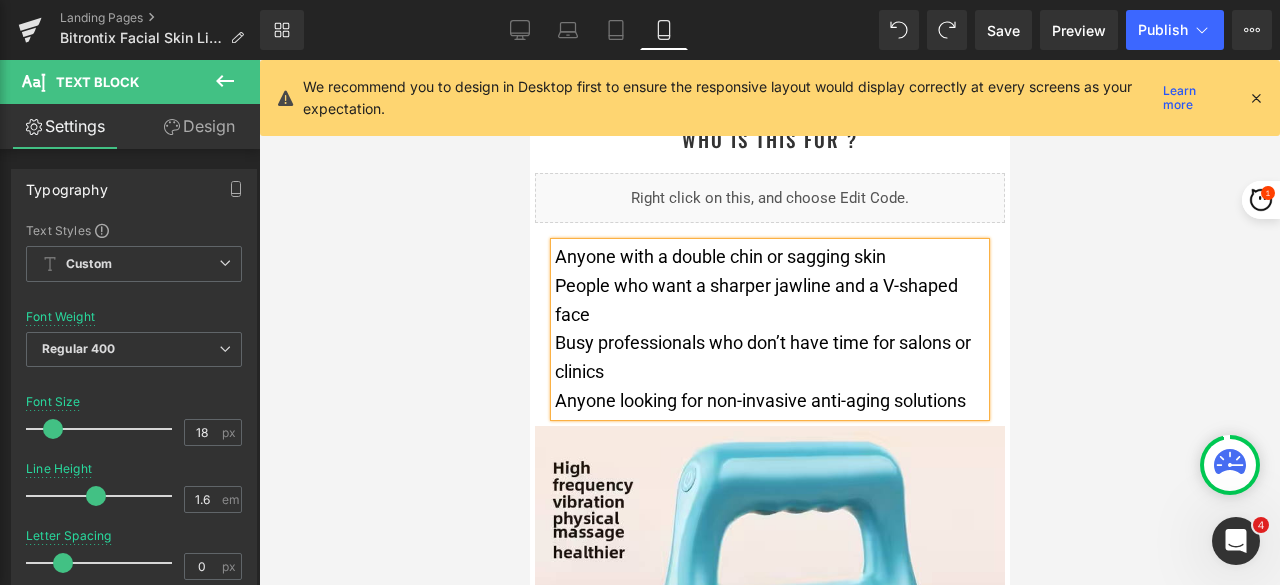 click on "Anyone with a double chin or sagging skin" at bounding box center [719, 256] 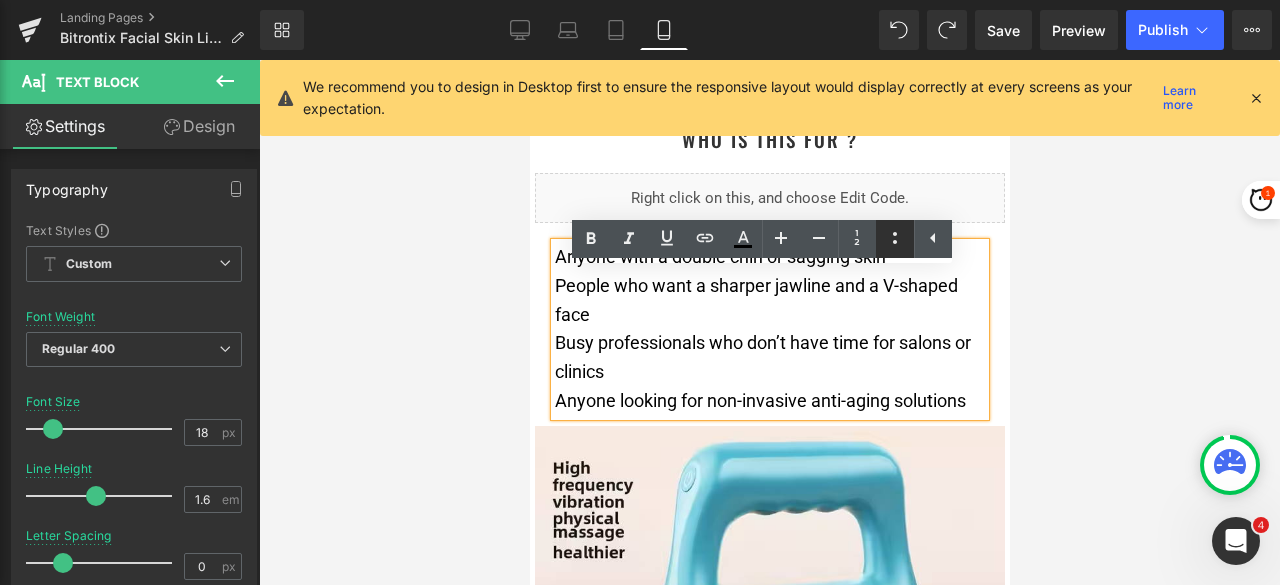 click 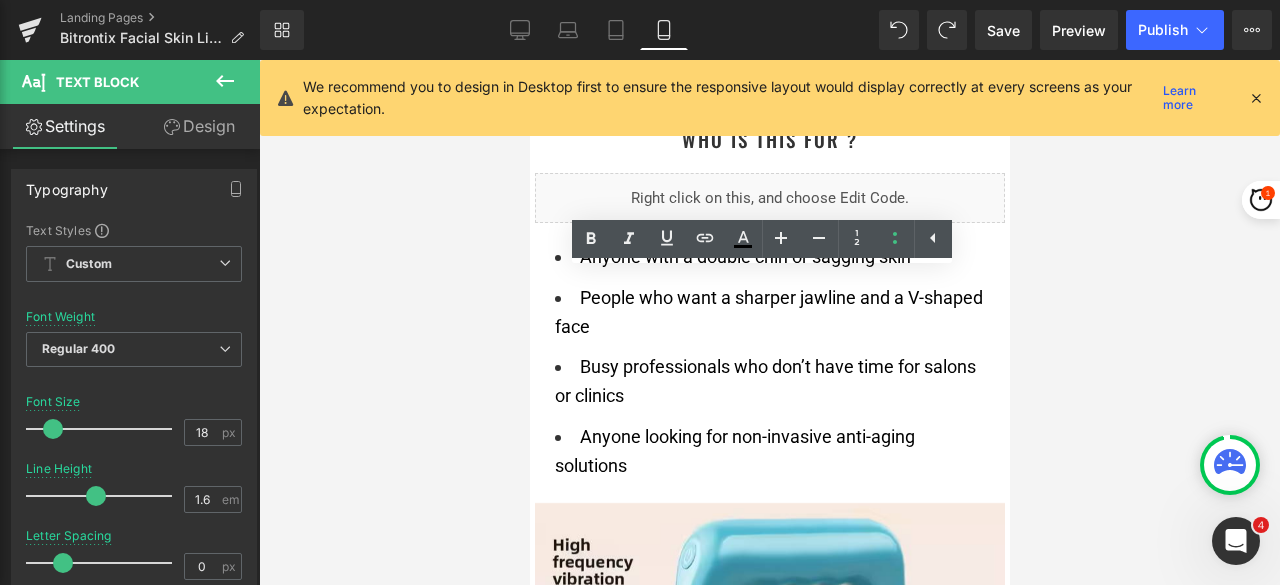 click at bounding box center [769, 322] 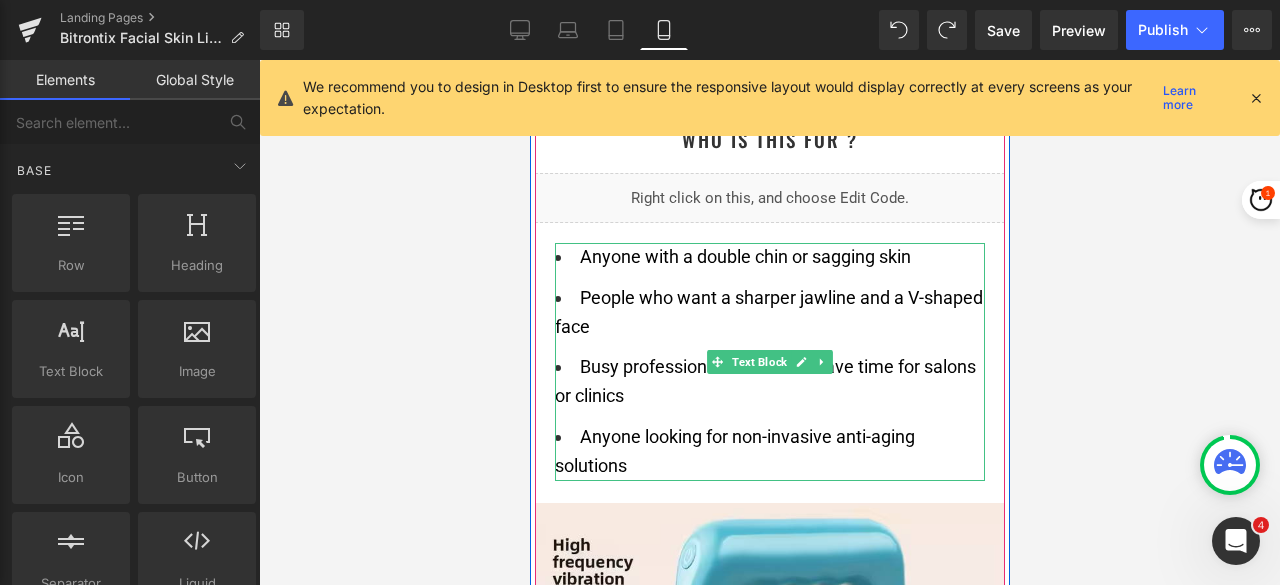 click on "People who want a sharper jawline and a V-shaped face" at bounding box center [769, 313] 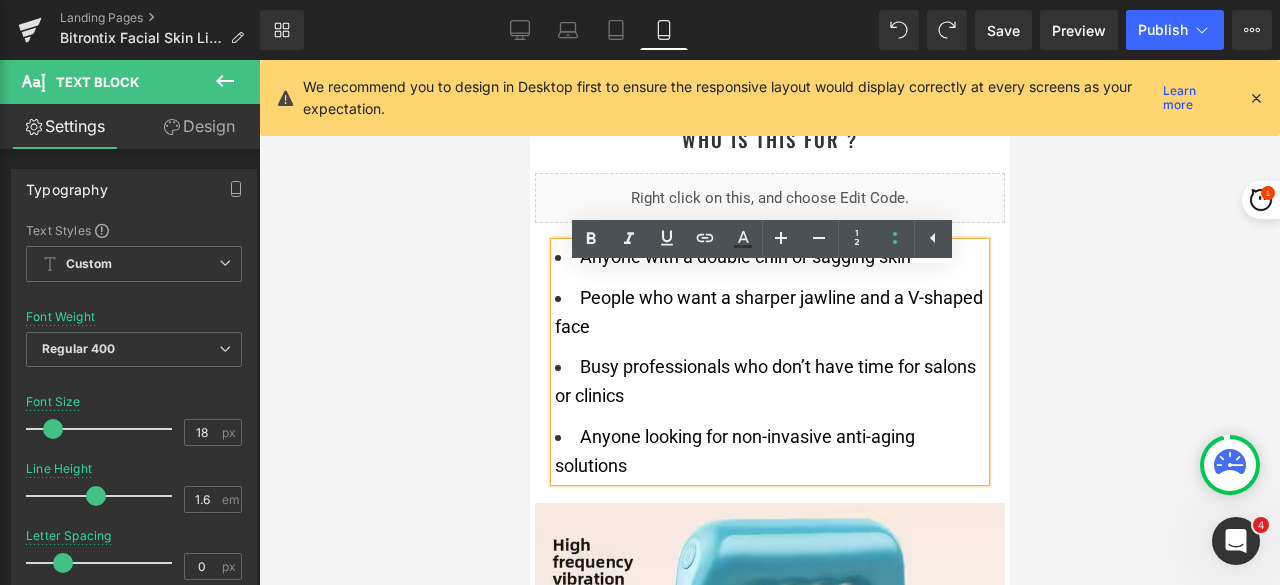 click at bounding box center [769, 322] 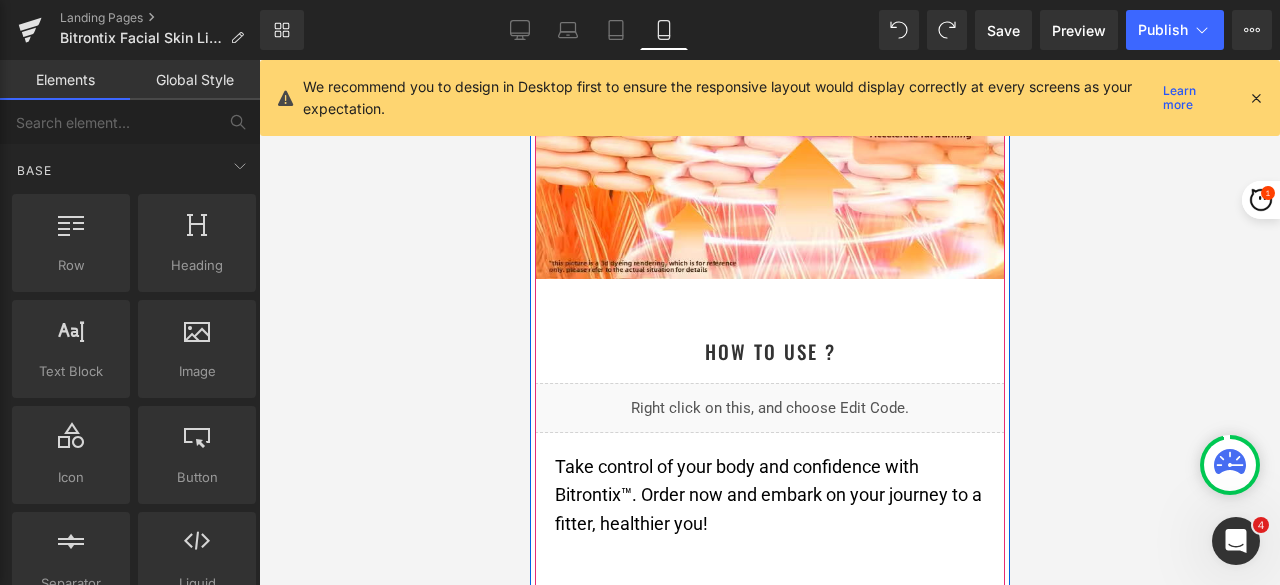 scroll, scrollTop: 6366, scrollLeft: 0, axis: vertical 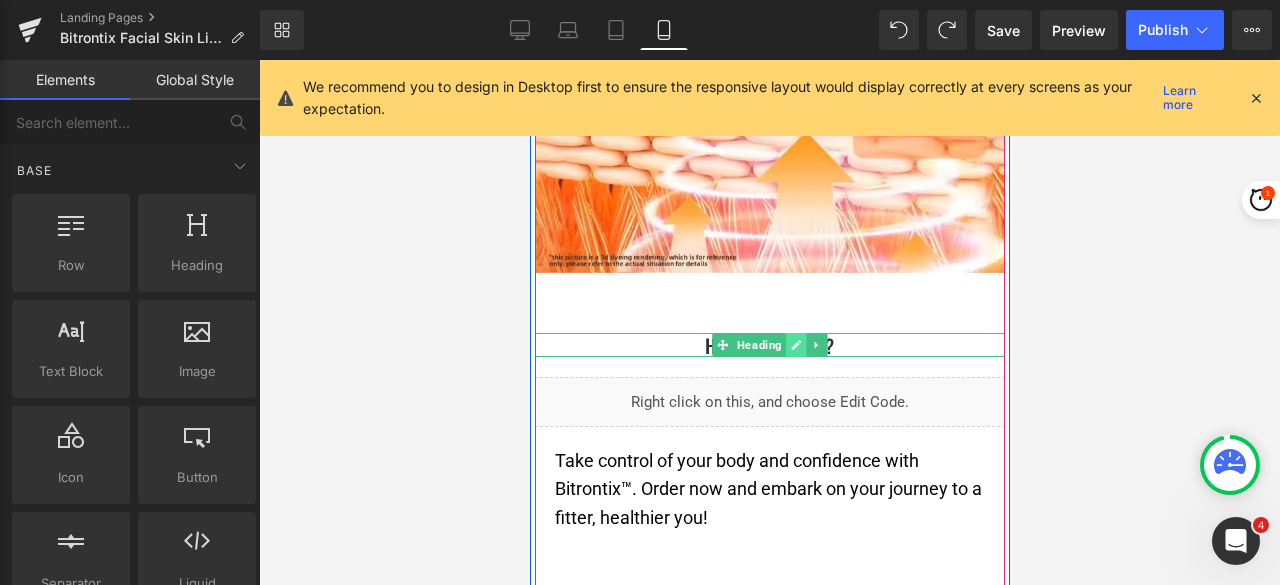 click 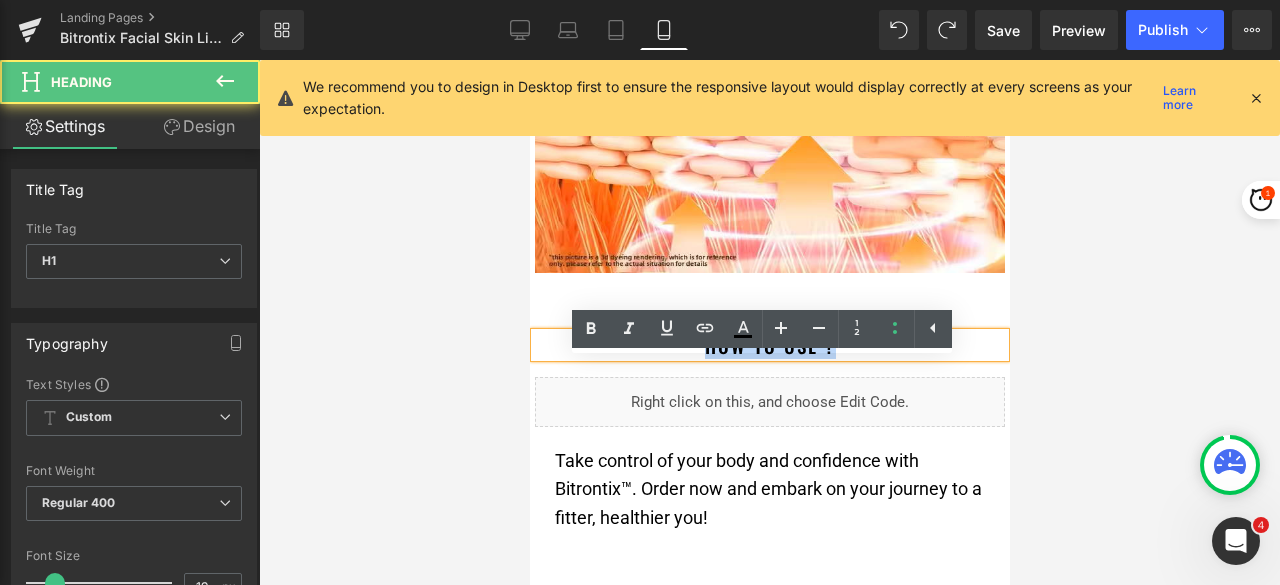drag, startPoint x: 721, startPoint y: 378, endPoint x: 689, endPoint y: 379, distance: 32.01562 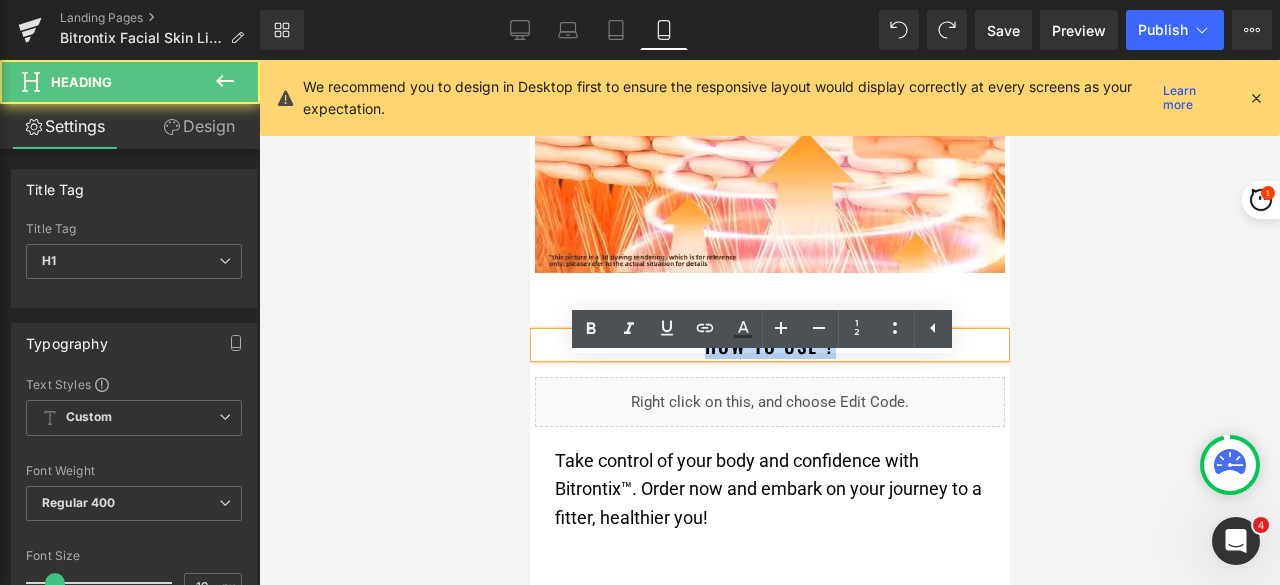paste 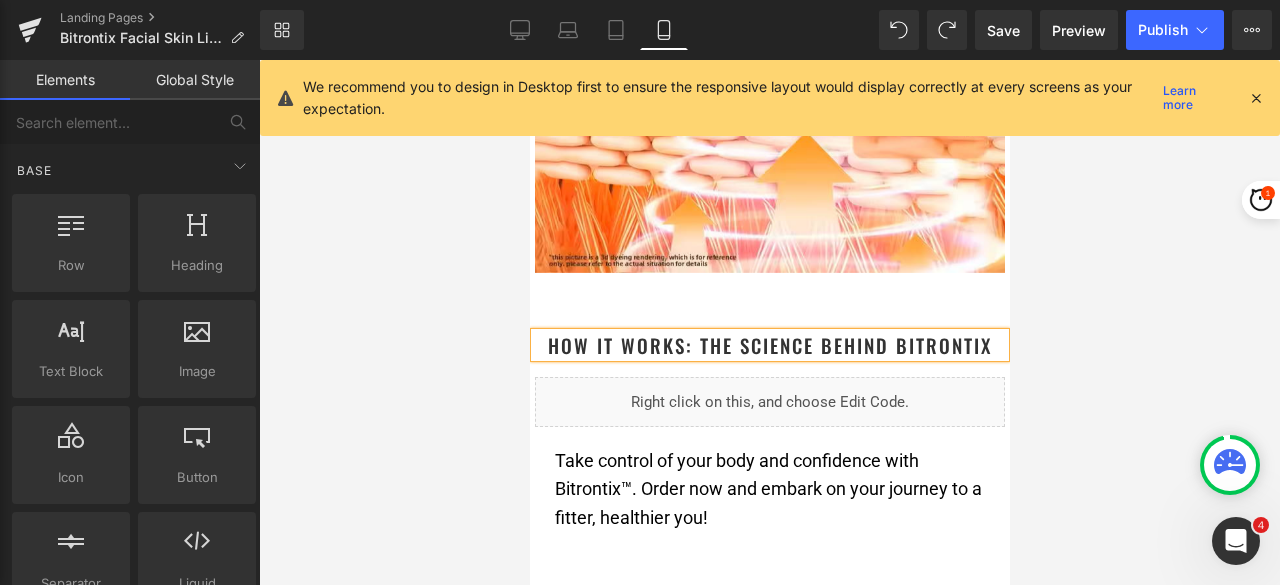 click at bounding box center [769, 322] 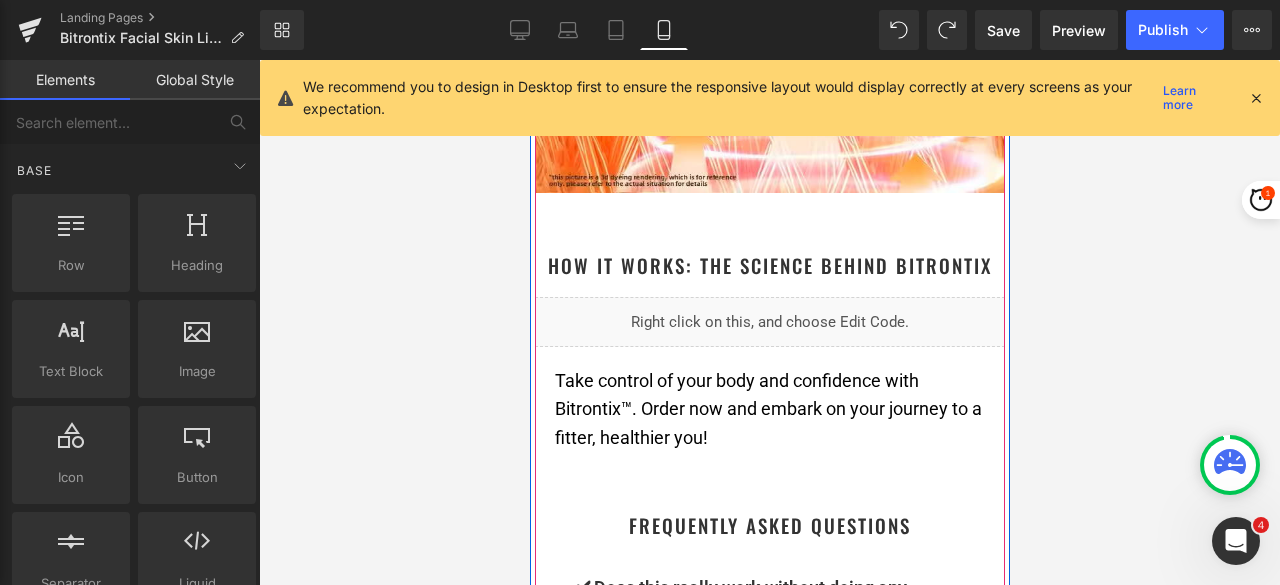 scroll, scrollTop: 6466, scrollLeft: 0, axis: vertical 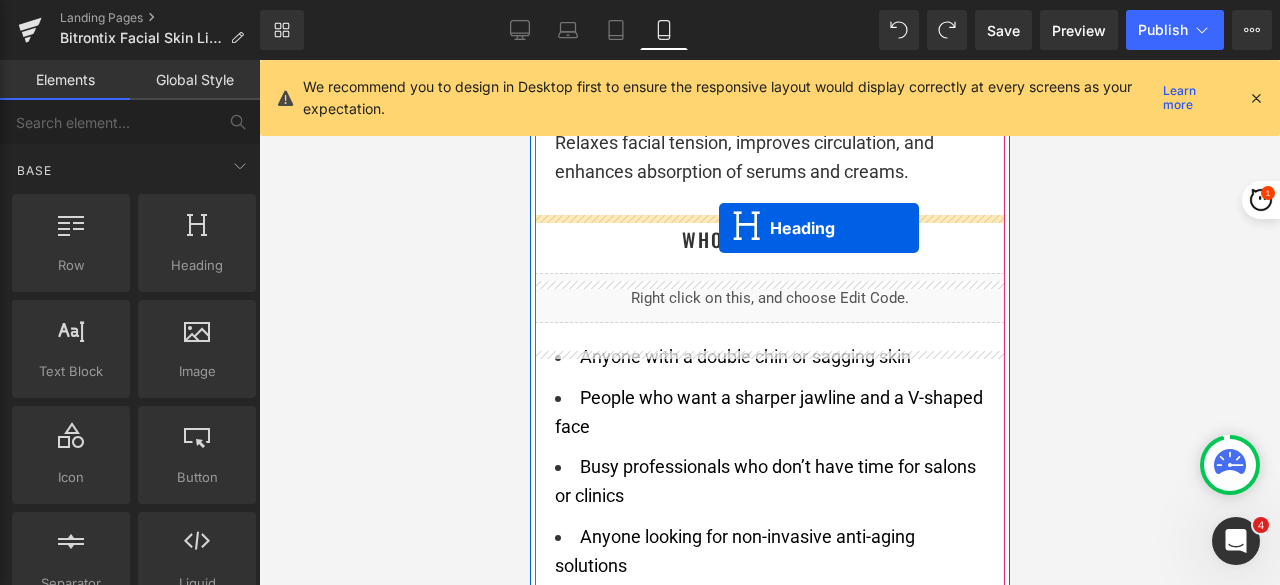 drag, startPoint x: 740, startPoint y: 266, endPoint x: 718, endPoint y: 228, distance: 43.908997 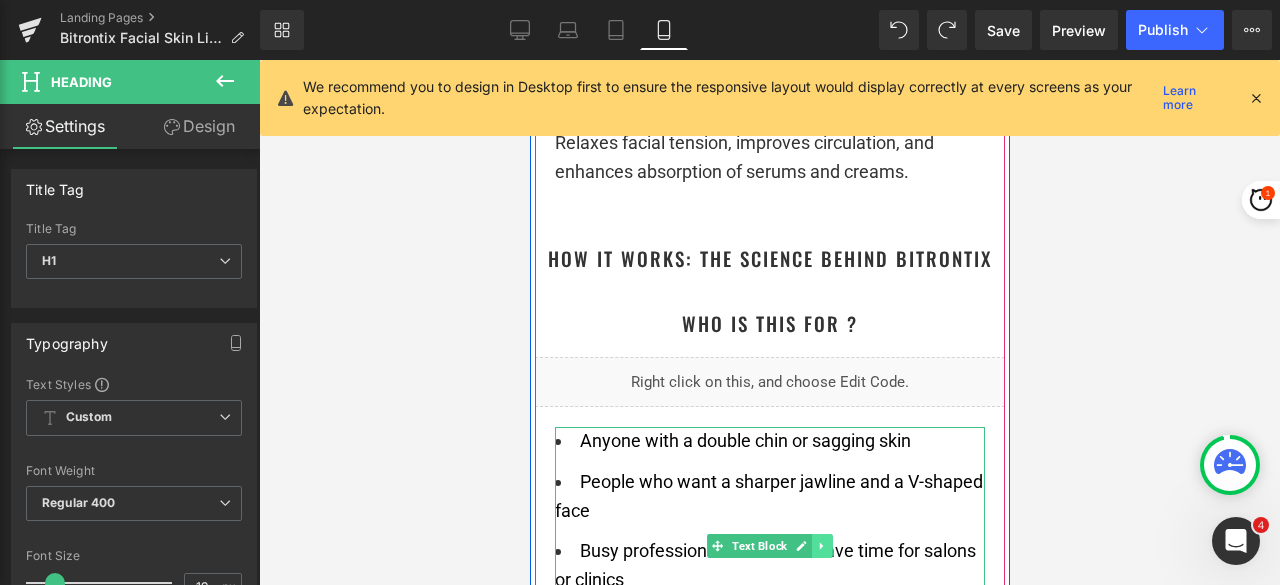 click 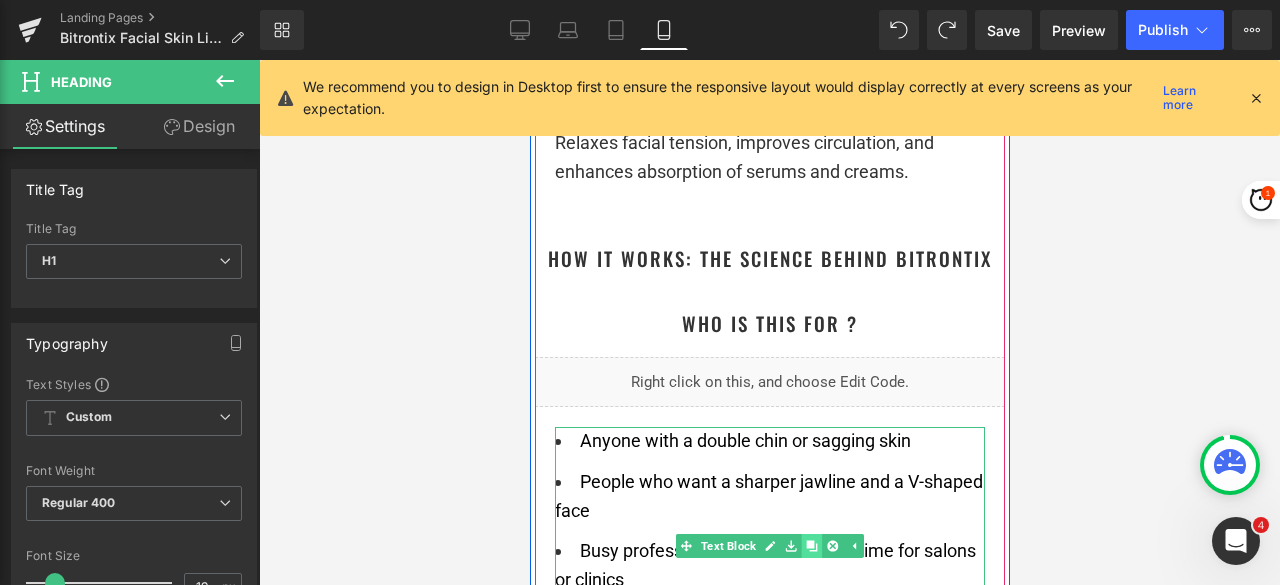 click 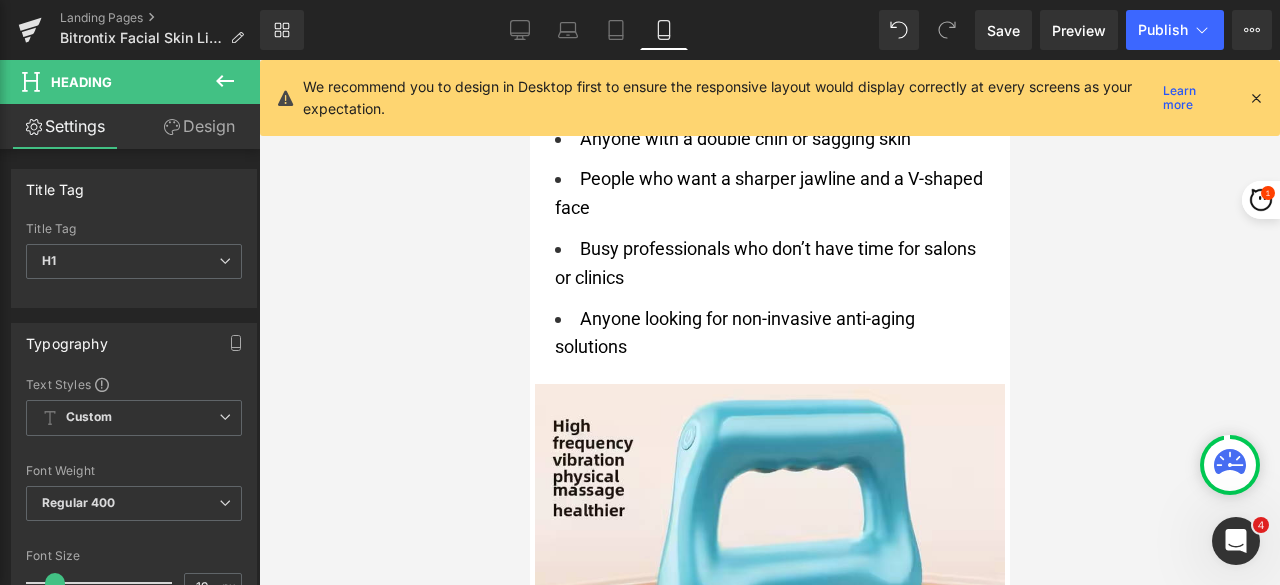 scroll, scrollTop: 6151, scrollLeft: 0, axis: vertical 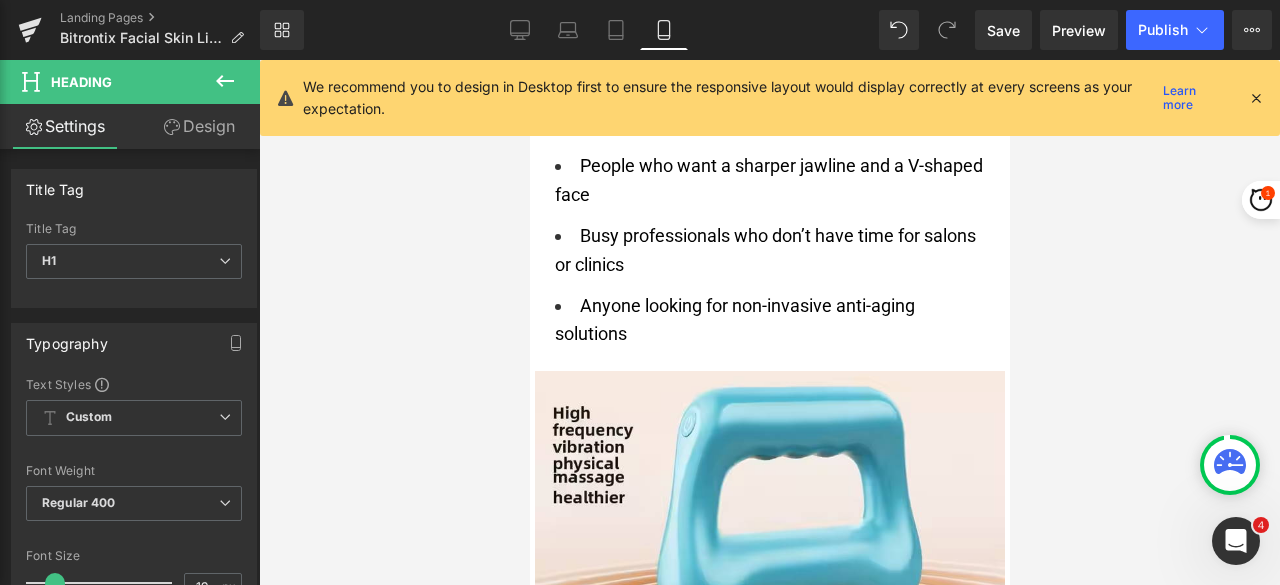 click at bounding box center (769, 322) 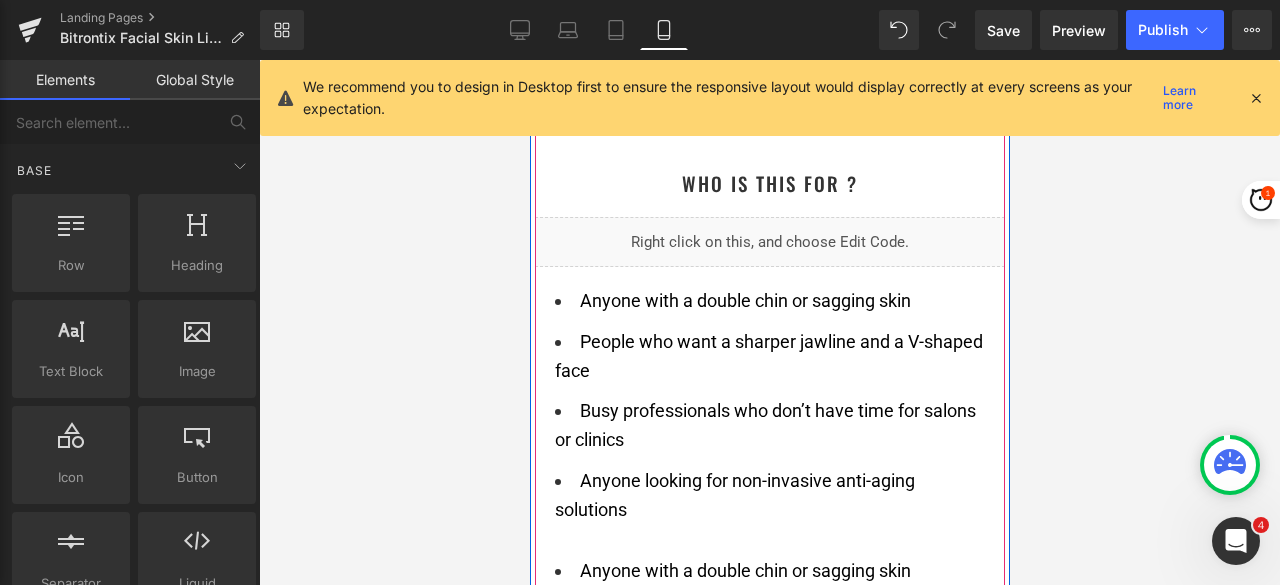 scroll, scrollTop: 5751, scrollLeft: 0, axis: vertical 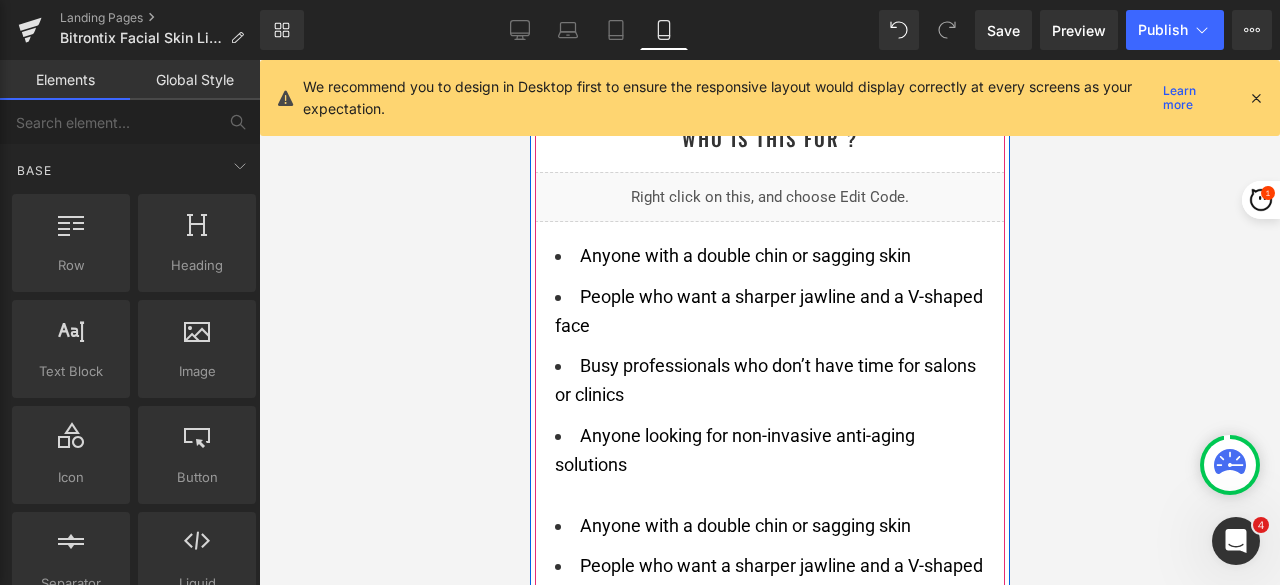 click on "People who want a sharper jawline and a V-shaped face" at bounding box center (769, 312) 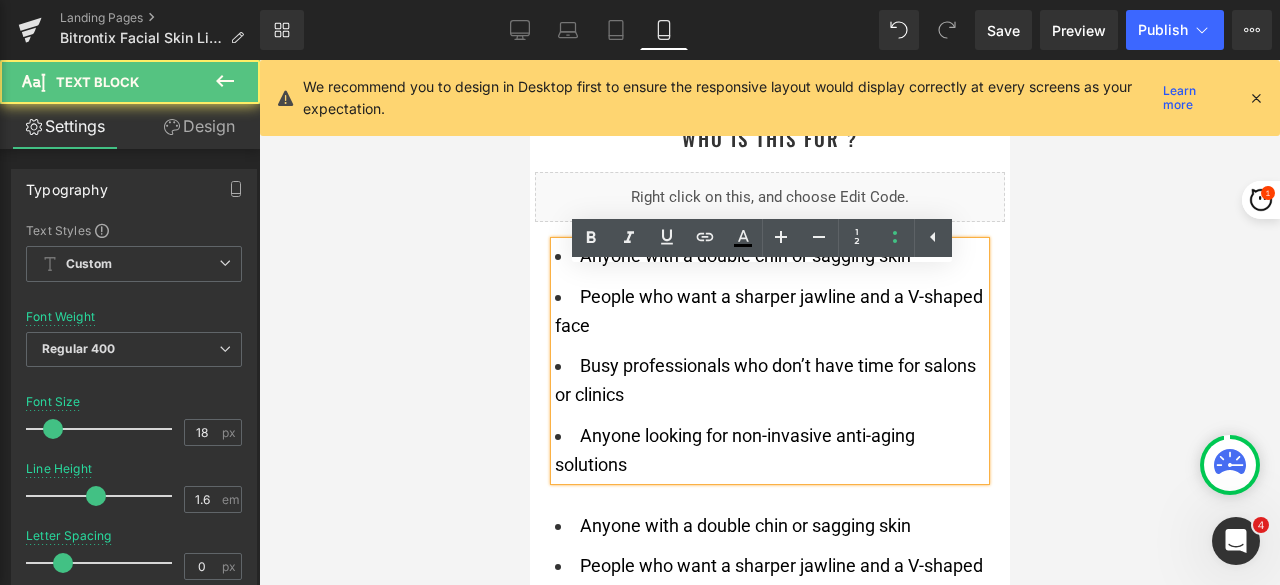 click at bounding box center (769, 322) 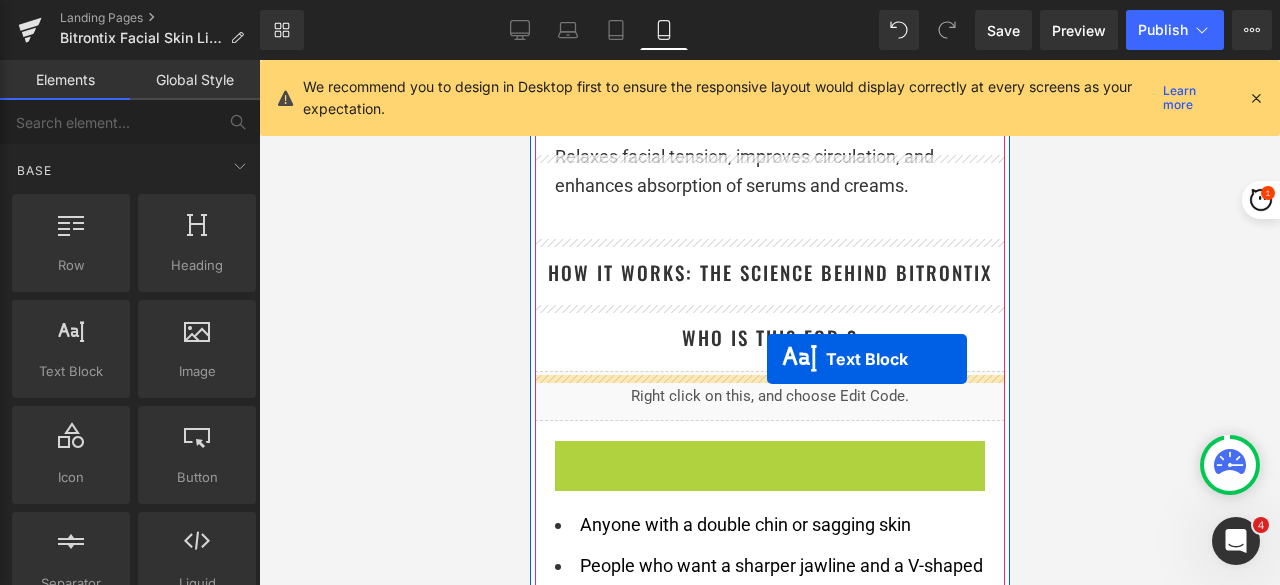 scroll, scrollTop: 5551, scrollLeft: 0, axis: vertical 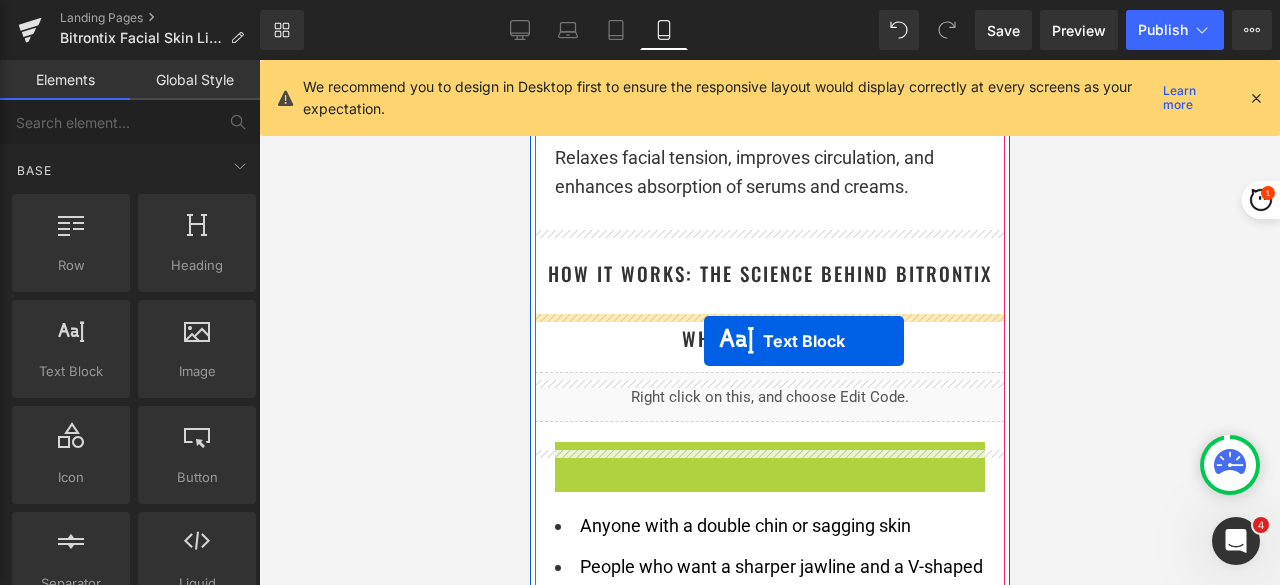 drag, startPoint x: 720, startPoint y: 389, endPoint x: 703, endPoint y: 341, distance: 50.92151 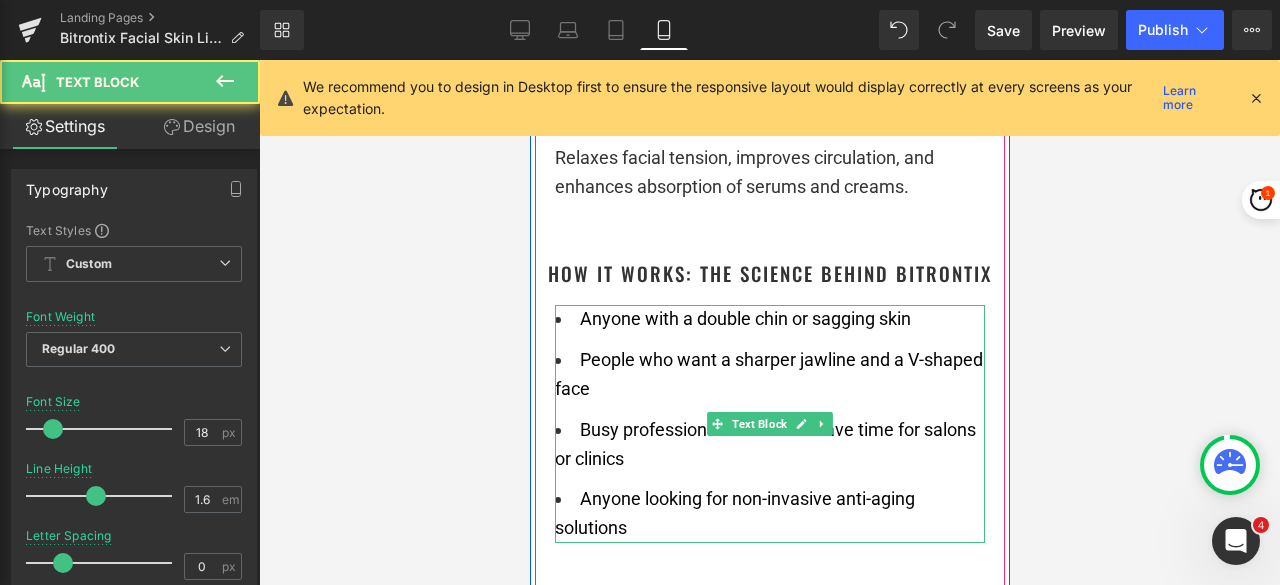 click on "People who want a sharper jawline and a V-shaped face" at bounding box center (768, 374) 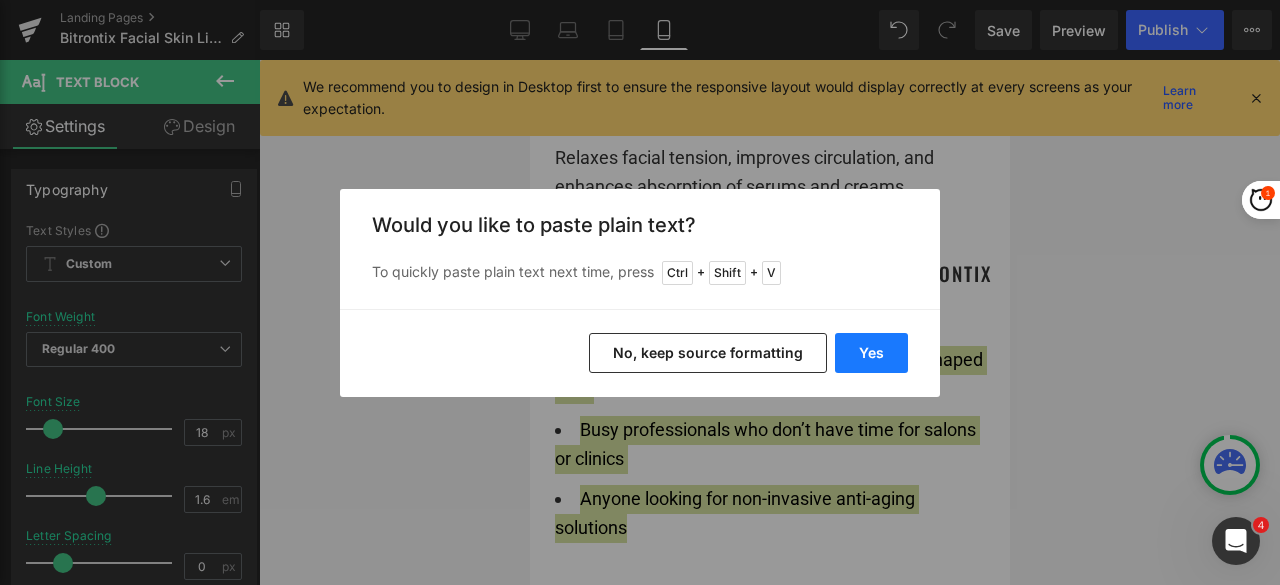 click on "Yes" at bounding box center (871, 353) 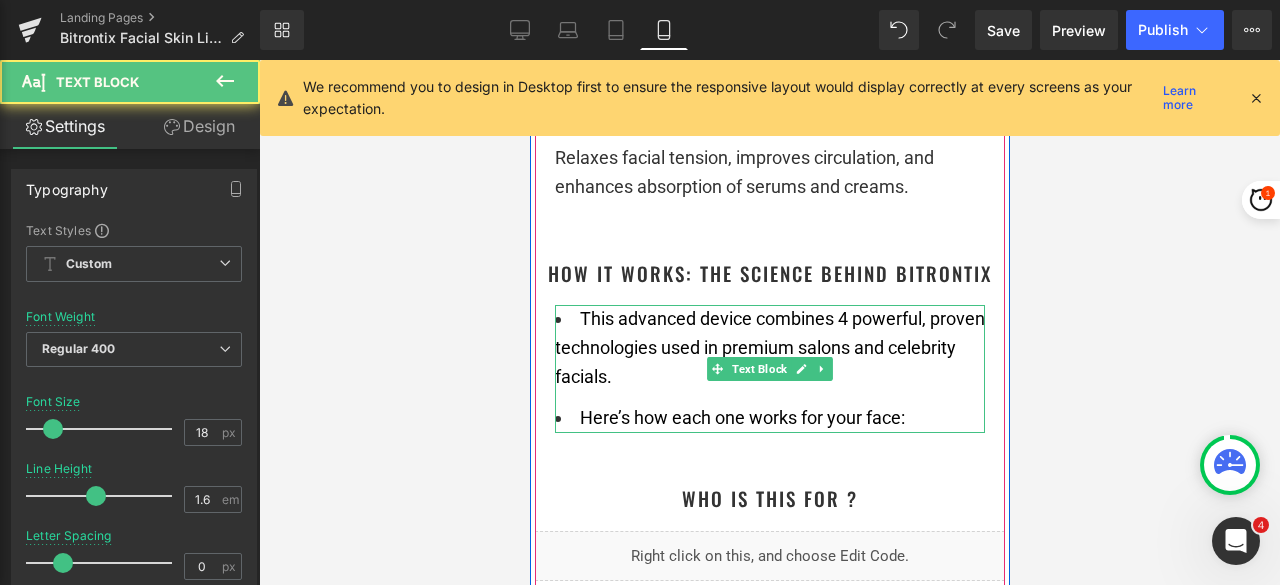 click on "This advanced device combines 4 powerful, proven technologies used in premium salons and celebrity facials." at bounding box center [769, 347] 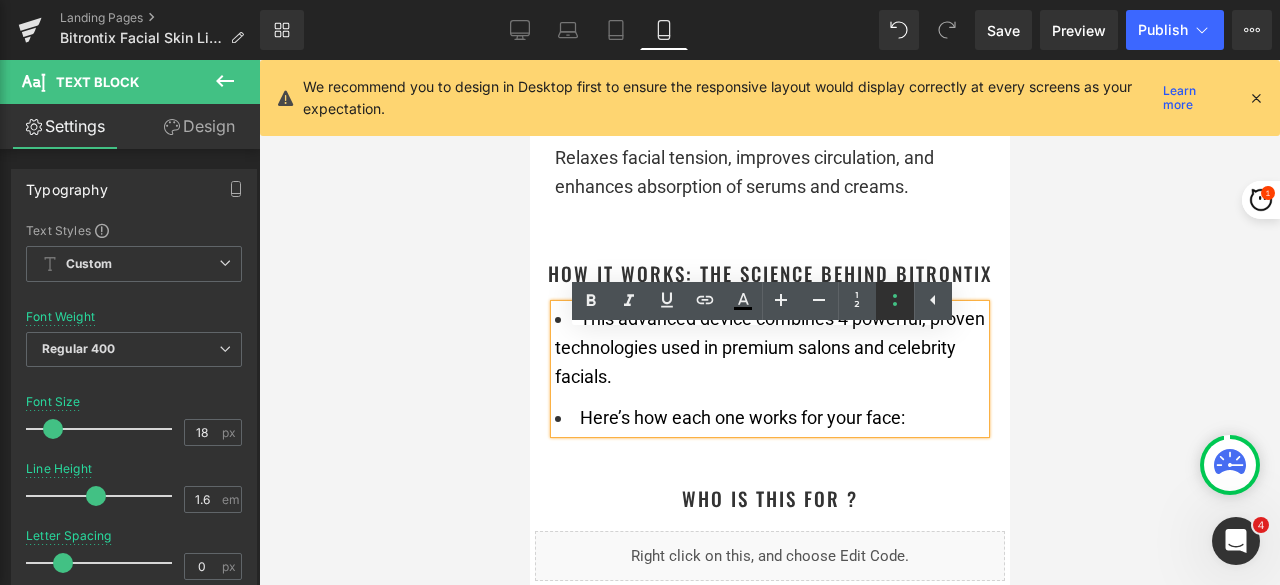 click 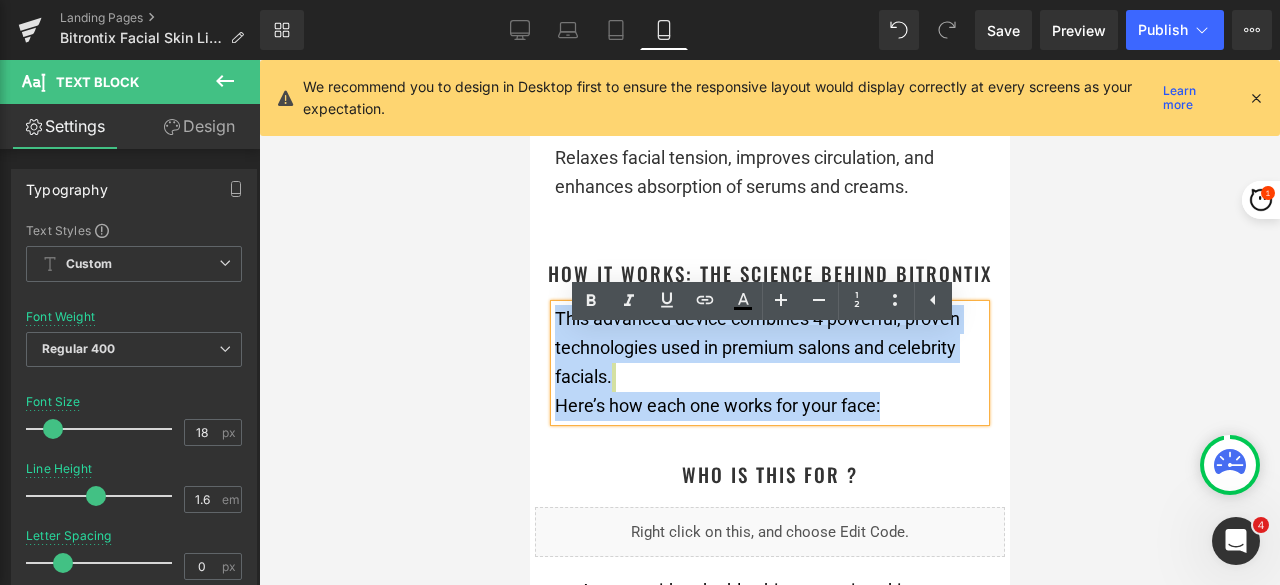 click on "This advanced device combines 4 powerful, proven technologies used in premium salons and celebrity facials. Here’s how each one works for your face:" at bounding box center [769, 362] 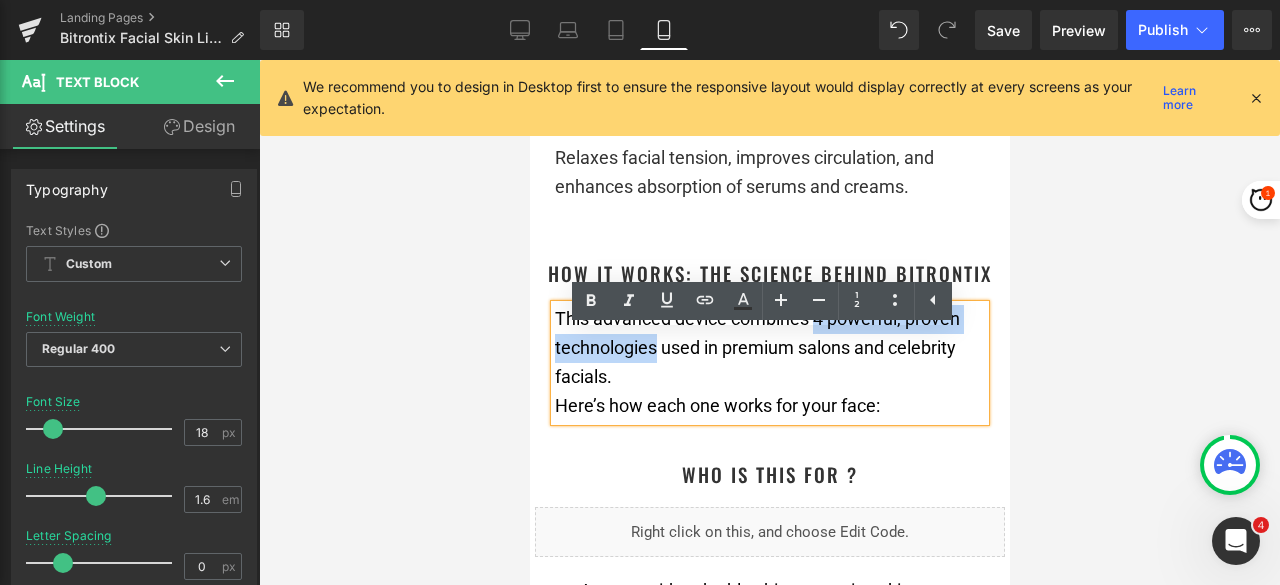 drag, startPoint x: 804, startPoint y: 352, endPoint x: 647, endPoint y: 369, distance: 157.9177 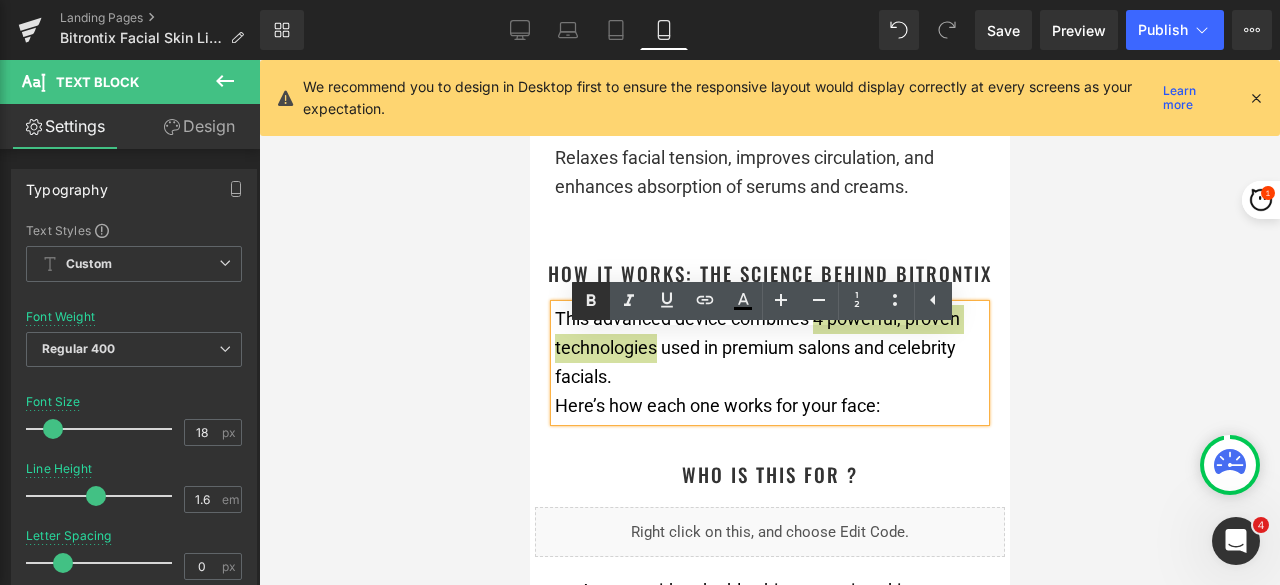 click 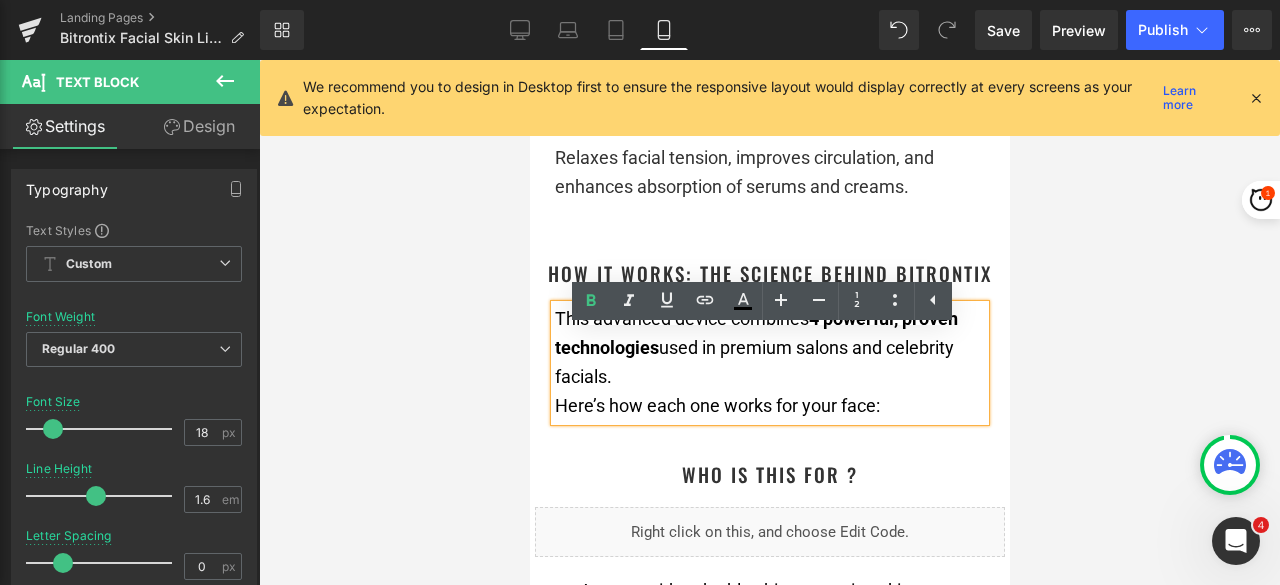click on "This advanced device combines  4 powerful, proven technologies  used in premium salons and celebrity facials. Here’s how each one works for your face:" at bounding box center [769, 362] 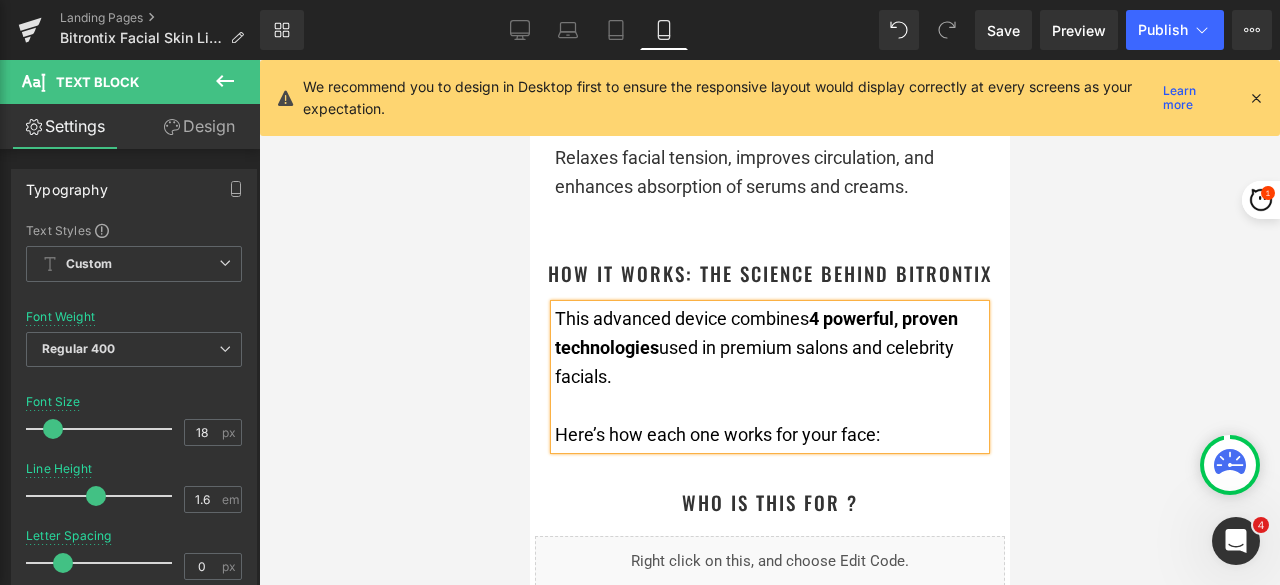 click at bounding box center [769, 322] 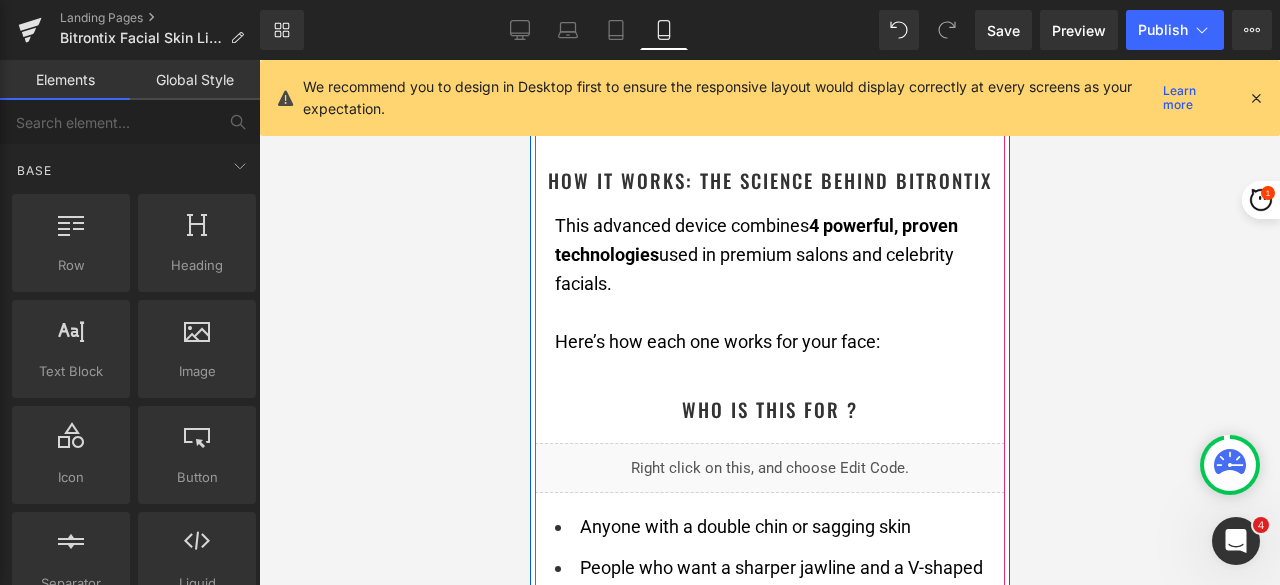 scroll, scrollTop: 5551, scrollLeft: 0, axis: vertical 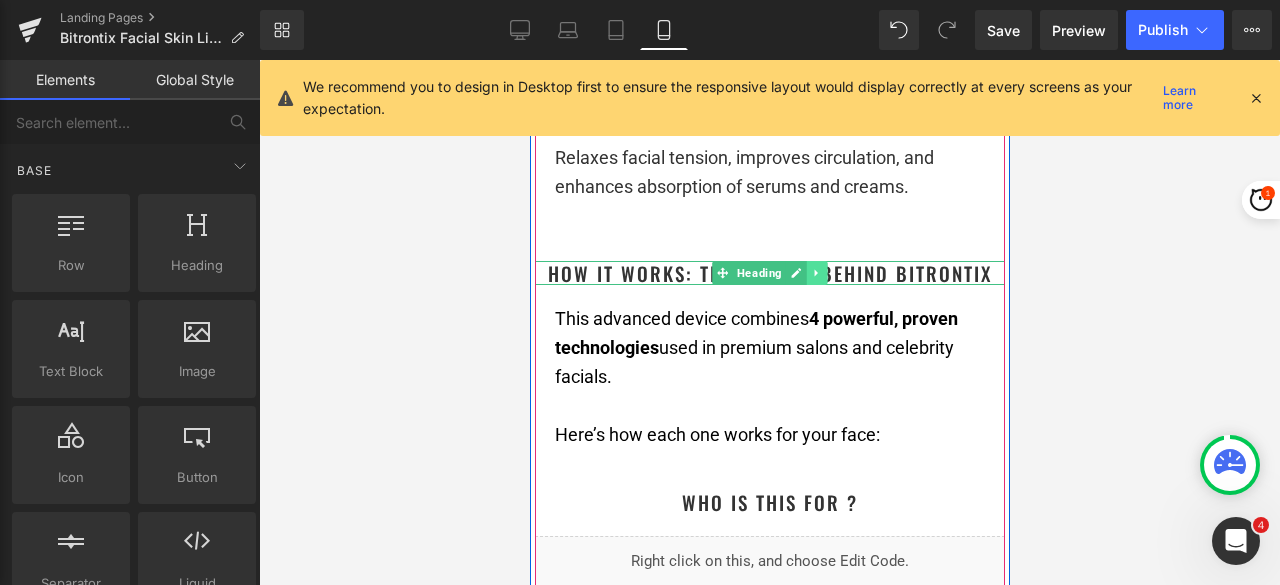 click at bounding box center (816, 273) 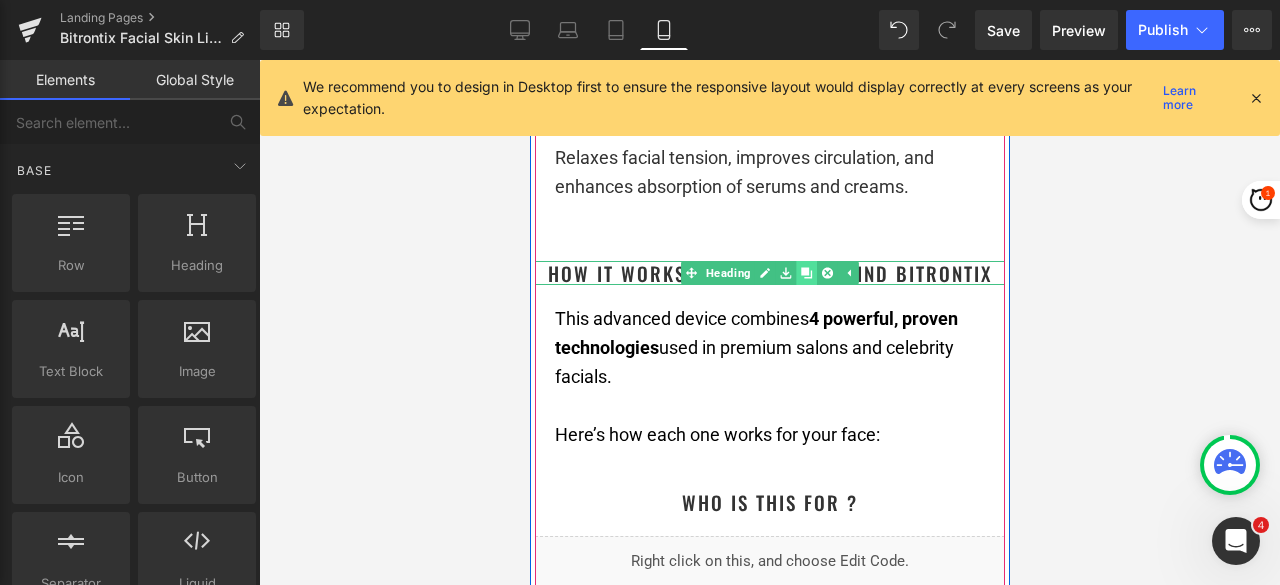 click 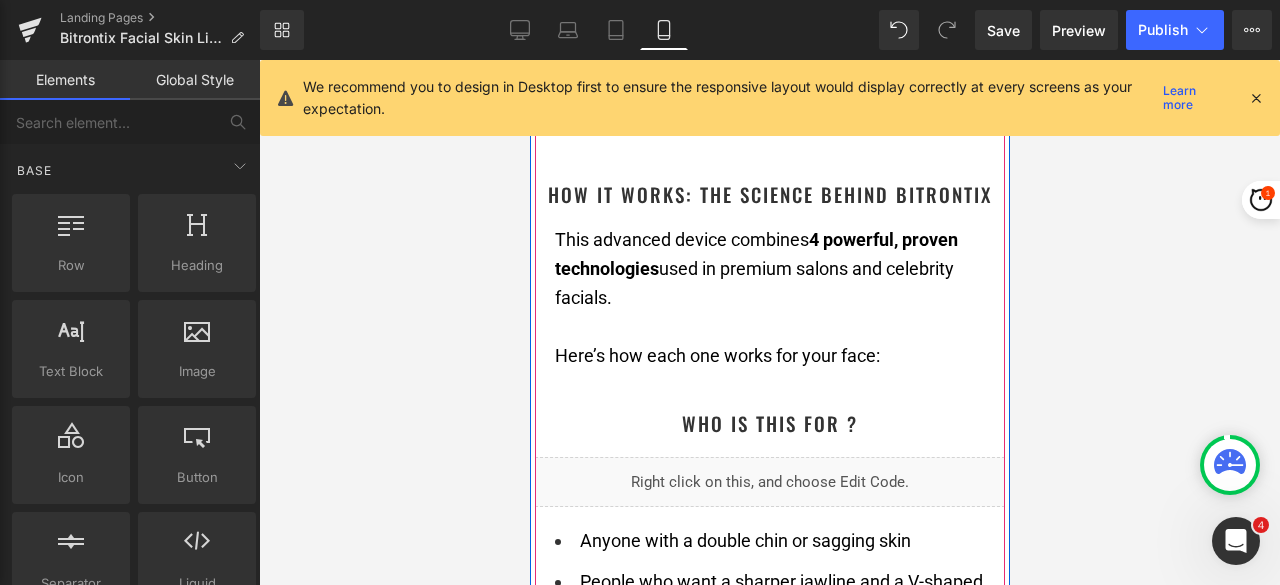 scroll, scrollTop: 5685, scrollLeft: 0, axis: vertical 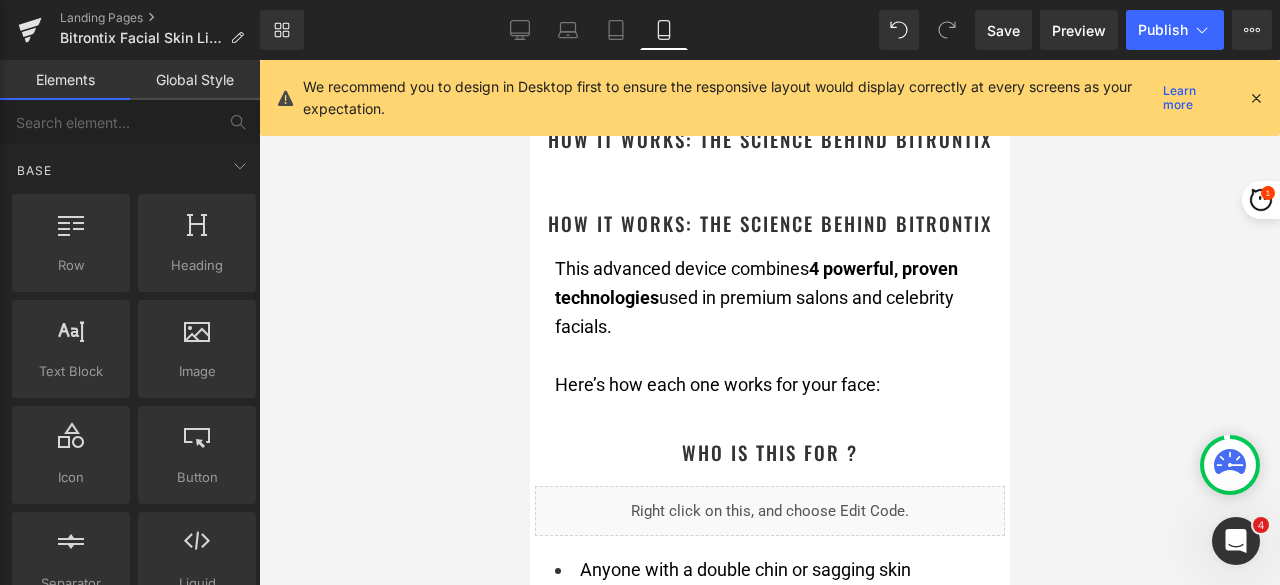 click at bounding box center (769, 322) 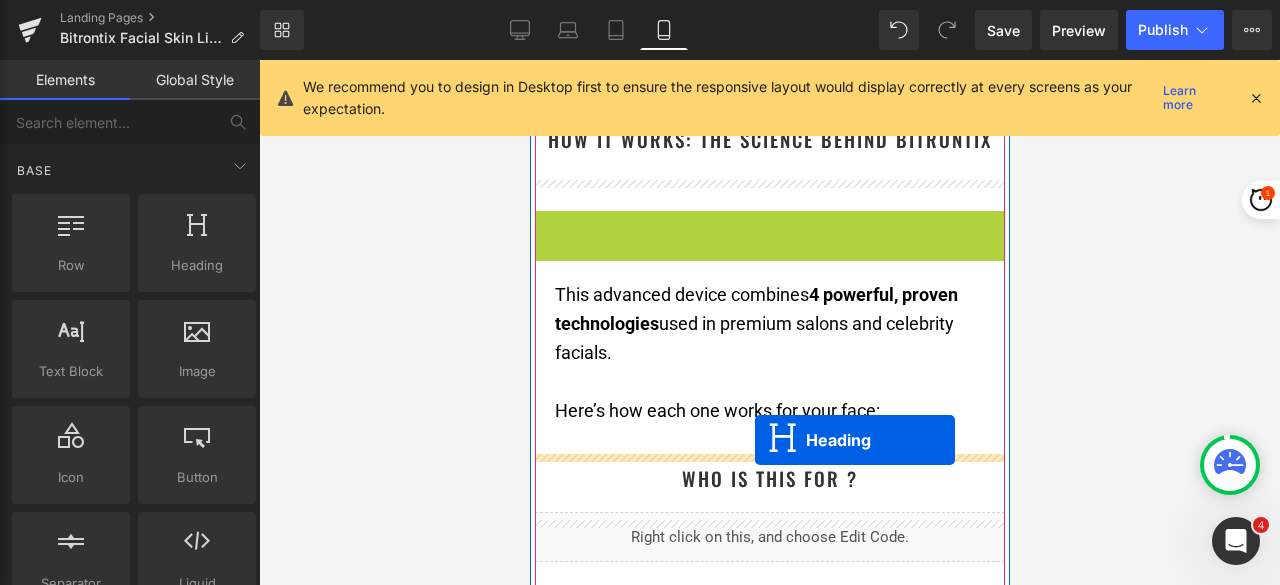 drag, startPoint x: 732, startPoint y: 256, endPoint x: 753, endPoint y: 440, distance: 185.19449 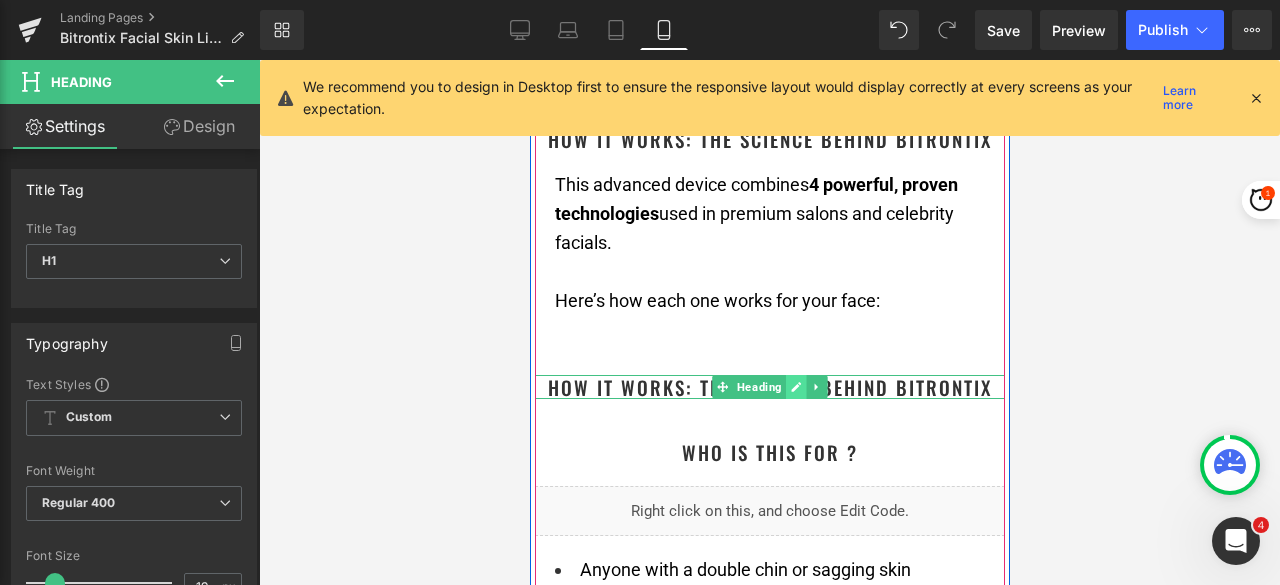 click 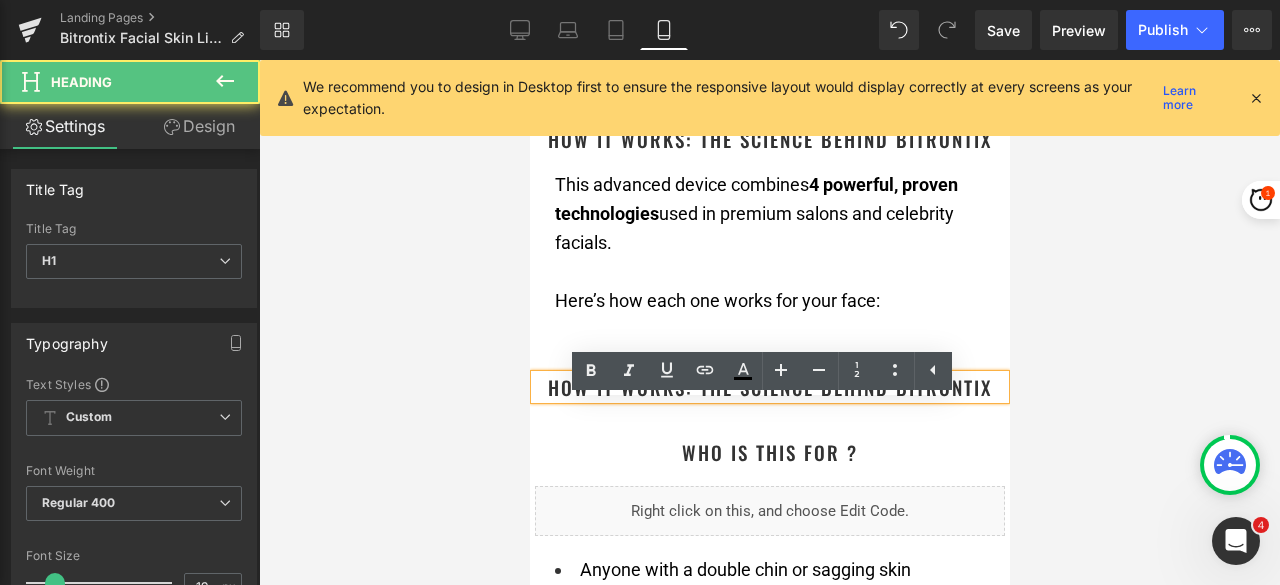 click on "How It Works: The Science Behind Bitrontix" at bounding box center (769, 387) 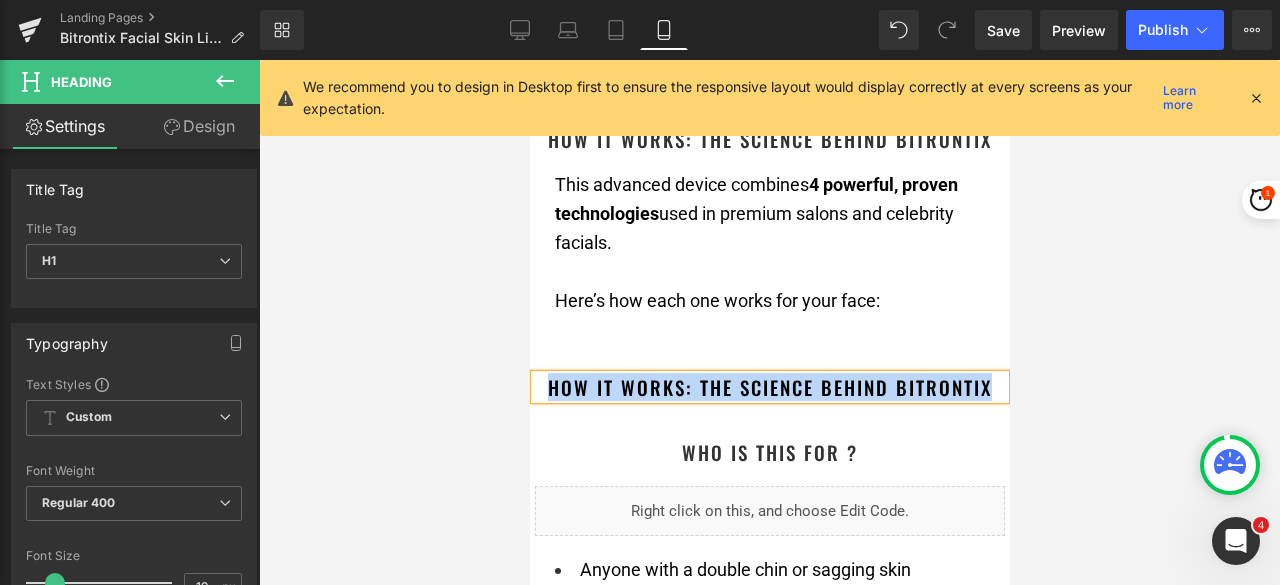 paste 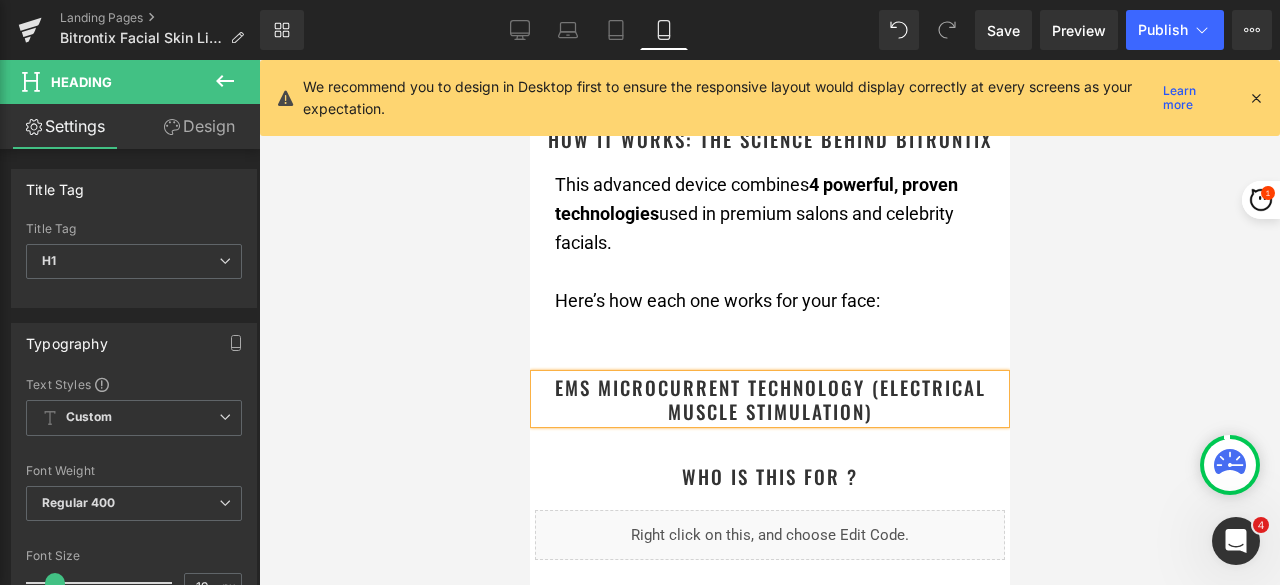 click at bounding box center (769, 322) 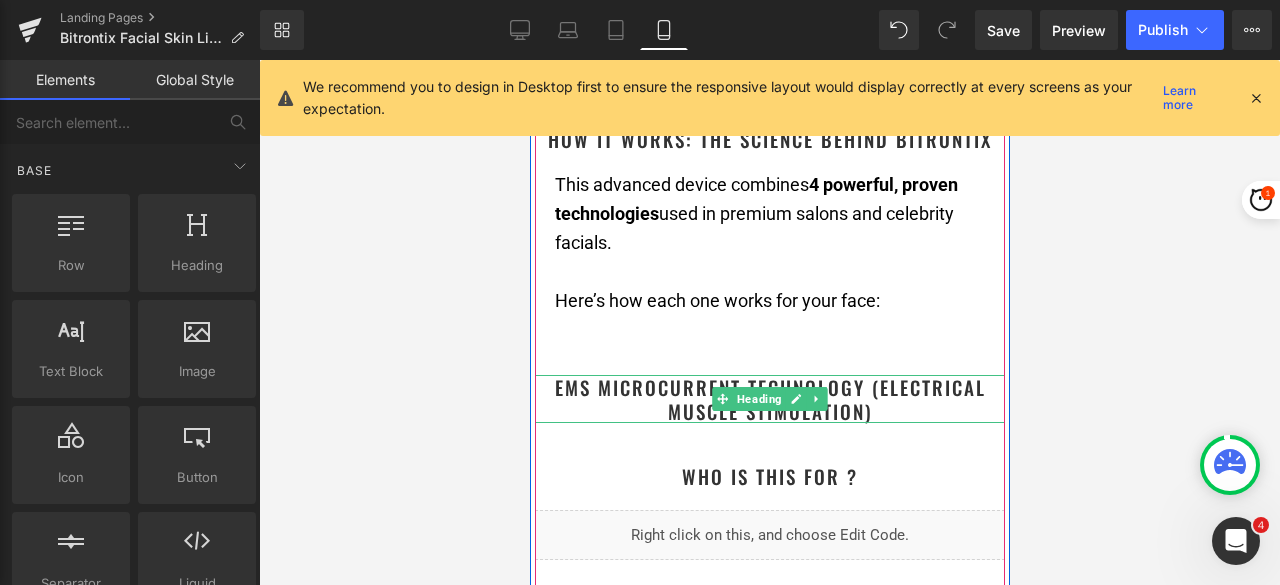 click on "EMS Microcurrent Technology (Electrical Muscle Stimulation)" at bounding box center [769, 399] 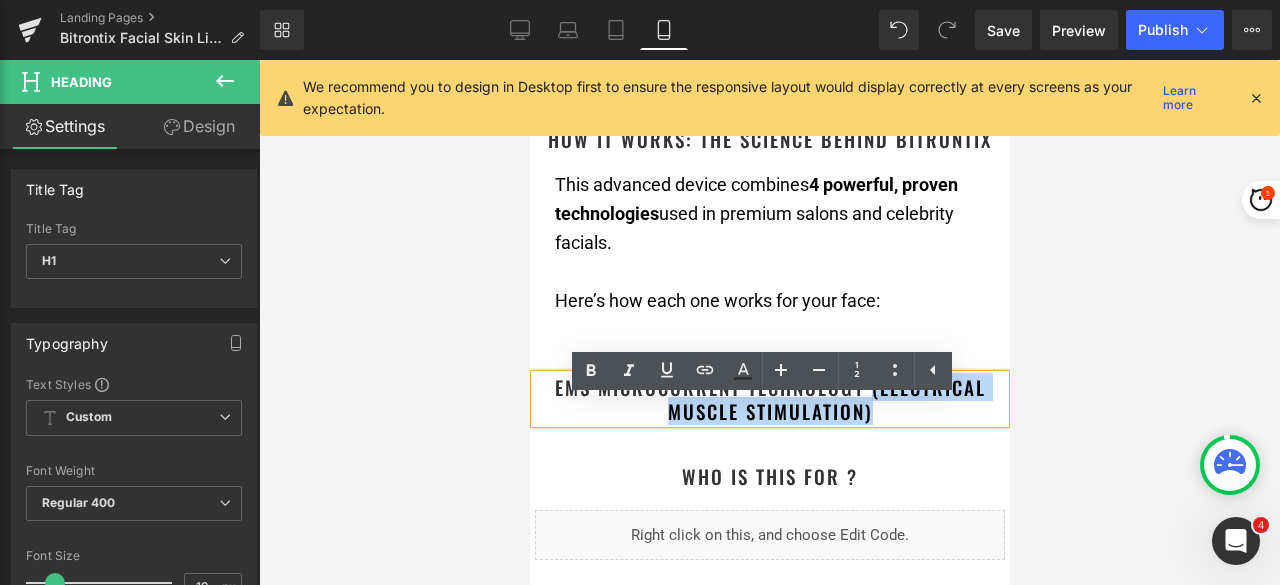 drag, startPoint x: 861, startPoint y: 413, endPoint x: 936, endPoint y: 457, distance: 86.95401 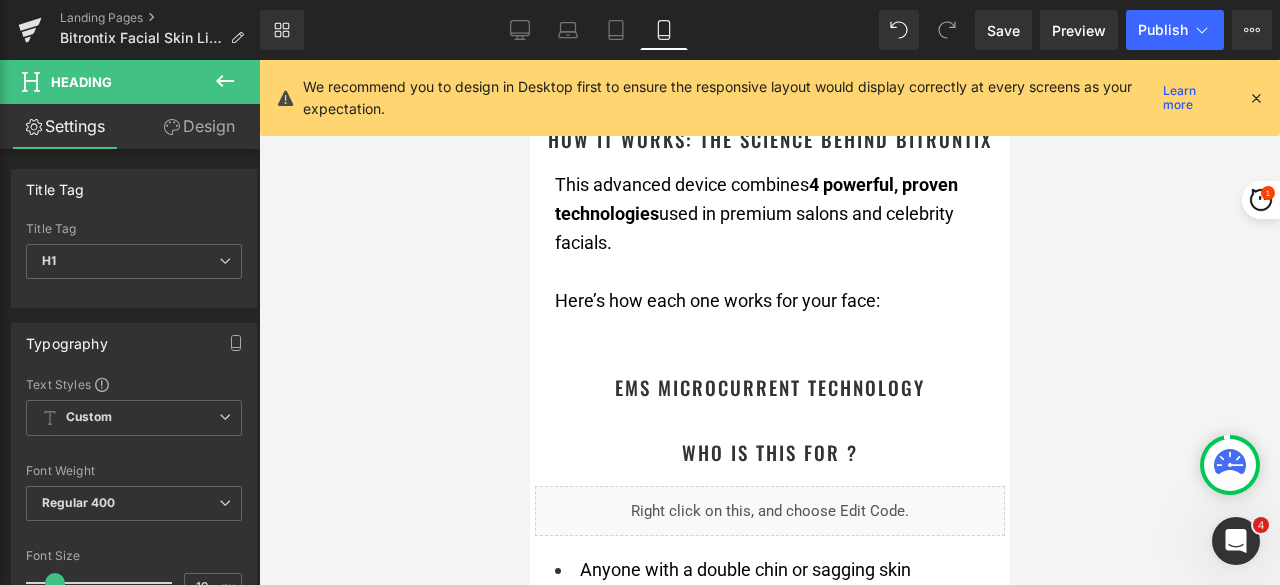 click at bounding box center [769, 322] 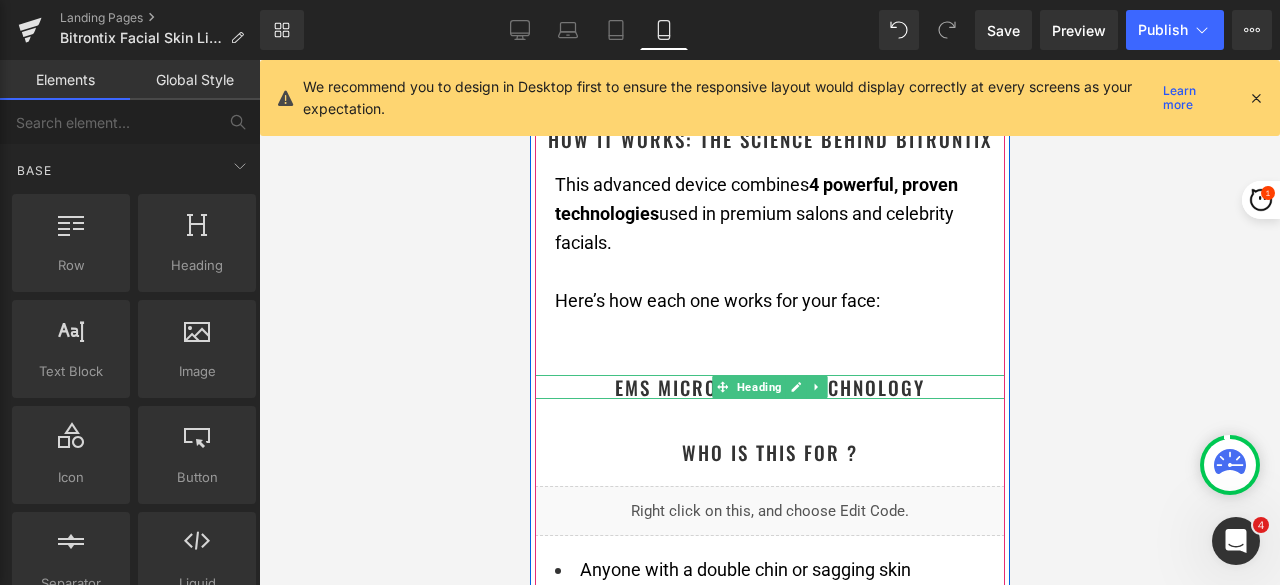 click on "EMS Microcurrent Technology" at bounding box center [769, 387] 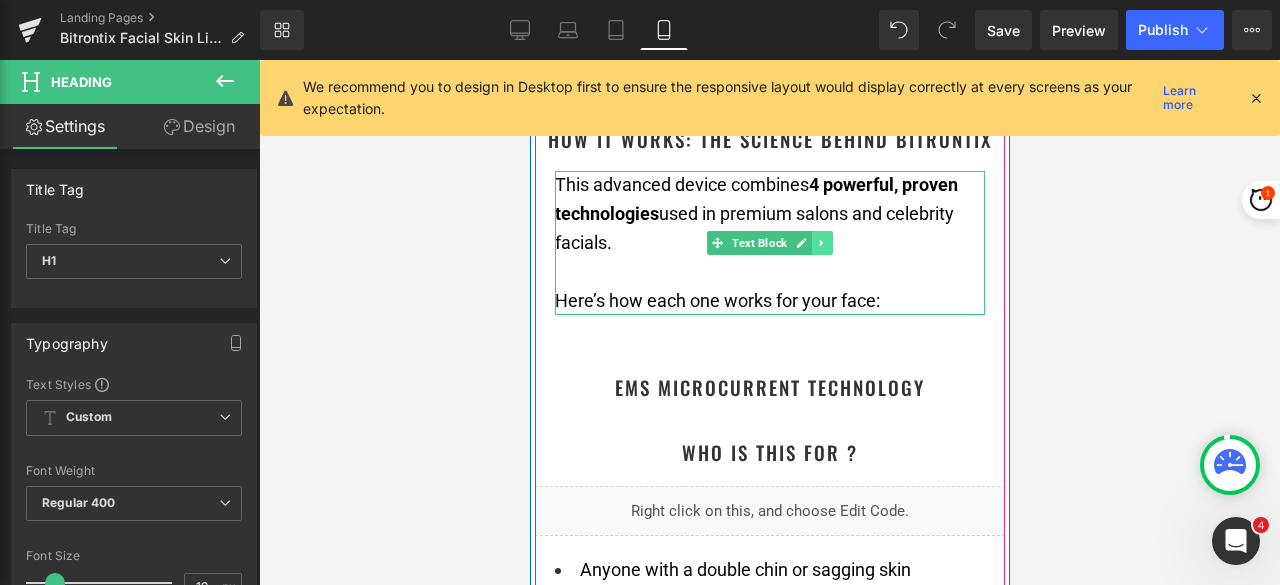 click 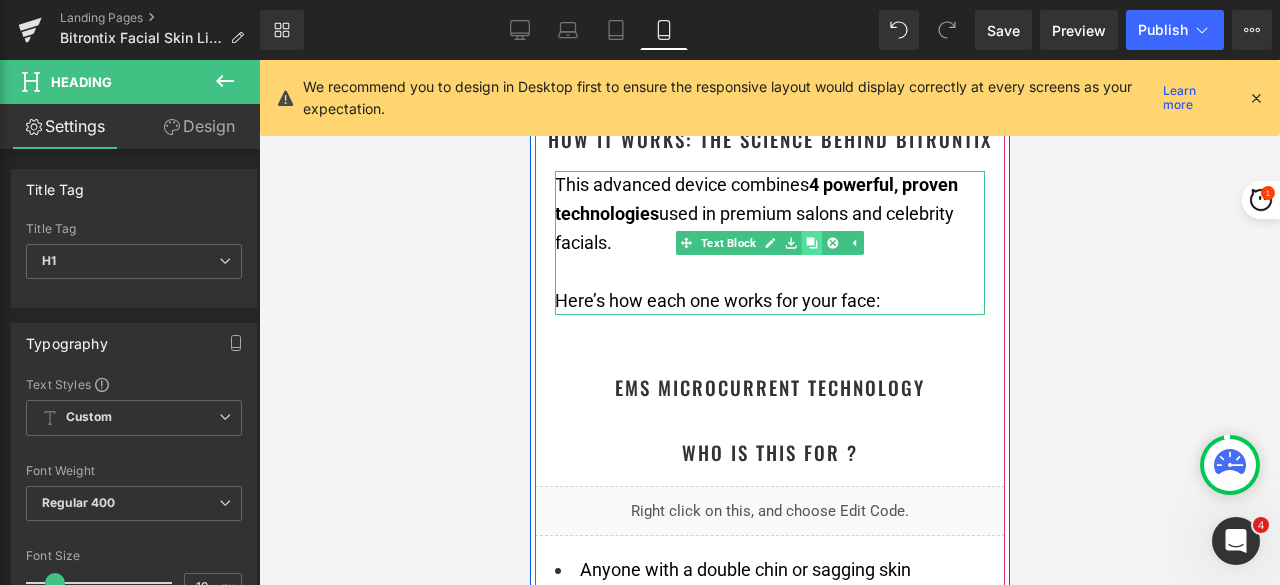click 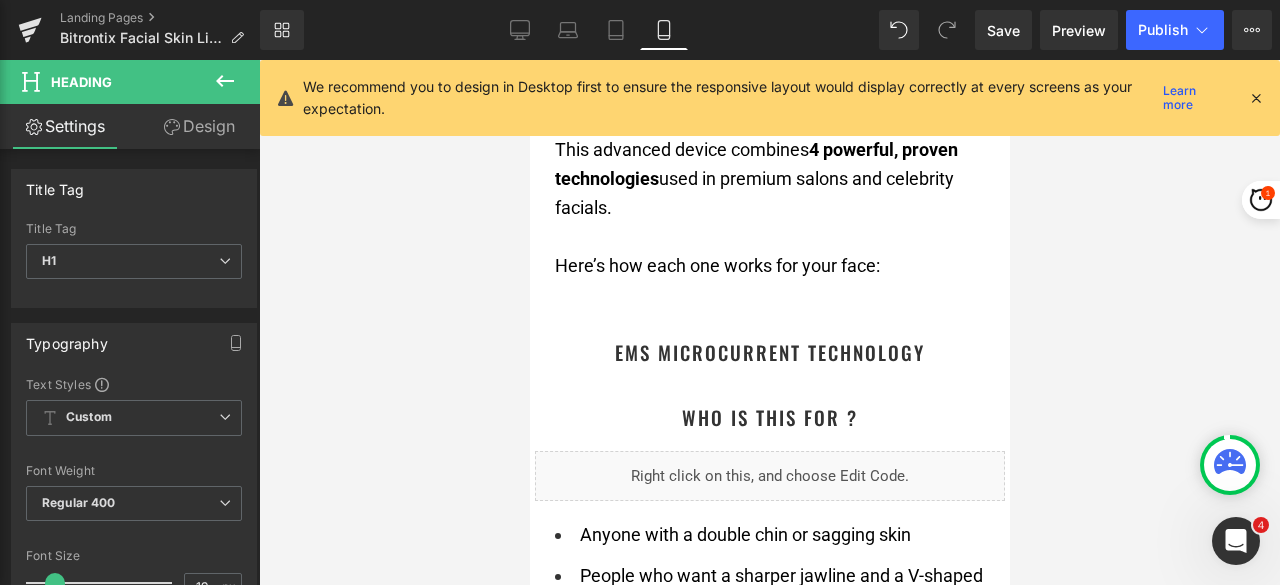 scroll, scrollTop: 5909, scrollLeft: 0, axis: vertical 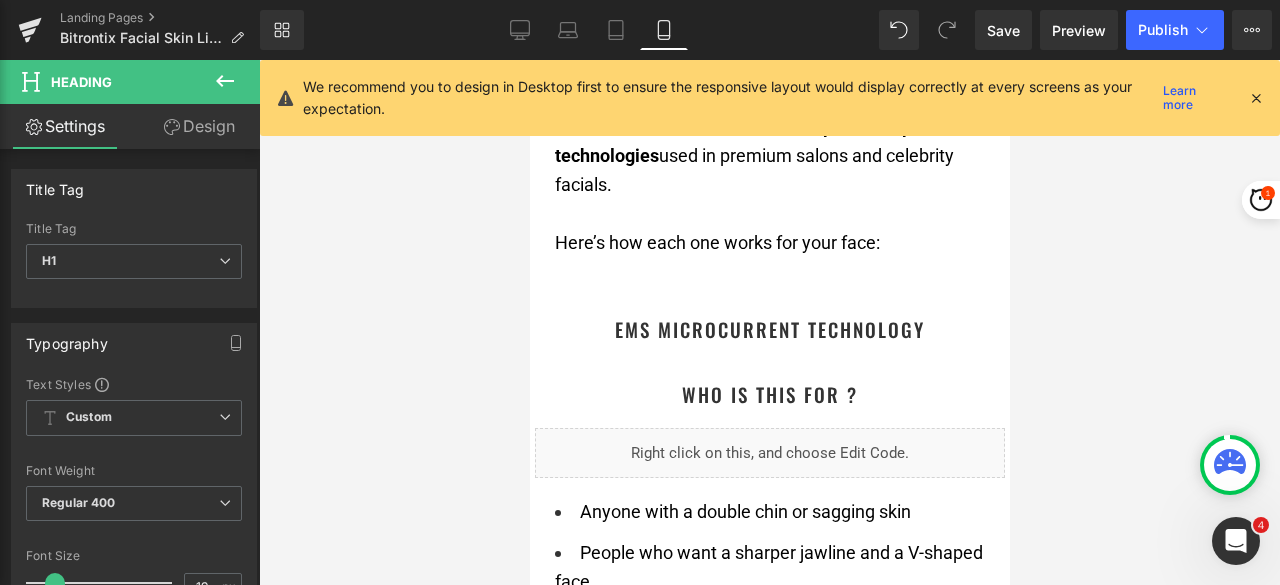 click at bounding box center (769, 322) 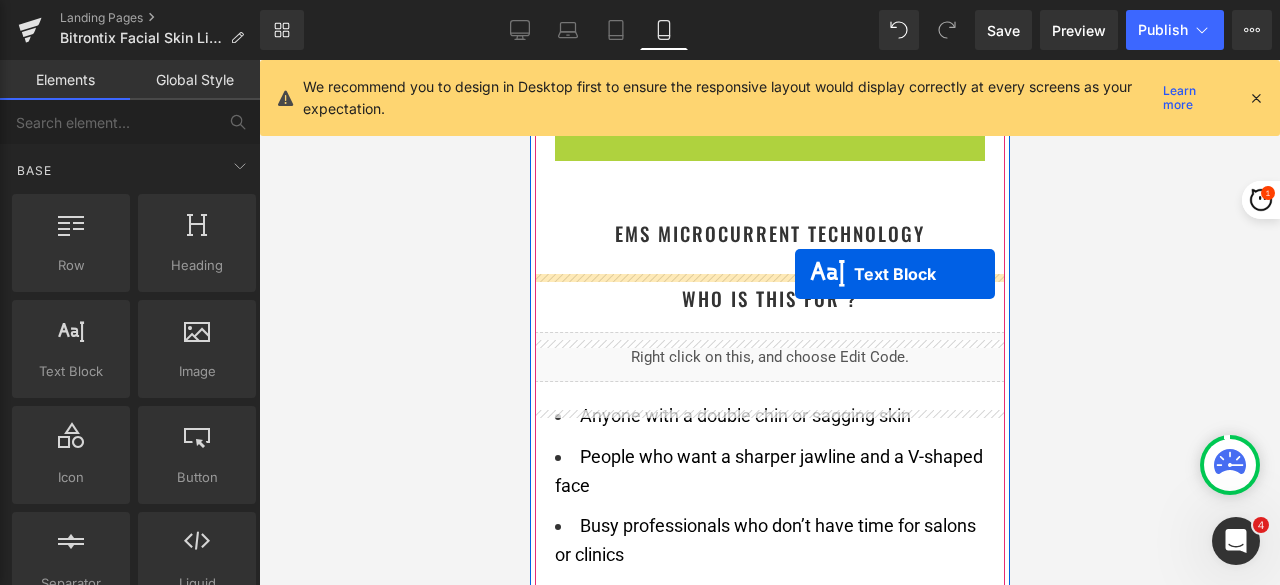 drag, startPoint x: 802, startPoint y: 225, endPoint x: 794, endPoint y: 273, distance: 48.6621 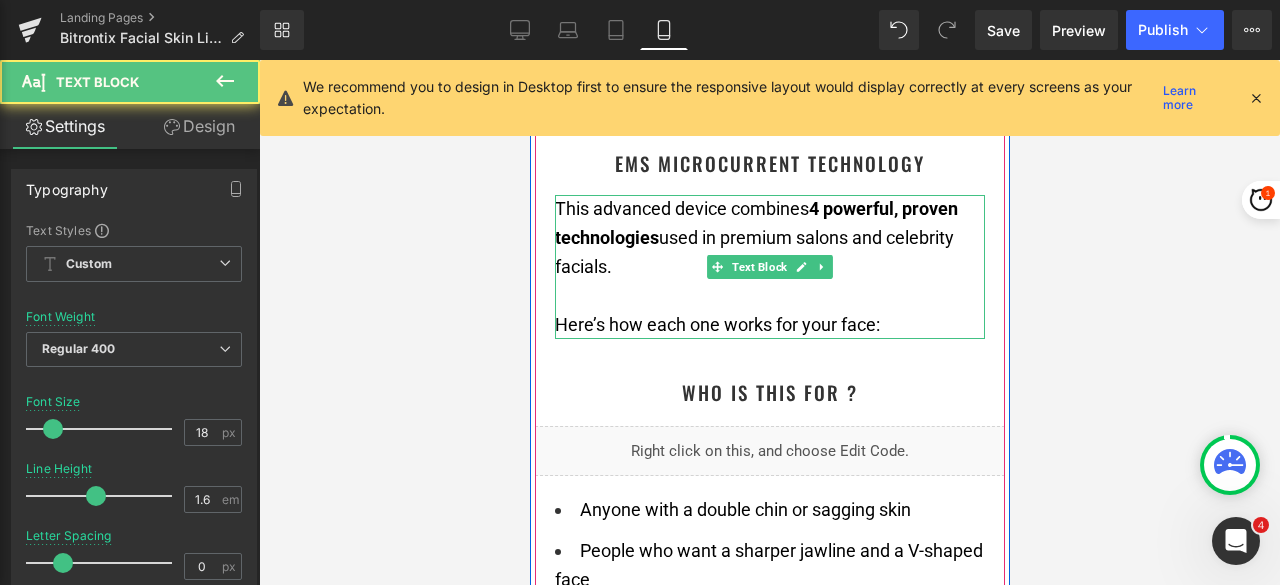 click on "Here’s how each one works for your face:" at bounding box center [769, 311] 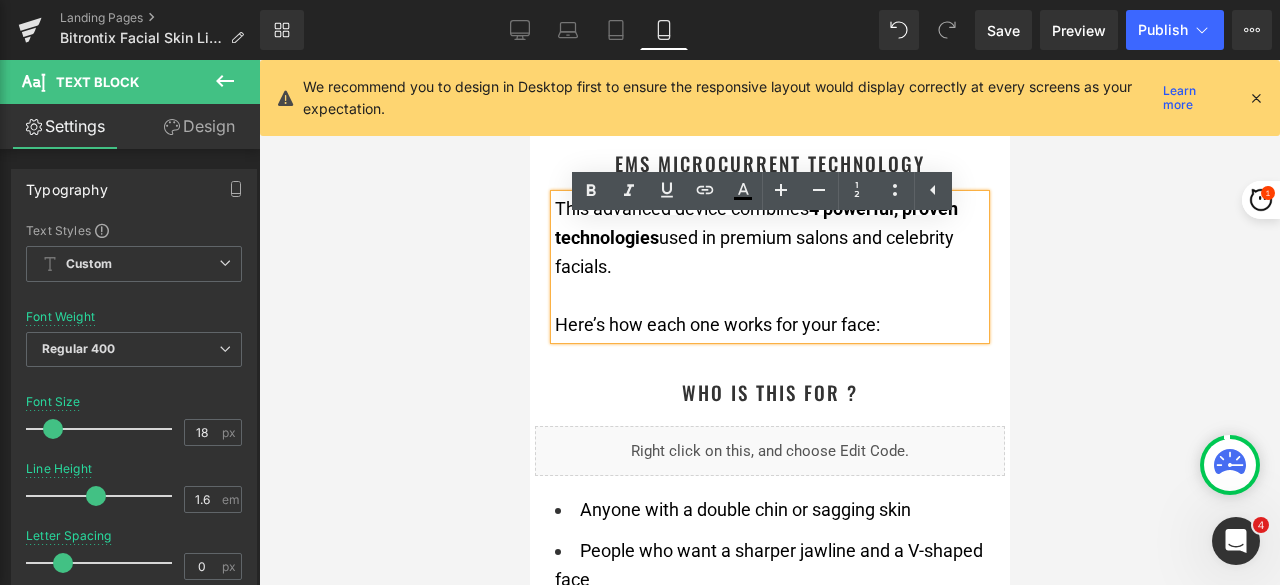 click on "This advanced device combines  4 powerful, proven technologies  used in premium salons and celebrity facials." at bounding box center (769, 238) 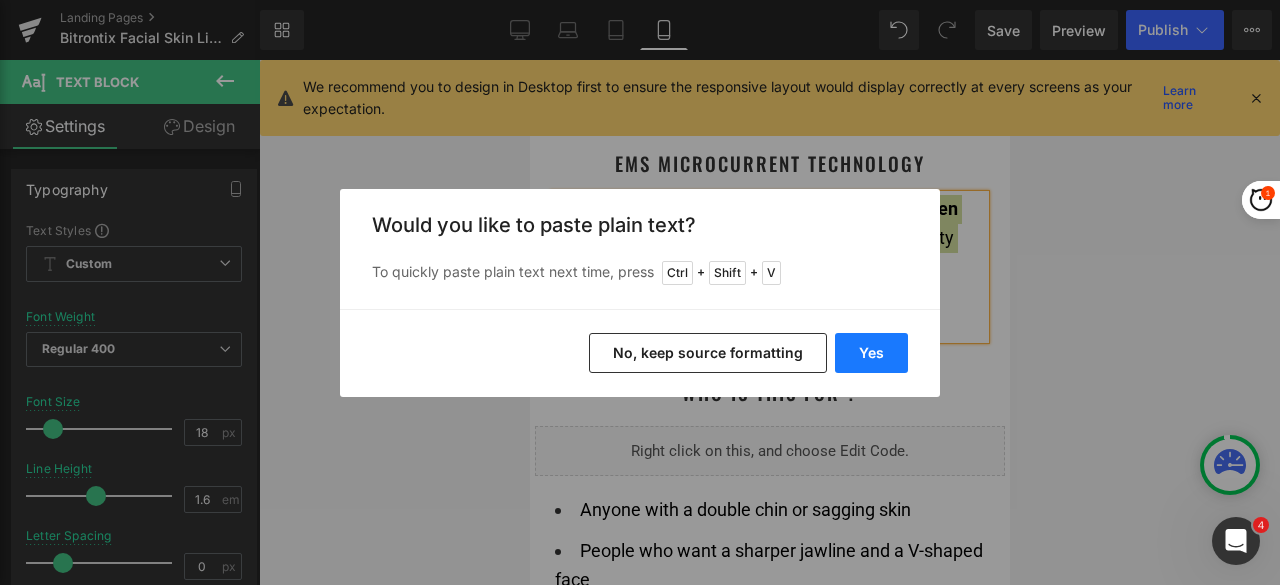 click on "Yes" at bounding box center [871, 353] 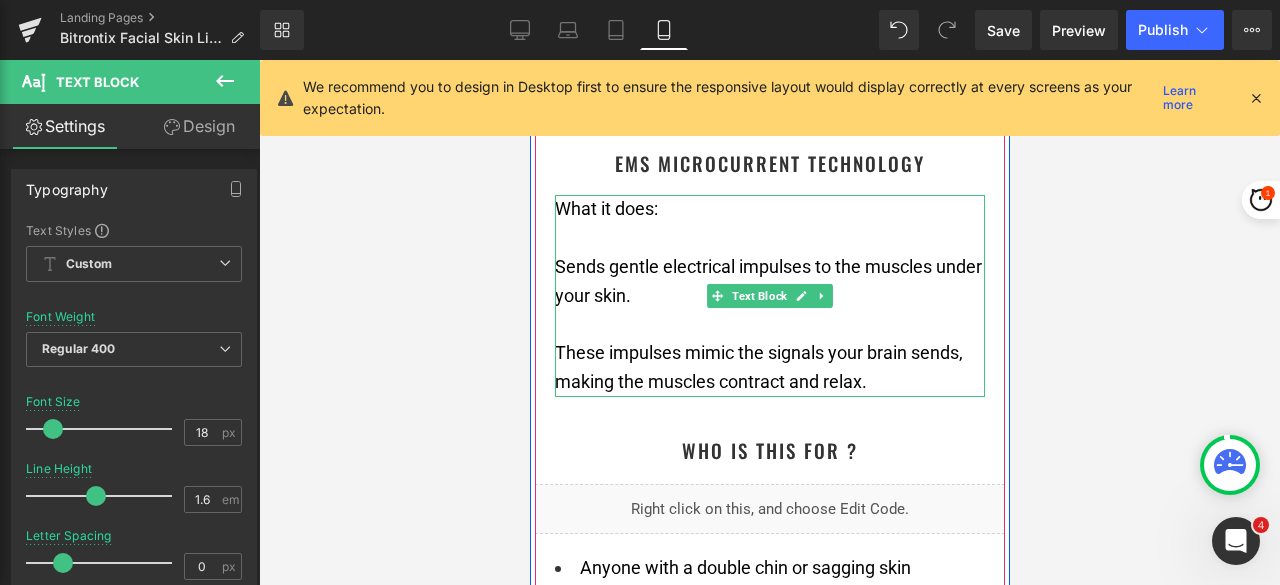click at bounding box center [769, 325] 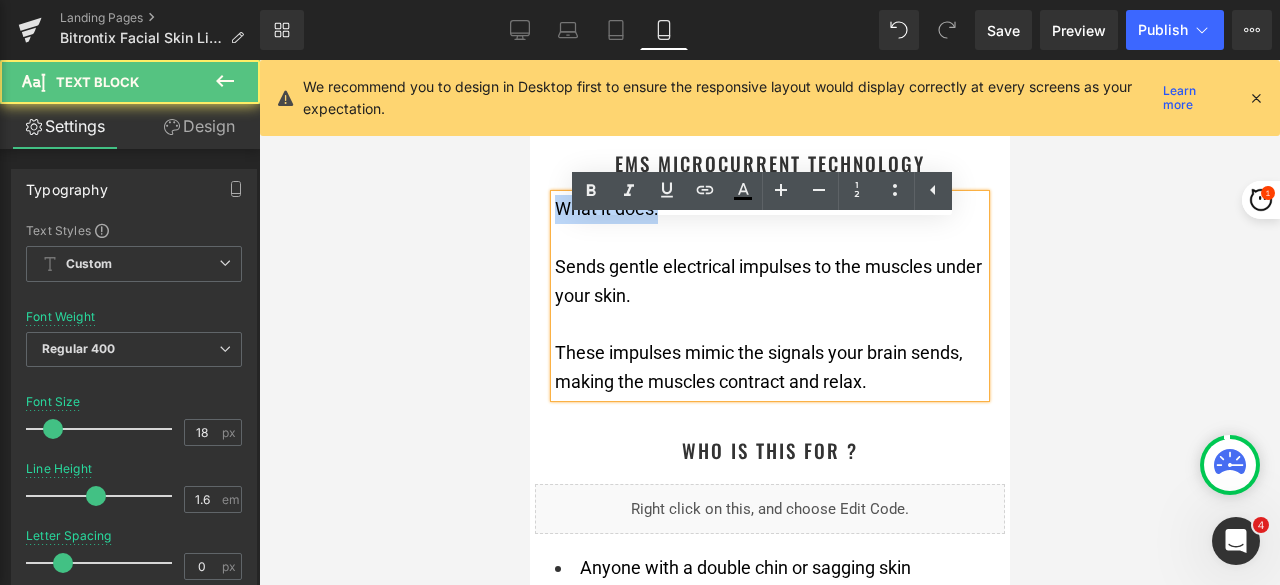 drag, startPoint x: 652, startPoint y: 246, endPoint x: 533, endPoint y: 248, distance: 119.01681 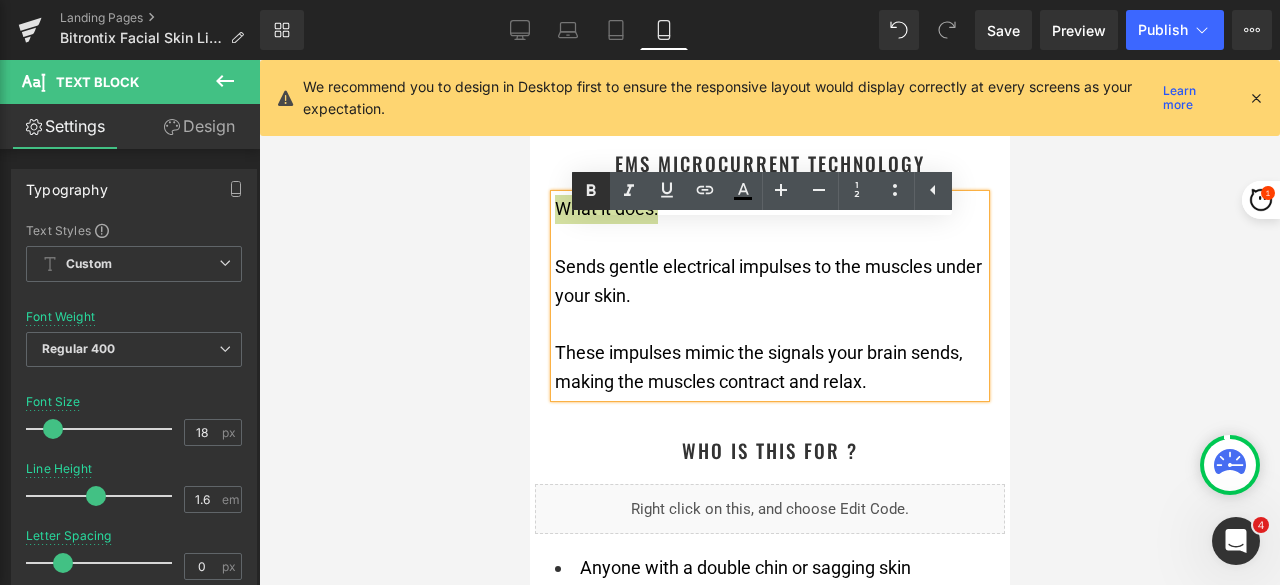 click 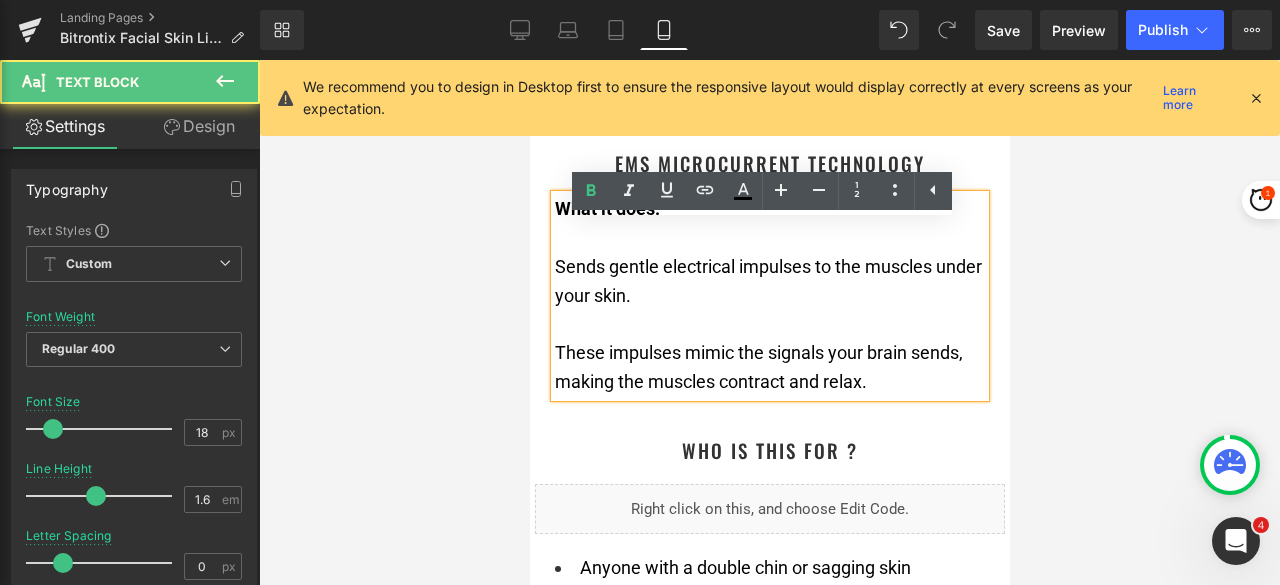 click at bounding box center (769, 238) 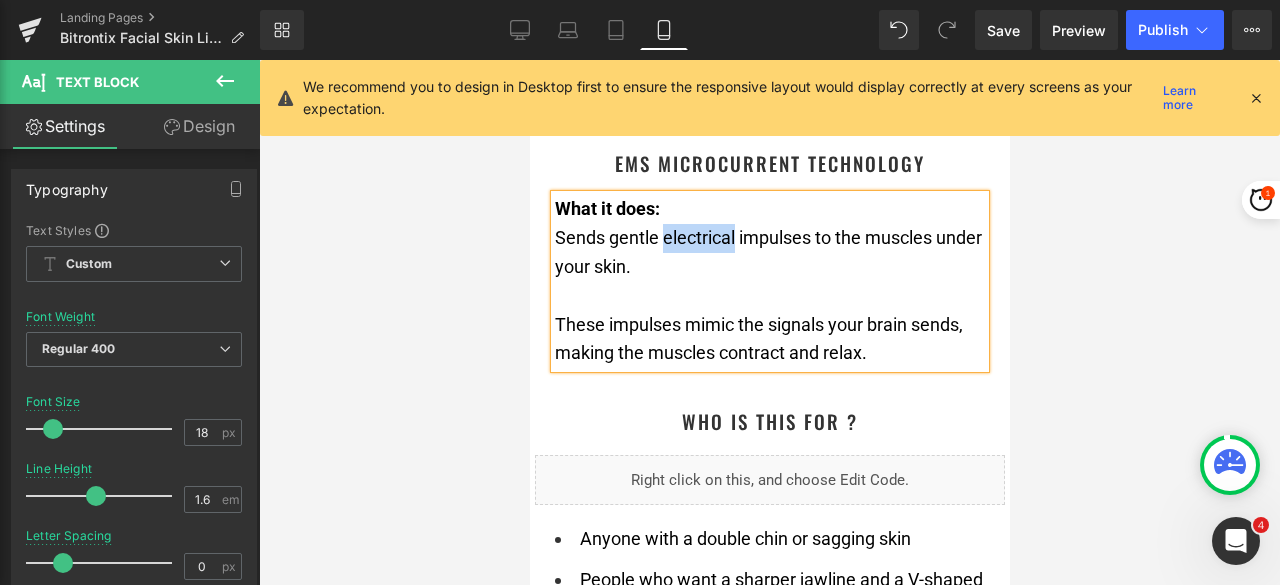 drag, startPoint x: 726, startPoint y: 268, endPoint x: 654, endPoint y: 266, distance: 72.02777 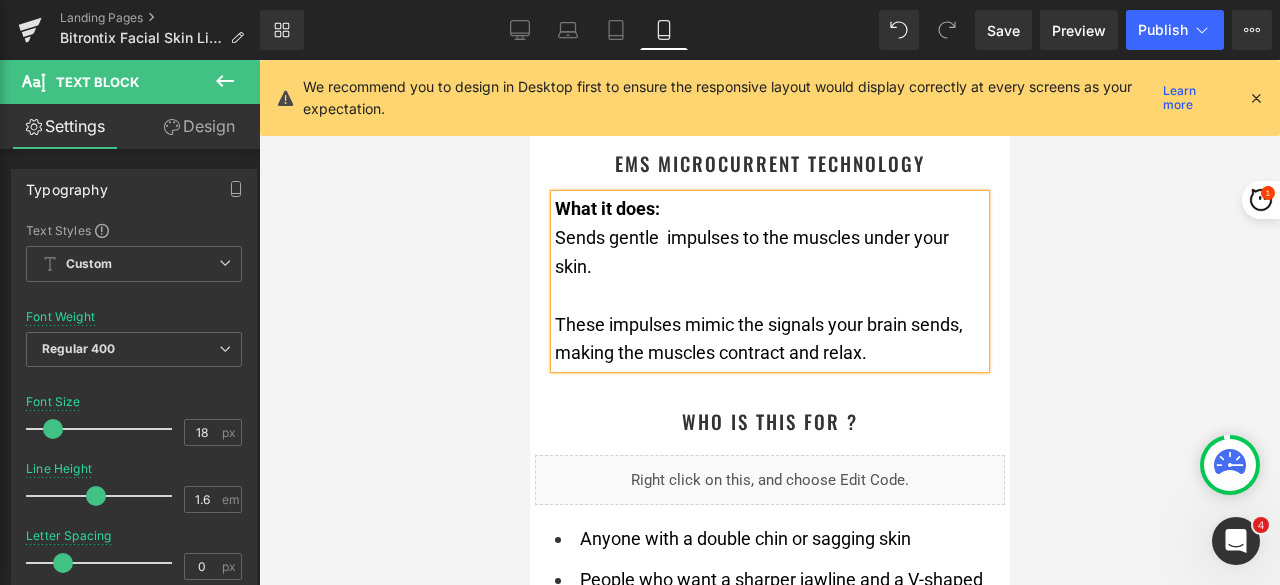 click on "Sends gentle  impulses to the muscles under your skin." at bounding box center [751, 252] 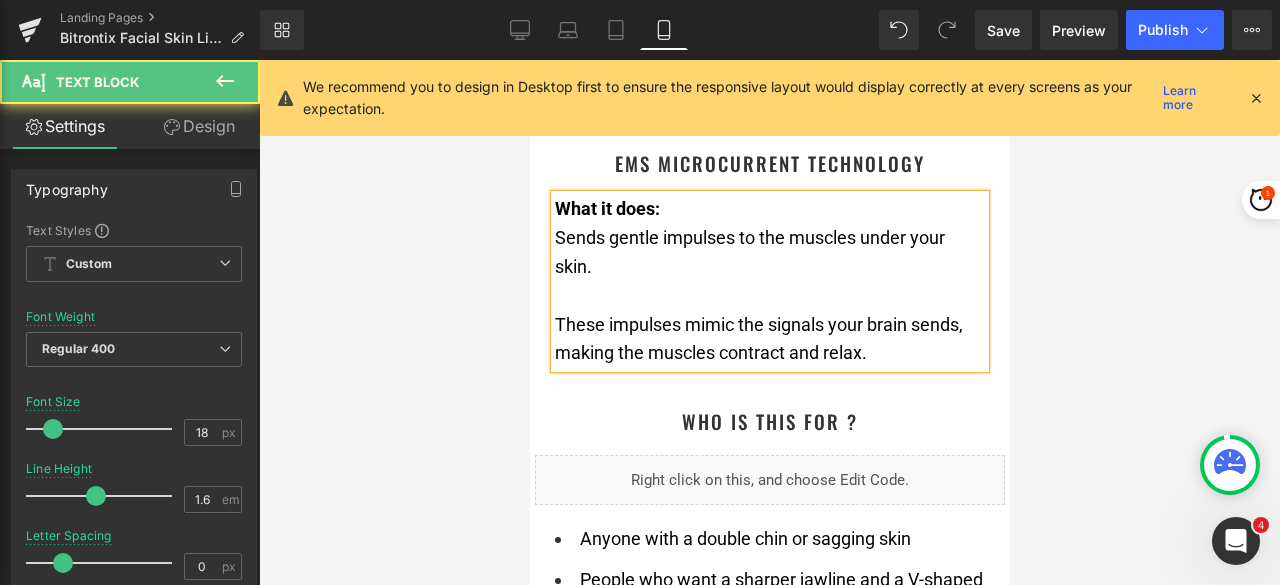 click on "Sends gentle impulses to the muscles under your skin." at bounding box center (749, 252) 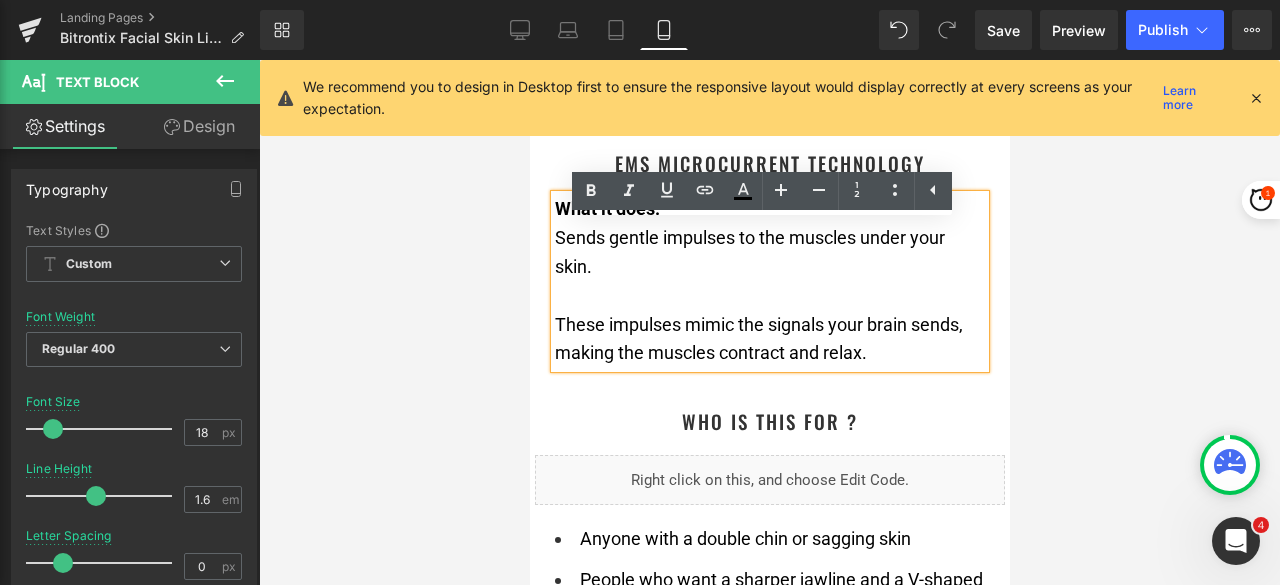 click on "Sends gentle impulses to the muscles under your skin." at bounding box center [749, 252] 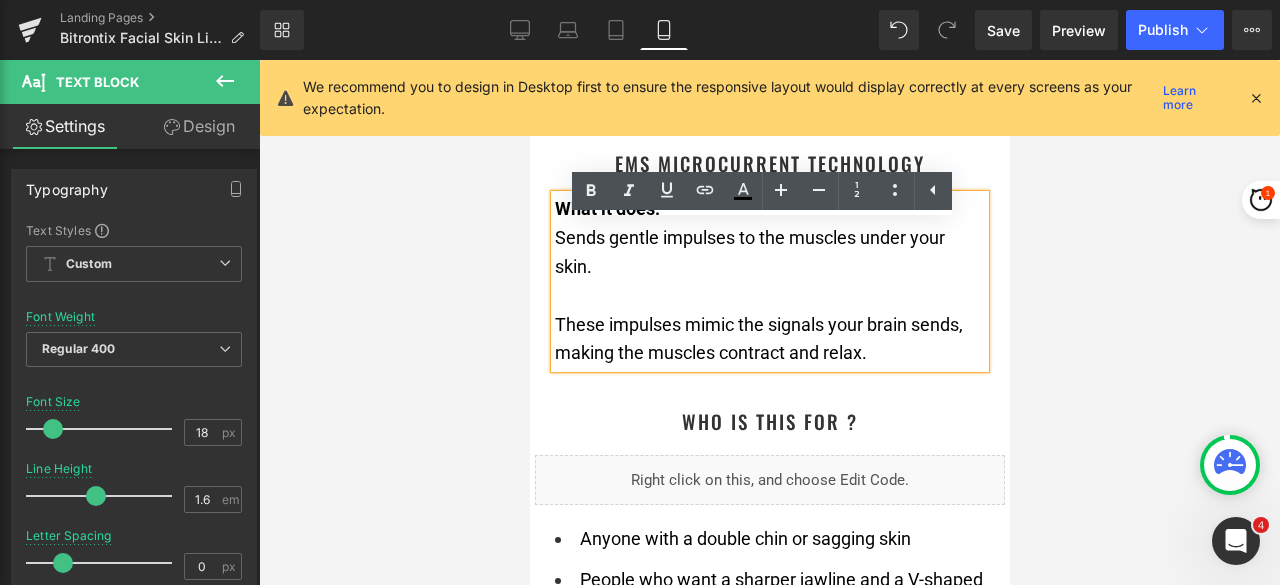 click on "Sends gentle impulses to the muscles under your skin." at bounding box center [749, 252] 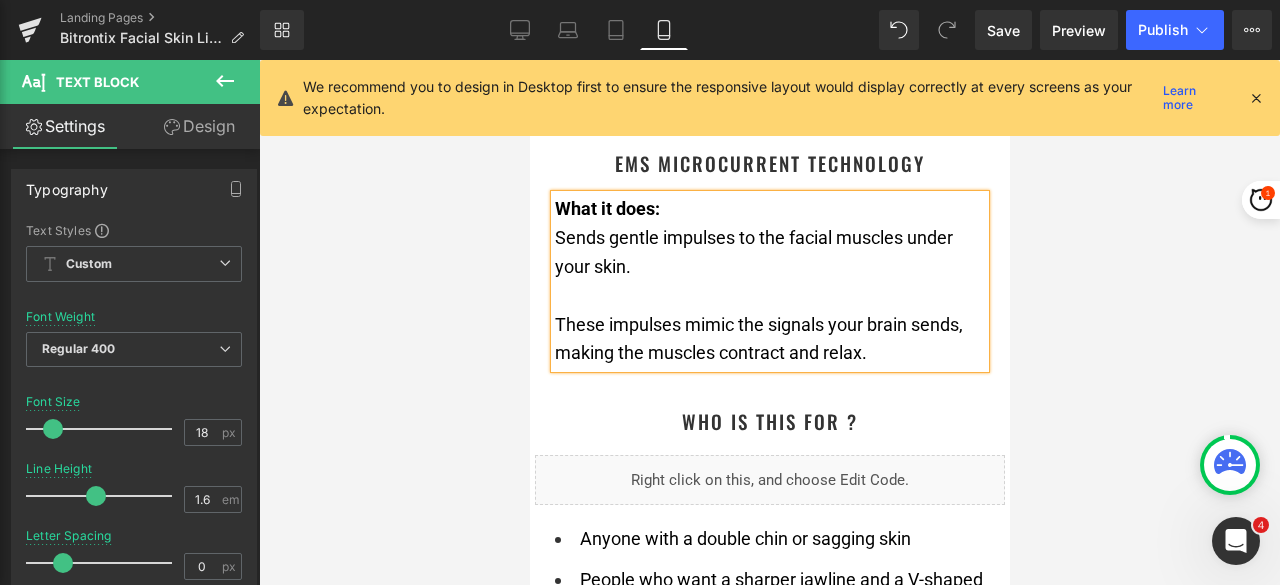 click on "Sends gentle impulses to the facial muscles under your skin." at bounding box center [769, 253] 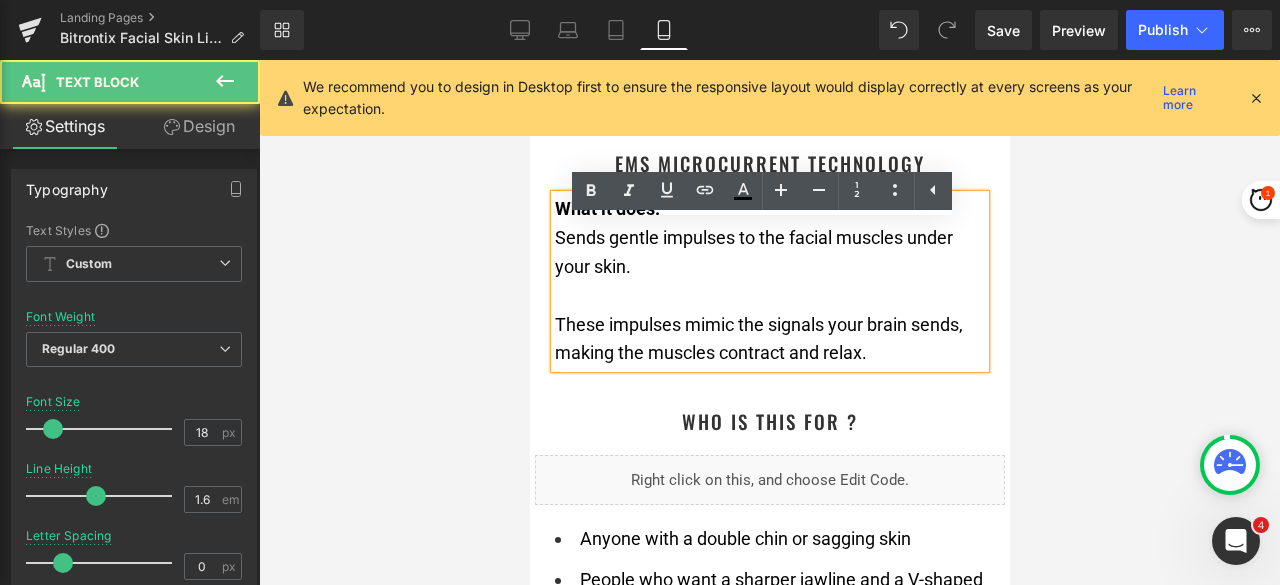 click on "These impulses mimic the signals your brain sends, making the muscles contract and relax." at bounding box center (758, 339) 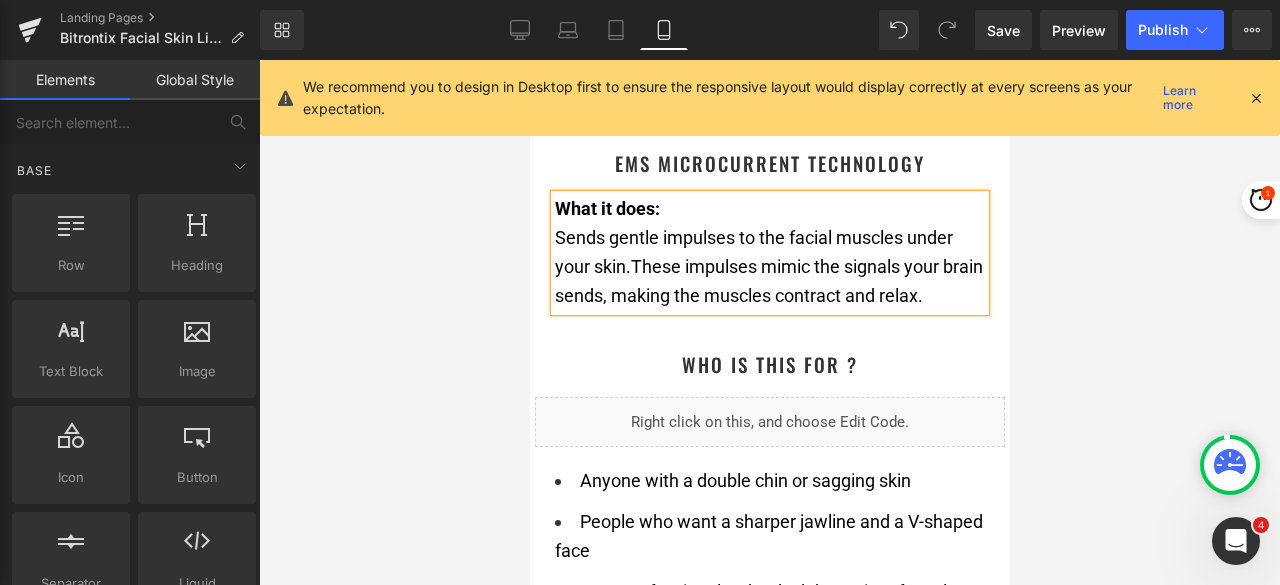 click at bounding box center (769, 322) 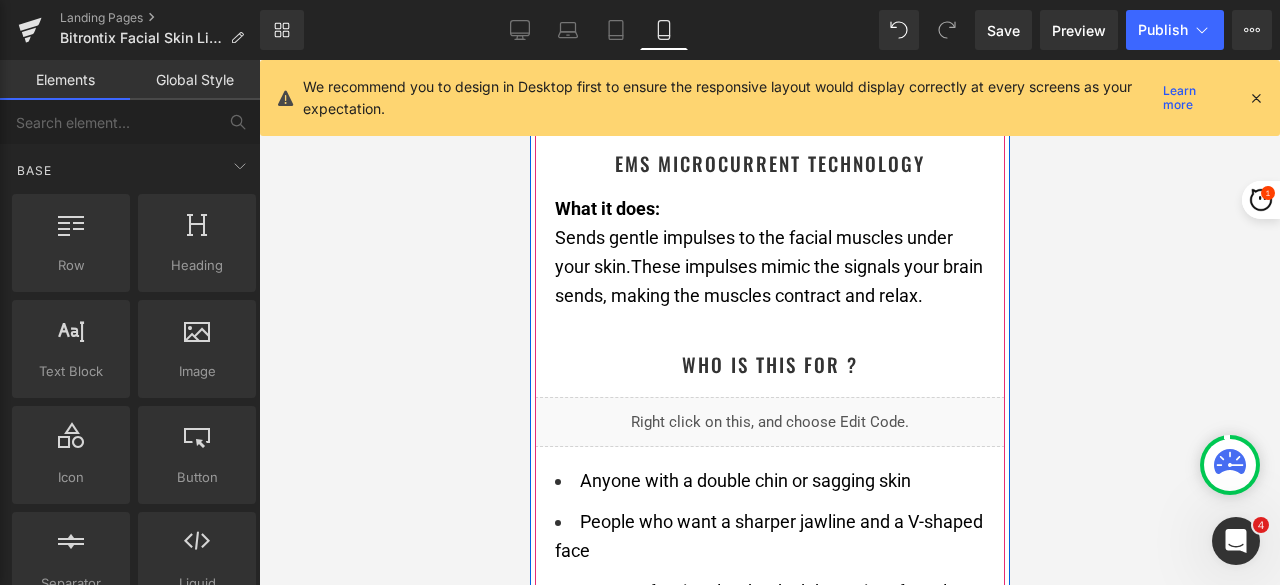 click on "Sends gentle impulses to the facial muscles under your skin.  These impulses mimic the signals your brain sends, making the muscles contract and relax." at bounding box center (769, 267) 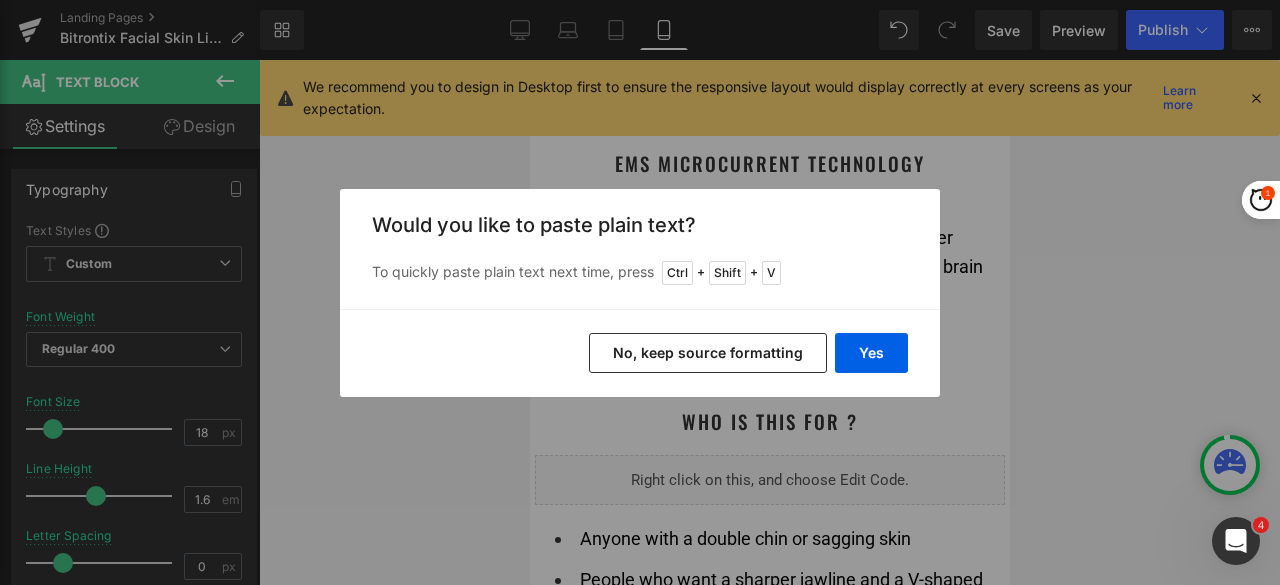 click on "No, keep source formatting" at bounding box center [708, 353] 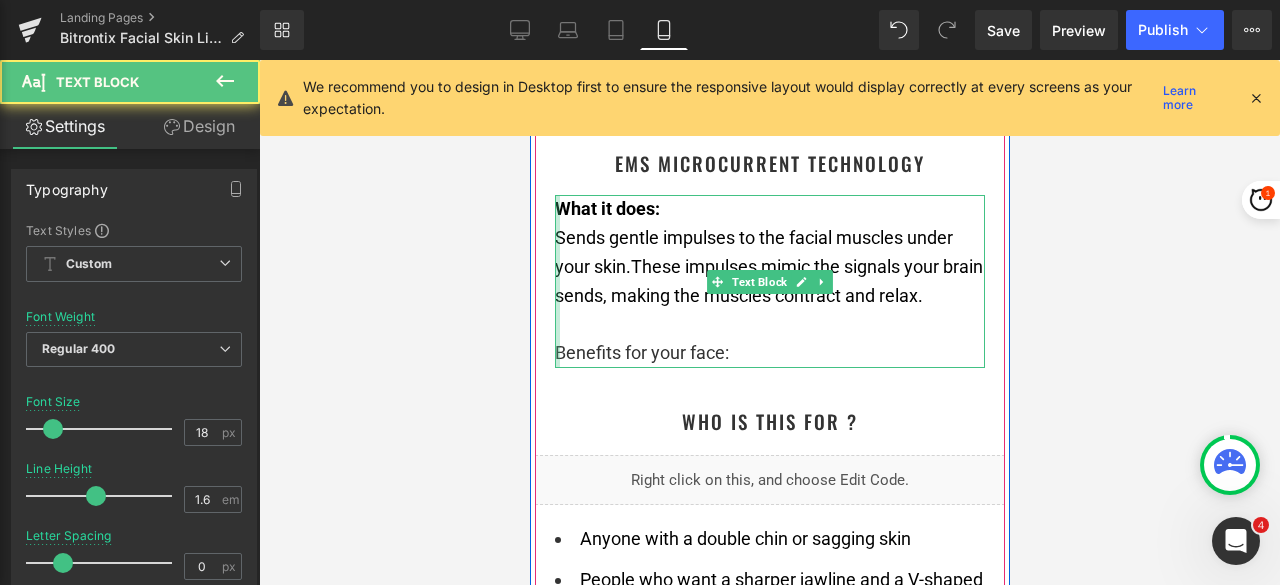 drag, startPoint x: 739, startPoint y: 375, endPoint x: 546, endPoint y: 386, distance: 193.31322 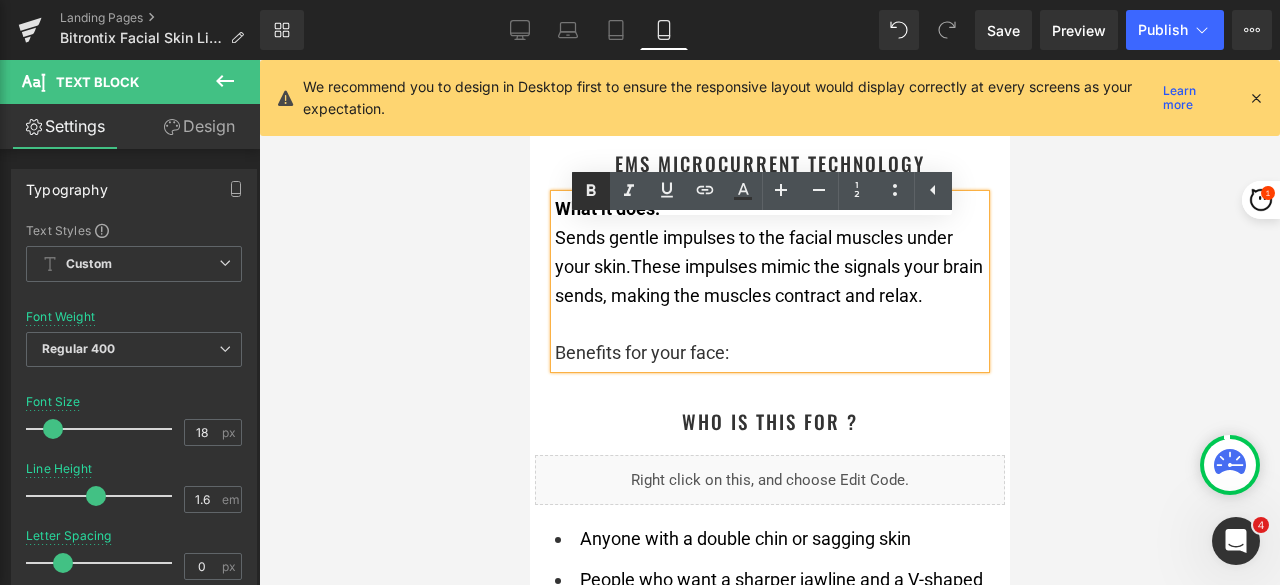 click 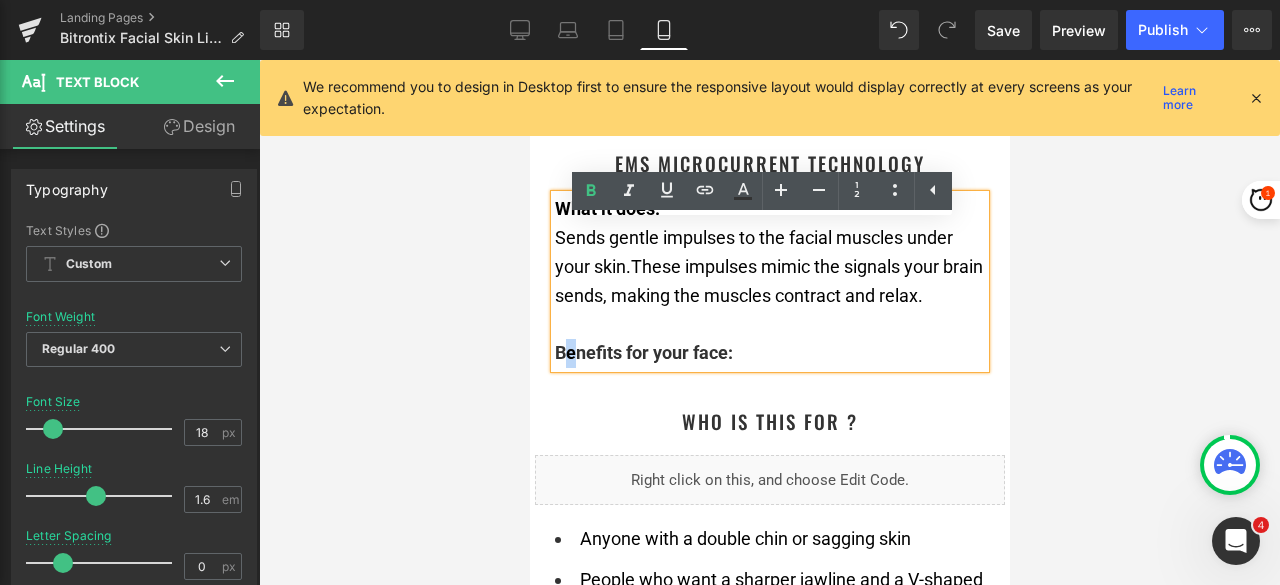 click on "Benefits for your face:" at bounding box center [643, 352] 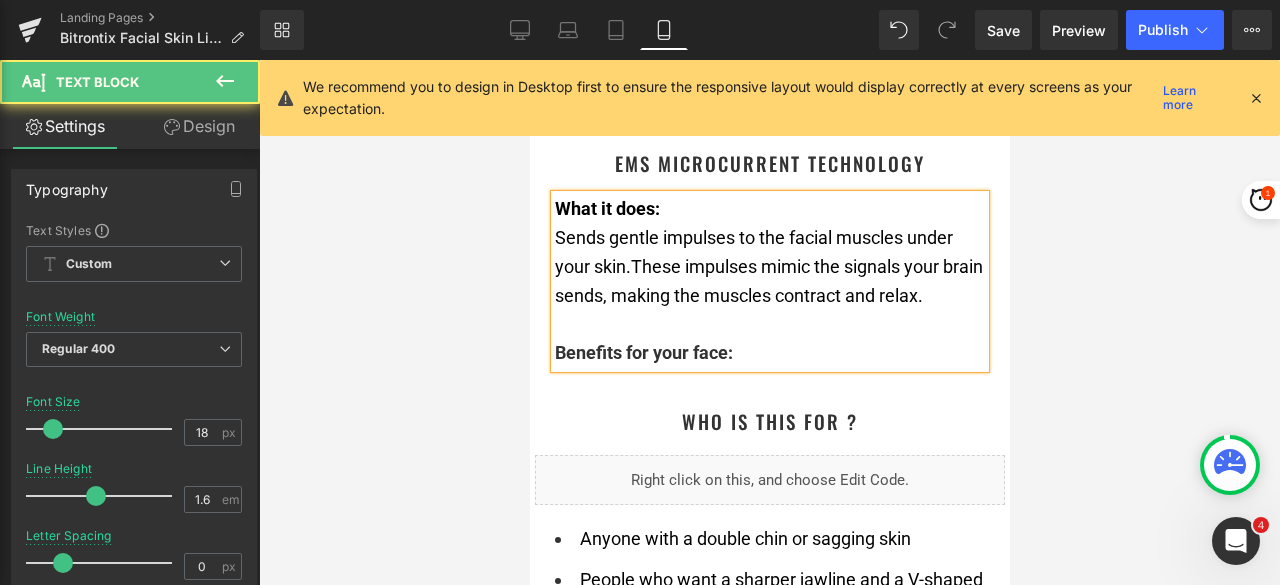 click on "Benefits for your face:" at bounding box center (769, 353) 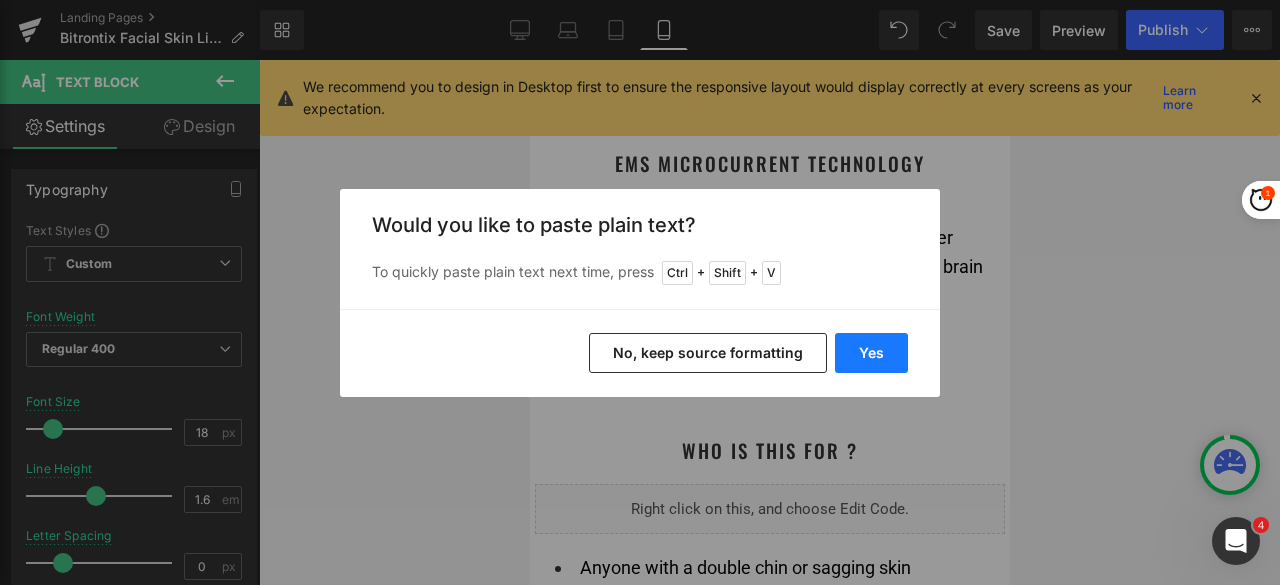 click on "Yes" at bounding box center [871, 353] 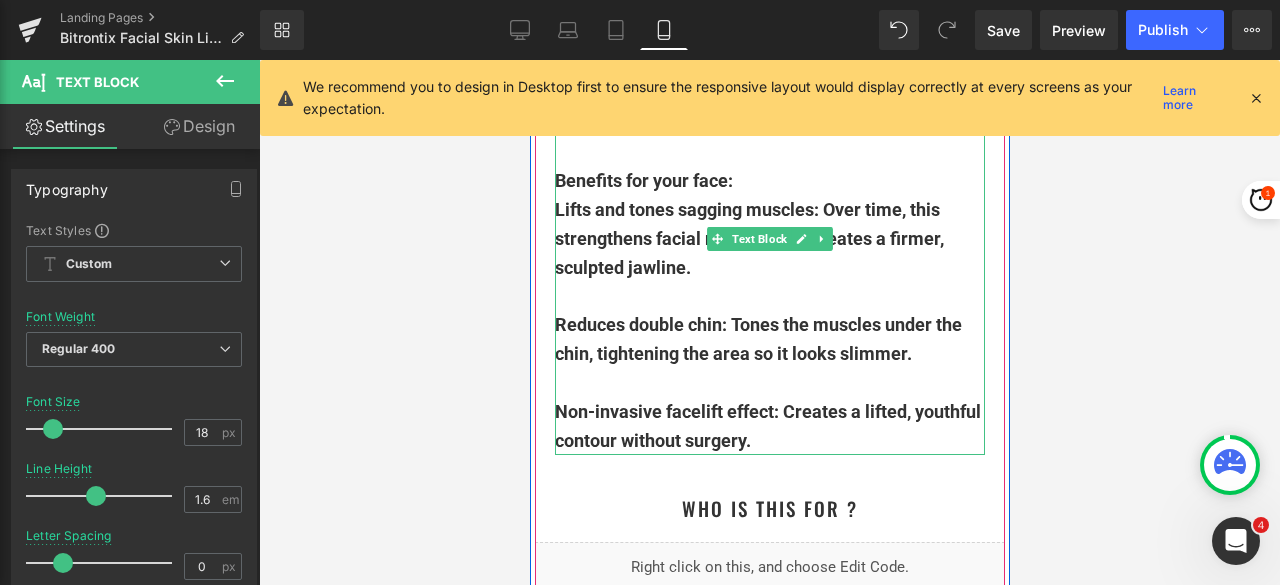 scroll, scrollTop: 6109, scrollLeft: 0, axis: vertical 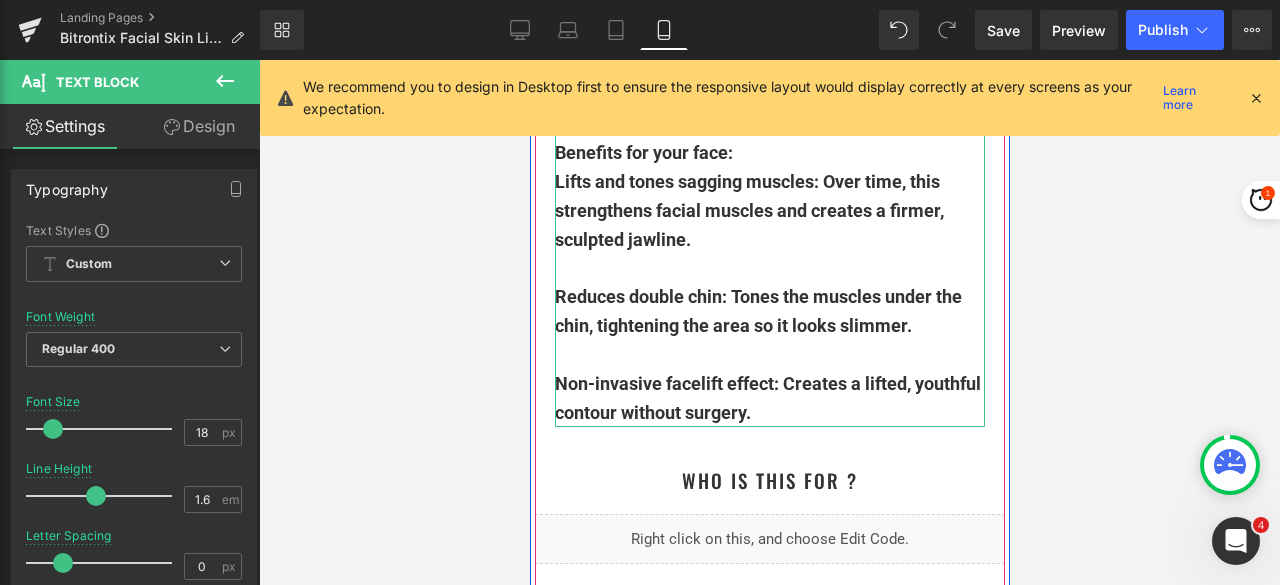 drag, startPoint x: 748, startPoint y: 431, endPoint x: 612, endPoint y: 283, distance: 200.99751 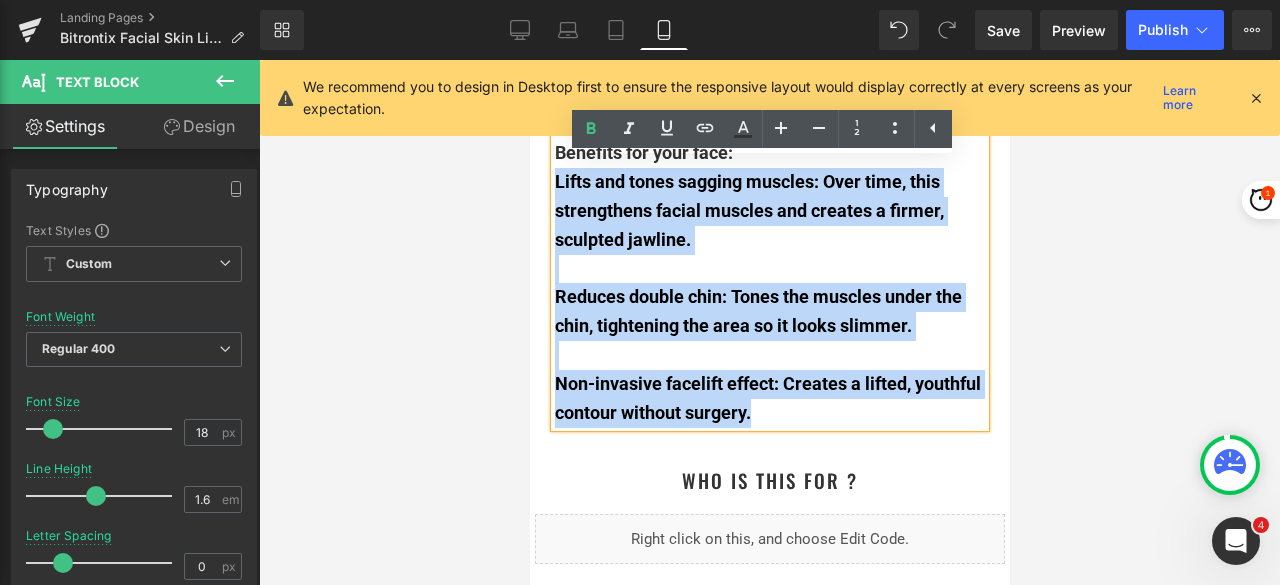 drag, startPoint x: 552, startPoint y: 212, endPoint x: 771, endPoint y: 439, distance: 315.42035 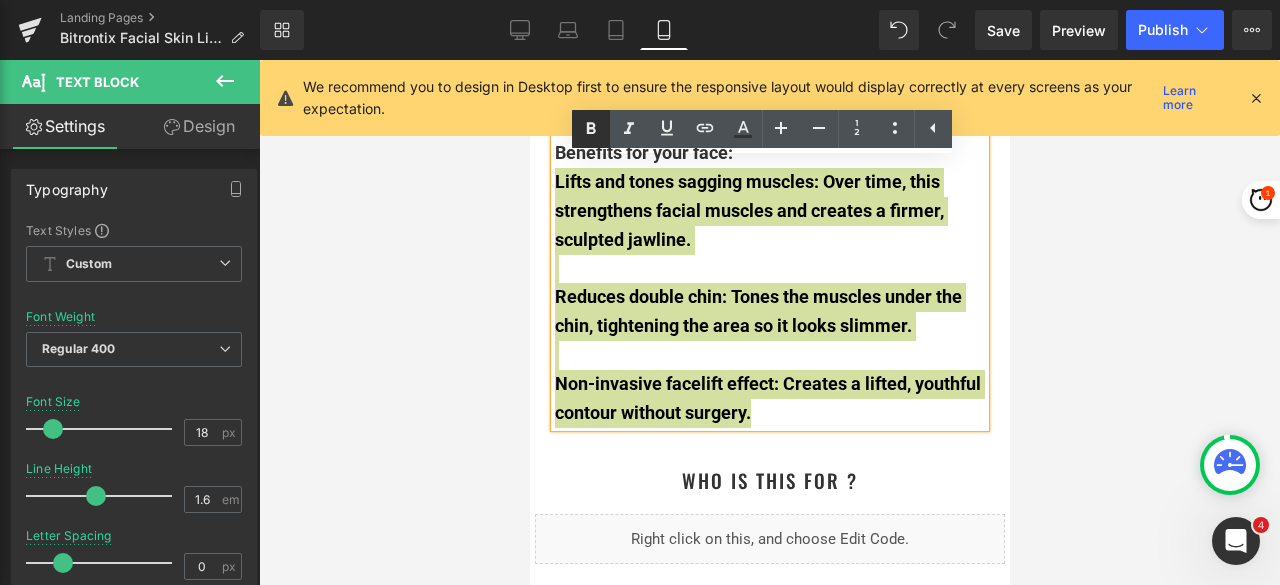 click 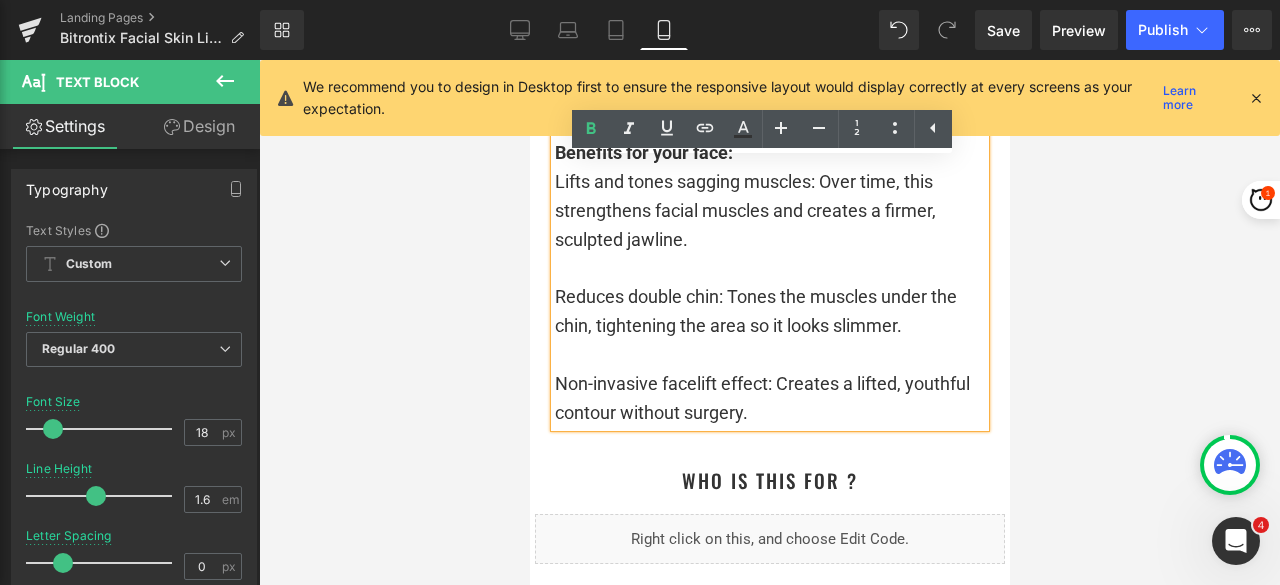 click at bounding box center [769, 269] 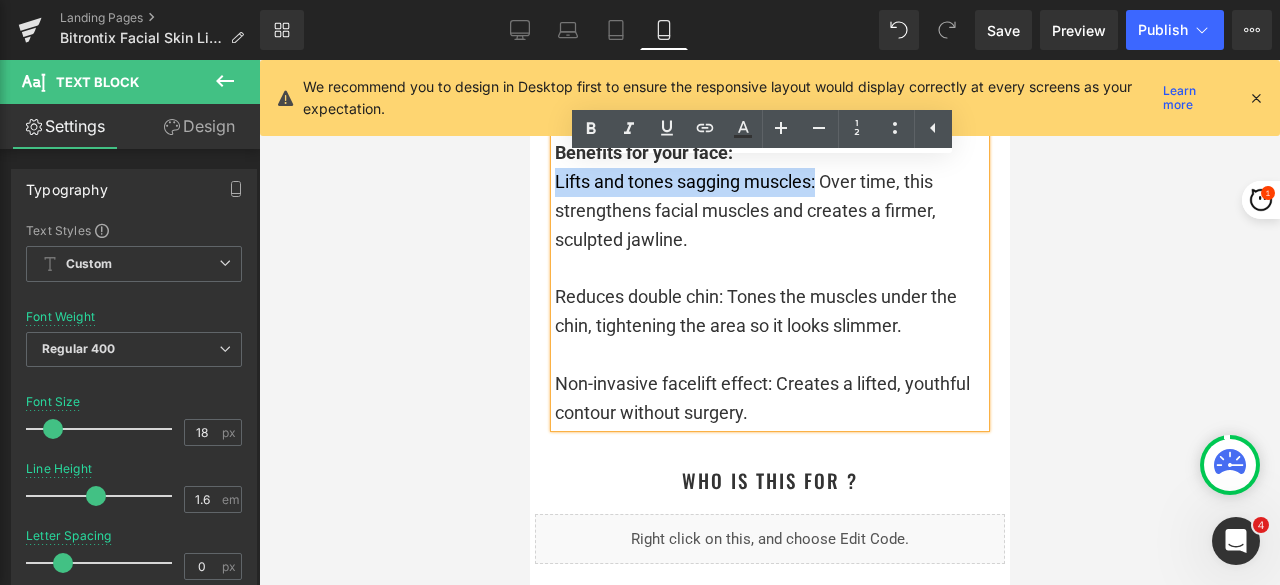 drag, startPoint x: 809, startPoint y: 213, endPoint x: 546, endPoint y: 208, distance: 263.04752 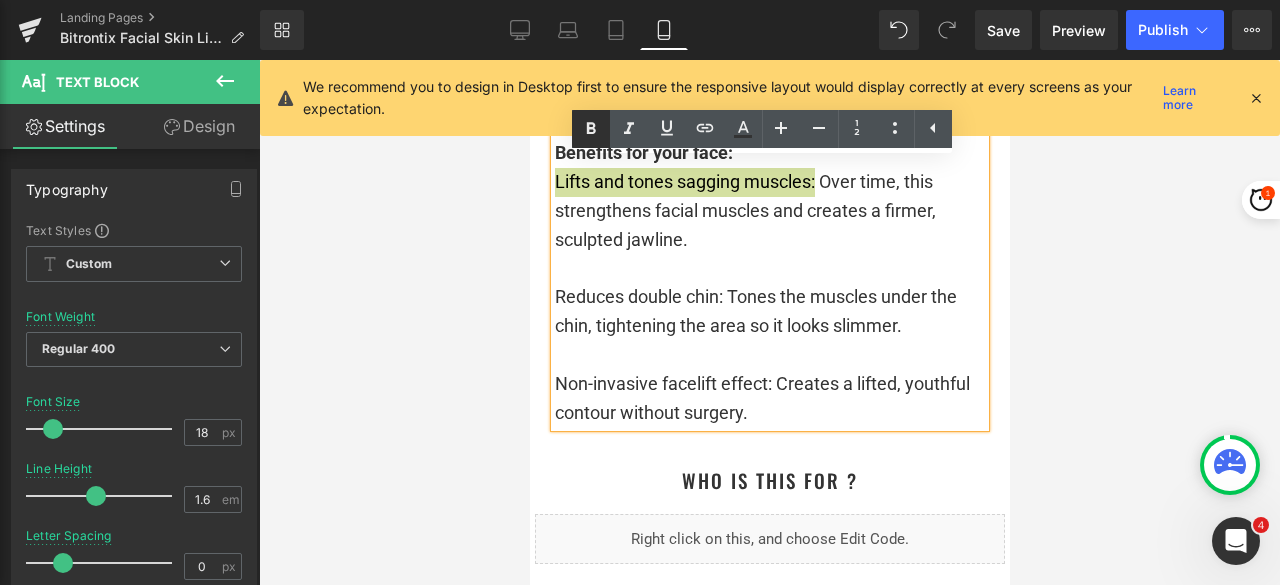 click 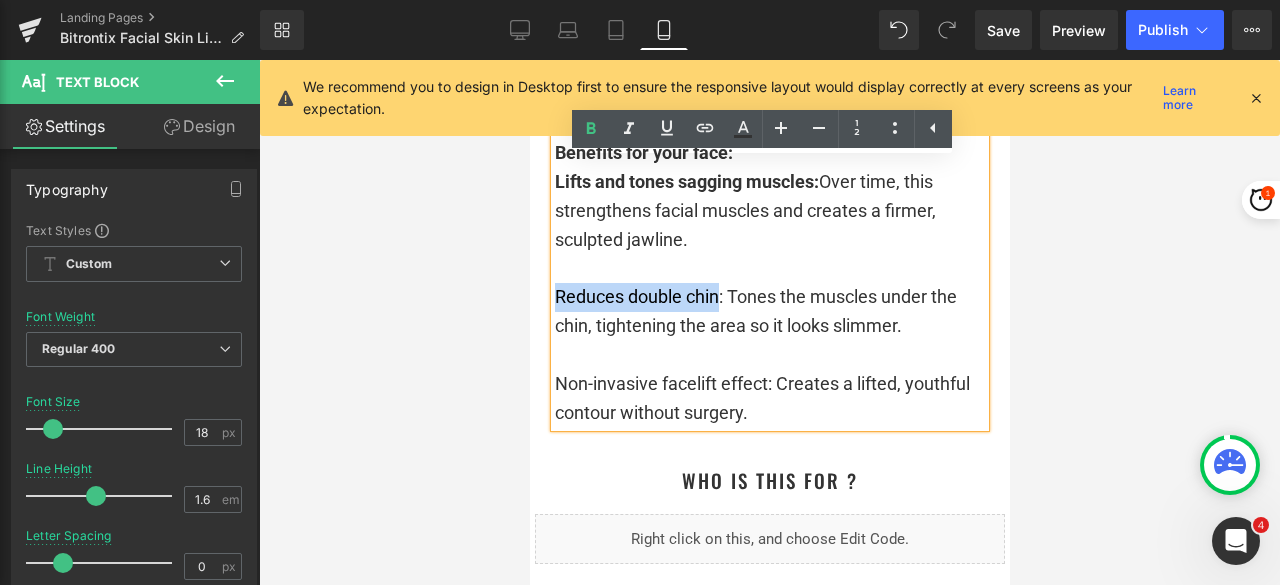 drag, startPoint x: 712, startPoint y: 326, endPoint x: 546, endPoint y: 328, distance: 166.01205 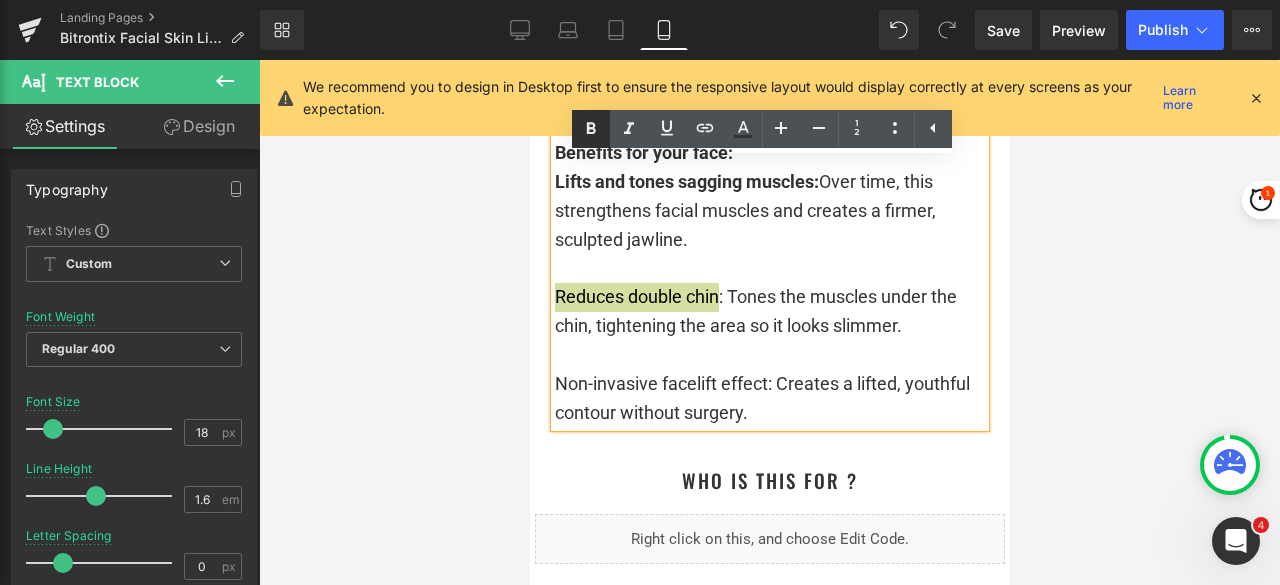 click 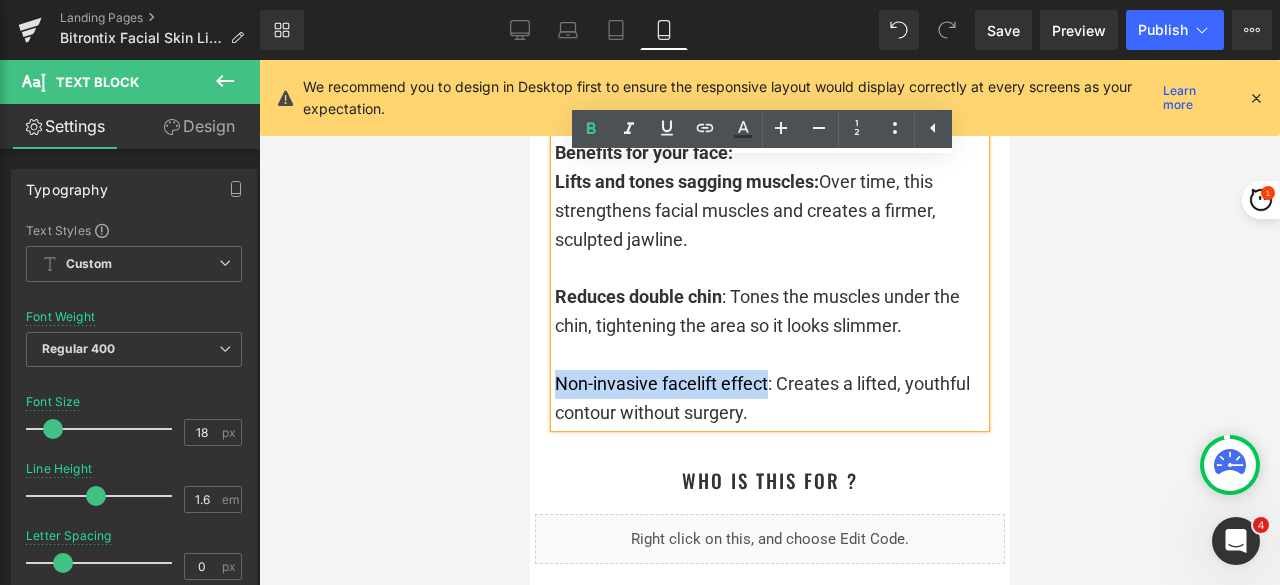 drag, startPoint x: 762, startPoint y: 409, endPoint x: 548, endPoint y: 403, distance: 214.08409 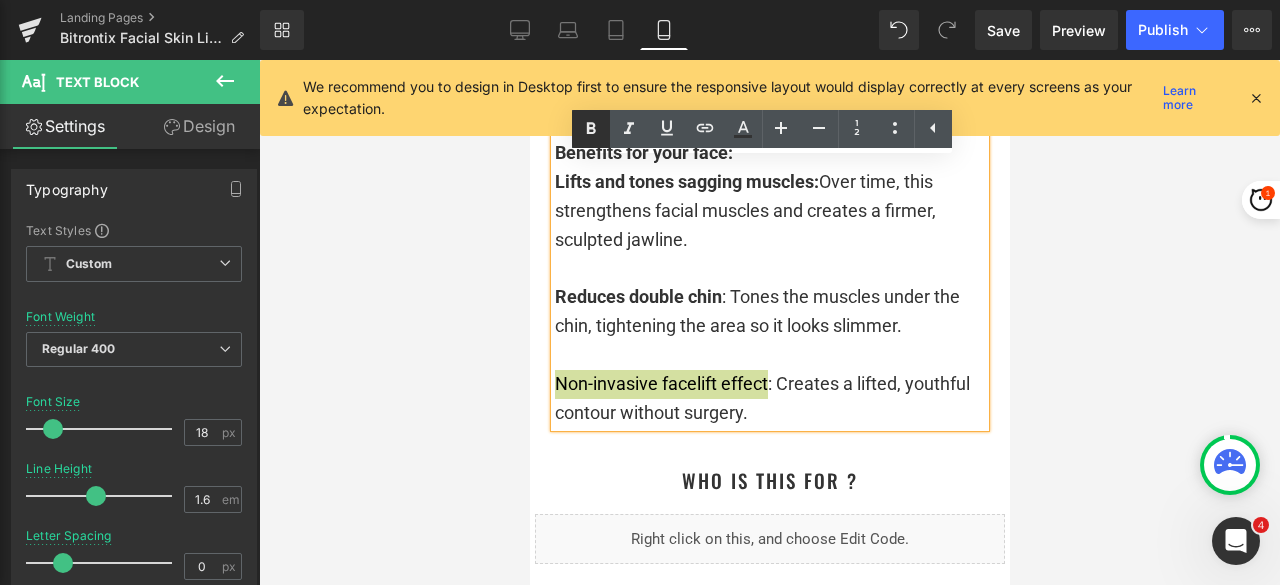 click 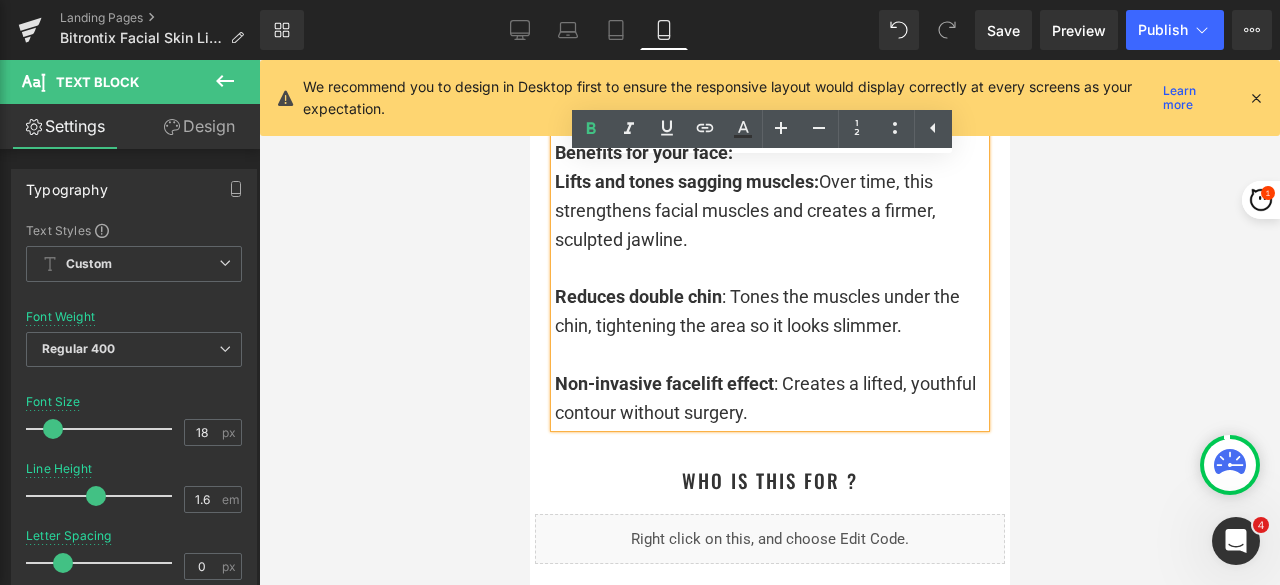 click at bounding box center [769, 322] 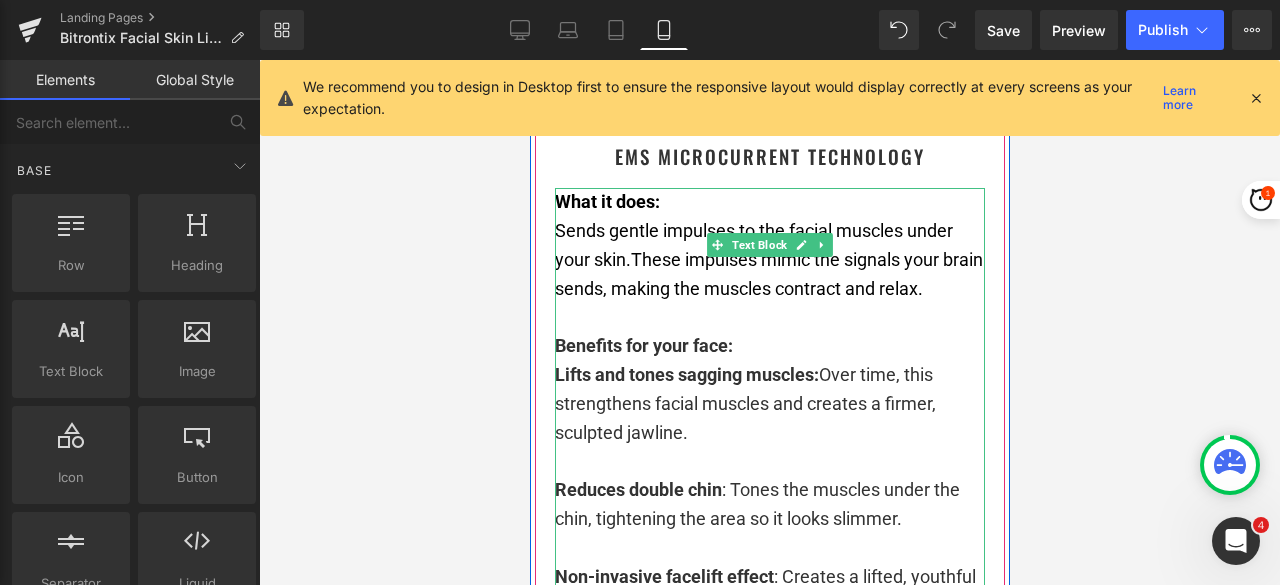 scroll, scrollTop: 5909, scrollLeft: 0, axis: vertical 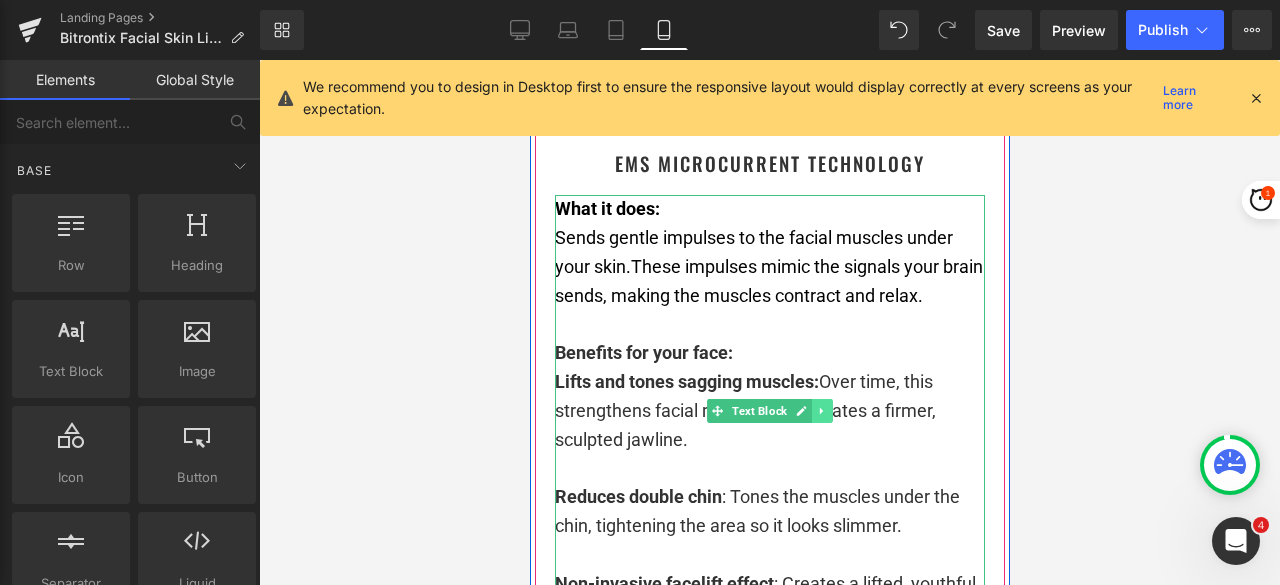 click 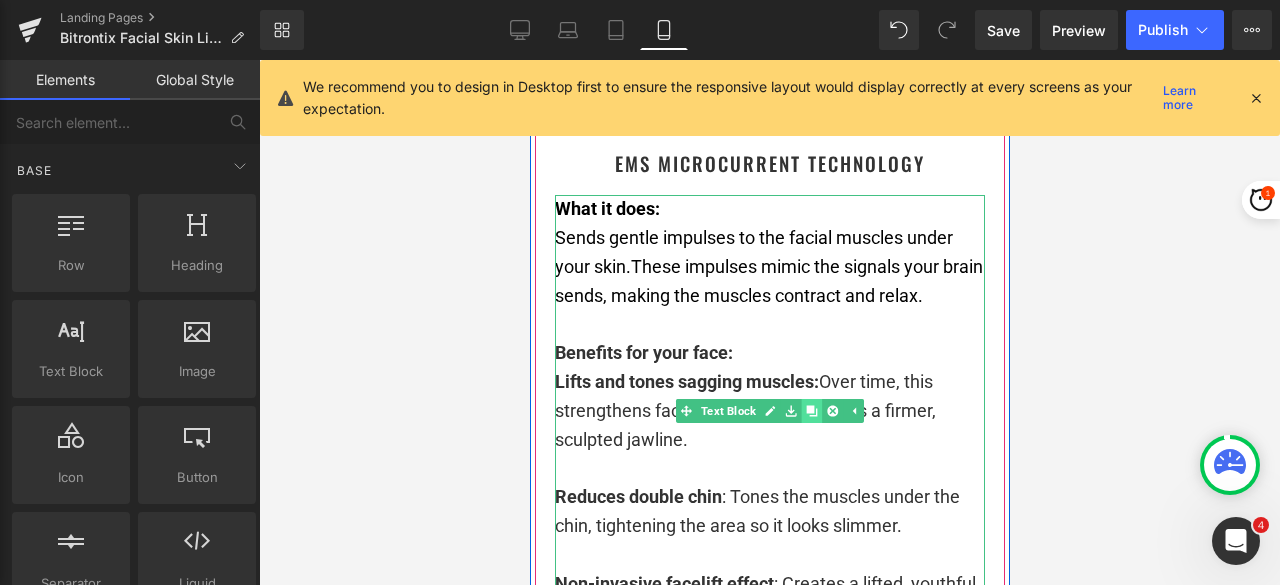 click at bounding box center (811, 411) 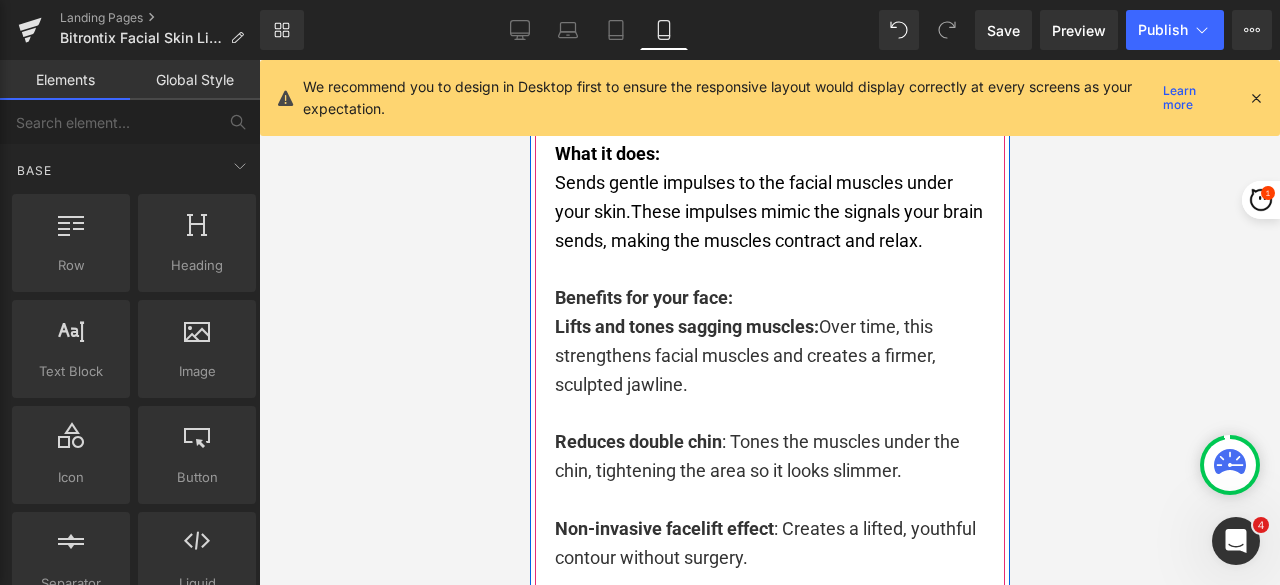 scroll, scrollTop: 6445, scrollLeft: 0, axis: vertical 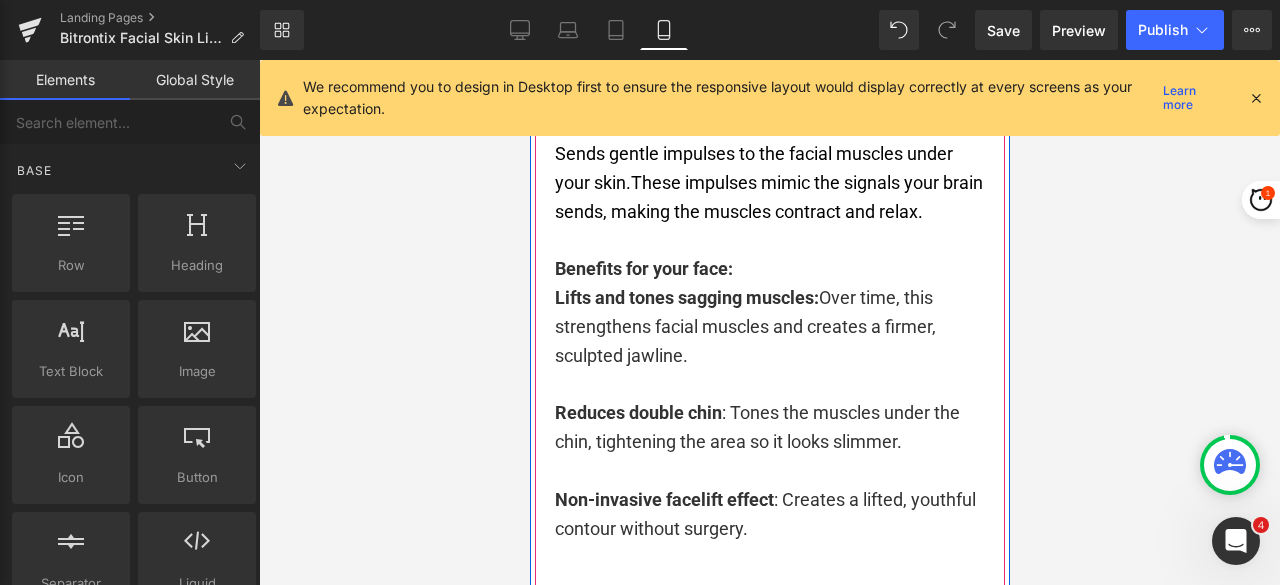 click at bounding box center [769, 241] 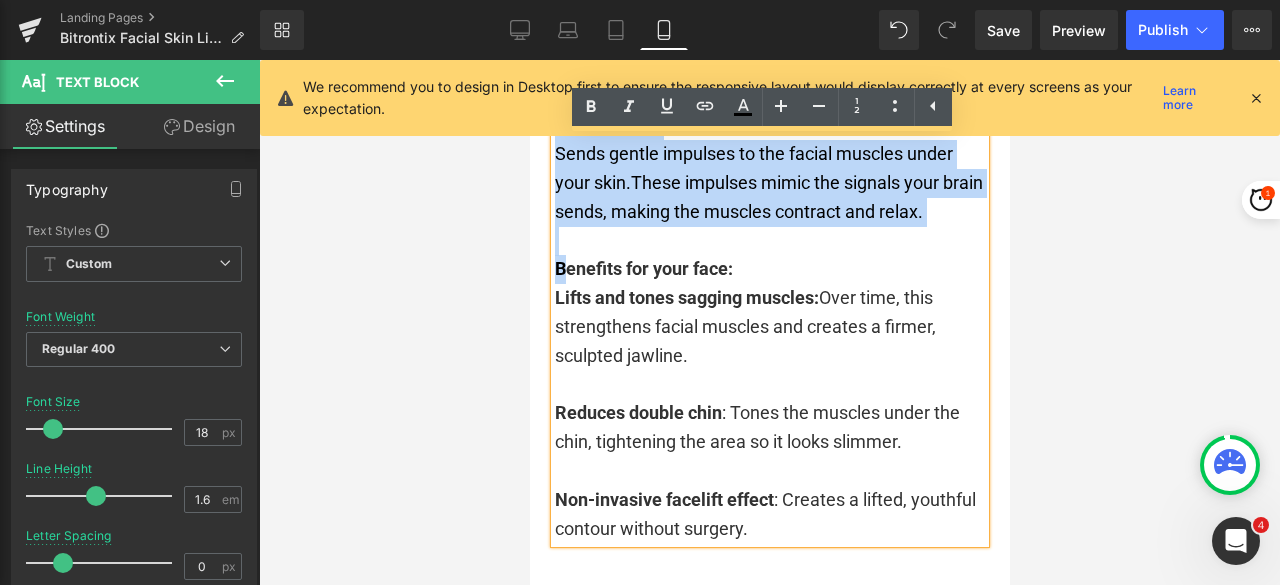 drag, startPoint x: 554, startPoint y: 302, endPoint x: 1045, endPoint y: 217, distance: 498.30313 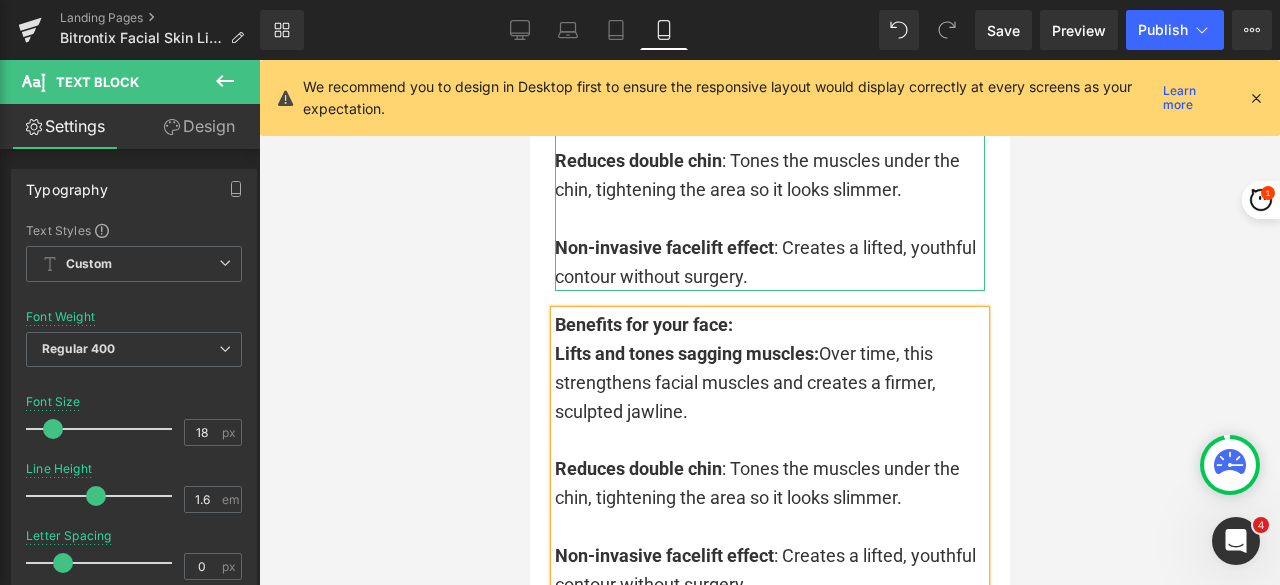 scroll, scrollTop: 6145, scrollLeft: 0, axis: vertical 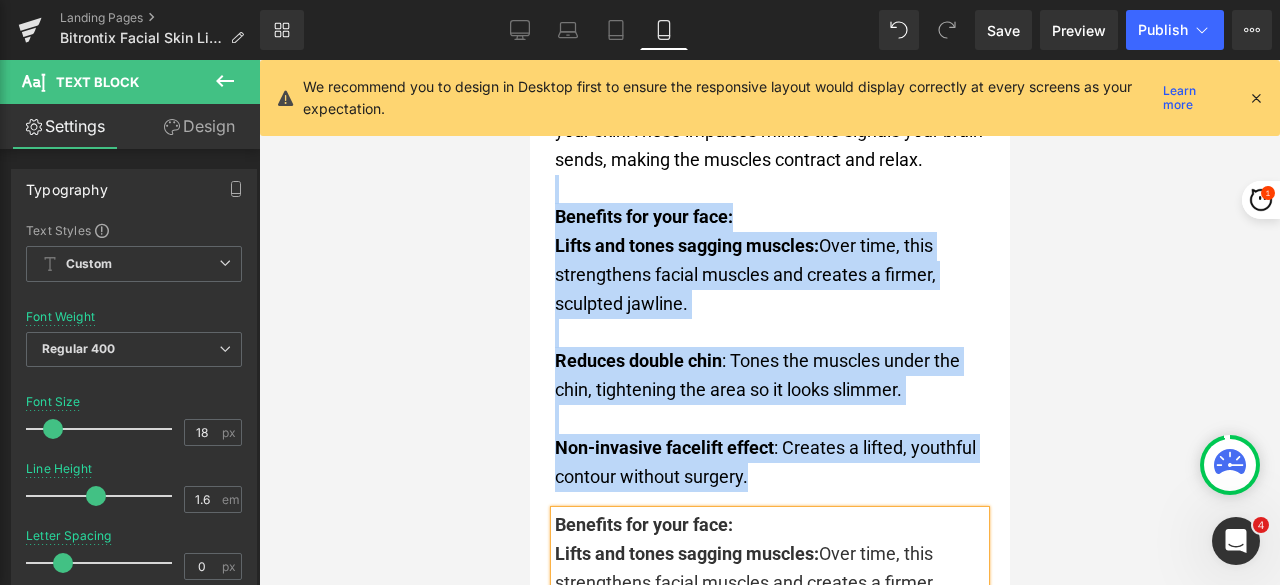 drag, startPoint x: 765, startPoint y: 403, endPoint x: 539, endPoint y: 223, distance: 288.92215 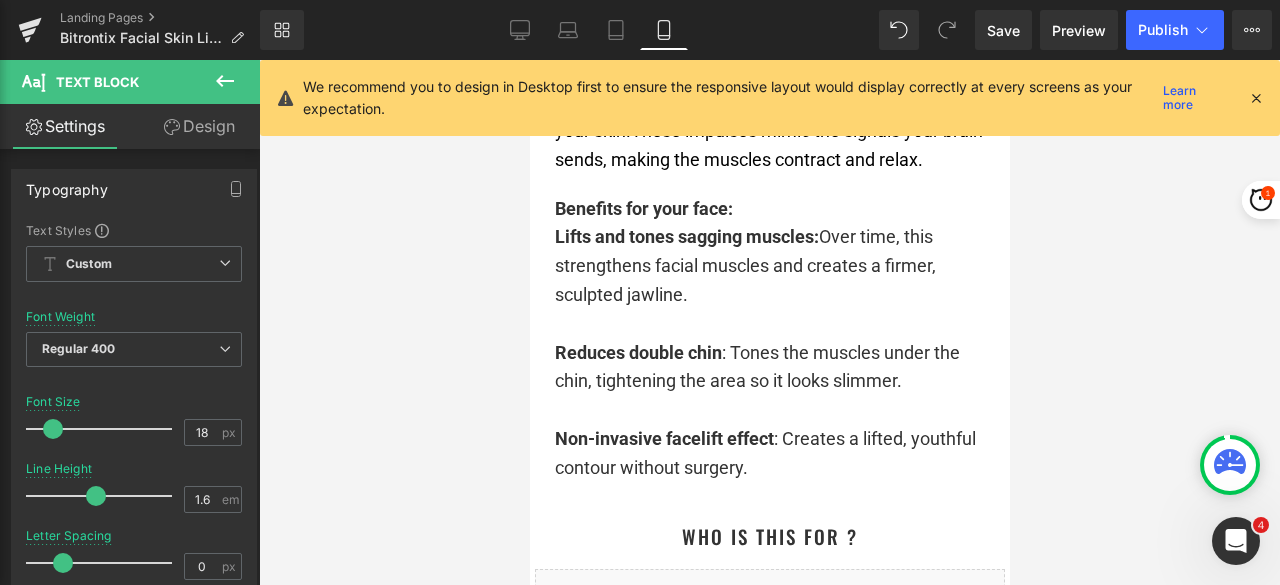 click at bounding box center [769, 322] 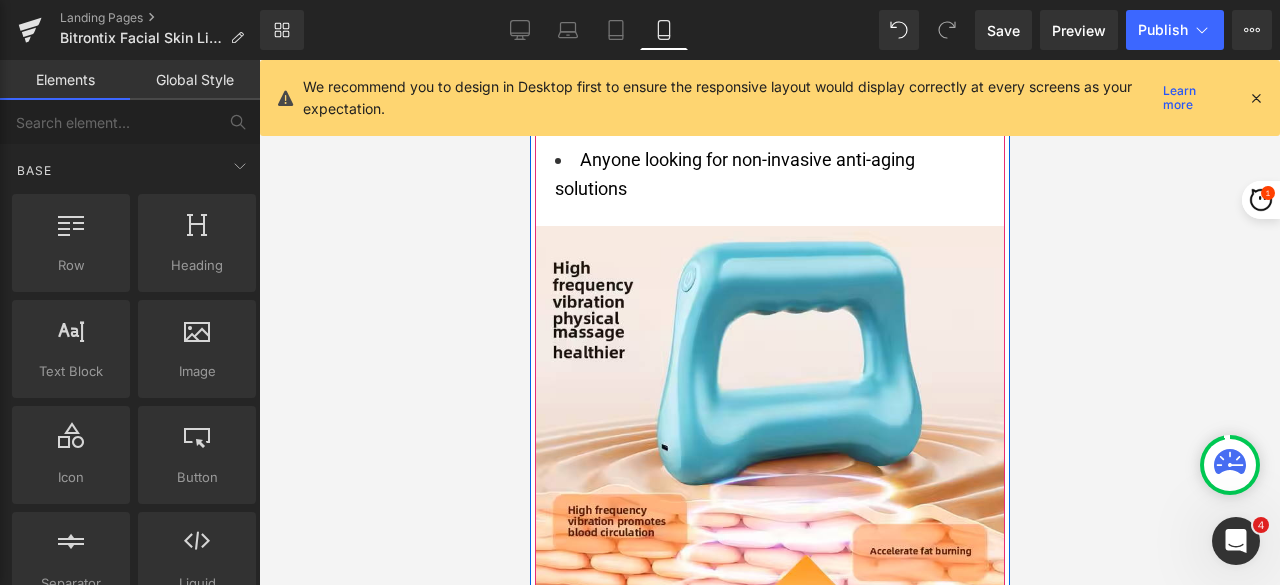scroll, scrollTop: 6845, scrollLeft: 0, axis: vertical 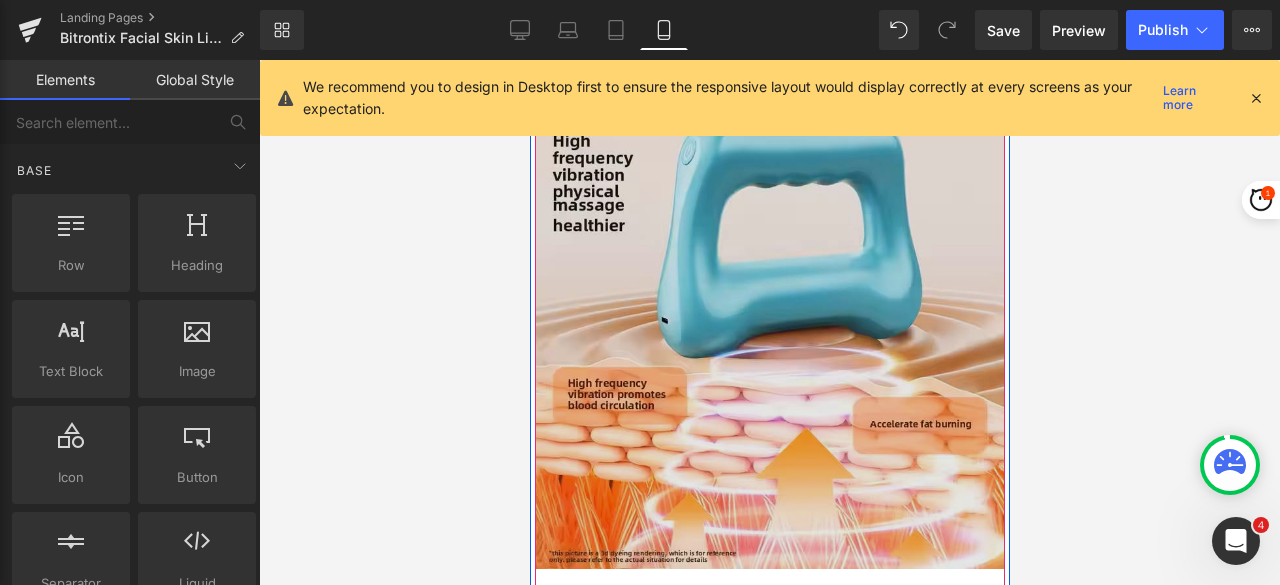 click at bounding box center (769, 334) 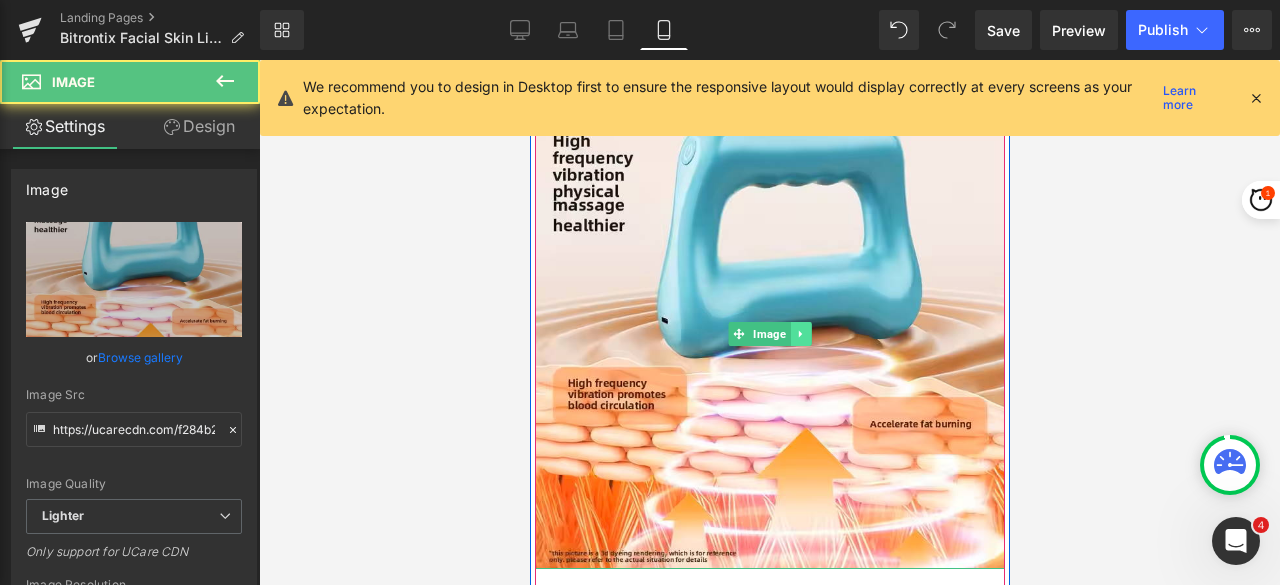 click 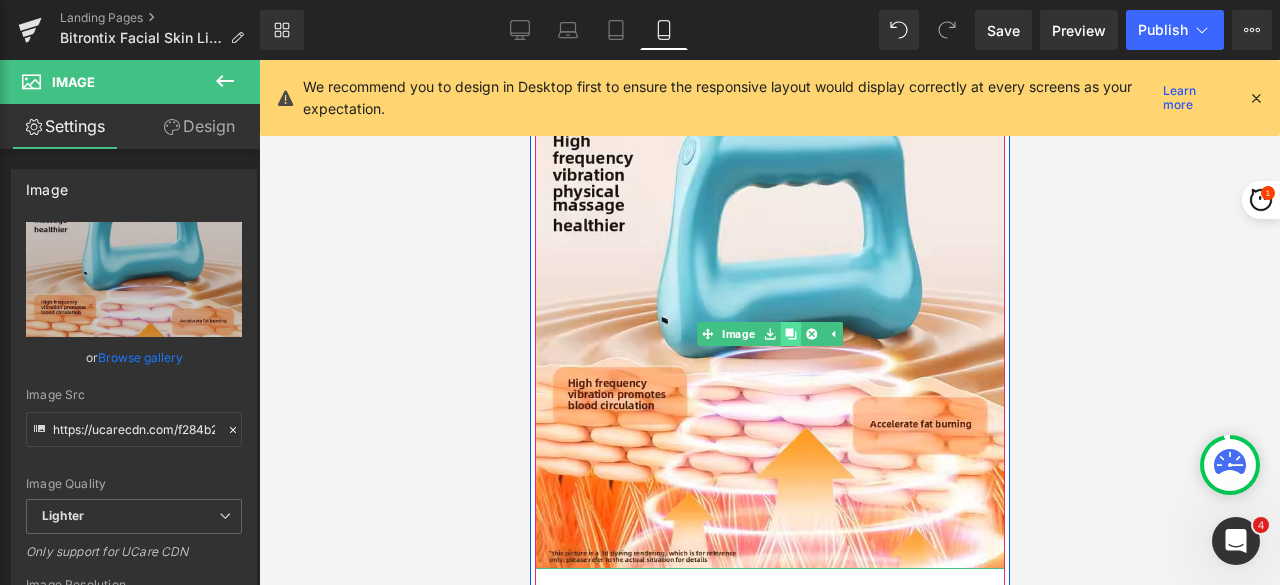 click 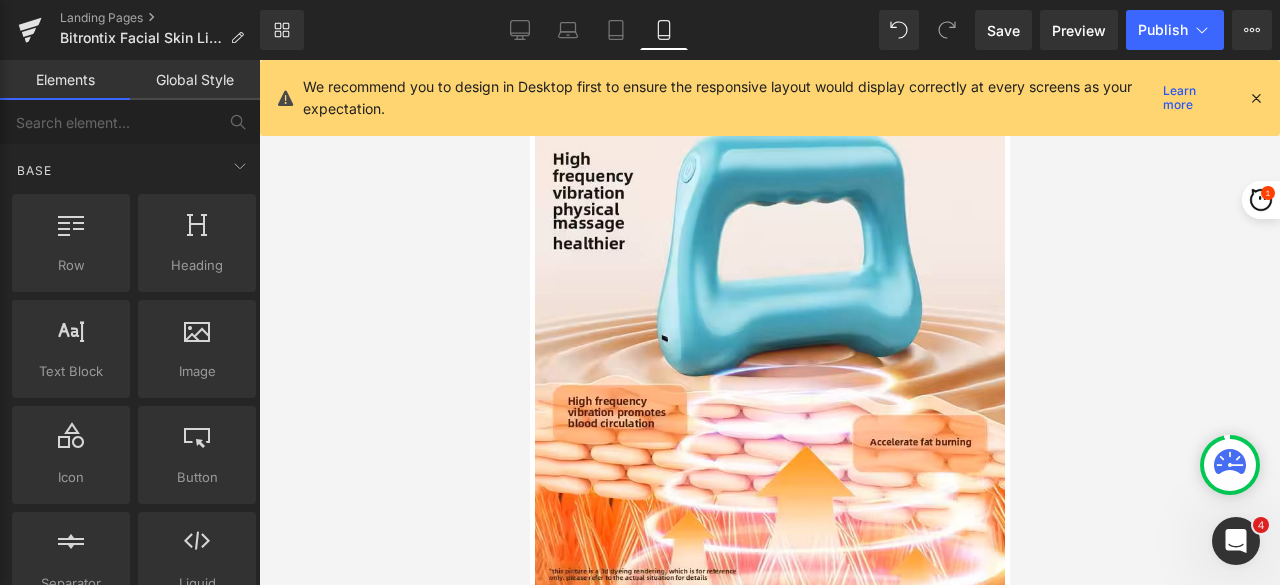 click at bounding box center [769, 322] 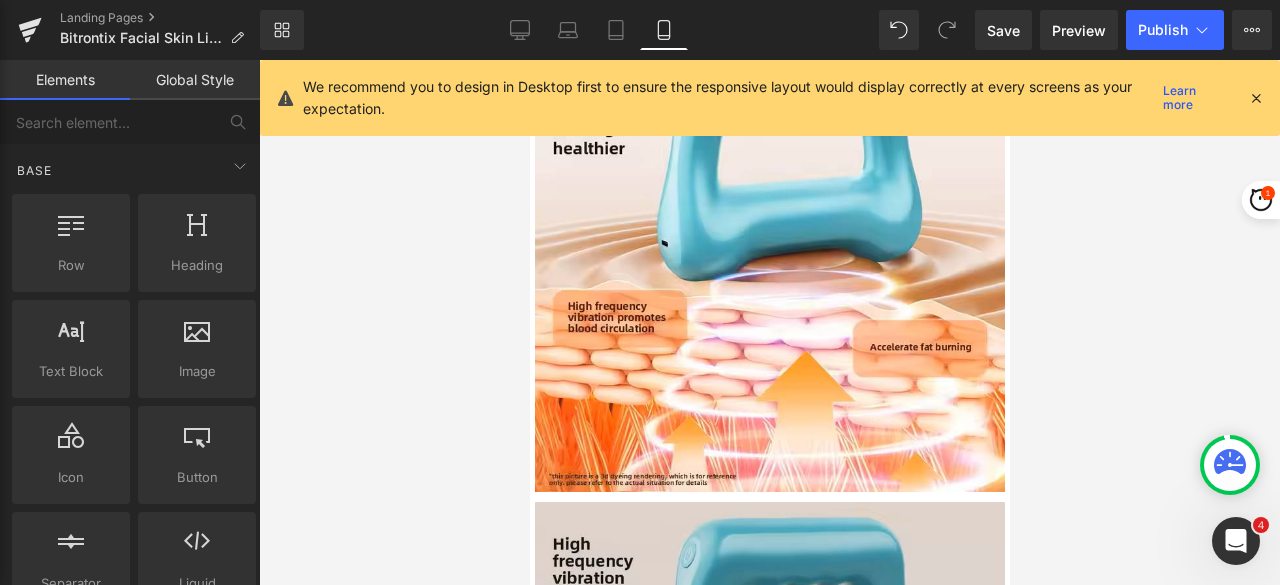 scroll, scrollTop: 6812, scrollLeft: 0, axis: vertical 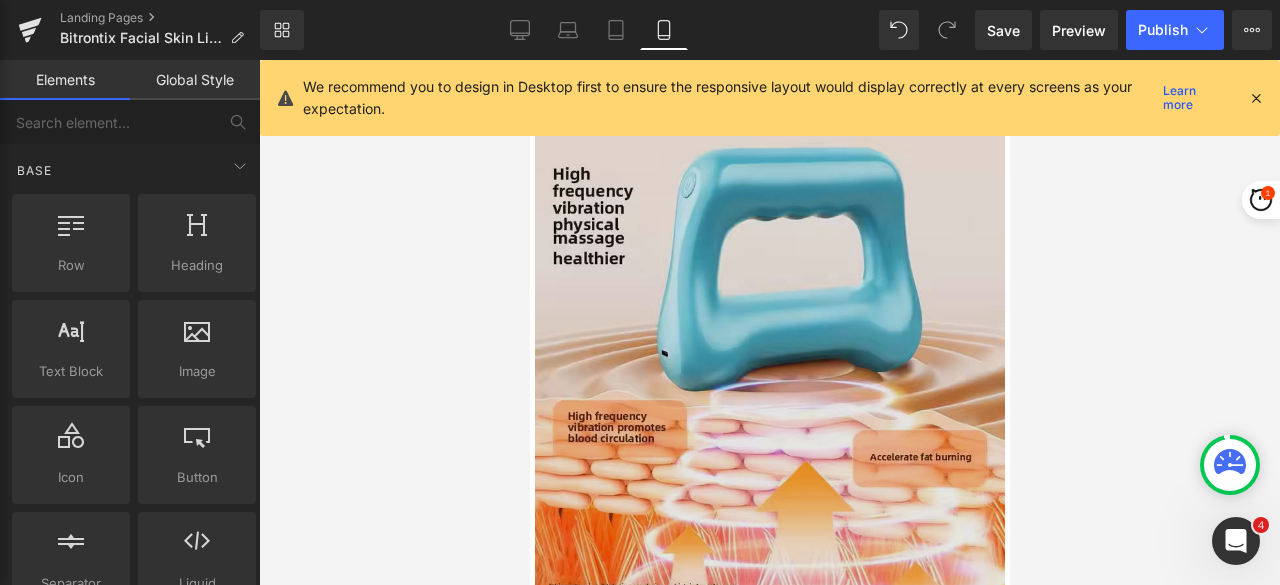 click at bounding box center (769, 367) 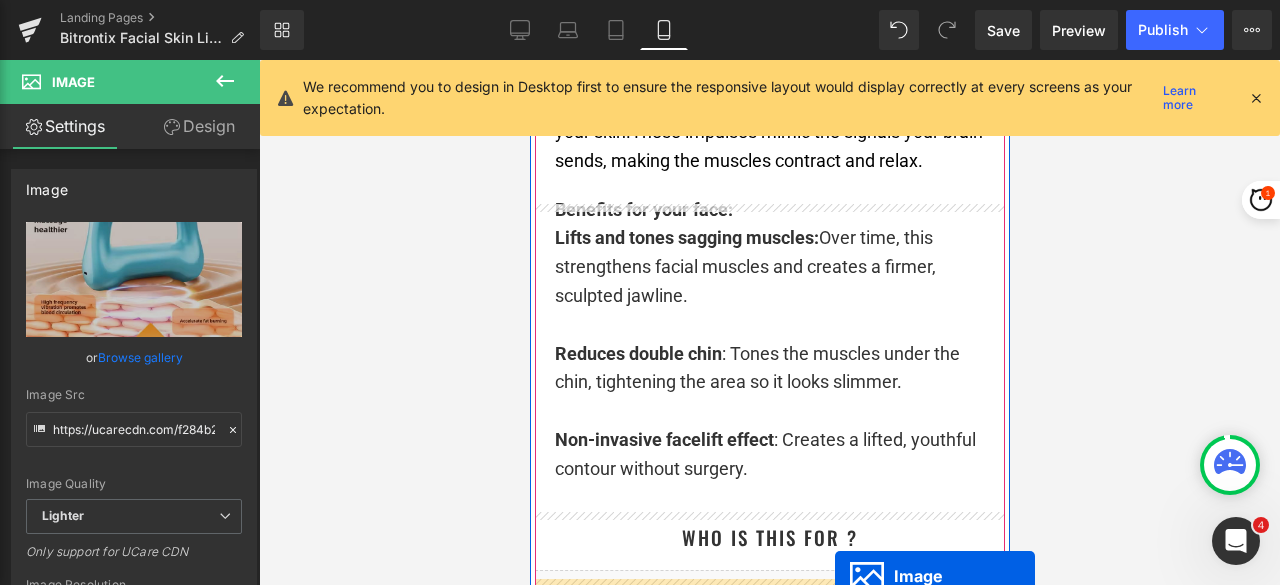 scroll, scrollTop: 6012, scrollLeft: 0, axis: vertical 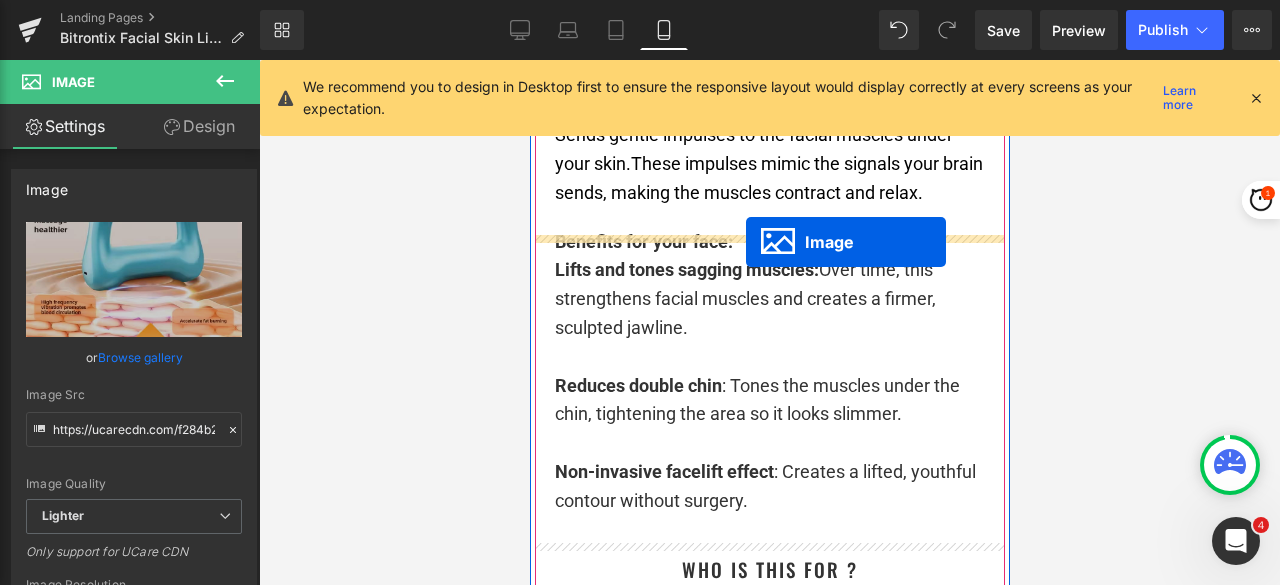drag, startPoint x: 741, startPoint y: 383, endPoint x: 745, endPoint y: 242, distance: 141.05673 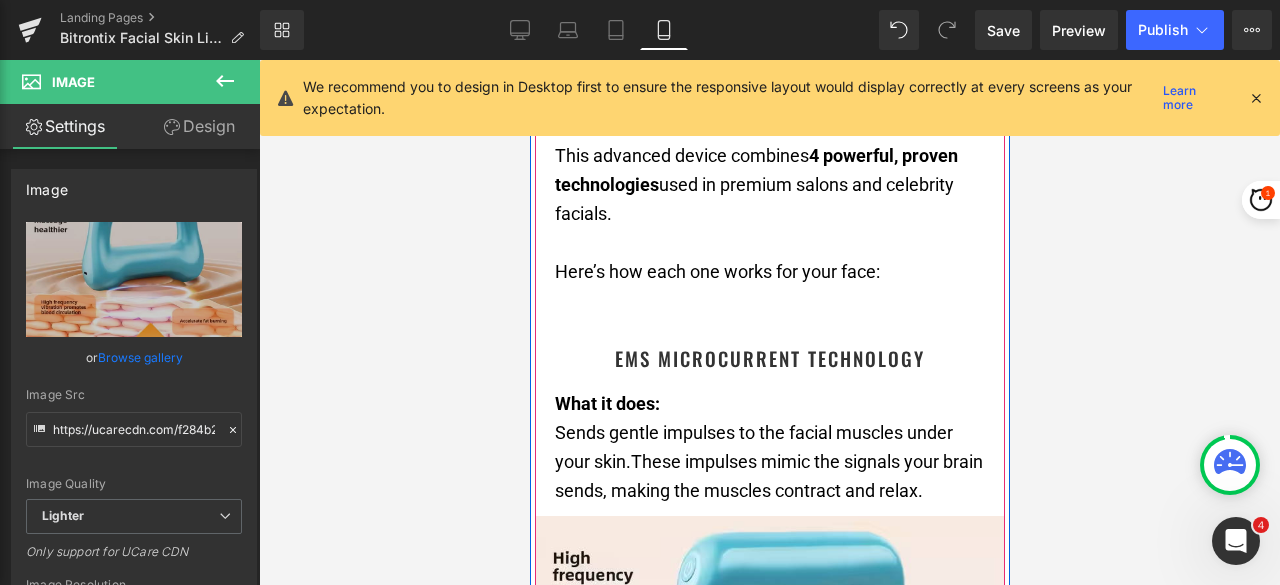 scroll, scrollTop: 5814, scrollLeft: 0, axis: vertical 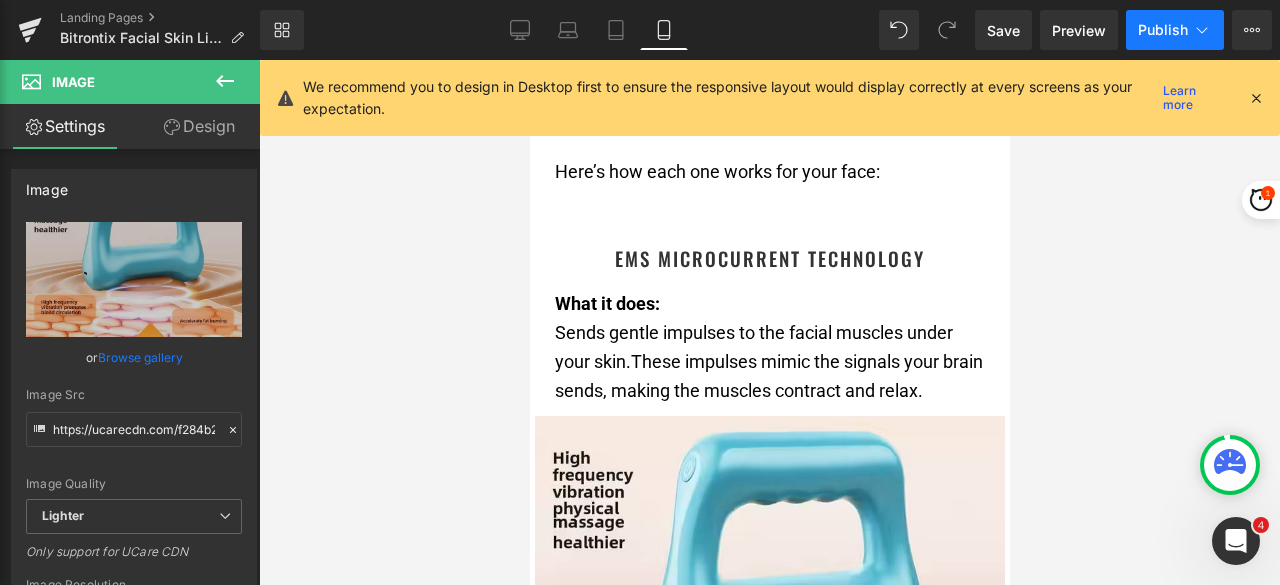 click on "Publish" at bounding box center (1163, 30) 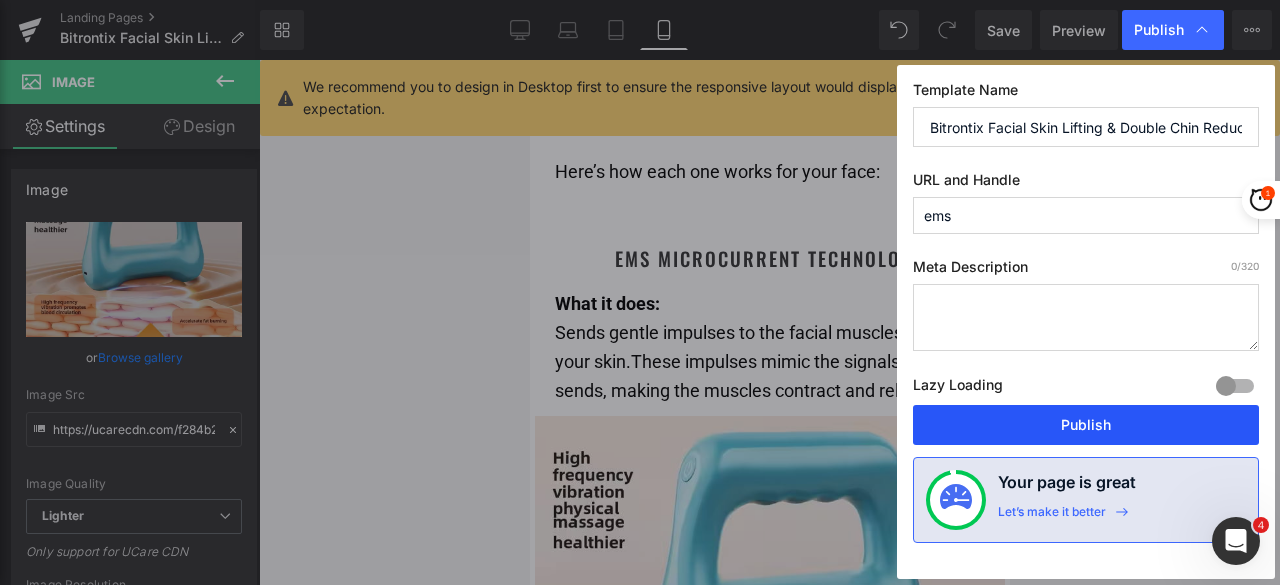 click on "Publish" at bounding box center (1086, 425) 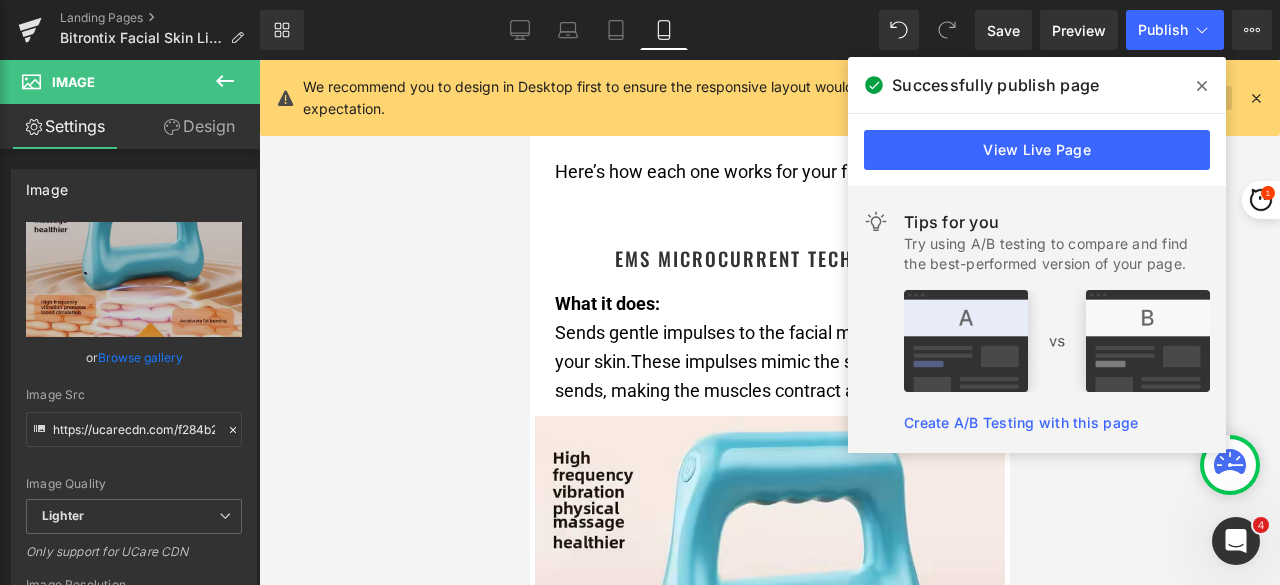 click at bounding box center [1202, 86] 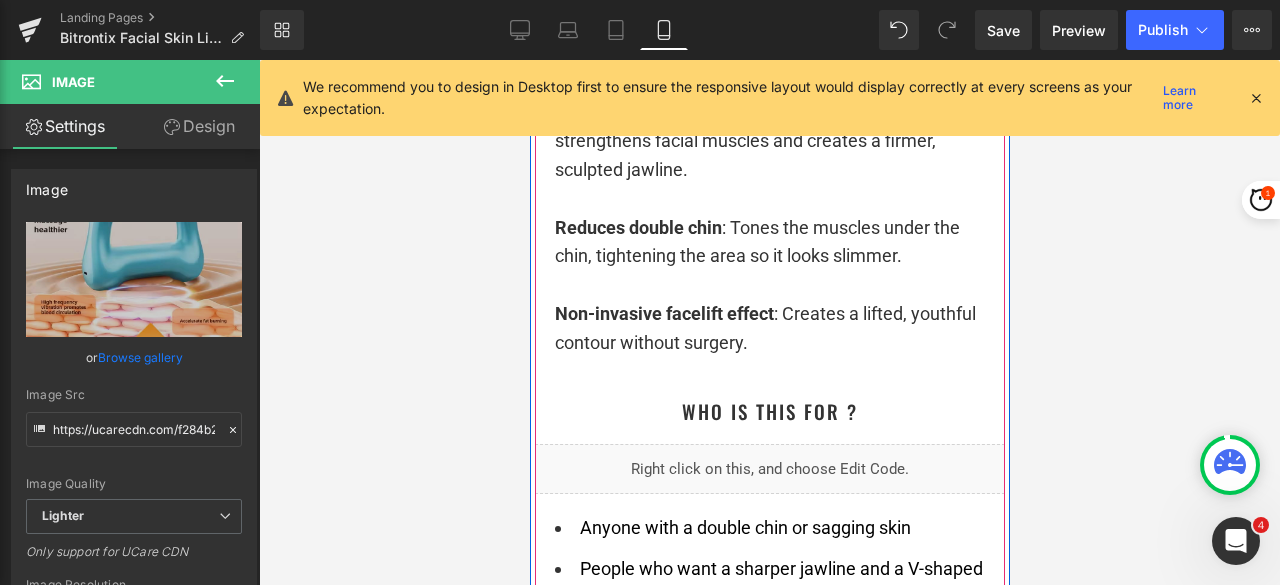 scroll, scrollTop: 6714, scrollLeft: 0, axis: vertical 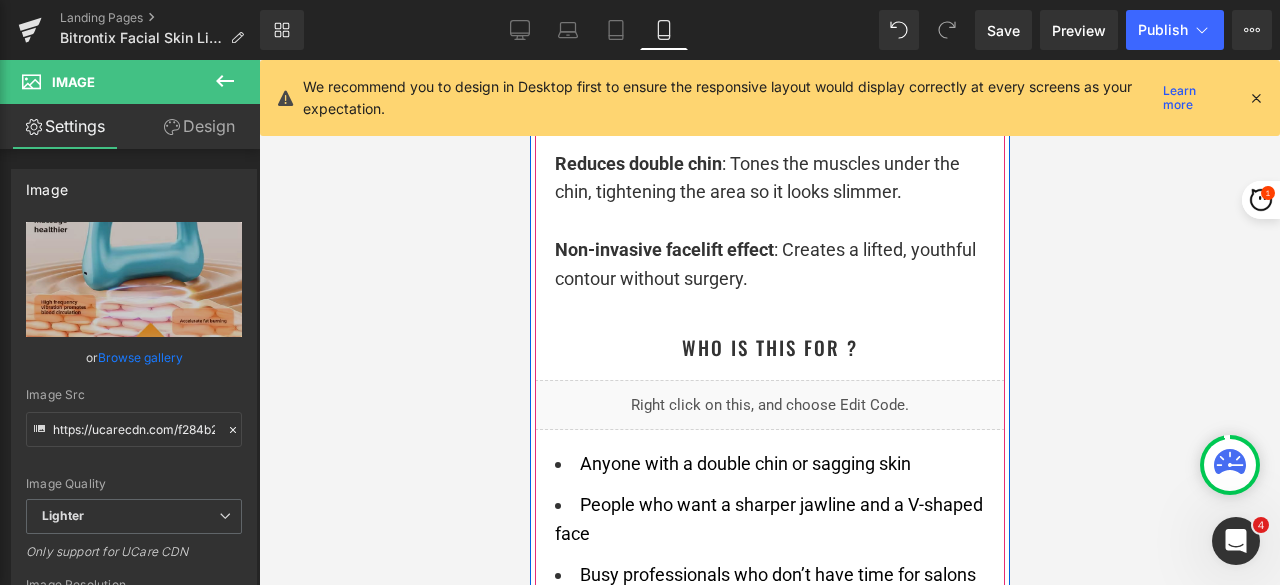 click at bounding box center (769, 221) 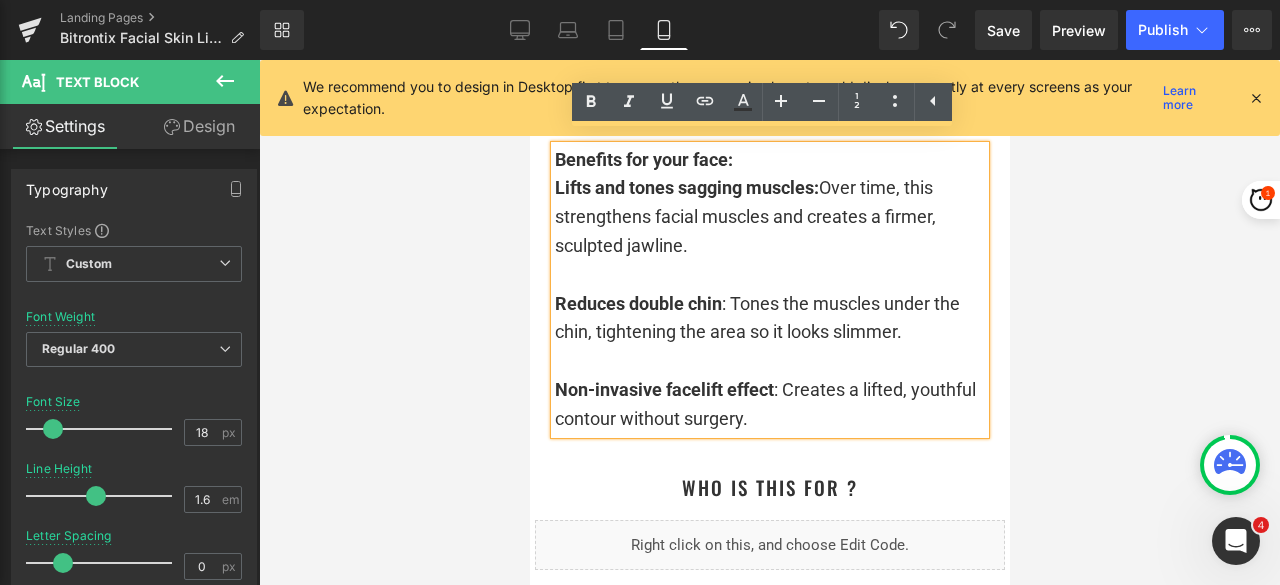 scroll, scrollTop: 6514, scrollLeft: 0, axis: vertical 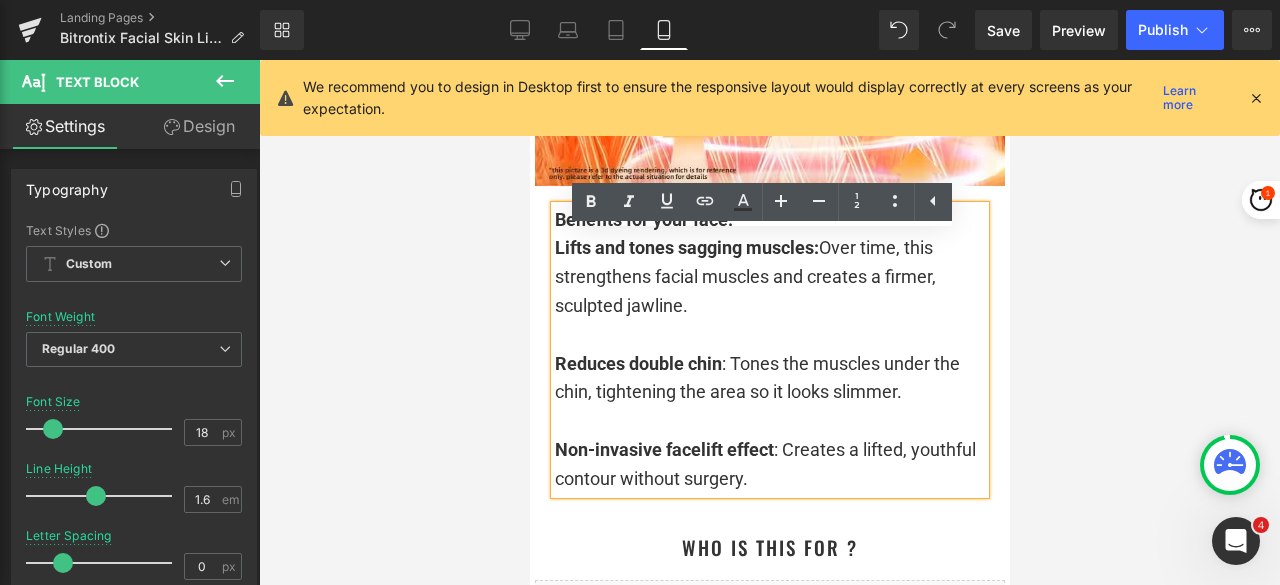 click at bounding box center (769, 322) 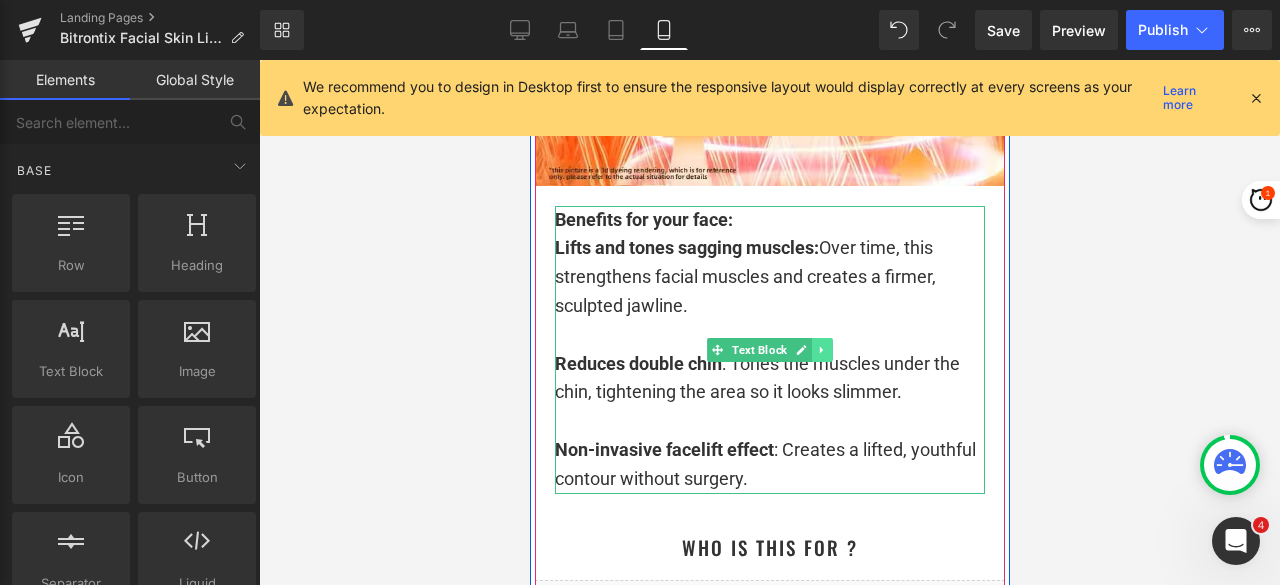 click 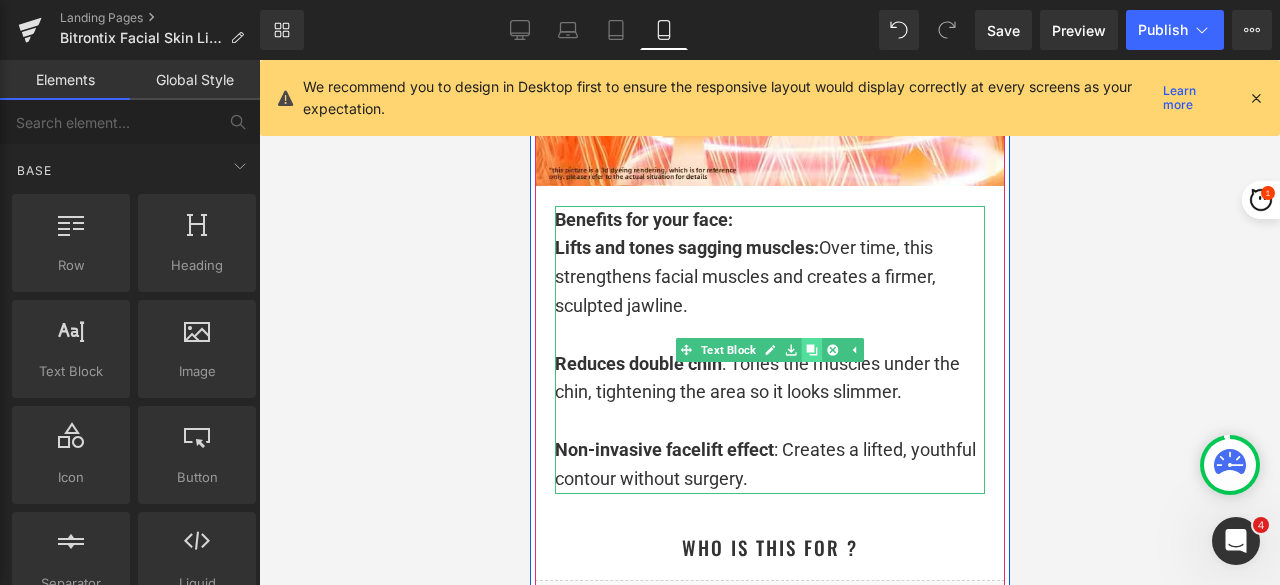 click at bounding box center [811, 350] 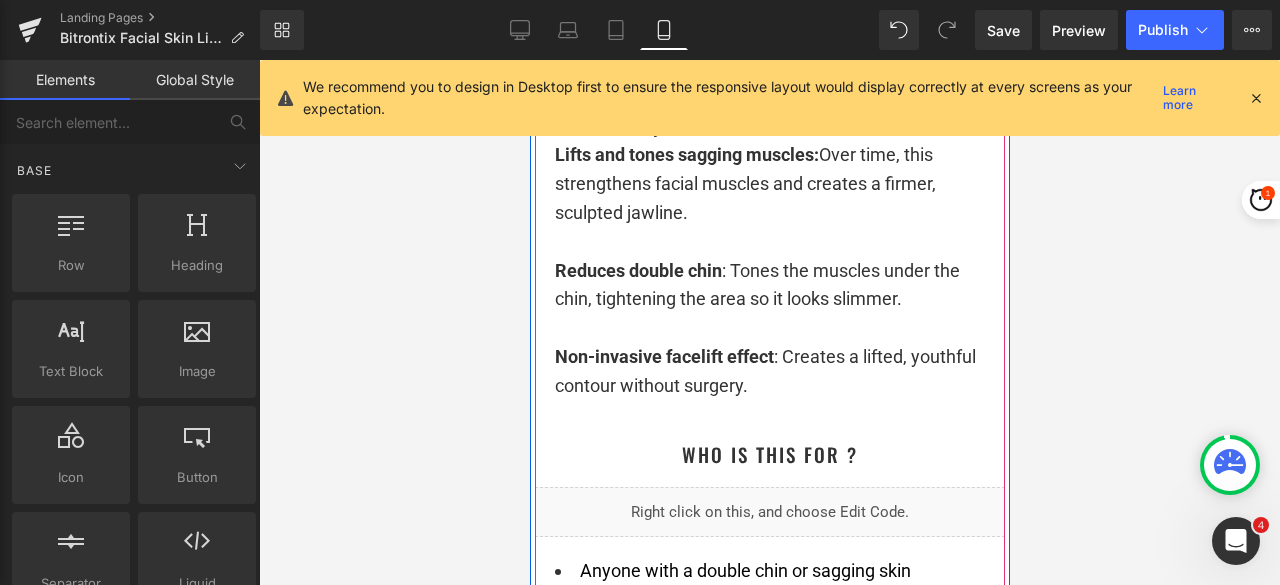 scroll, scrollTop: 6916, scrollLeft: 0, axis: vertical 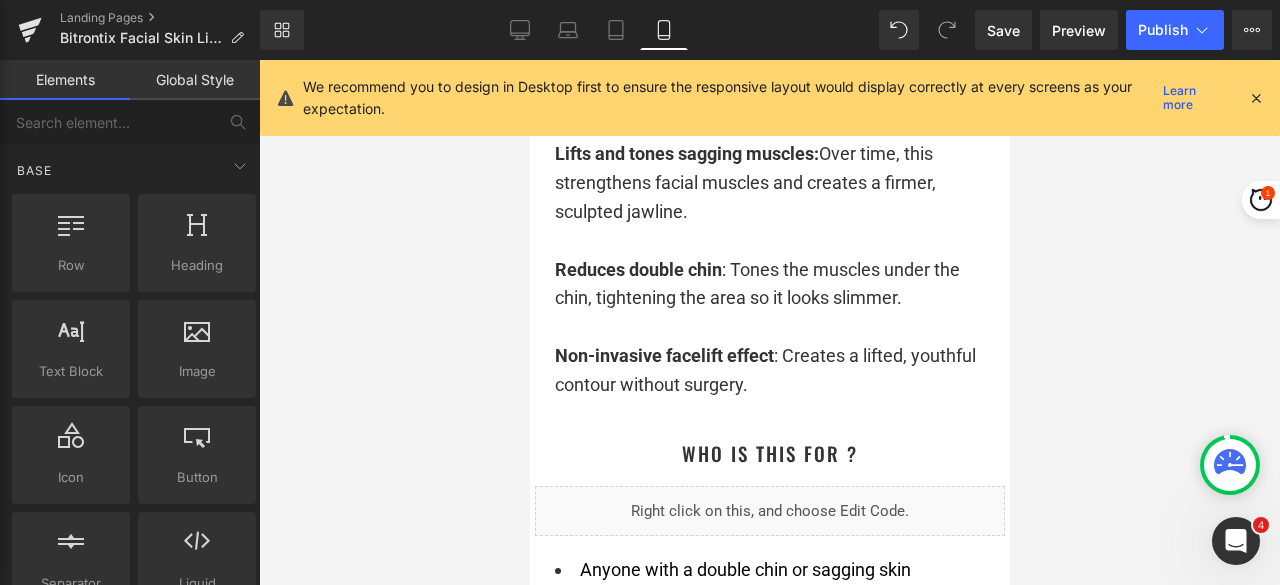 click at bounding box center [769, 322] 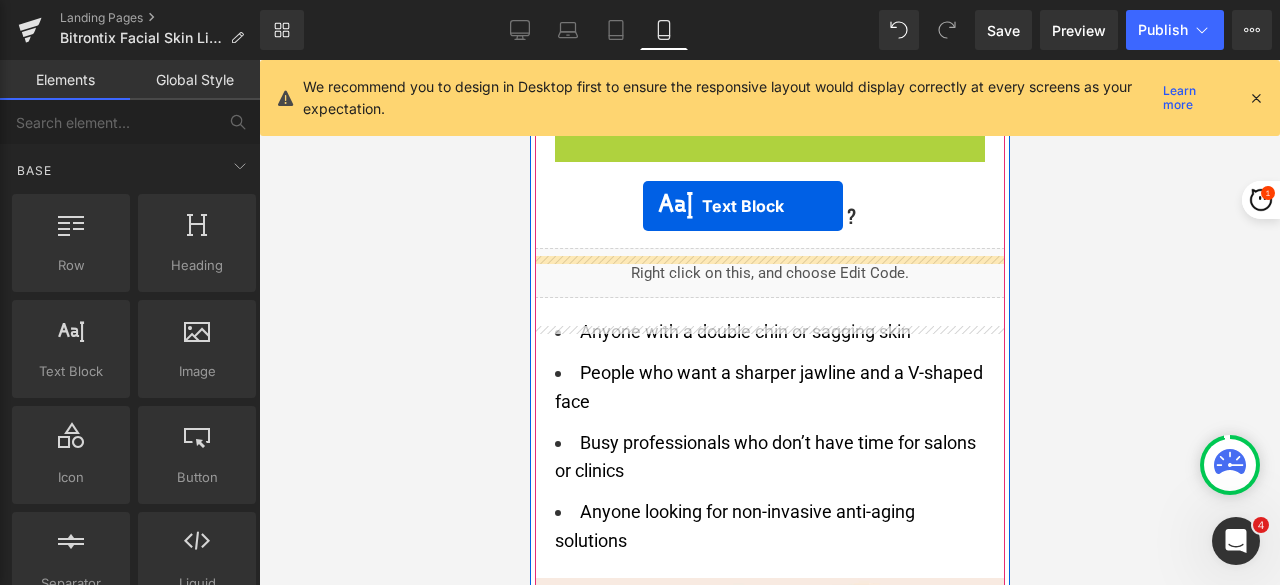 drag, startPoint x: 750, startPoint y: 287, endPoint x: 668, endPoint y: 204, distance: 116.67476 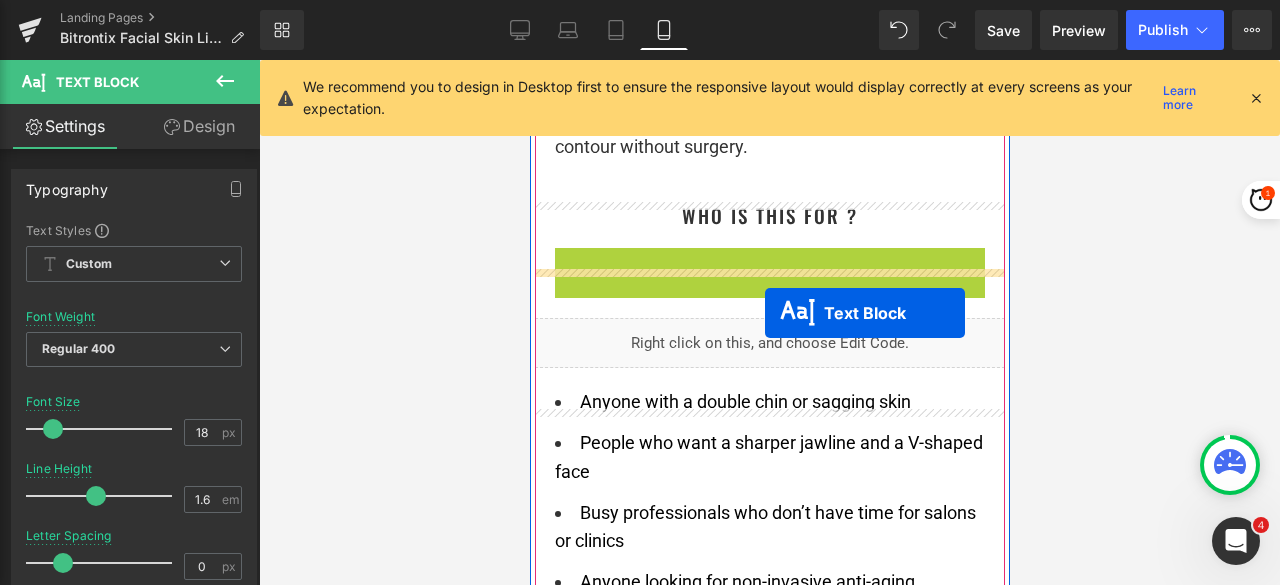 scroll, scrollTop: 6816, scrollLeft: 0, axis: vertical 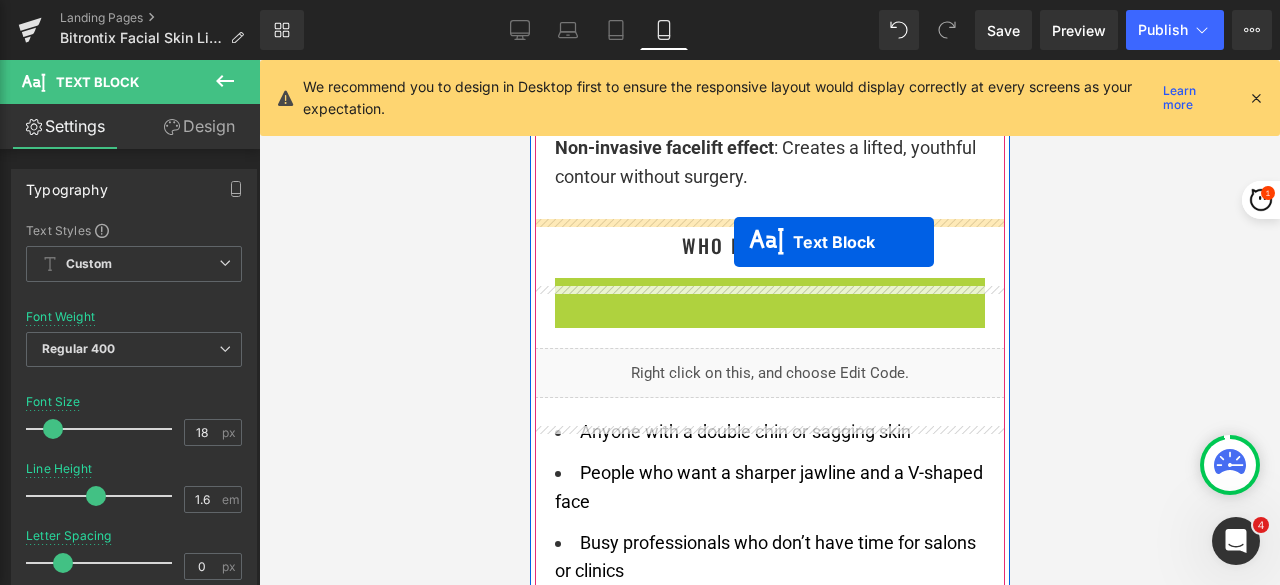 drag, startPoint x: 740, startPoint y: 352, endPoint x: 733, endPoint y: 243, distance: 109.22454 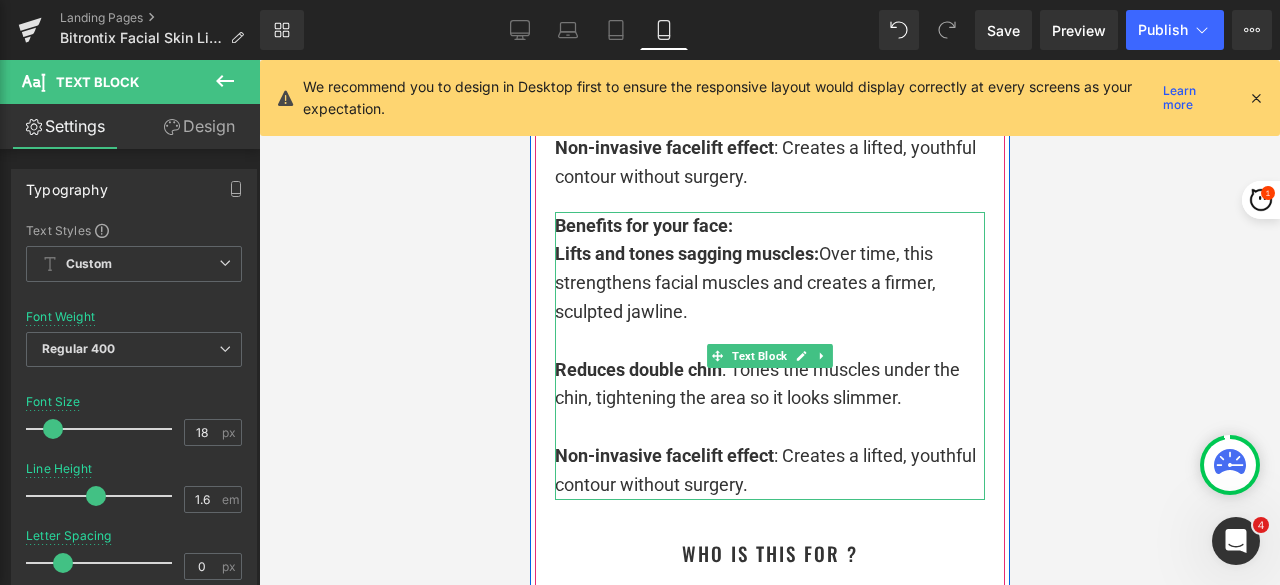 click on "Lifts and tones sagging muscles:" at bounding box center [686, 253] 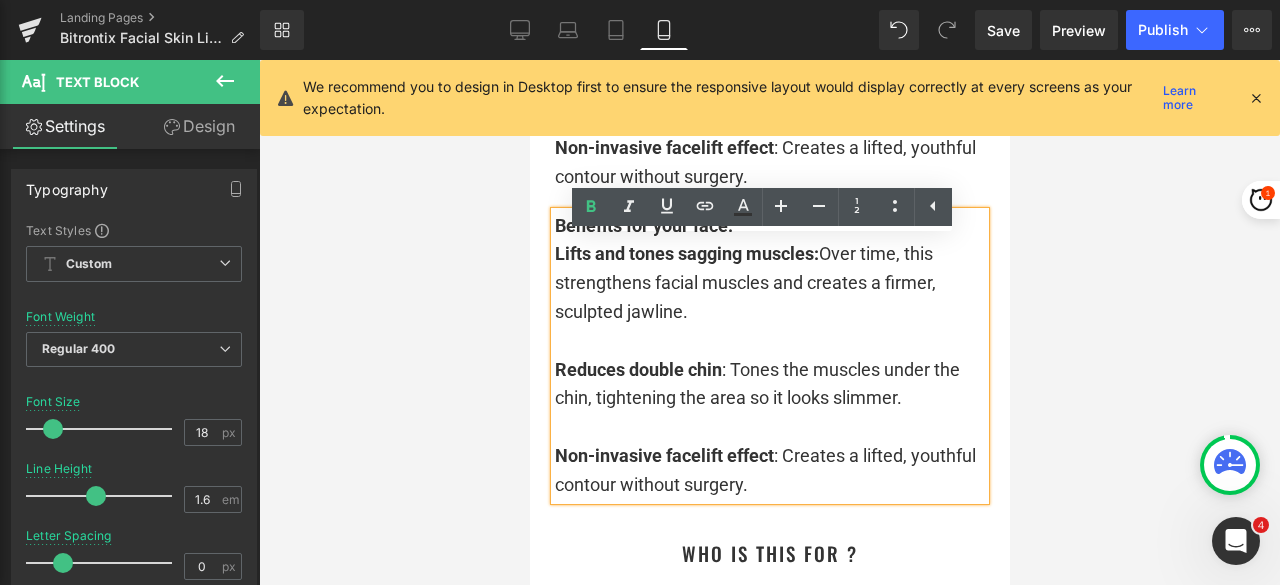 drag, startPoint x: 752, startPoint y: 251, endPoint x: 548, endPoint y: 254, distance: 204.02206 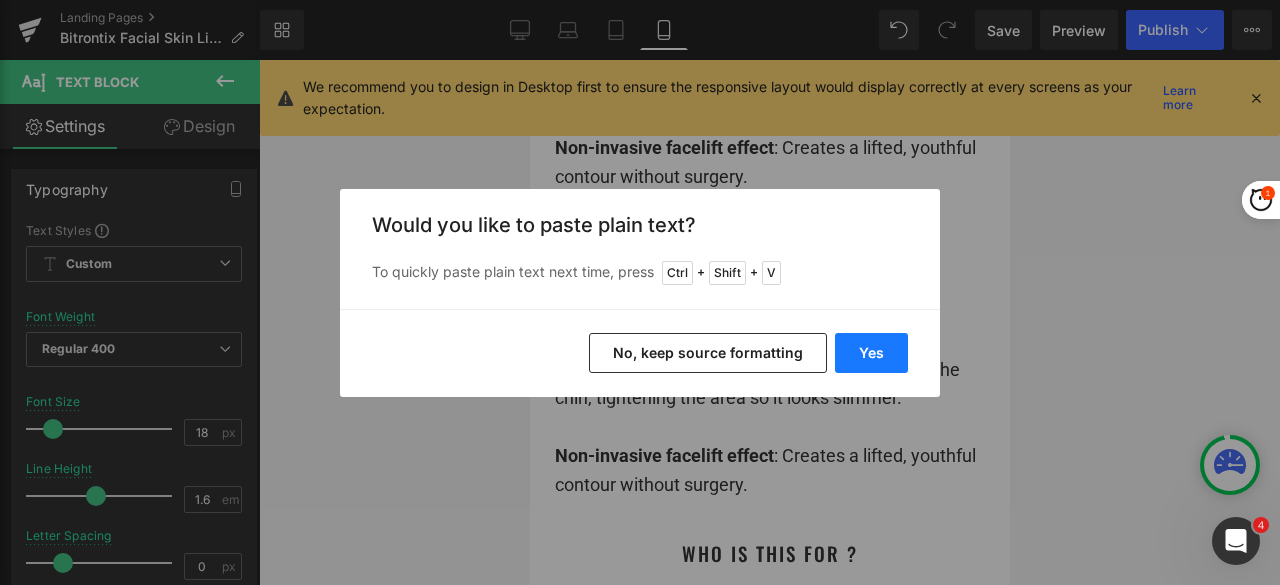 click on "Yes" at bounding box center (871, 353) 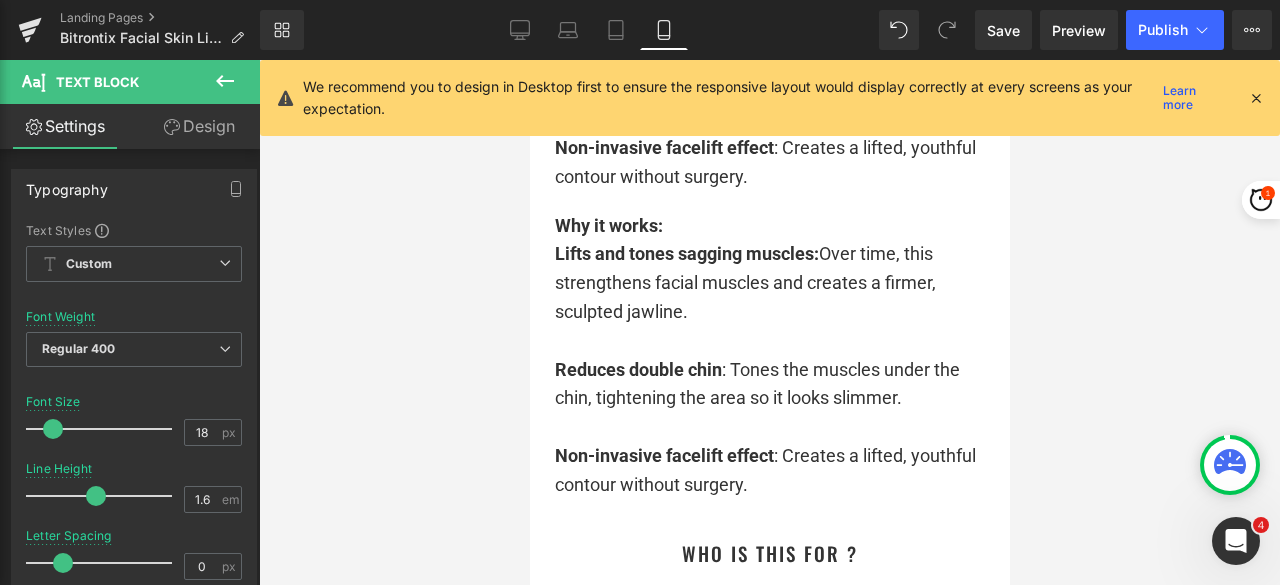 click on "Lifts and tones sagging muscles:  Over time, this strengthens facial muscles and creates a firmer, sculpted jawline." at bounding box center [769, 283] 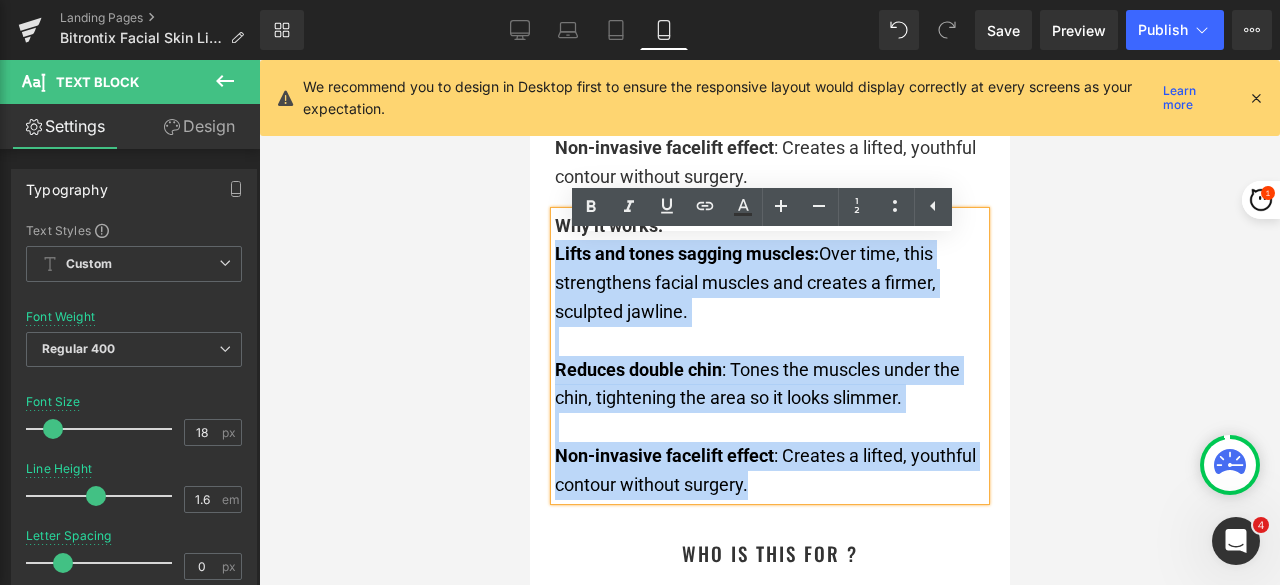 drag, startPoint x: 754, startPoint y: 516, endPoint x: 546, endPoint y: 287, distance: 309.36224 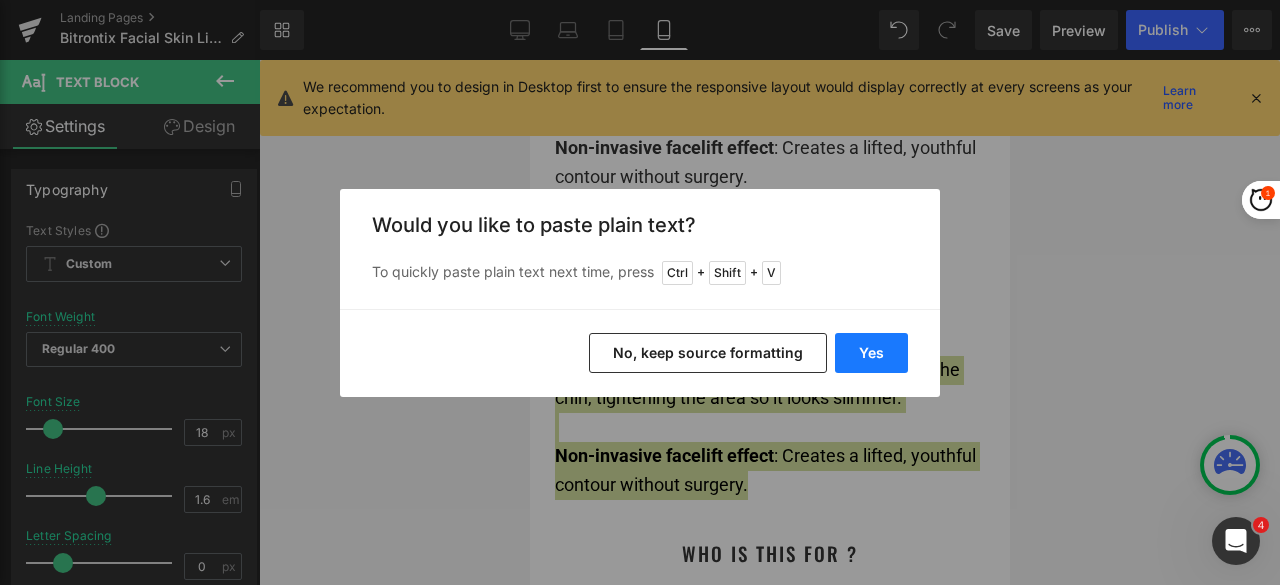 click on "Yes" at bounding box center [871, 353] 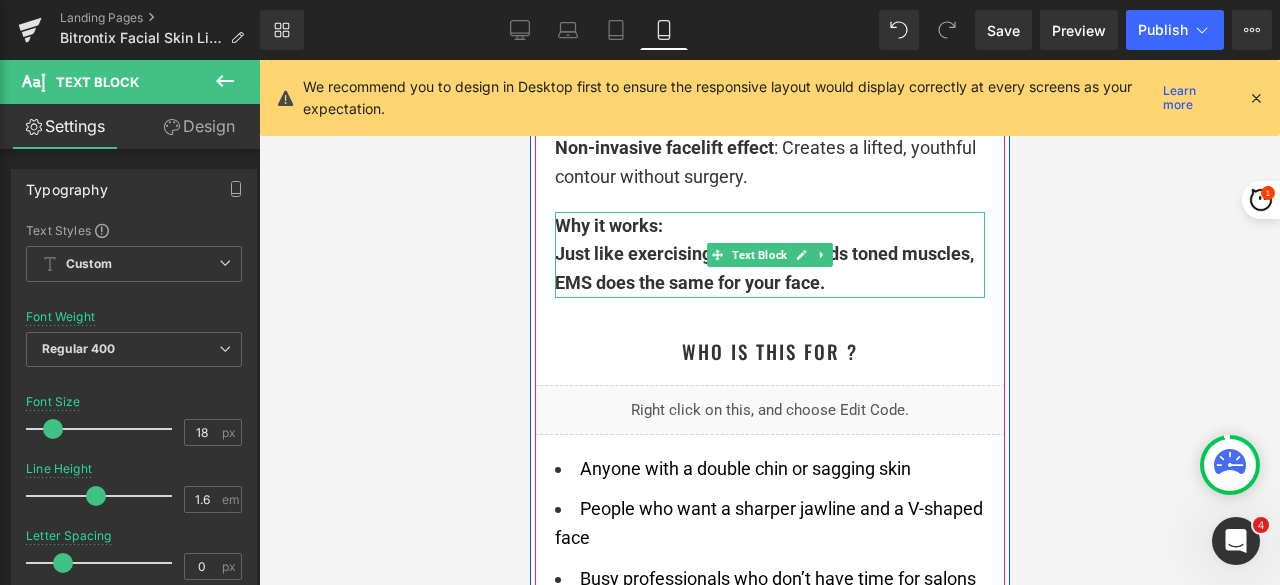 click on "Just like exercising your body builds toned muscles, EMS does the same for your face." at bounding box center (769, 269) 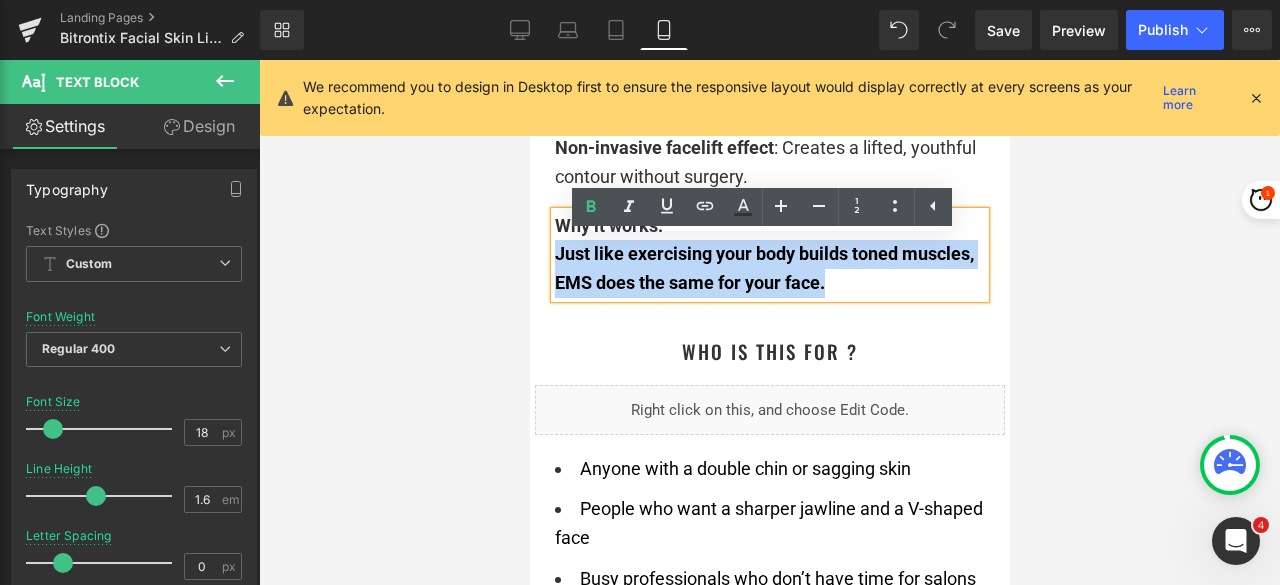 drag, startPoint x: 860, startPoint y: 316, endPoint x: 547, endPoint y: 287, distance: 314.34058 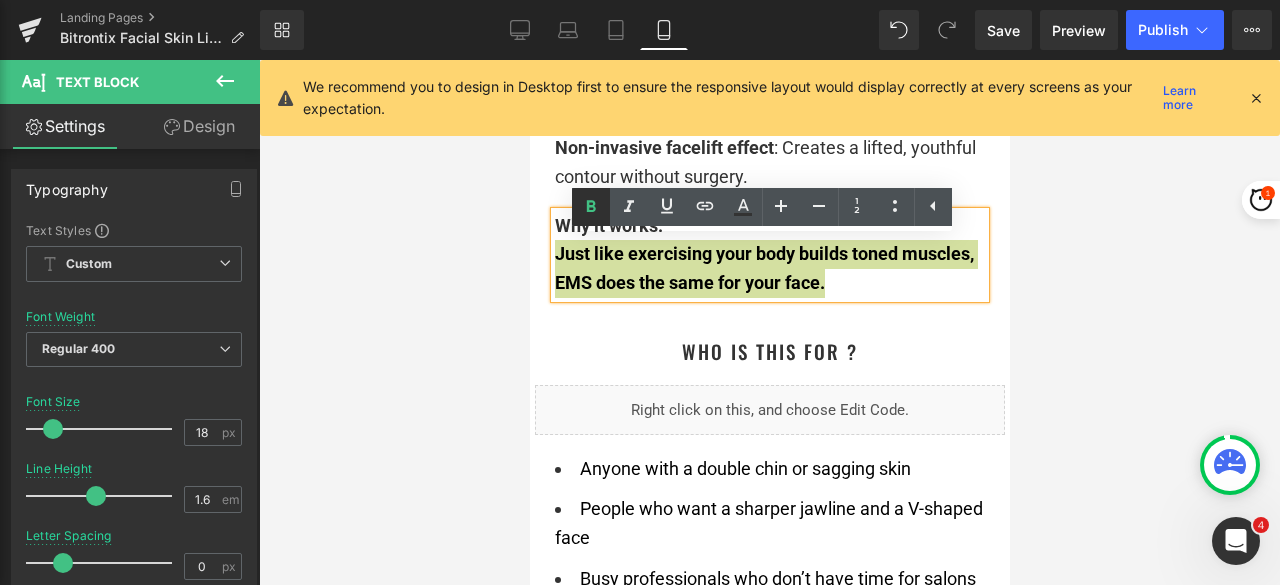 click 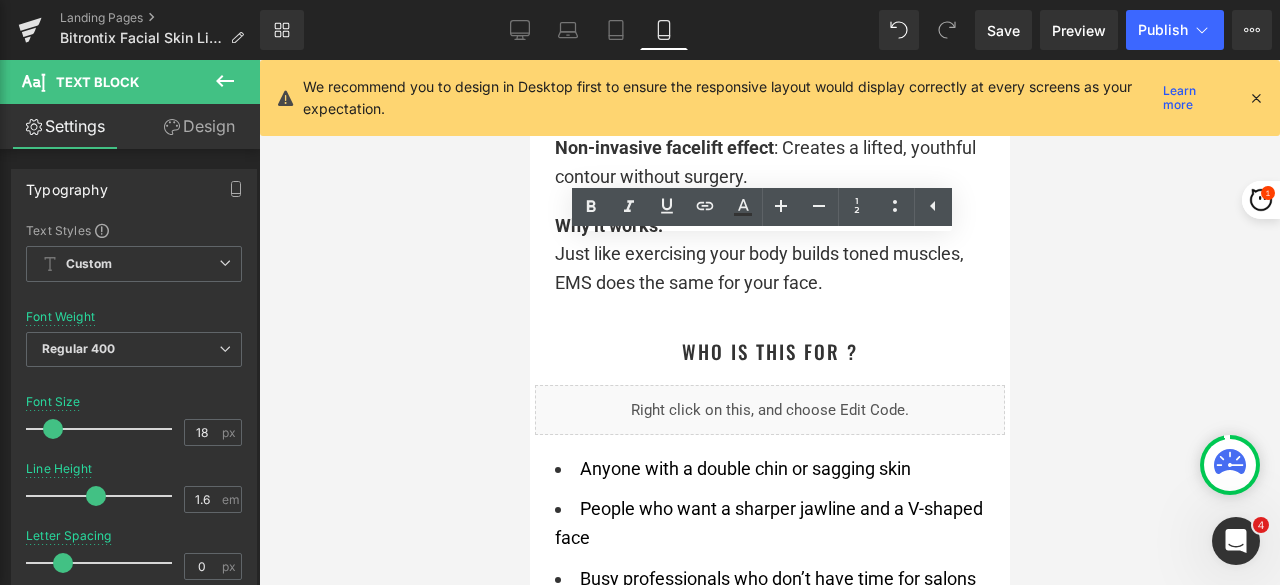 click at bounding box center (769, 322) 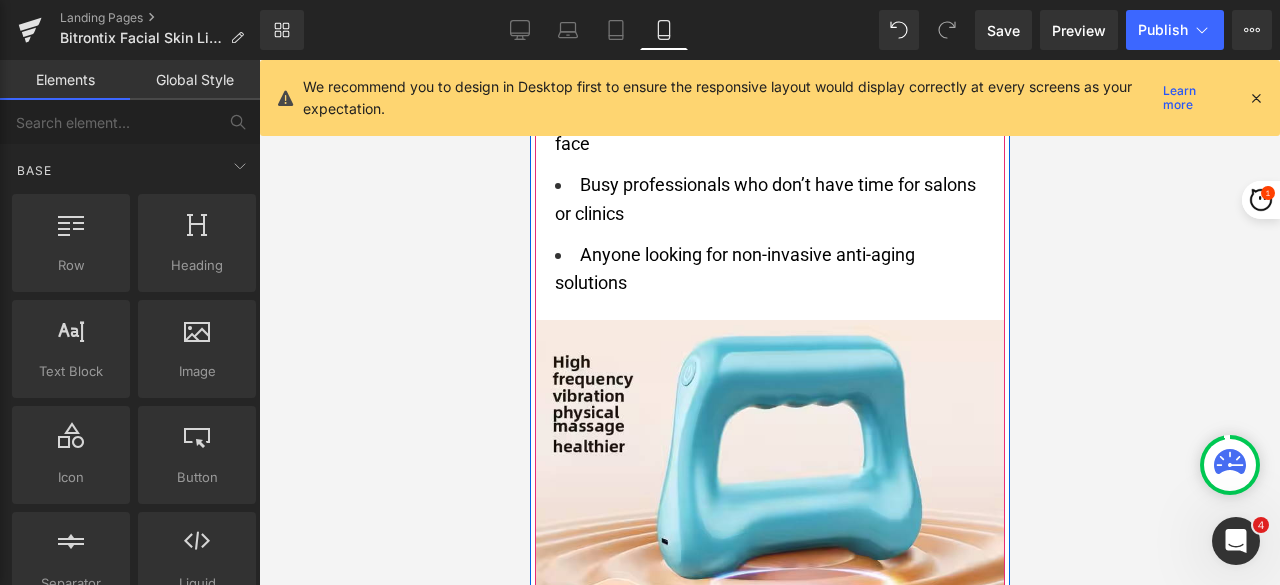 scroll, scrollTop: 7316, scrollLeft: 0, axis: vertical 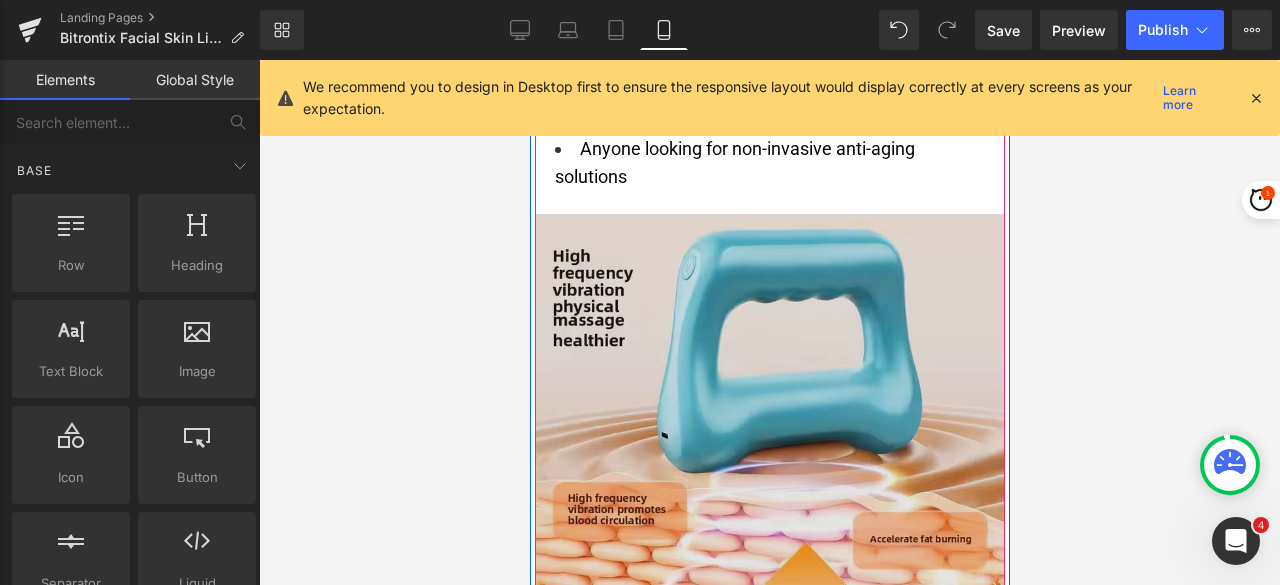 click at bounding box center [769, 449] 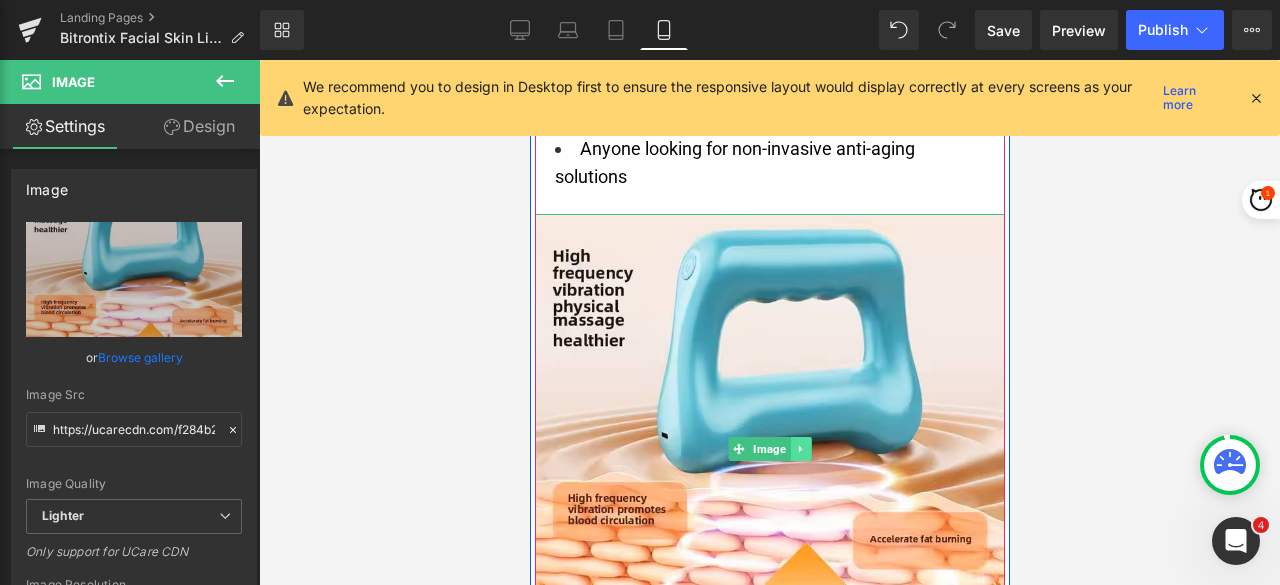 click at bounding box center (800, 449) 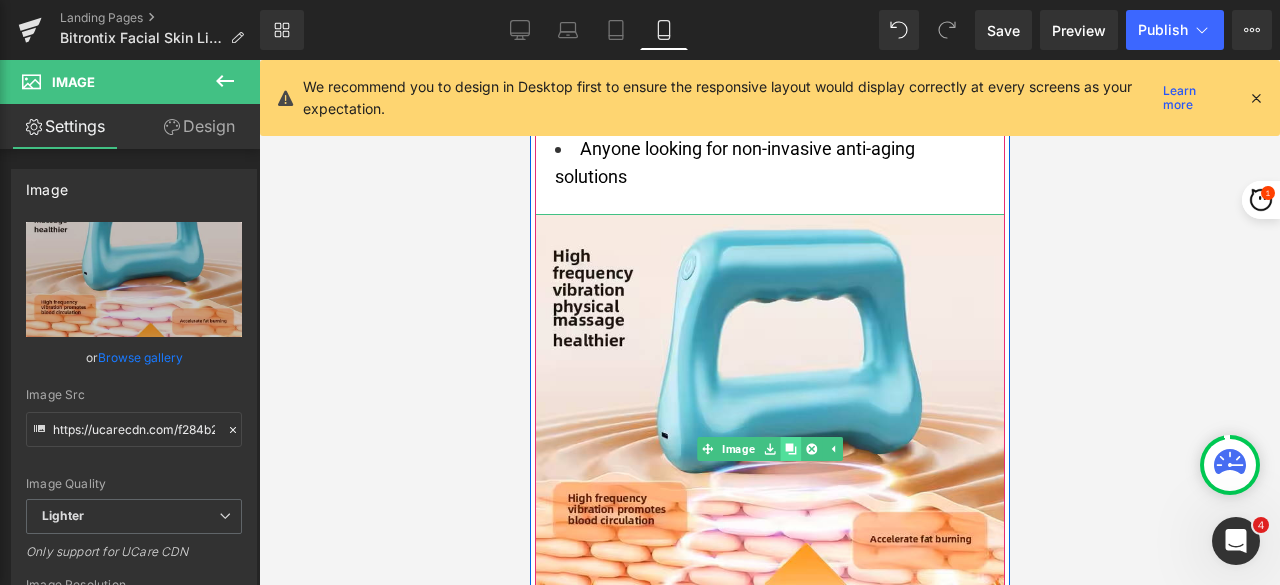 click 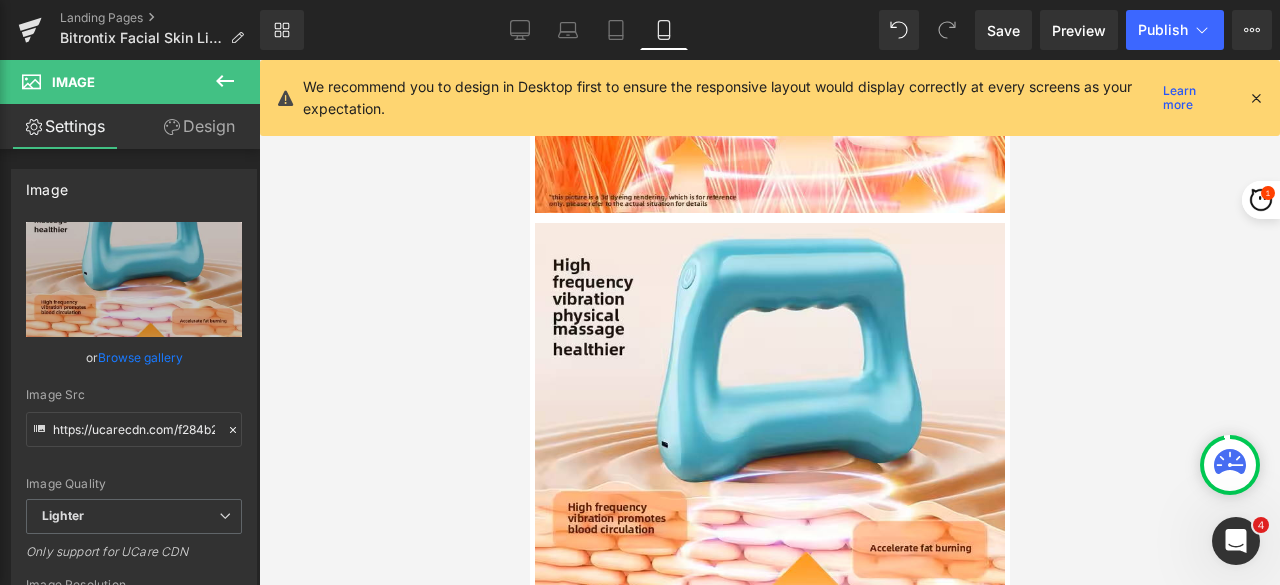 click at bounding box center (769, 322) 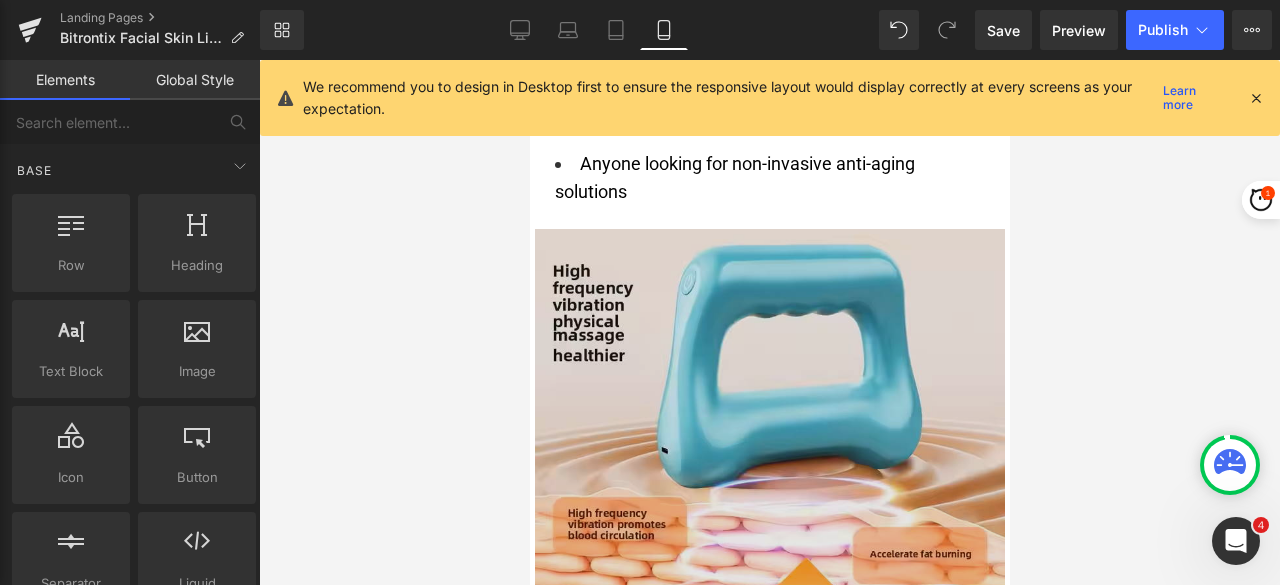 scroll, scrollTop: 7299, scrollLeft: 0, axis: vertical 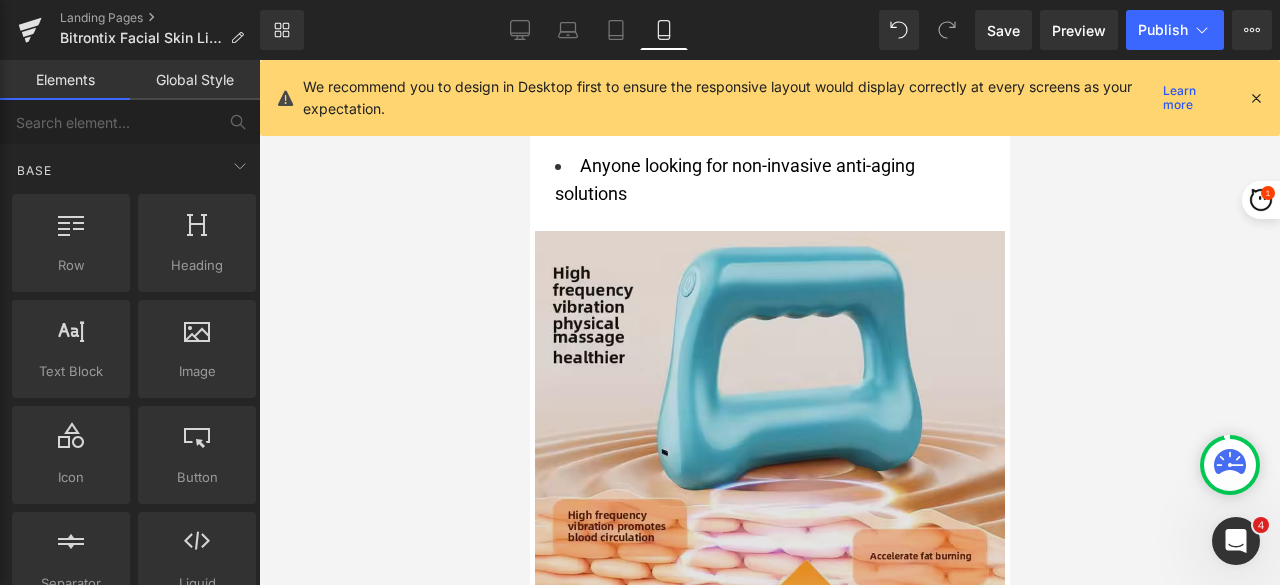 click at bounding box center [769, 466] 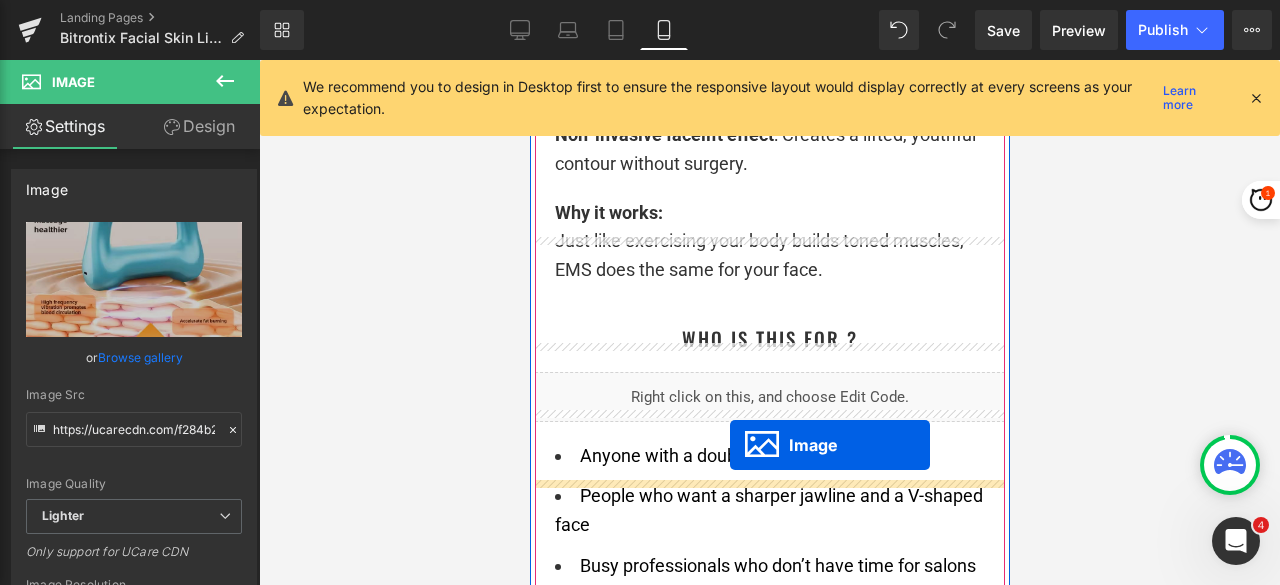 scroll, scrollTop: 6799, scrollLeft: 0, axis: vertical 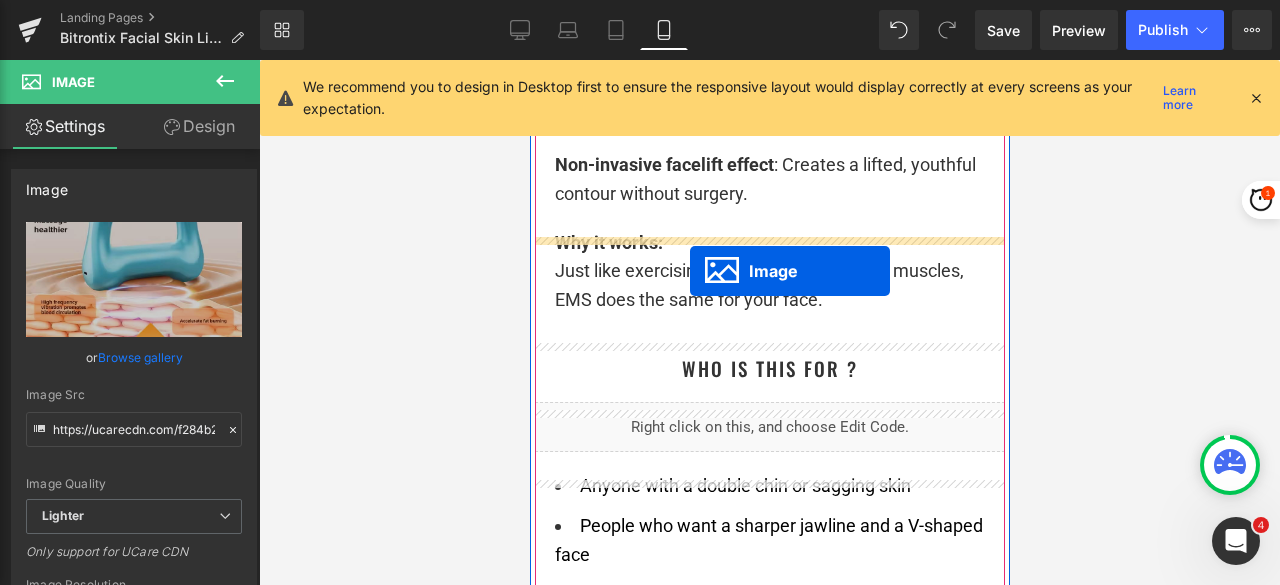 drag, startPoint x: 730, startPoint y: 493, endPoint x: 689, endPoint y: 271, distance: 225.75429 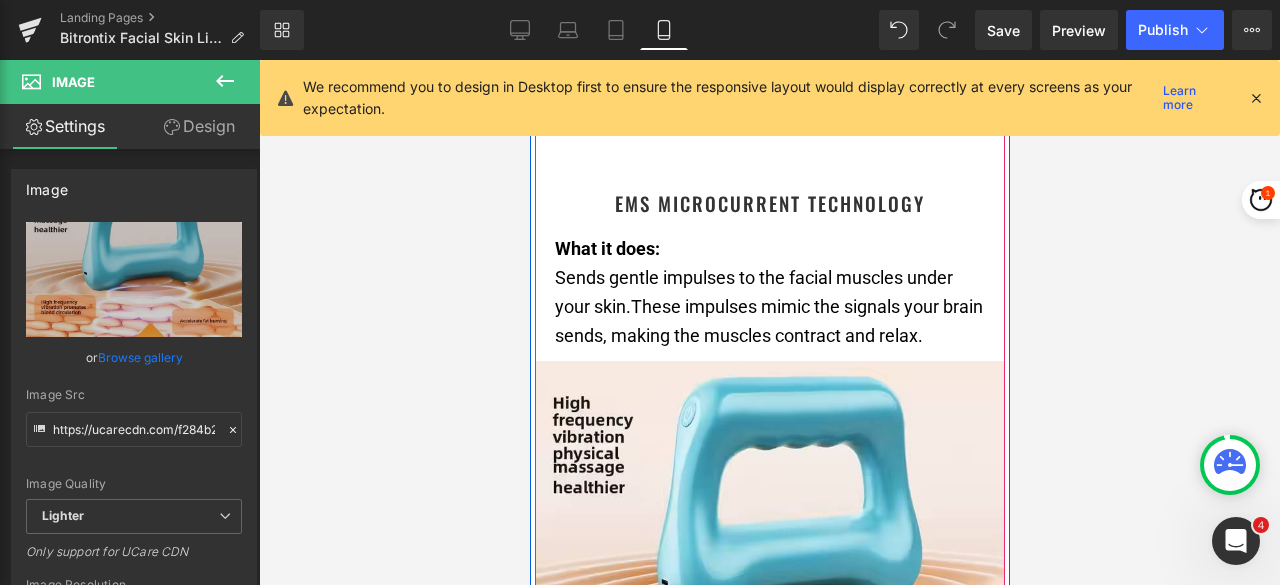 scroll, scrollTop: 5899, scrollLeft: 0, axis: vertical 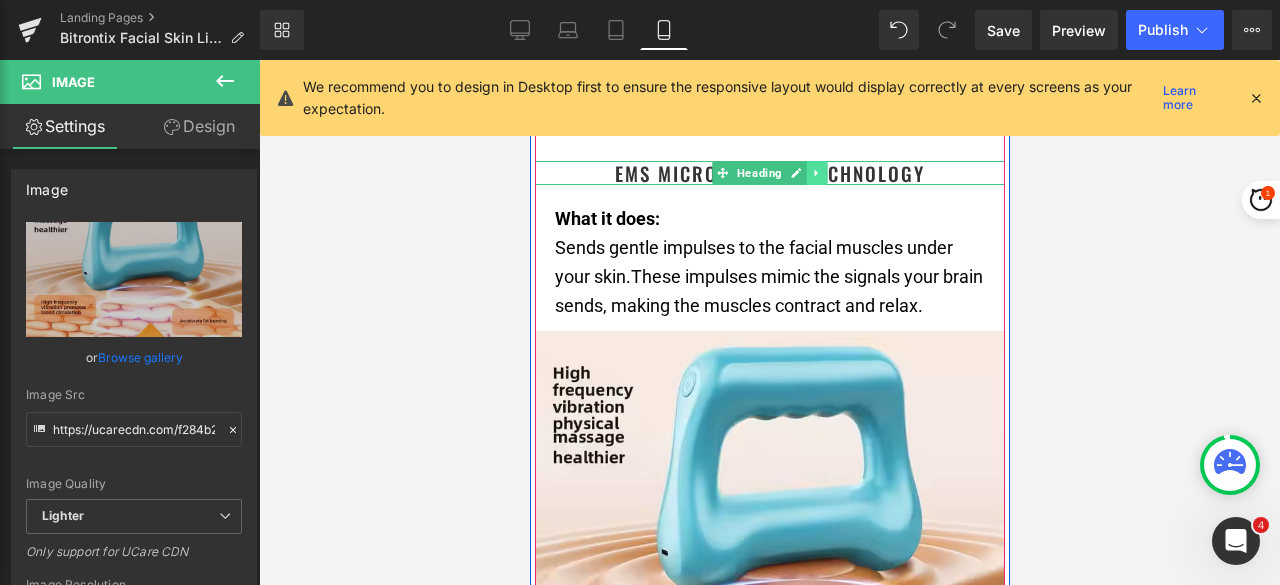 click at bounding box center [816, 173] 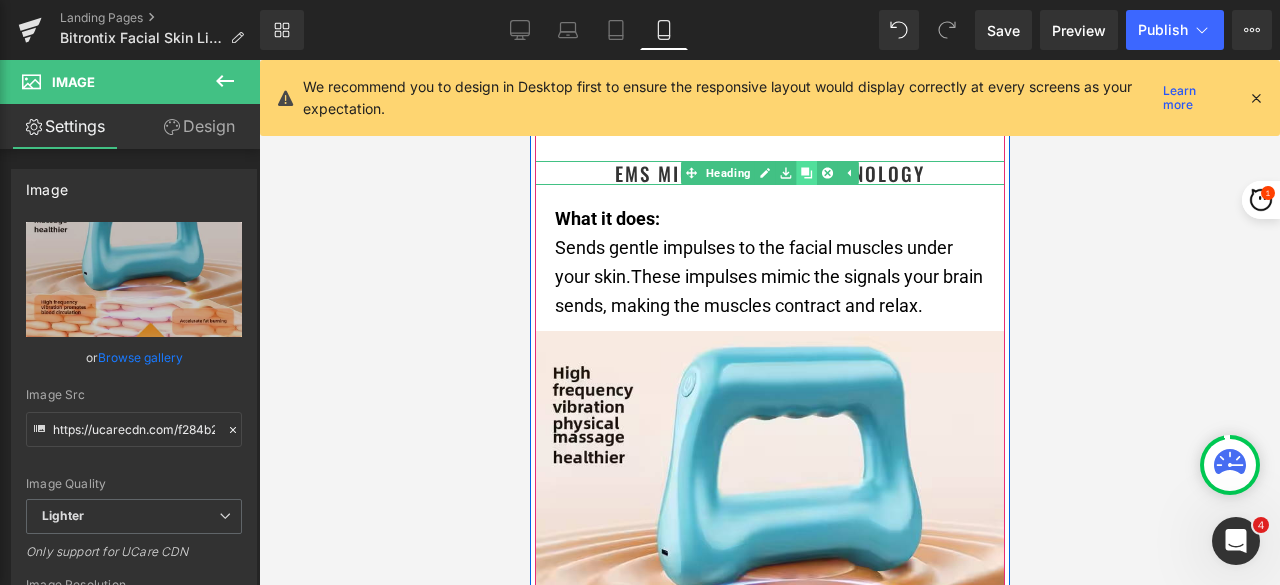 click 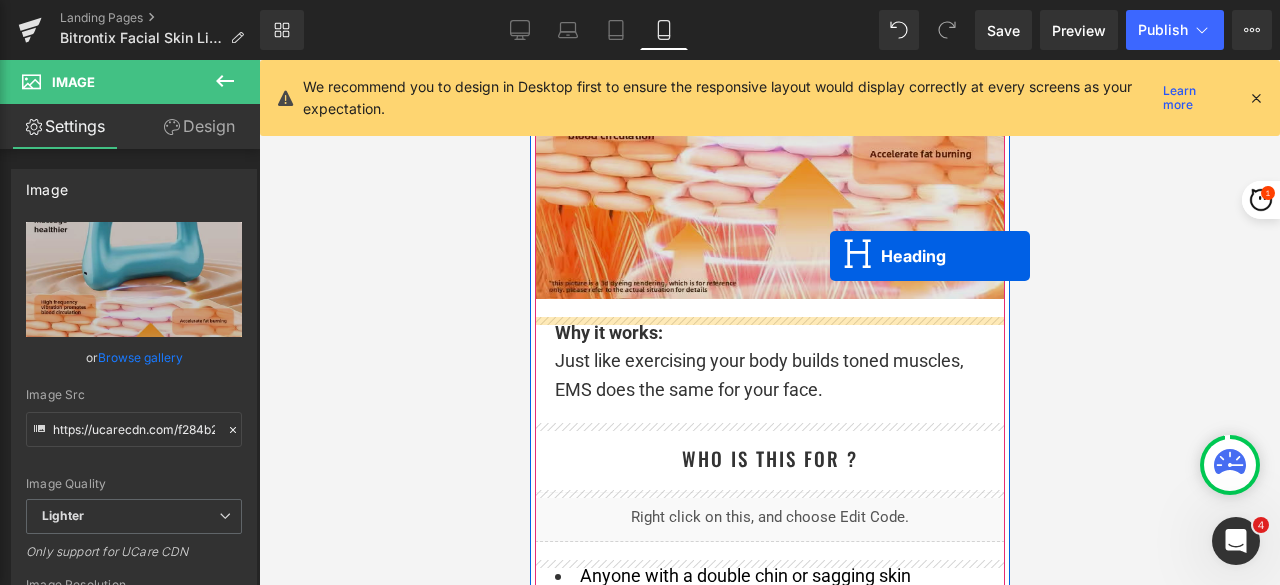 scroll, scrollTop: 7499, scrollLeft: 0, axis: vertical 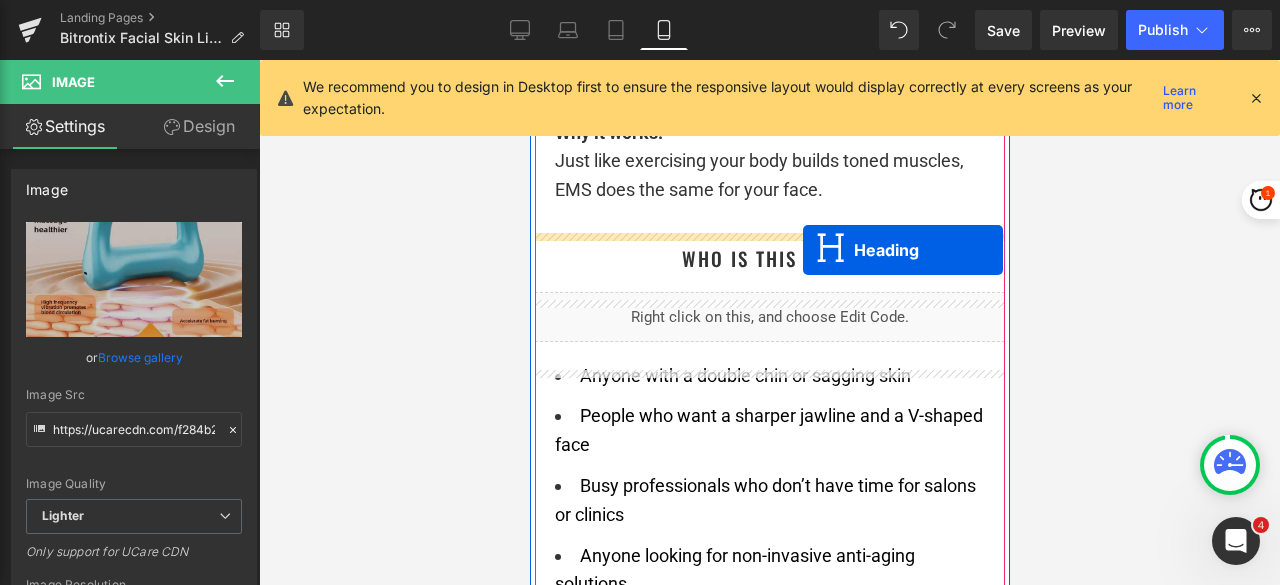 drag, startPoint x: 761, startPoint y: 289, endPoint x: 802, endPoint y: 250, distance: 56.586216 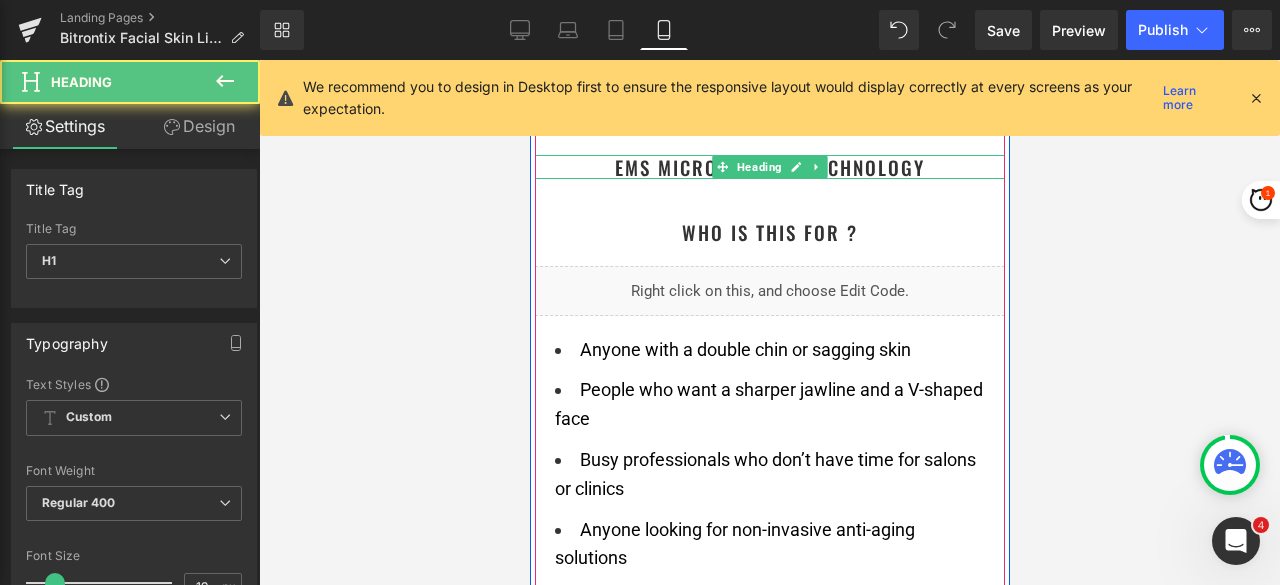 scroll, scrollTop: 7389, scrollLeft: 0, axis: vertical 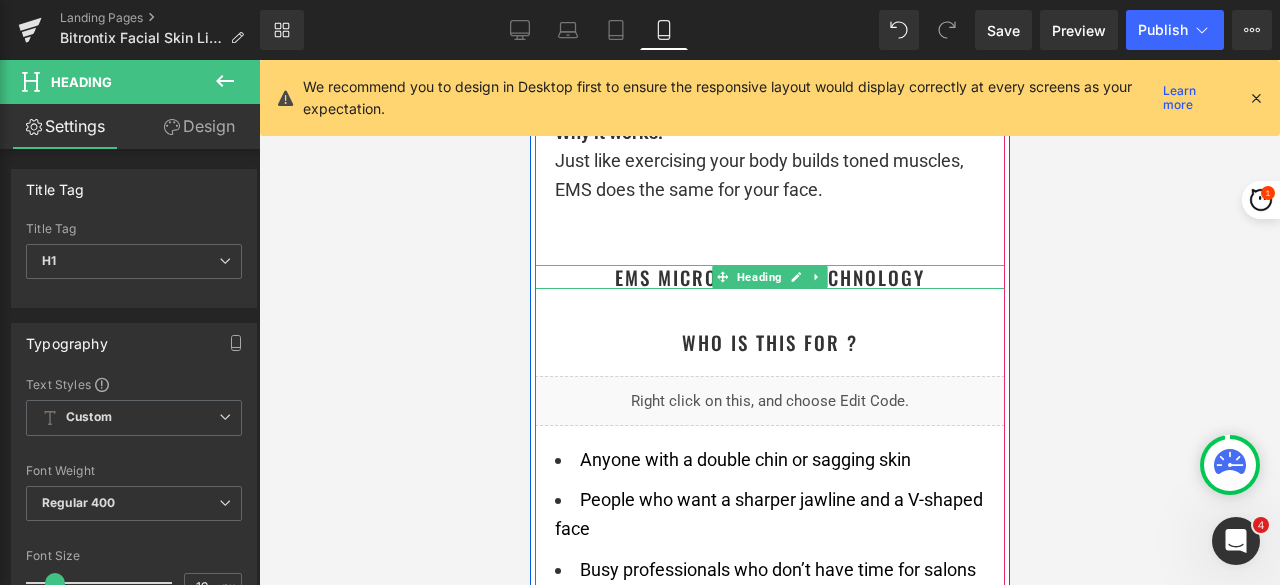 click on "EMS Microcurrent Technology" at bounding box center [769, 277] 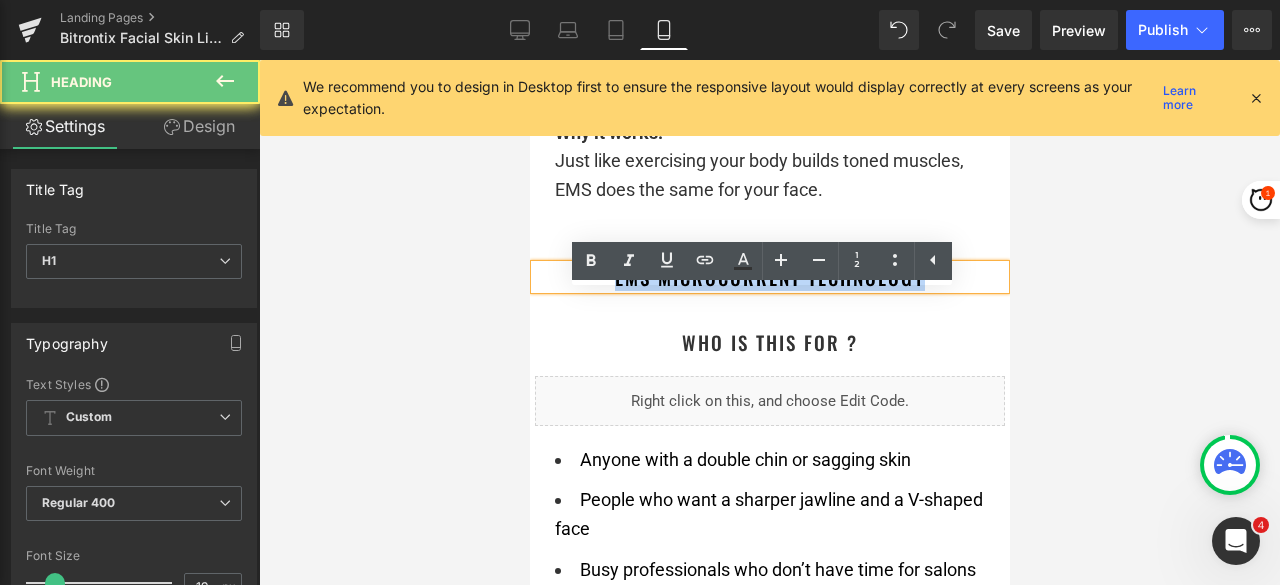 drag, startPoint x: 933, startPoint y: 303, endPoint x: 588, endPoint y: 311, distance: 345.09274 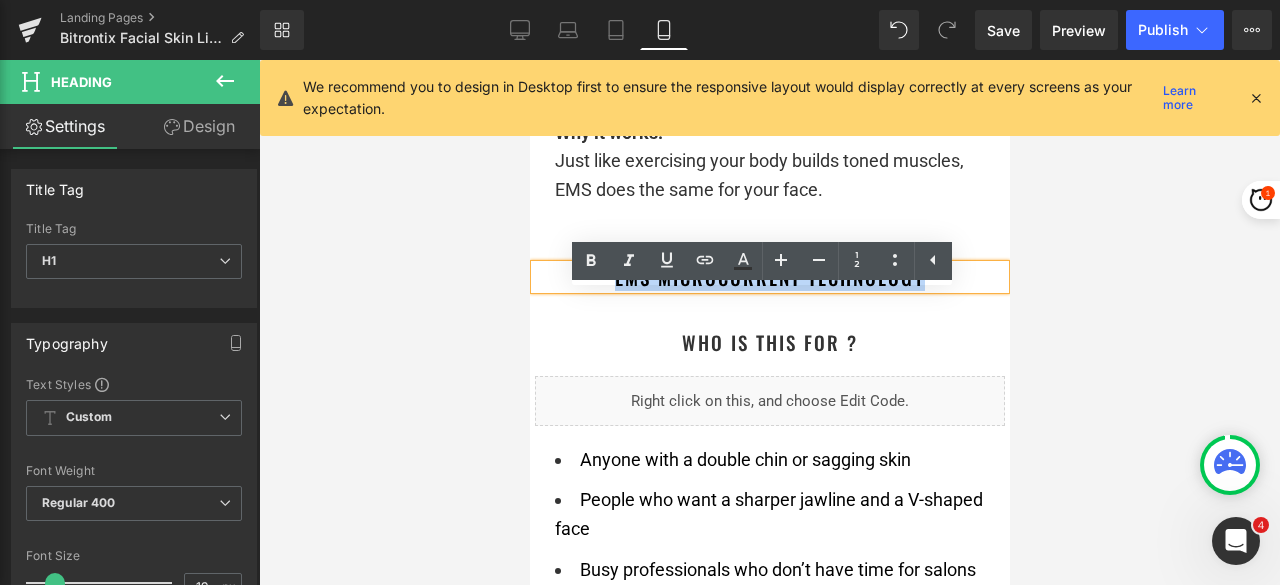 paste 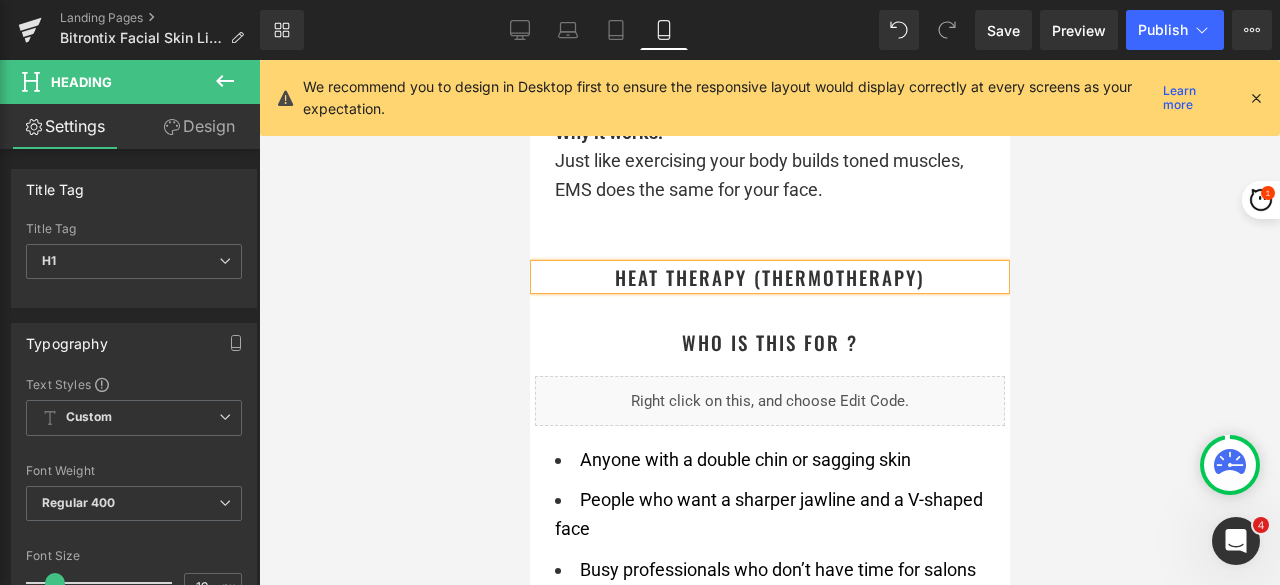 click on "Sale Off
(P) Image
(P) Image List
Row
Bitrontix 9 in 1 Facial Skin Lifting & Double Chin Reducer (For Double Chin Reduction, Face Lifting & Skin Tightening)
(P) Title   Loox (Stars)  - Star Badge Loox (Stars)          Transform Your Face in 2 Weeks – No Gym, No Diet, No Surgery
Text Block         ✨  Reduces Double Chin: 🌱  Lifts & Sculpts Jawline: 😌  💆" at bounding box center [769, -2530] 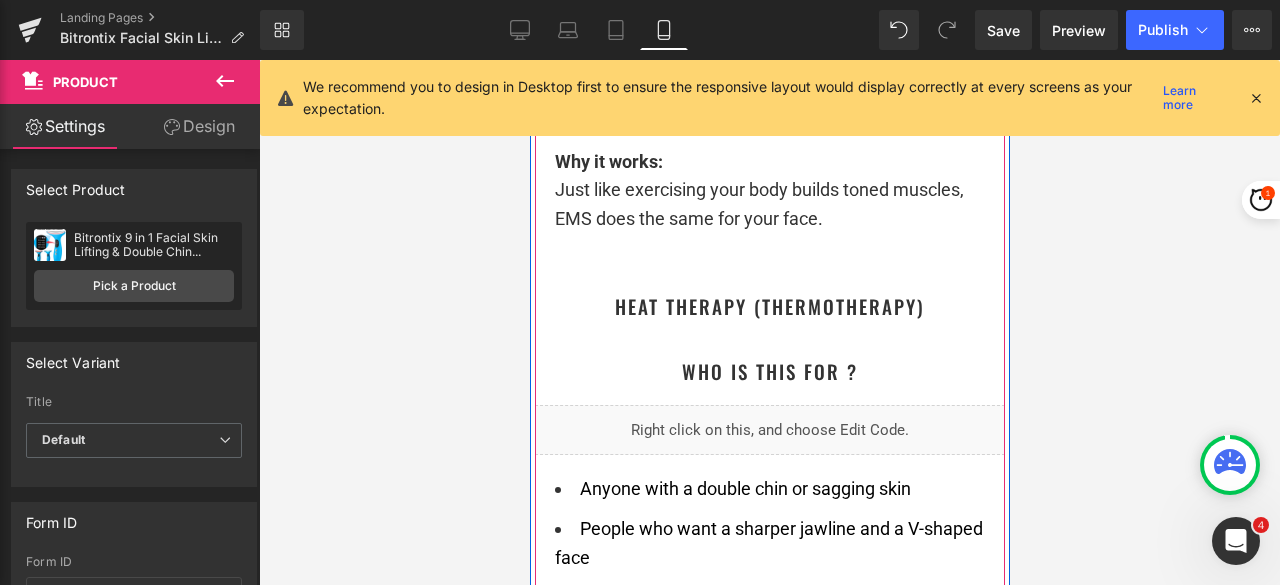 scroll, scrollTop: 7389, scrollLeft: 0, axis: vertical 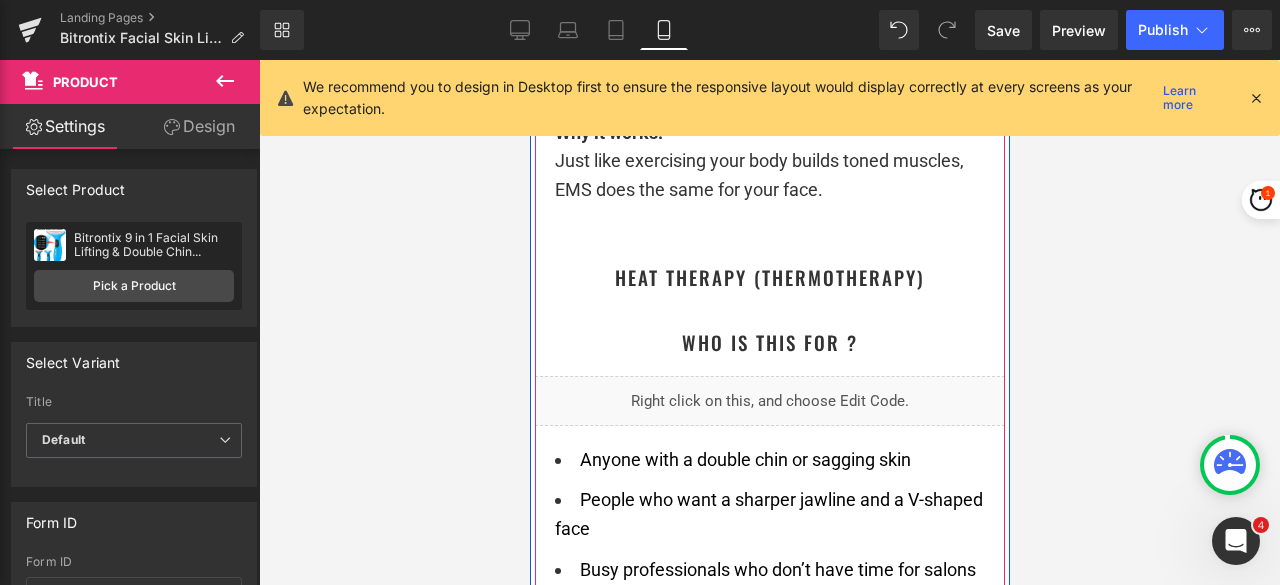 click on "Just like exercising your body builds toned muscles, EMS does the same for your face." at bounding box center [769, 176] 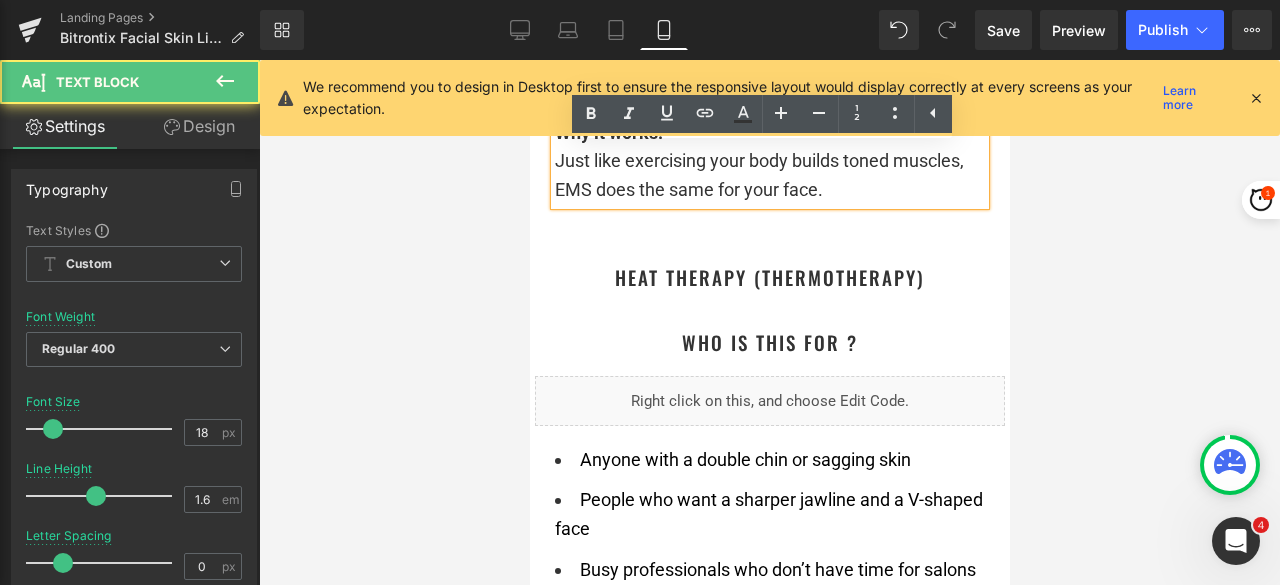 click at bounding box center [769, 322] 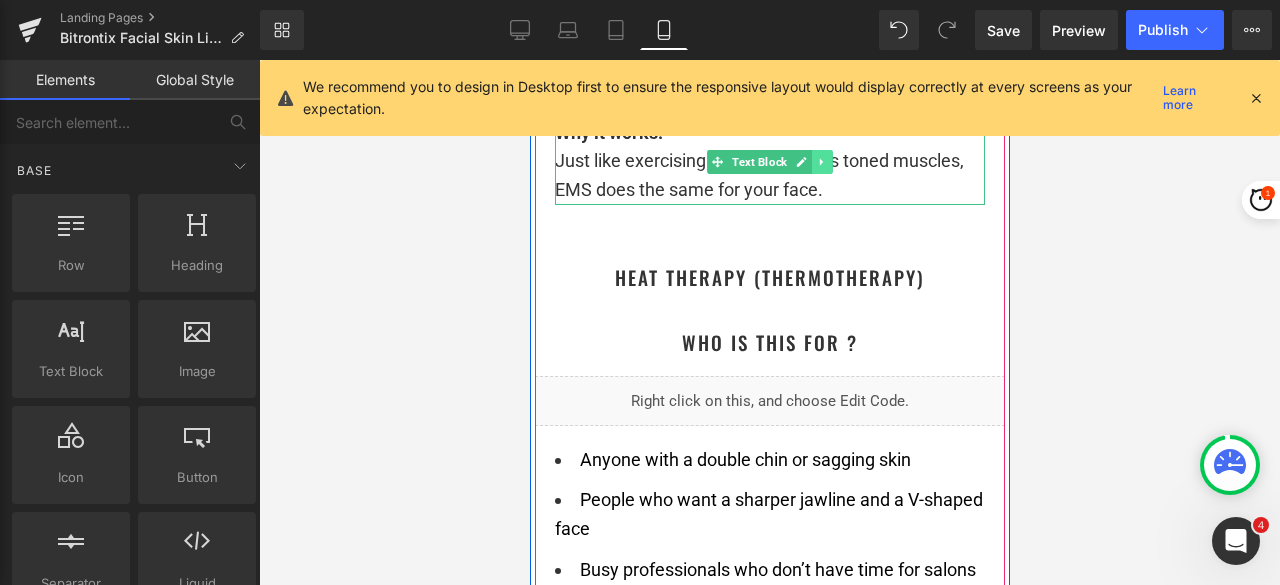 click at bounding box center [821, 162] 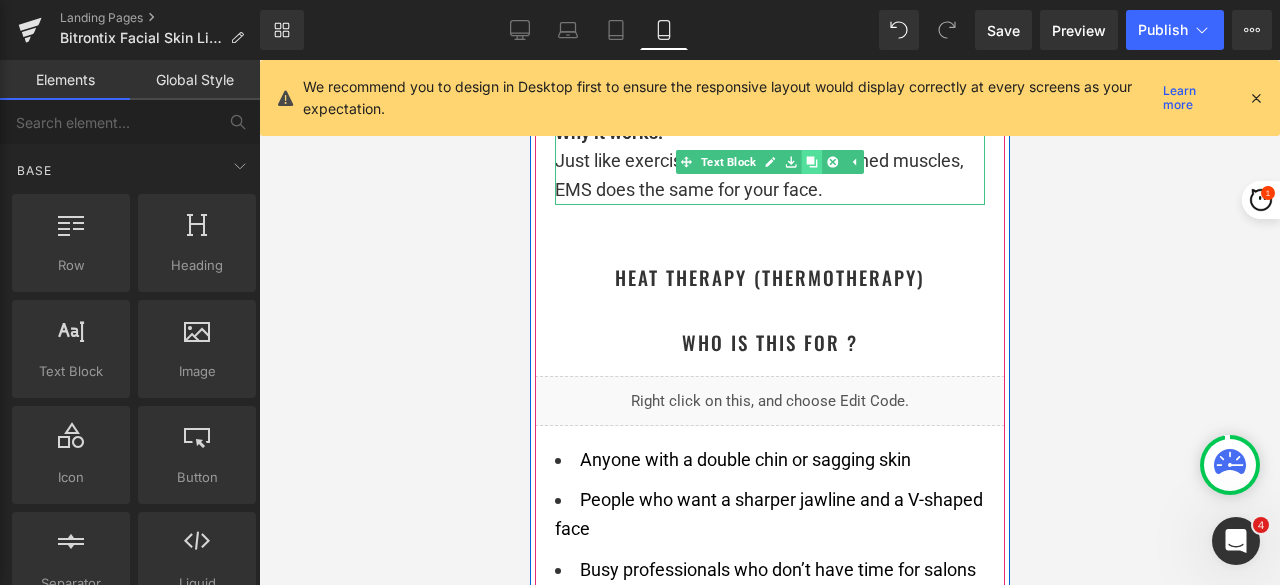 click 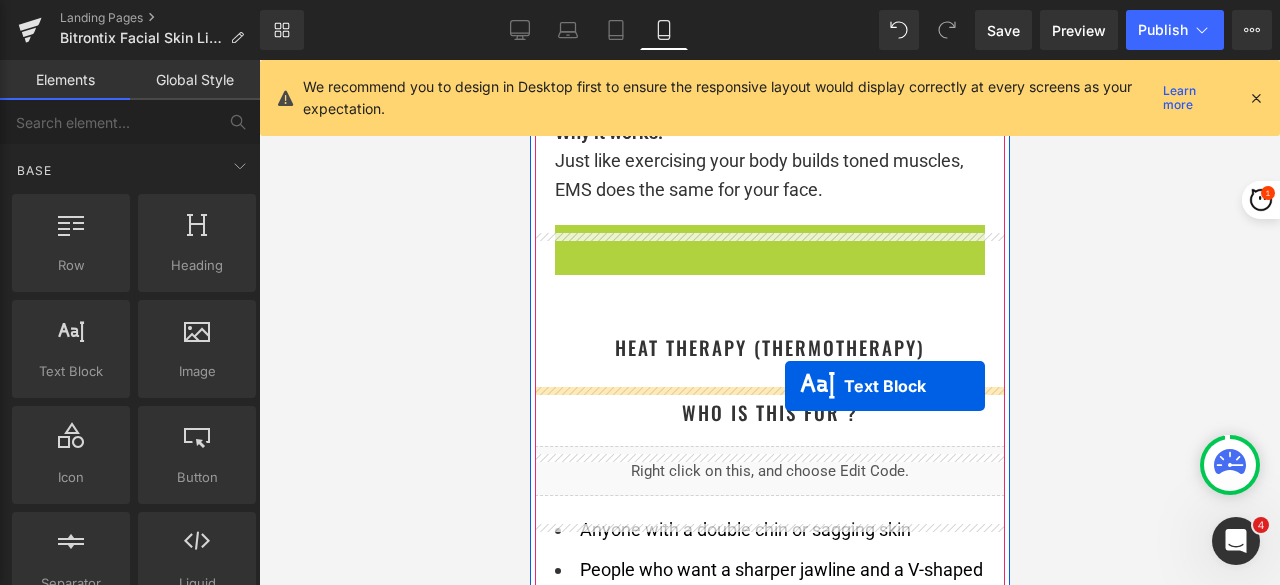 drag, startPoint x: 734, startPoint y: 294, endPoint x: 784, endPoint y: 385, distance: 103.8316 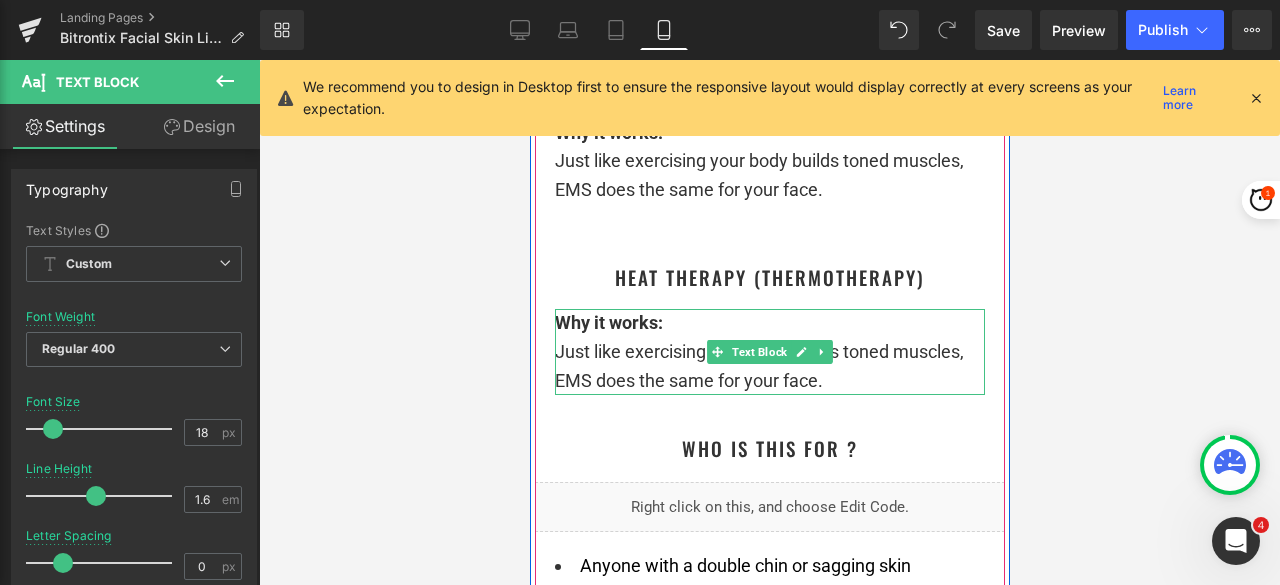 click on "Just like exercising your body builds toned muscles, EMS does the same for your face." at bounding box center [769, 367] 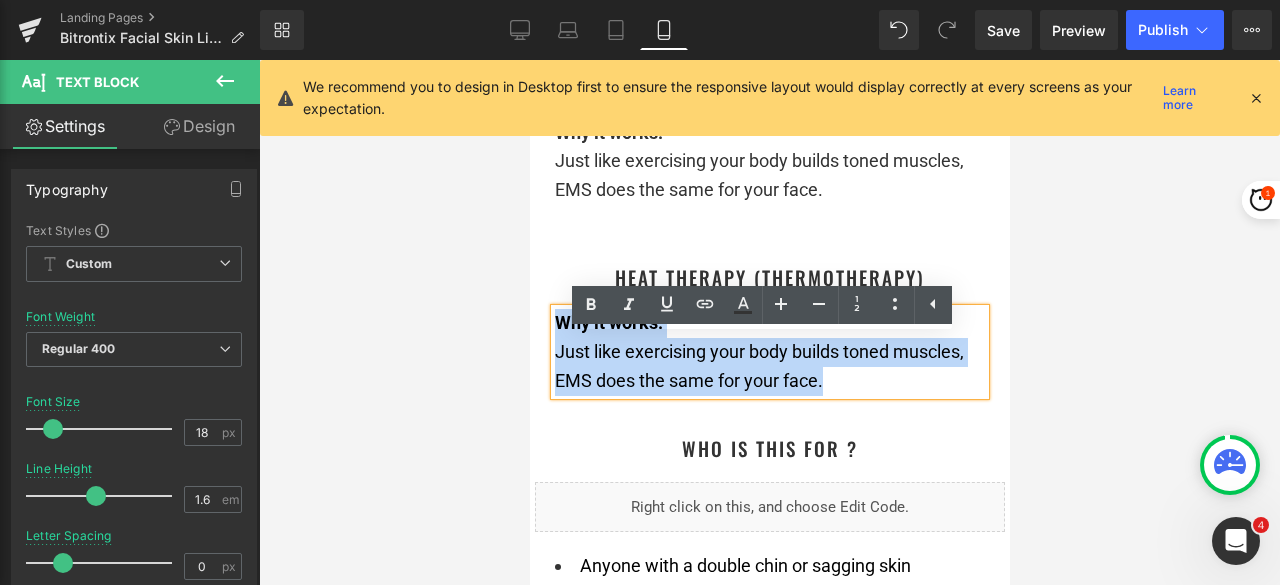 drag, startPoint x: 831, startPoint y: 405, endPoint x: 548, endPoint y: 361, distance: 286.40005 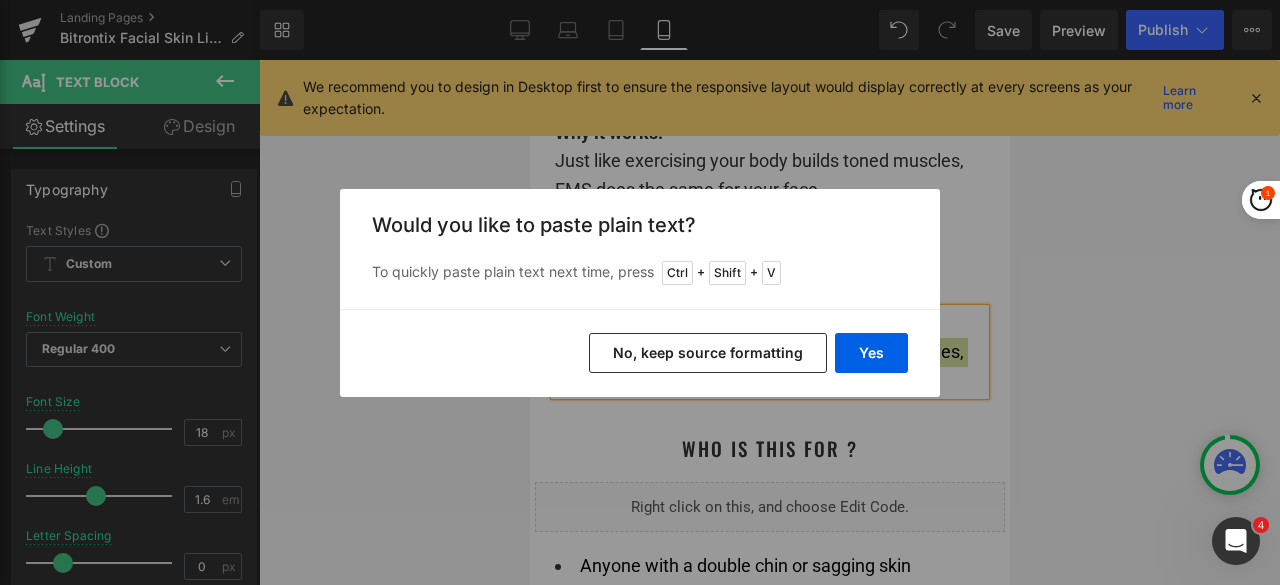 click on "No, keep source formatting" at bounding box center (708, 353) 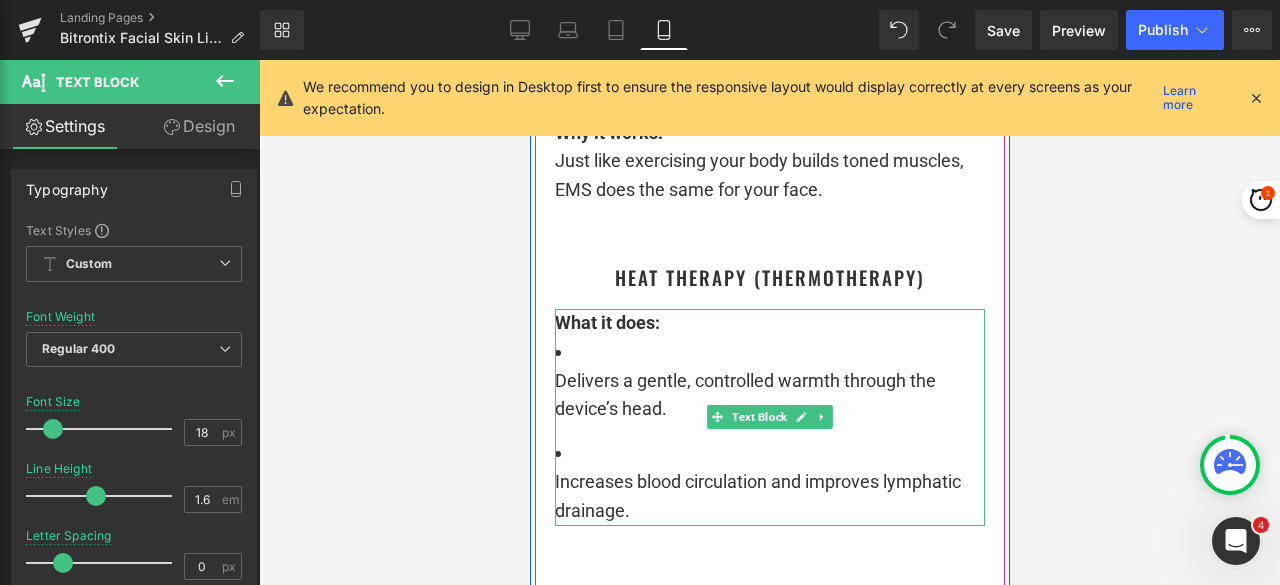 click on "Increases blood circulation and improves lymphatic drainage." at bounding box center (769, 482) 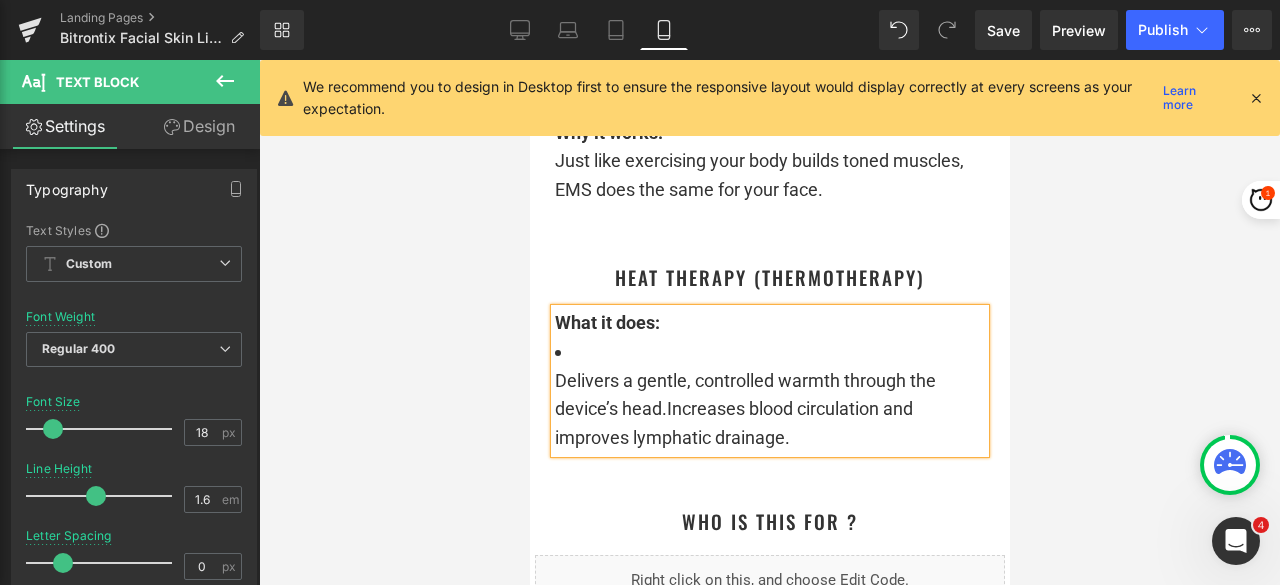 click on "Delivers a gentle, controlled warmth through the device’s head. Increases blood circulation and improves lymphatic drainage." at bounding box center (769, 410) 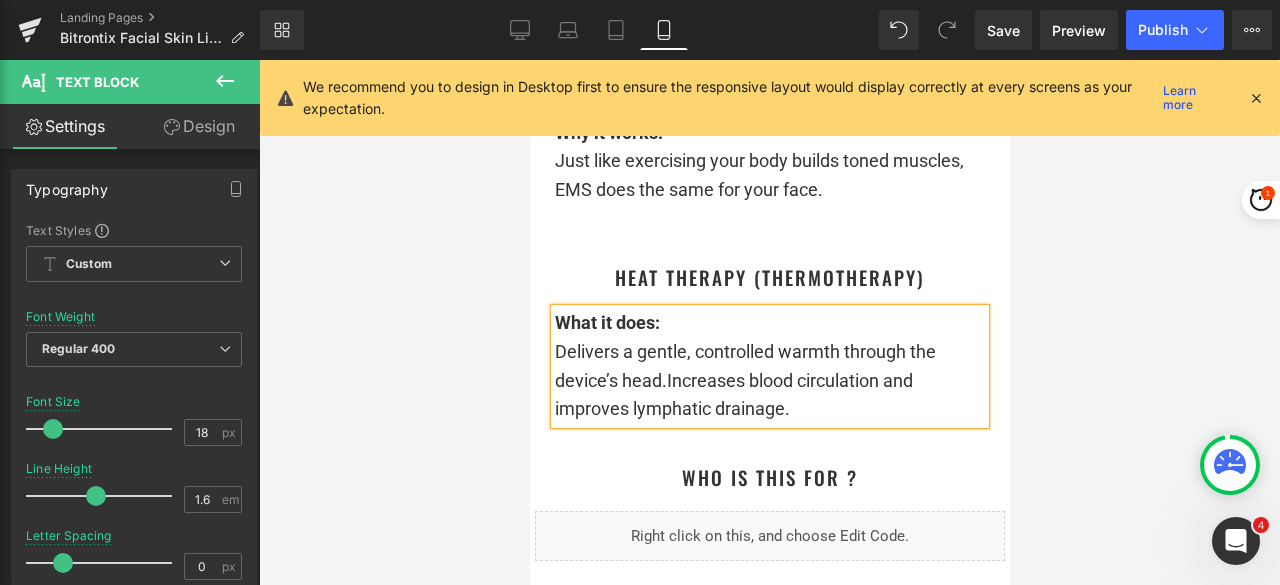 click on "Increases blood circulation and improves lymphatic drainage." at bounding box center (733, 395) 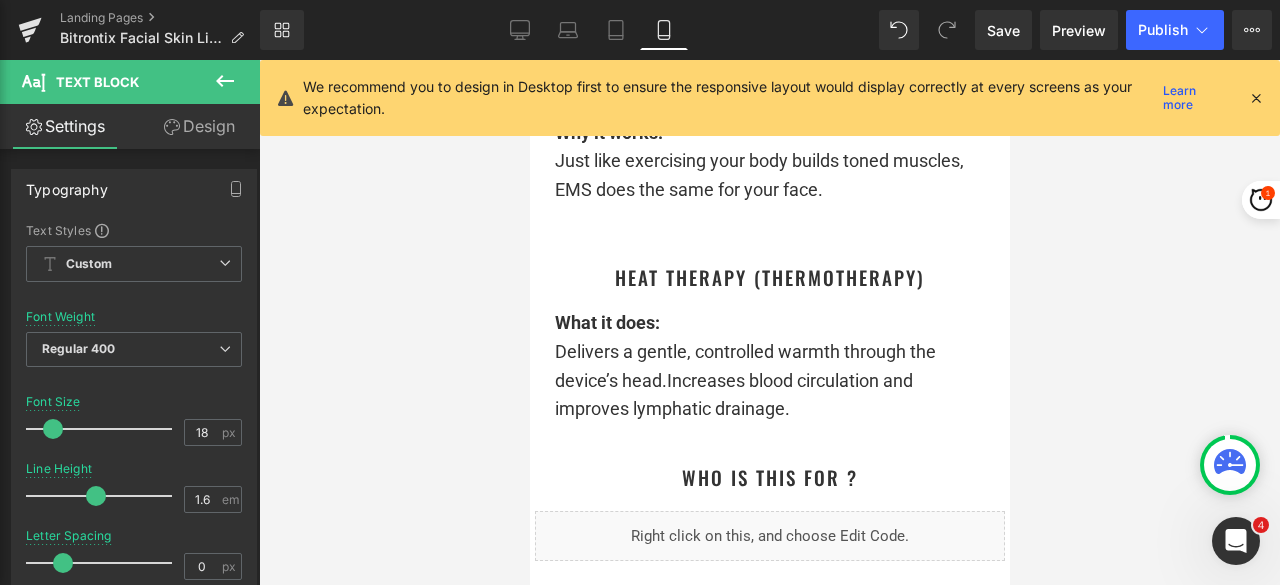 click at bounding box center (769, 322) 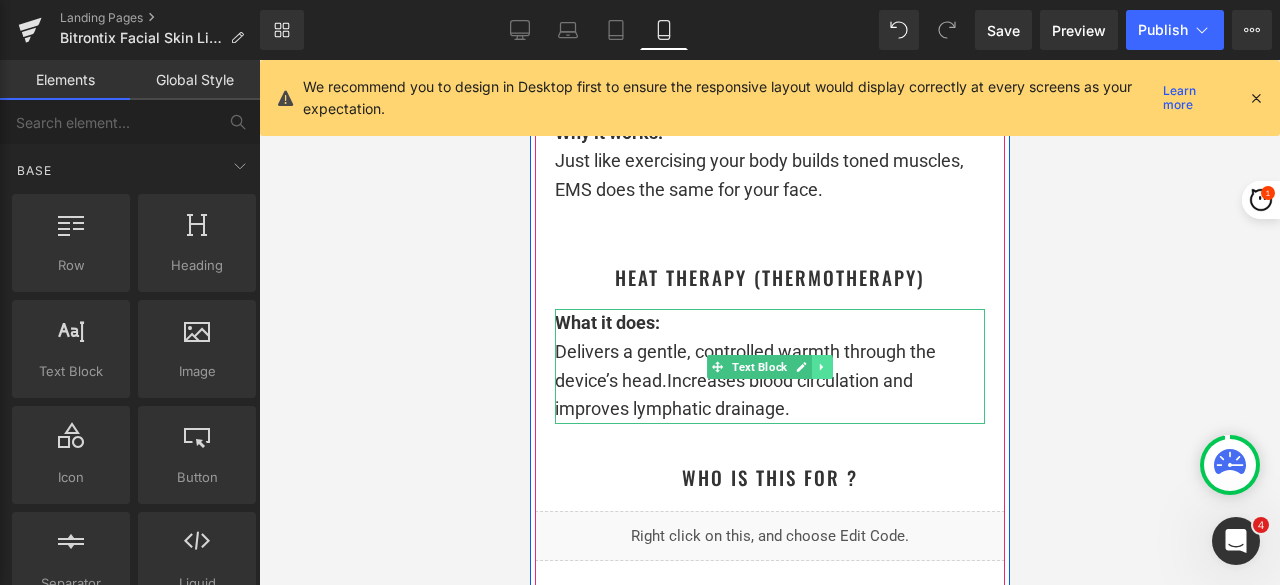 click 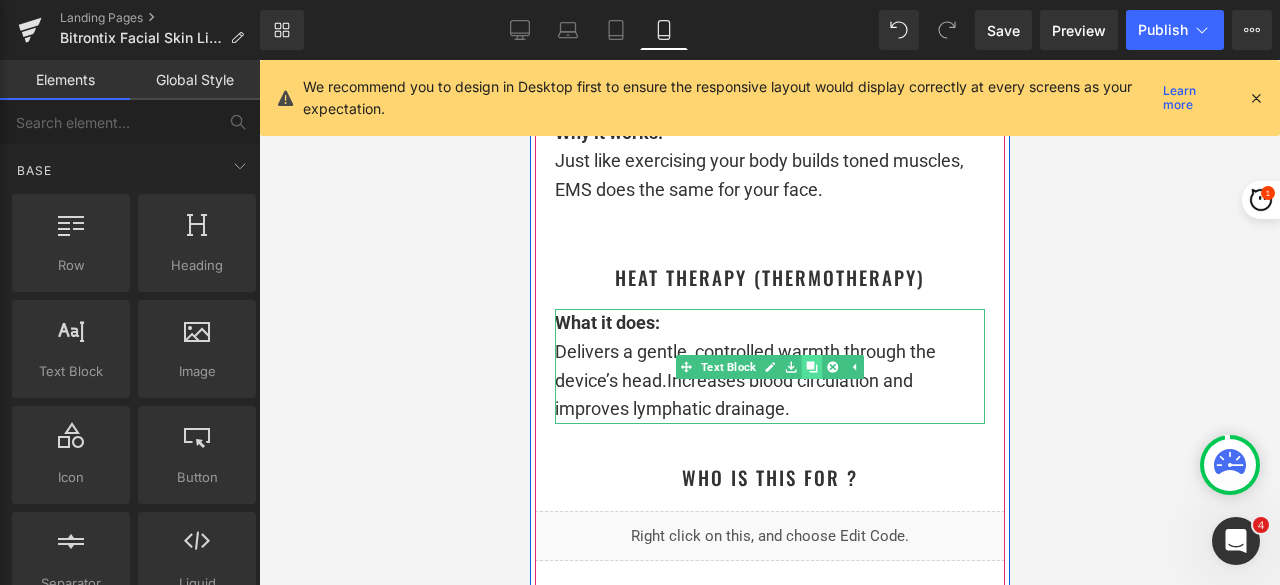 click 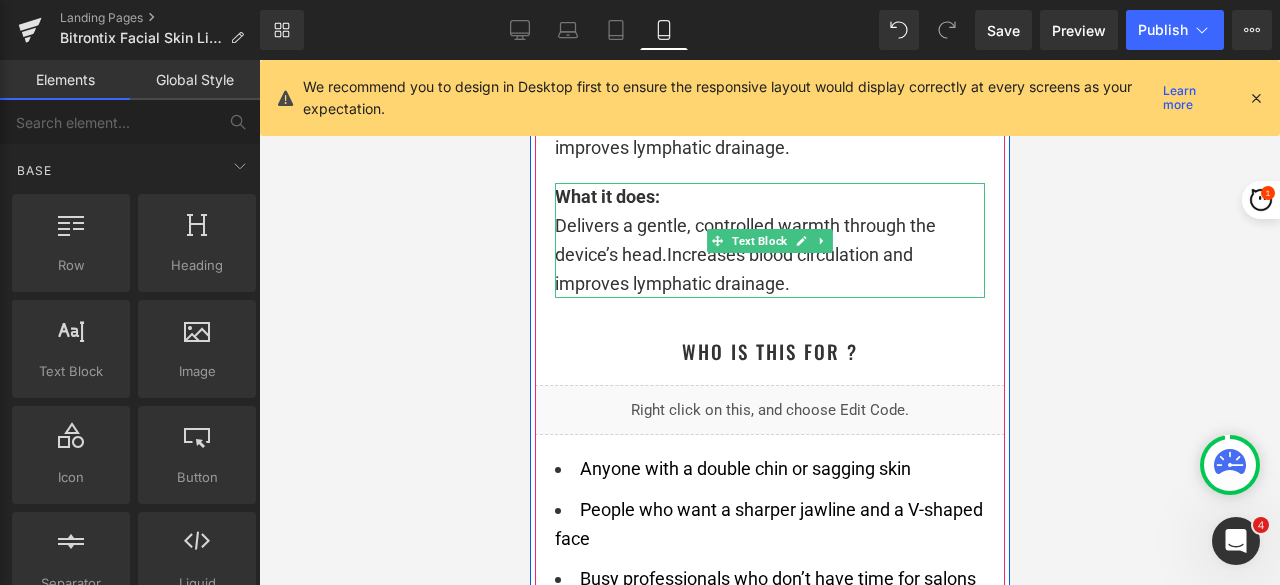 scroll, scrollTop: 7522, scrollLeft: 0, axis: vertical 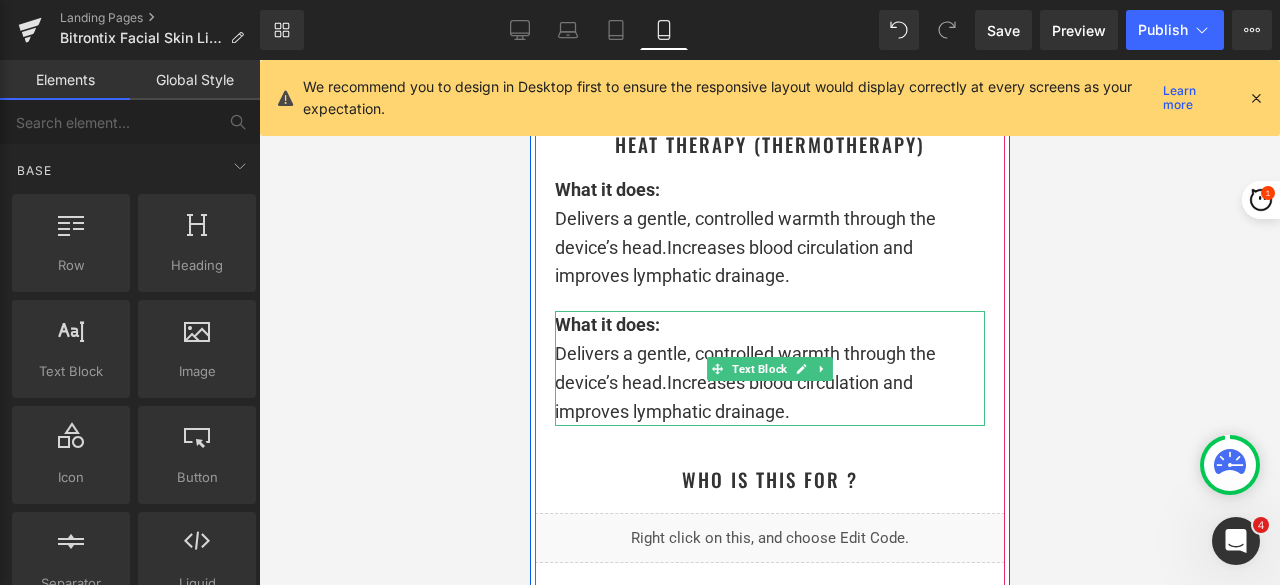 click on "What it does:" at bounding box center (769, 325) 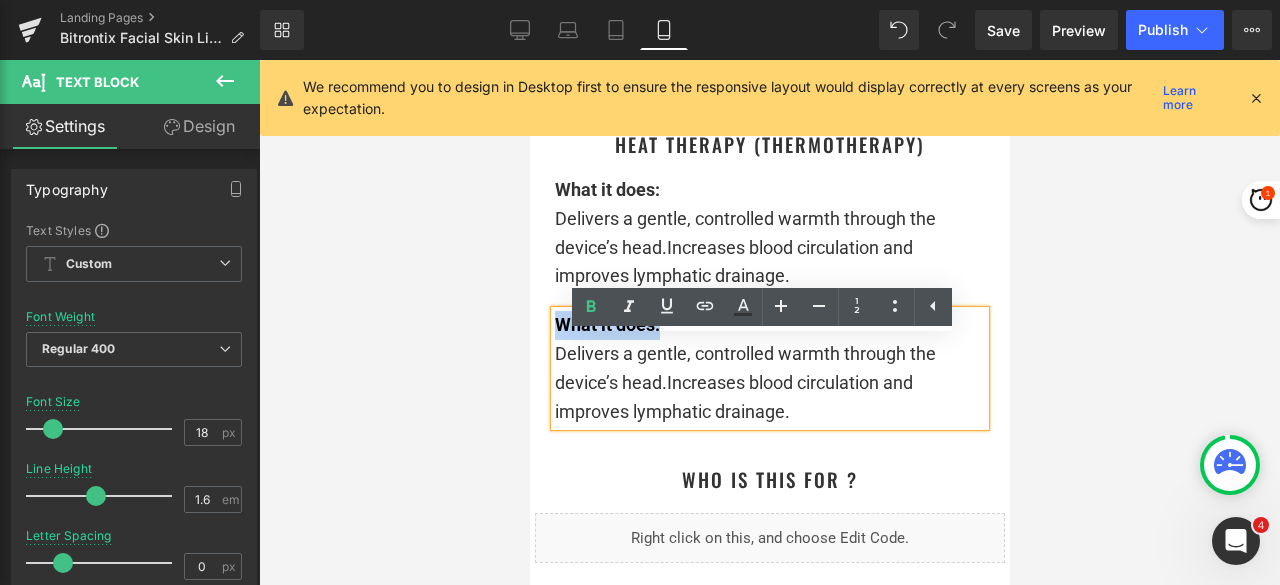 drag, startPoint x: 678, startPoint y: 355, endPoint x: 549, endPoint y: 365, distance: 129.38702 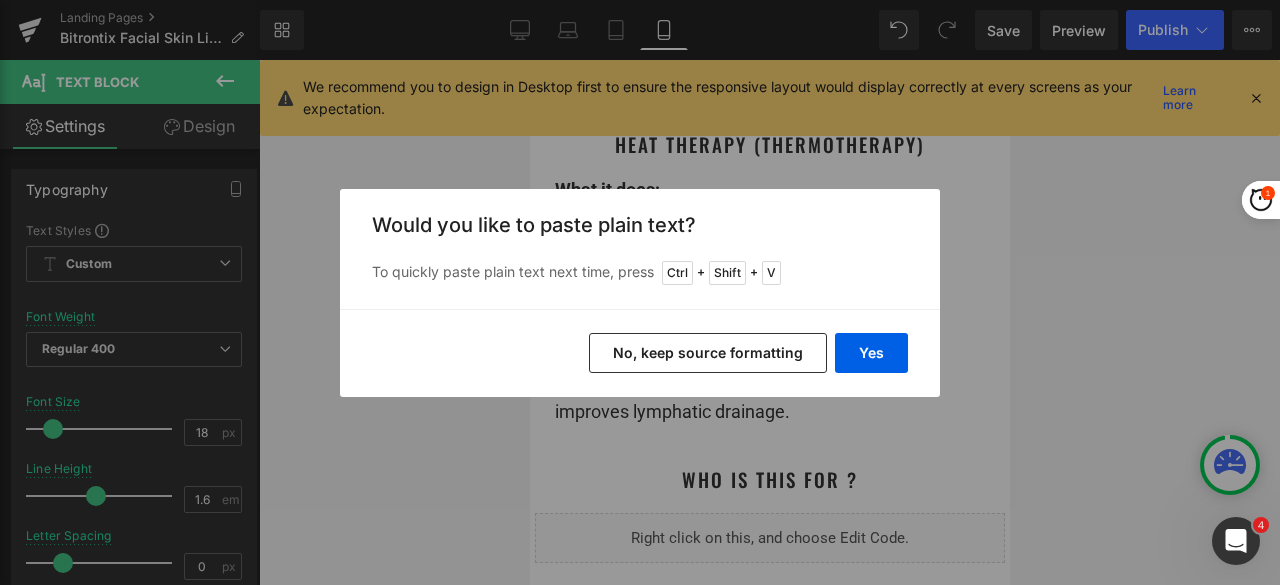 drag, startPoint x: 784, startPoint y: 355, endPoint x: 372, endPoint y: 287, distance: 417.57394 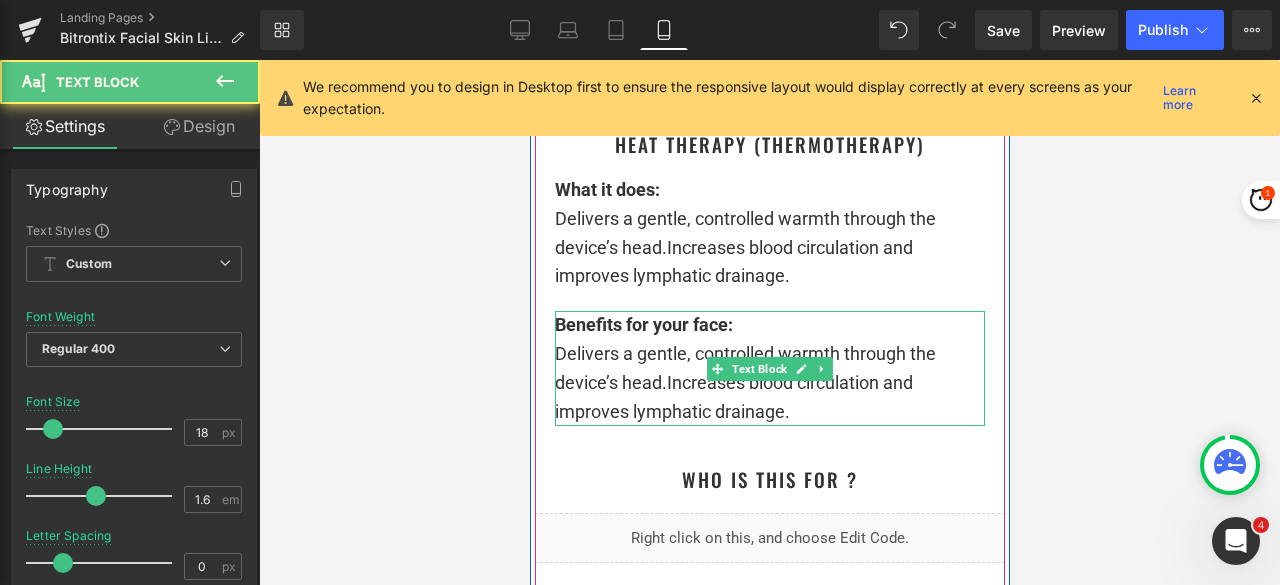 click on "Delivers a gentle, controlled warmth through the device’s head.  Increases blood circulation and improves lymphatic drainage." at bounding box center (769, 383) 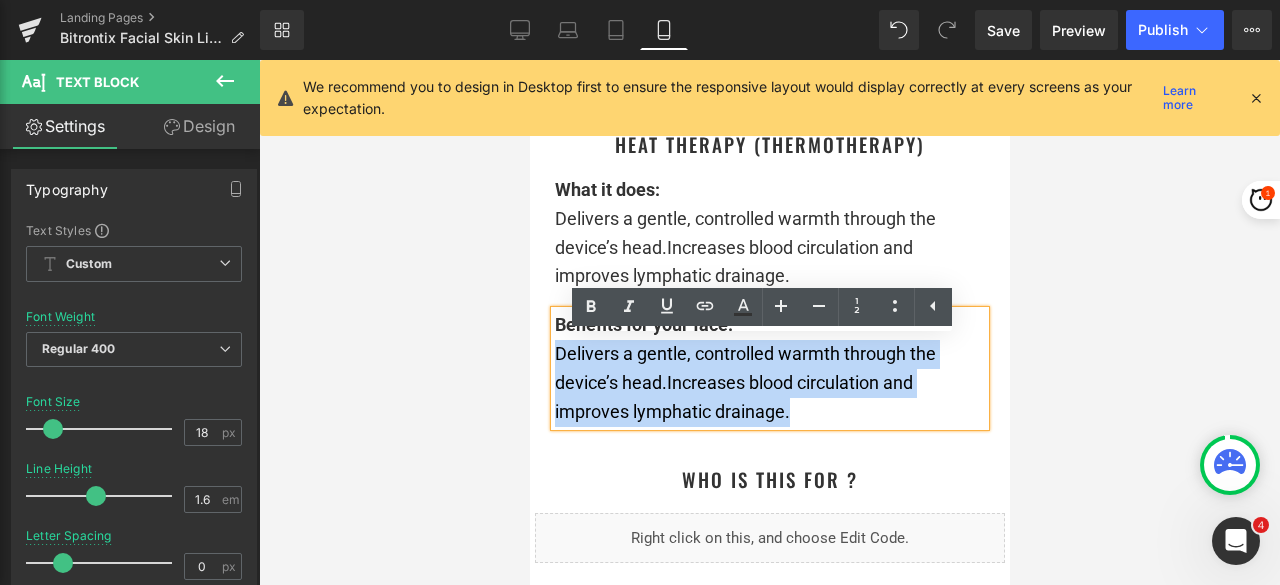 drag, startPoint x: 782, startPoint y: 451, endPoint x: 546, endPoint y: 389, distance: 244.0082 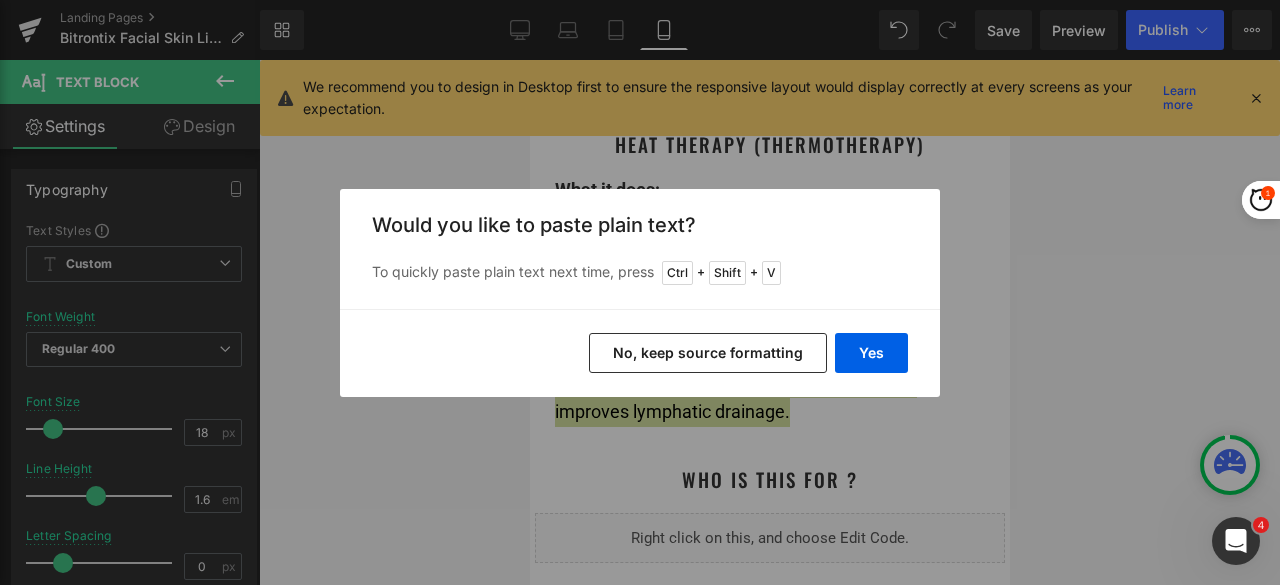 click on "No, keep source formatting" at bounding box center (708, 353) 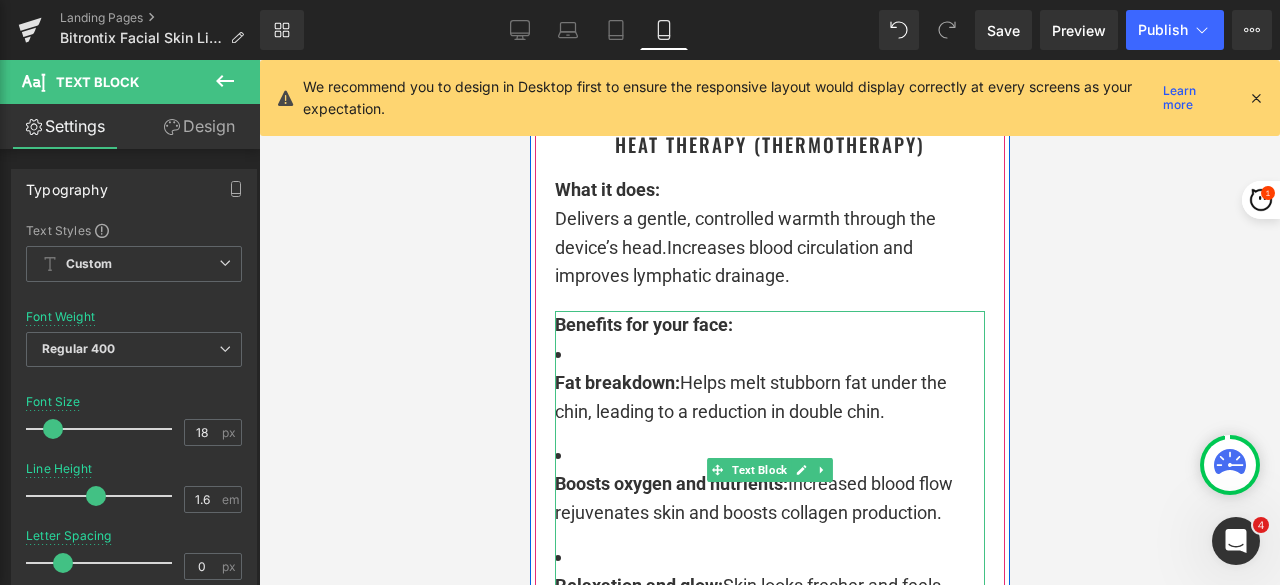 click on "Fat breakdown:  Helps melt stubborn fat under the chin, leading to a reduction in double chin." at bounding box center [769, 383] 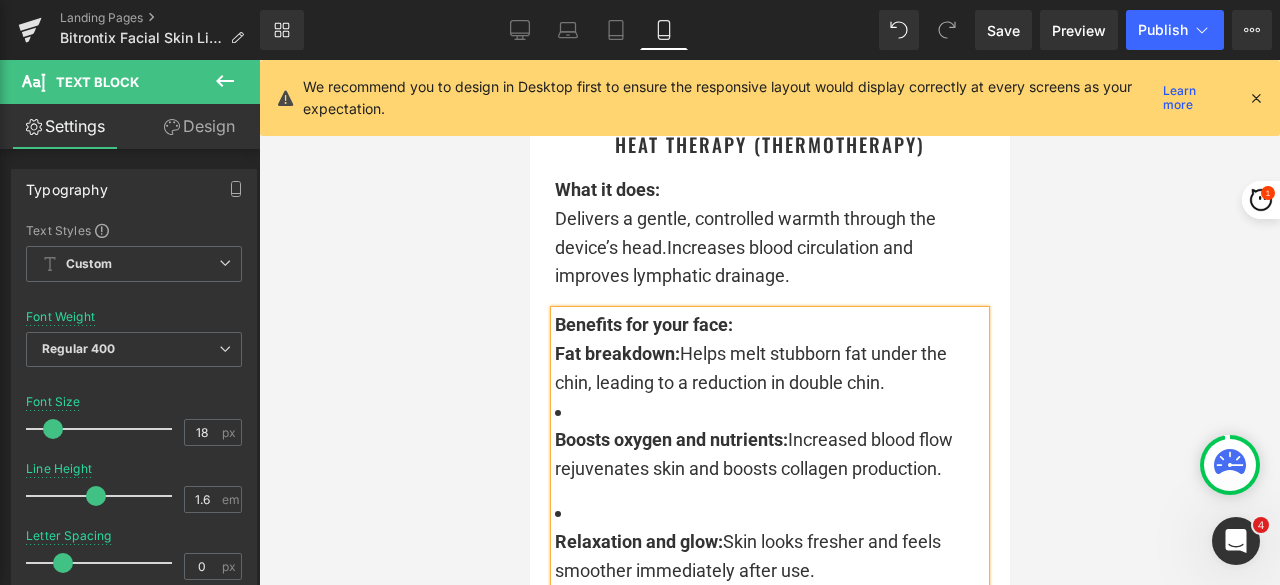 click on "Boosts oxygen and nutrients:  Increased blood flow rejuvenates skin and boosts collagen production." at bounding box center (769, 441) 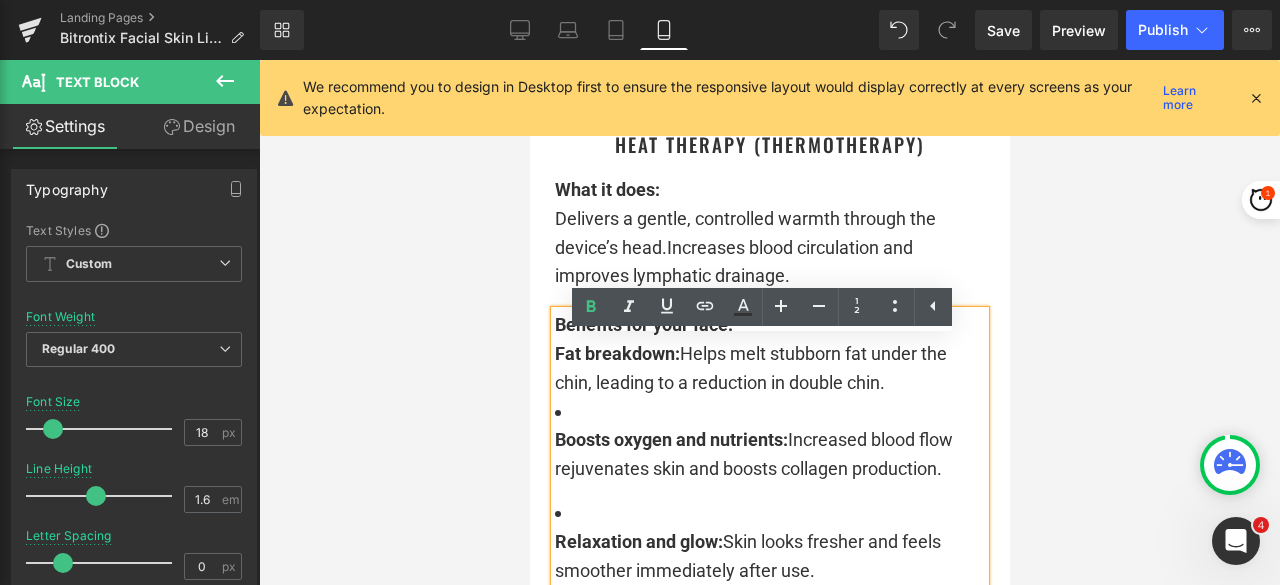click on "Boosts oxygen and nutrients:  Increased blood flow rejuvenates skin and boosts collagen production." at bounding box center [769, 441] 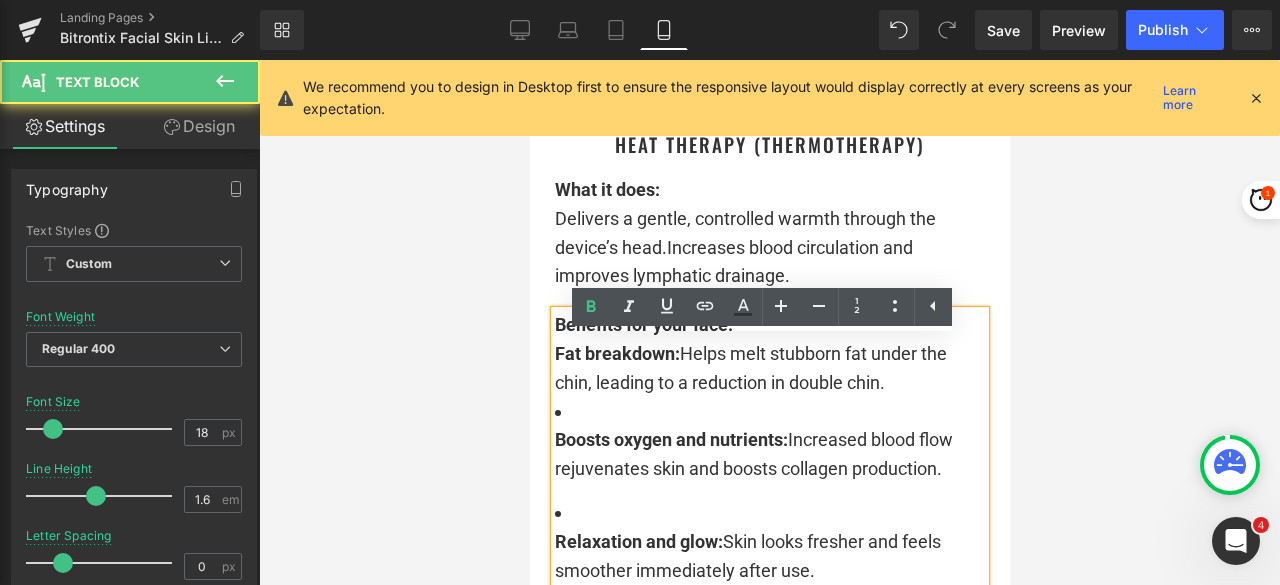 click on "Boosts oxygen and nutrients:  Increased blood flow rejuvenates skin and boosts collagen production." at bounding box center (769, 441) 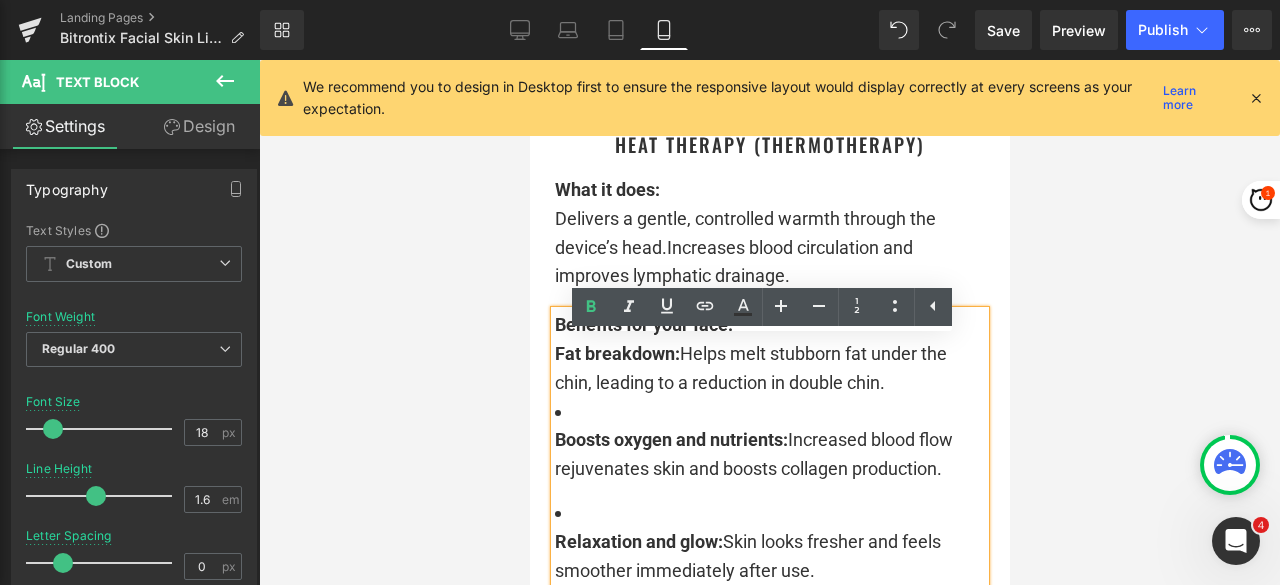 click on "Boosts oxygen and nutrients:  Increased blood flow rejuvenates skin and boosts collagen production." at bounding box center [769, 441] 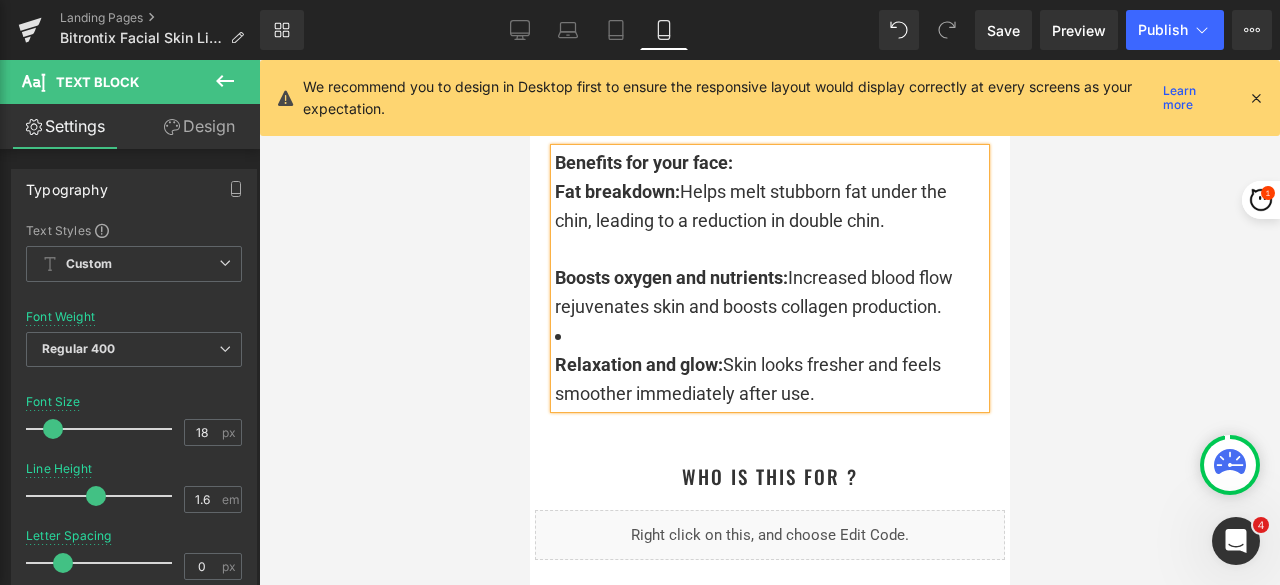 scroll, scrollTop: 7722, scrollLeft: 0, axis: vertical 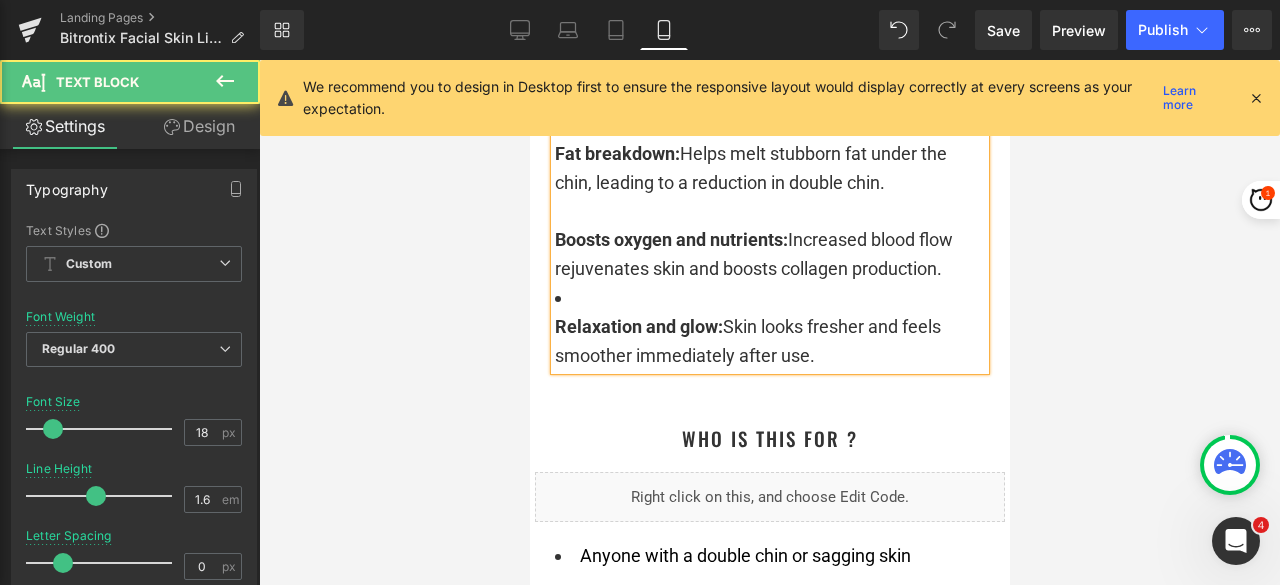 click on "Relaxation and glow:" at bounding box center [638, 326] 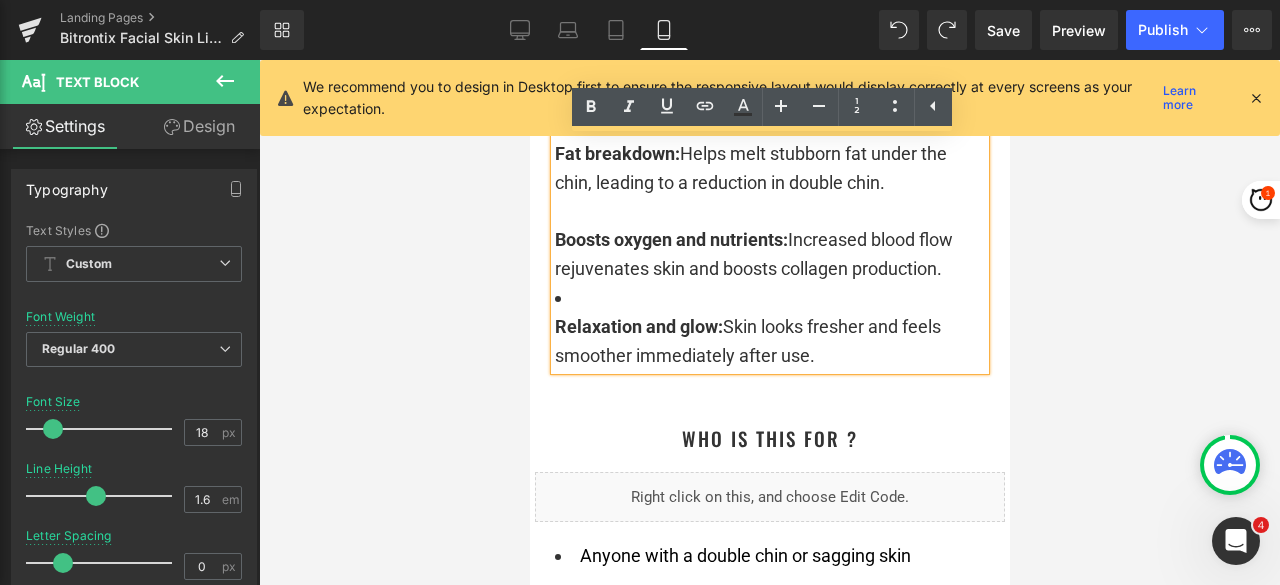 click on "Relaxation and glow:" at bounding box center [638, 326] 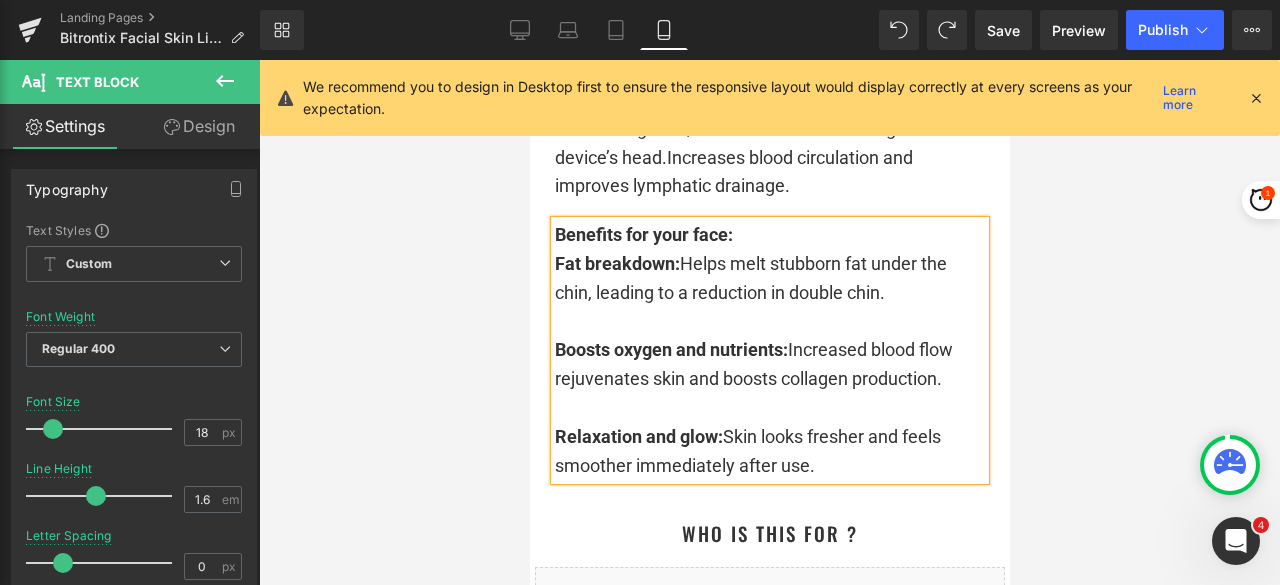 scroll, scrollTop: 7722, scrollLeft: 0, axis: vertical 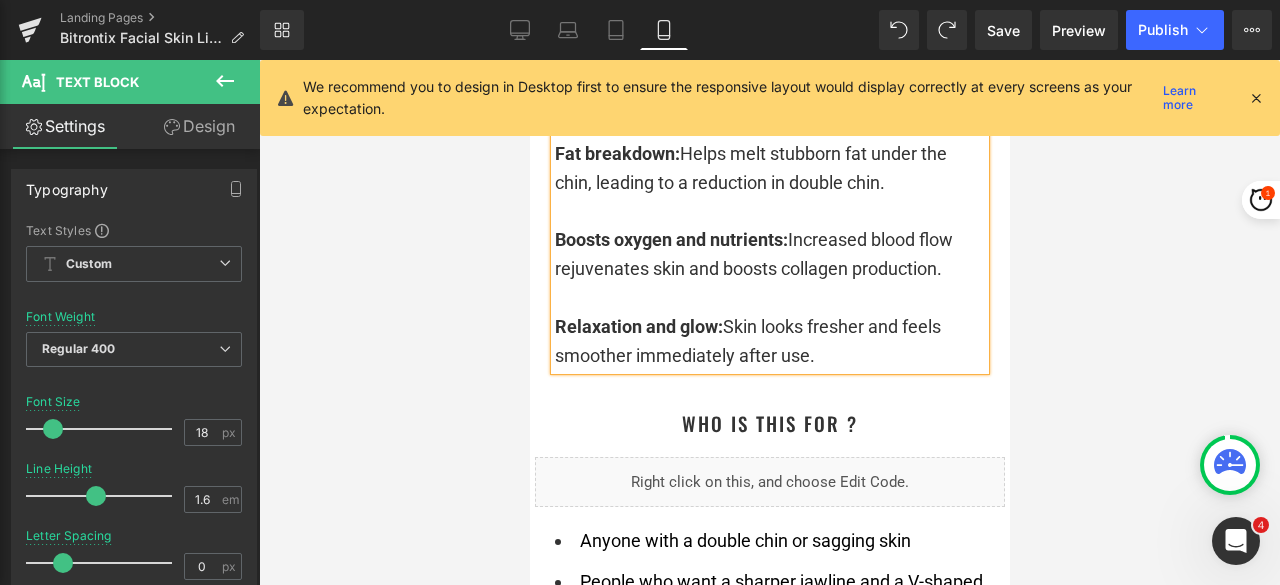 click at bounding box center (769, 322) 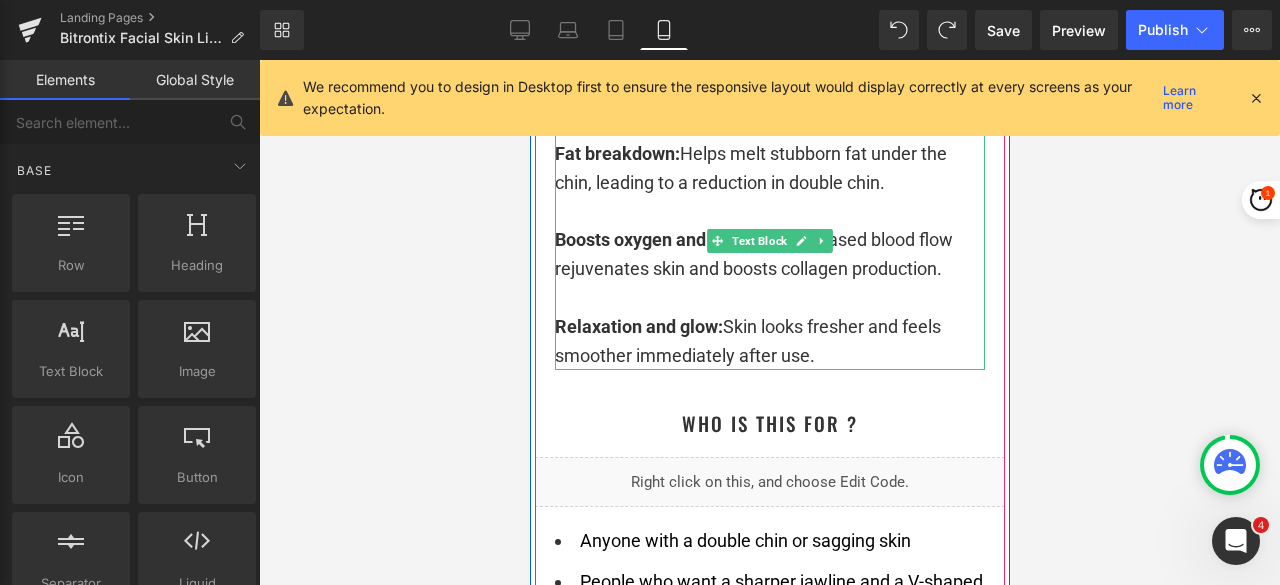 click 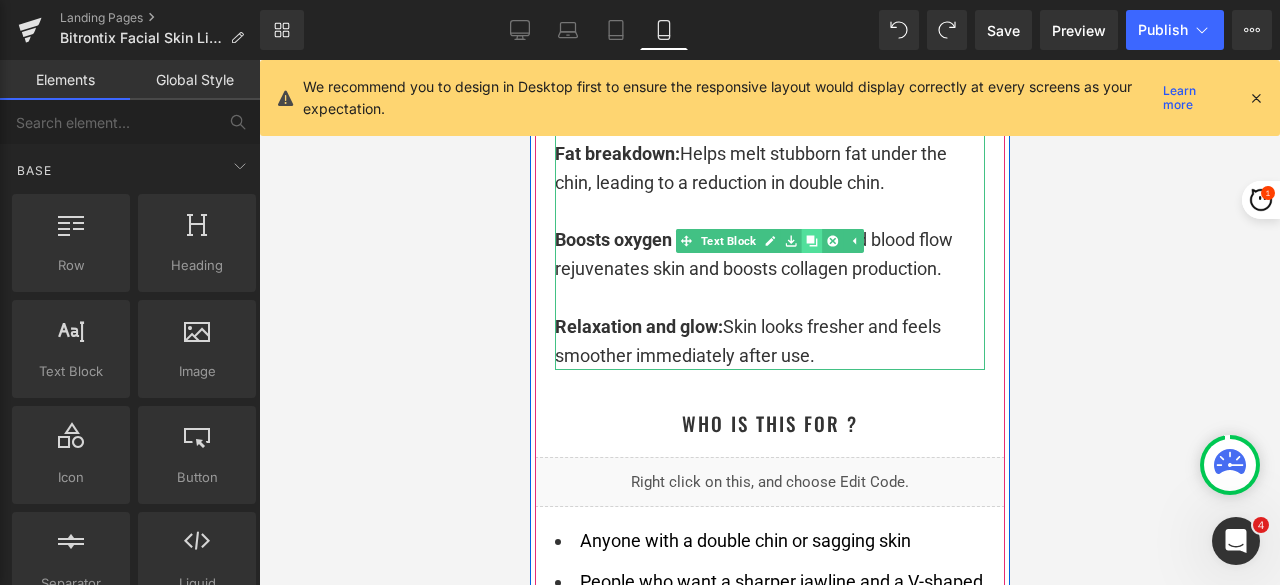 click at bounding box center (811, 241) 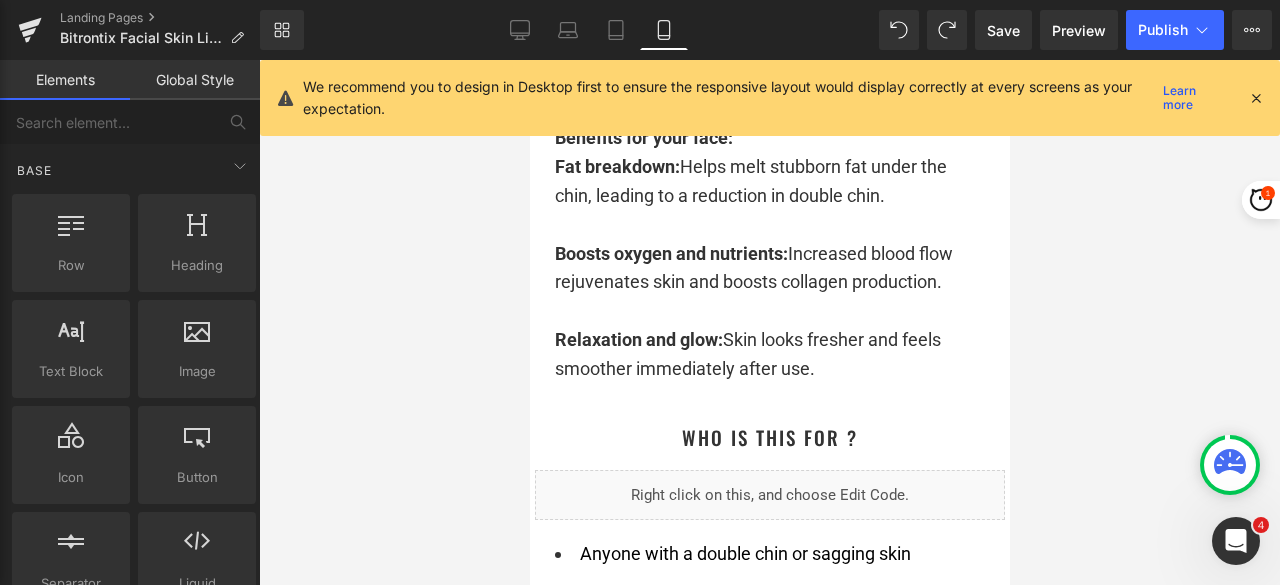 scroll, scrollTop: 8001, scrollLeft: 0, axis: vertical 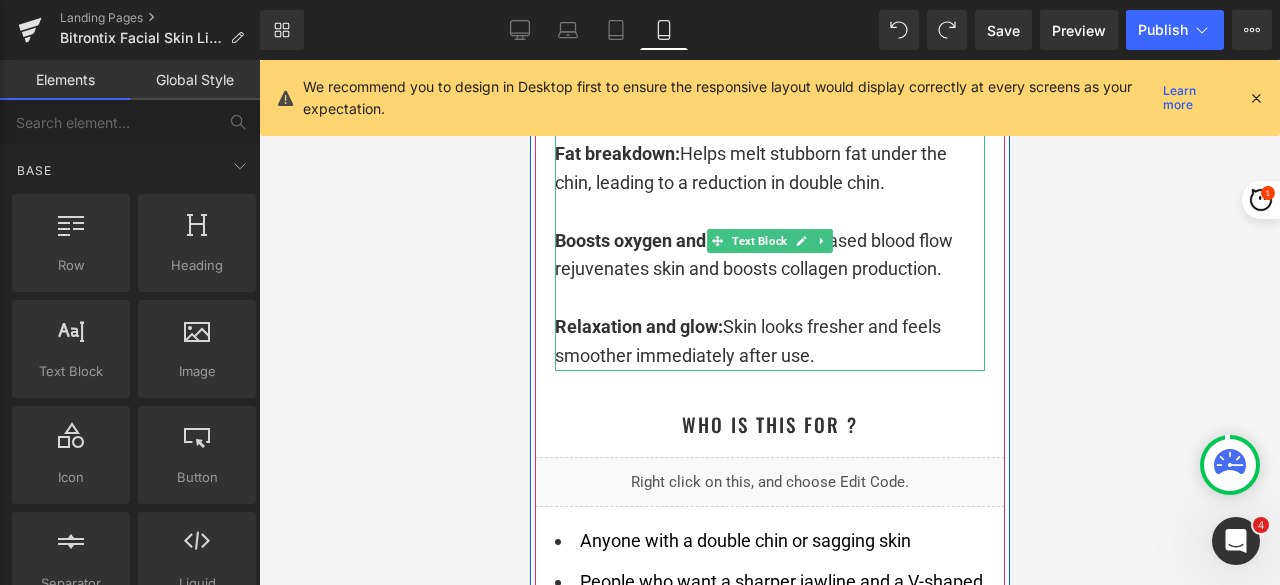 click on "Skin looks fresher and feels smoother immediately after use." at bounding box center (747, 341) 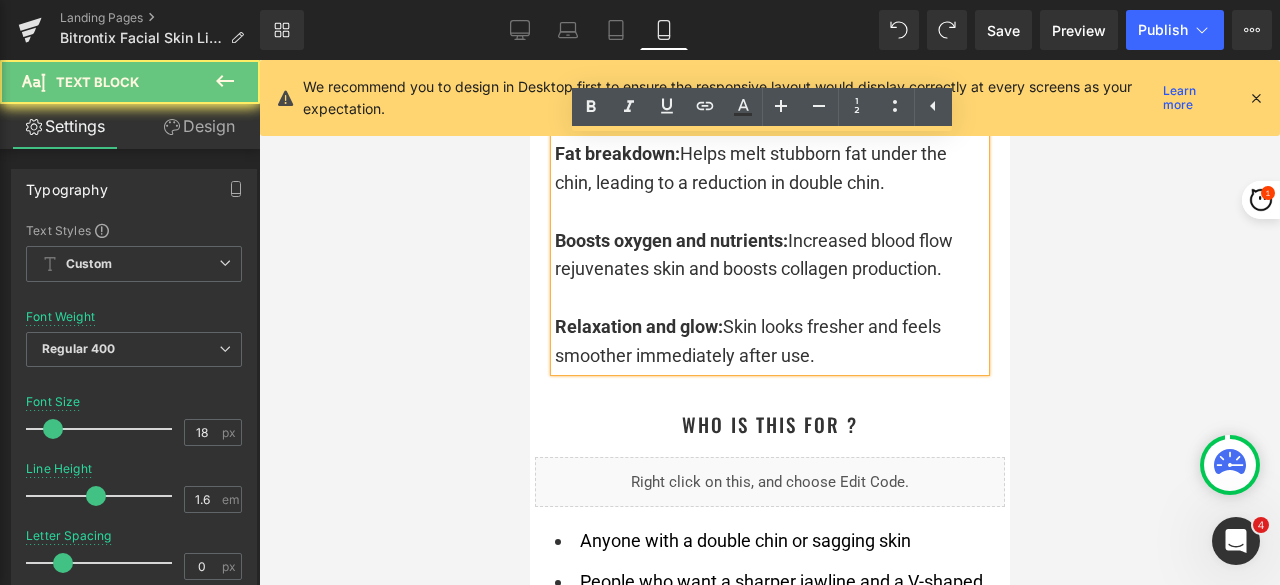 click on "Relaxation and glow:  Skin looks fresher and feels smoother immediately after use." at bounding box center [769, 342] 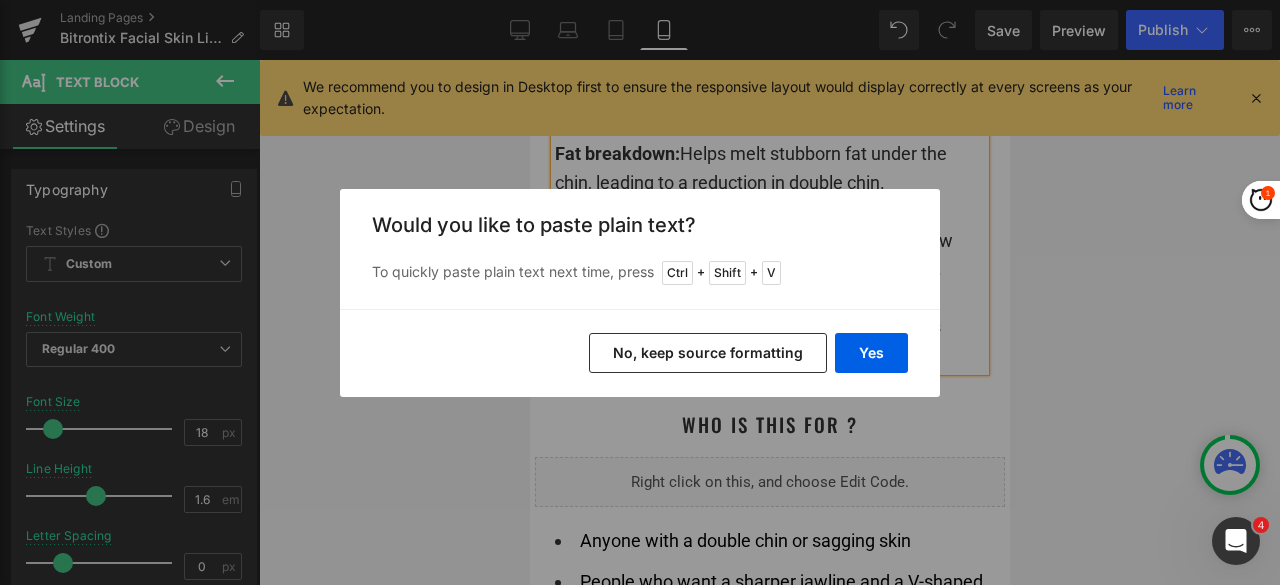 click on "No, keep source formatting" at bounding box center [708, 353] 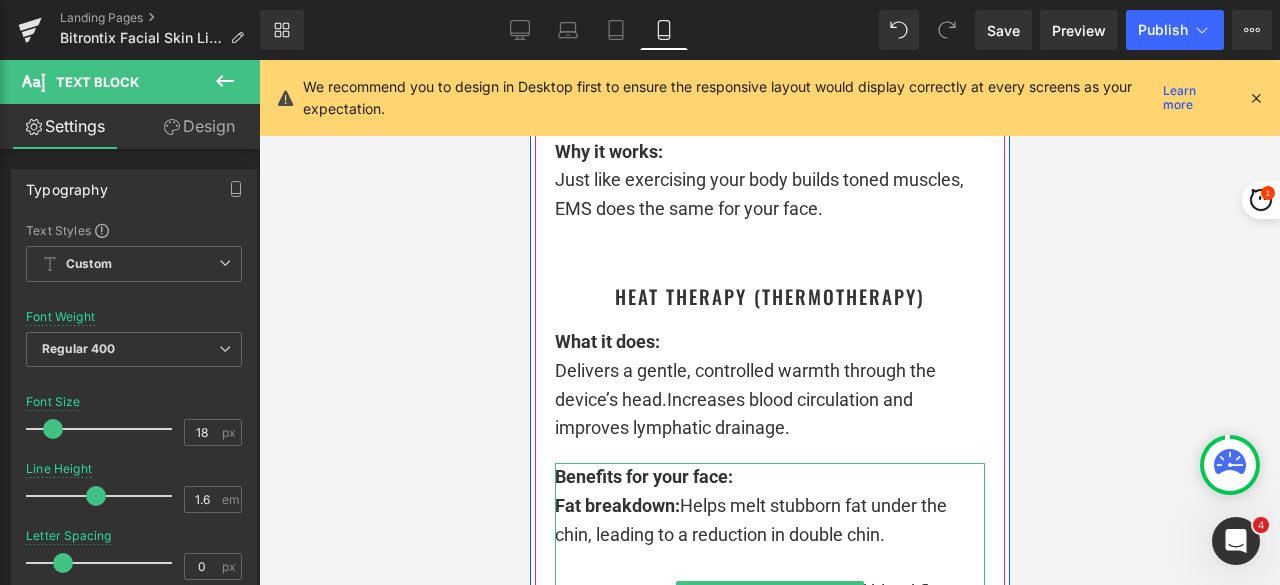 scroll, scrollTop: 7301, scrollLeft: 0, axis: vertical 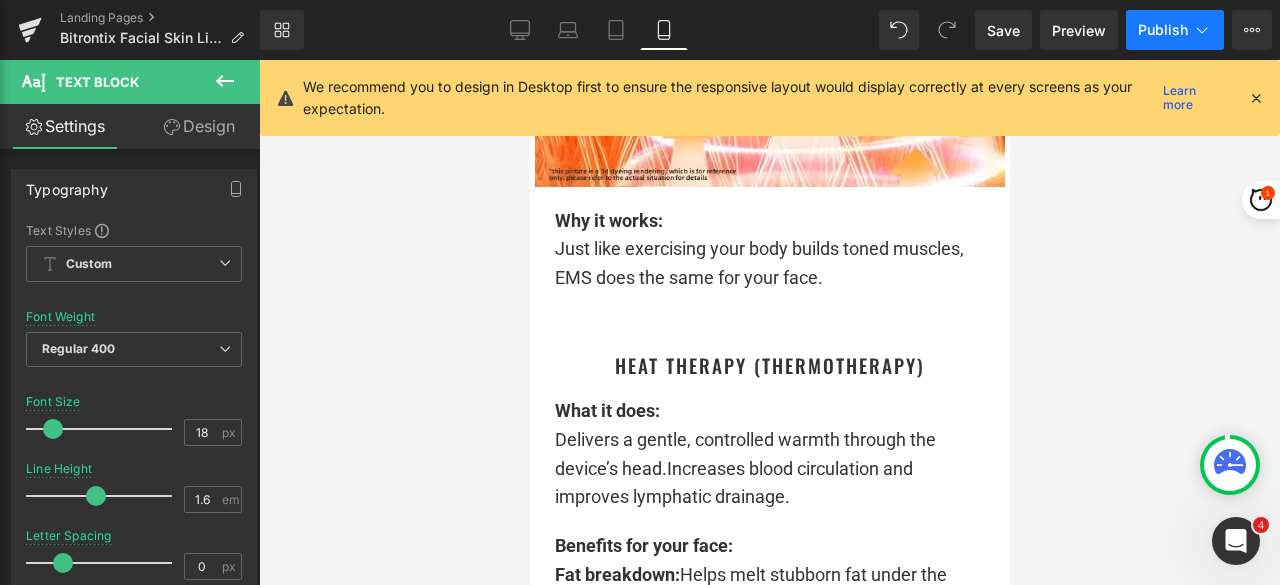 click on "Publish" at bounding box center (1163, 30) 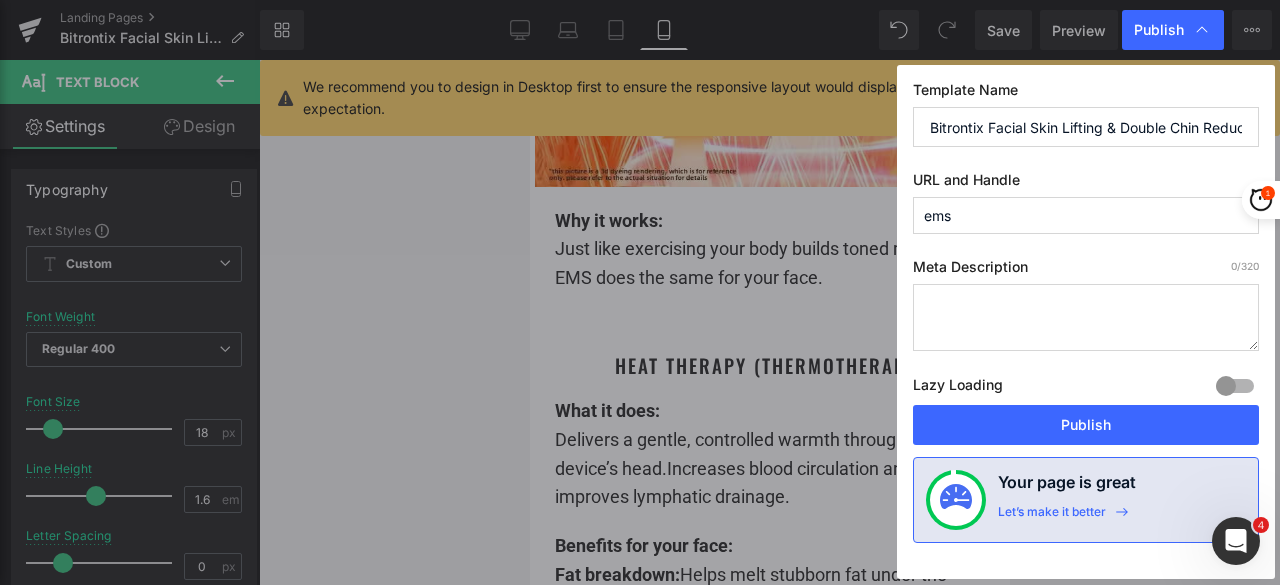 click on "Publish" at bounding box center (1086, 425) 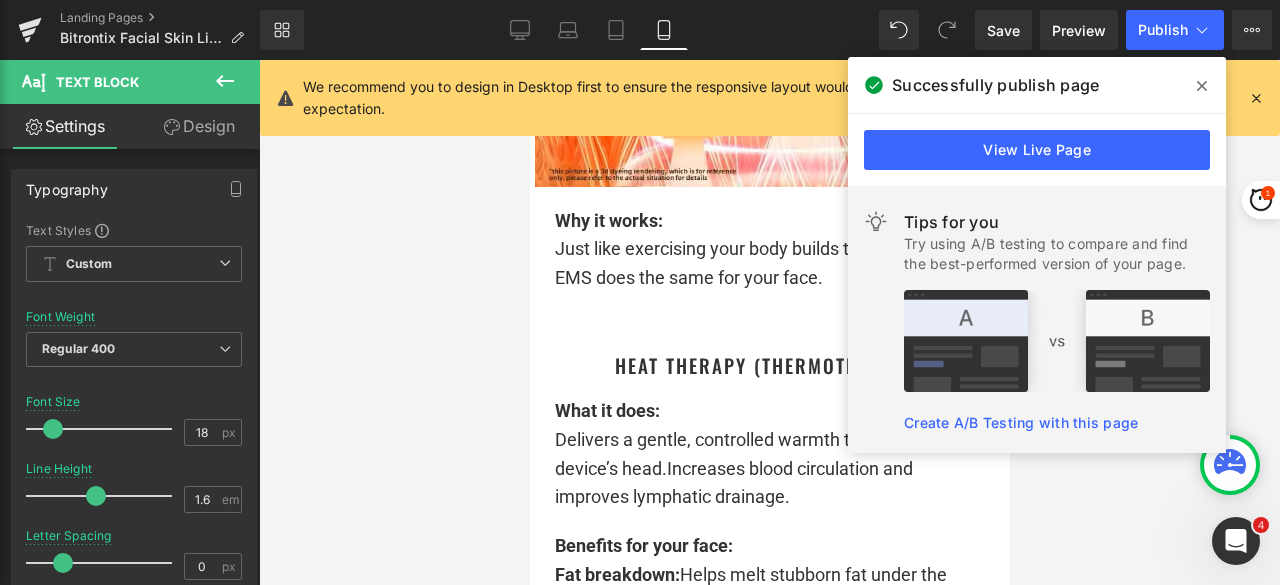 click 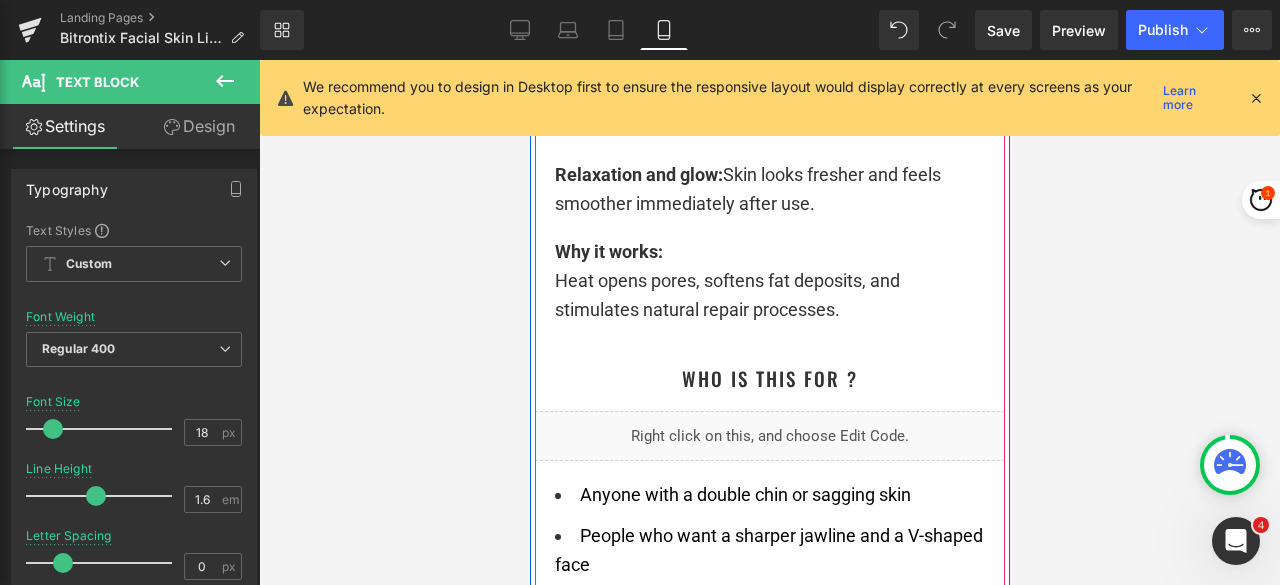 scroll, scrollTop: 7901, scrollLeft: 0, axis: vertical 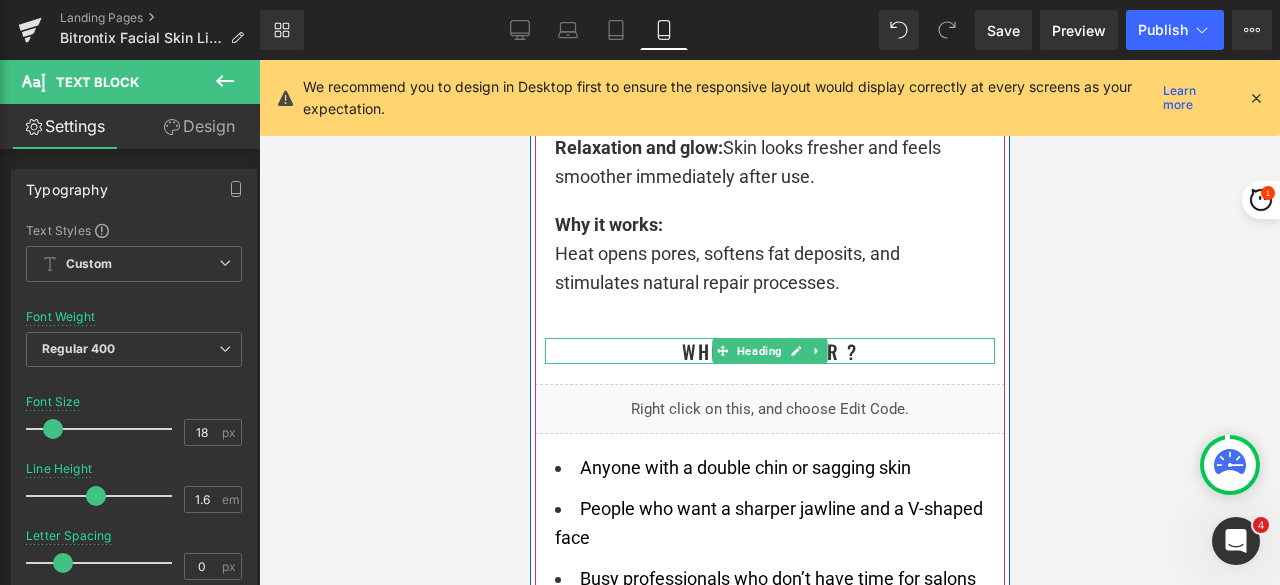 click 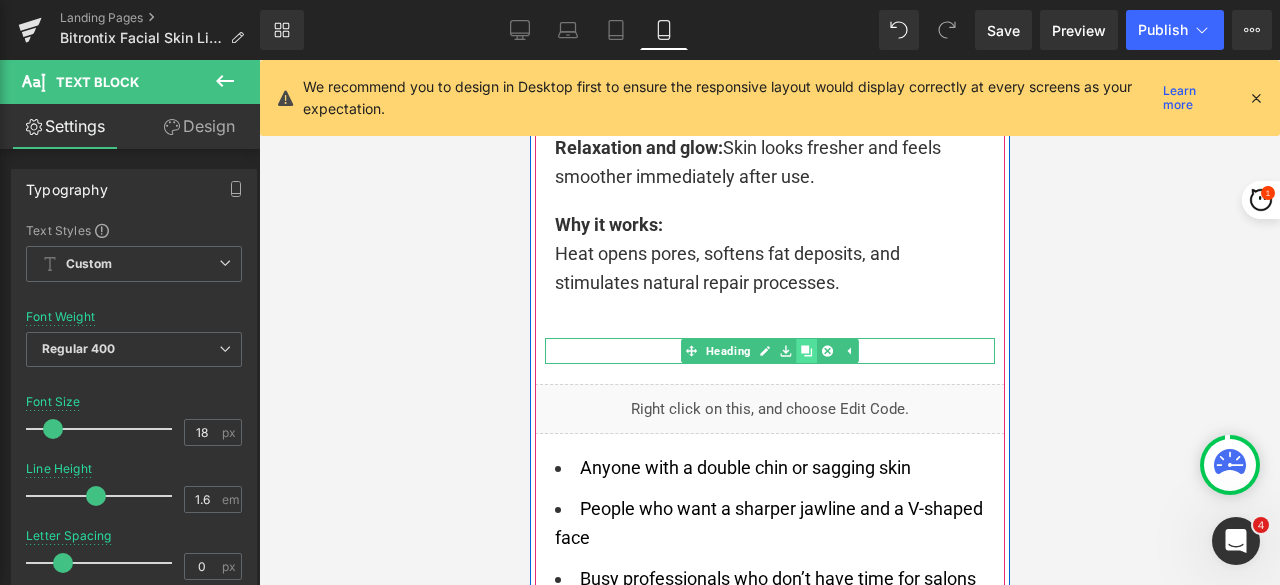 click 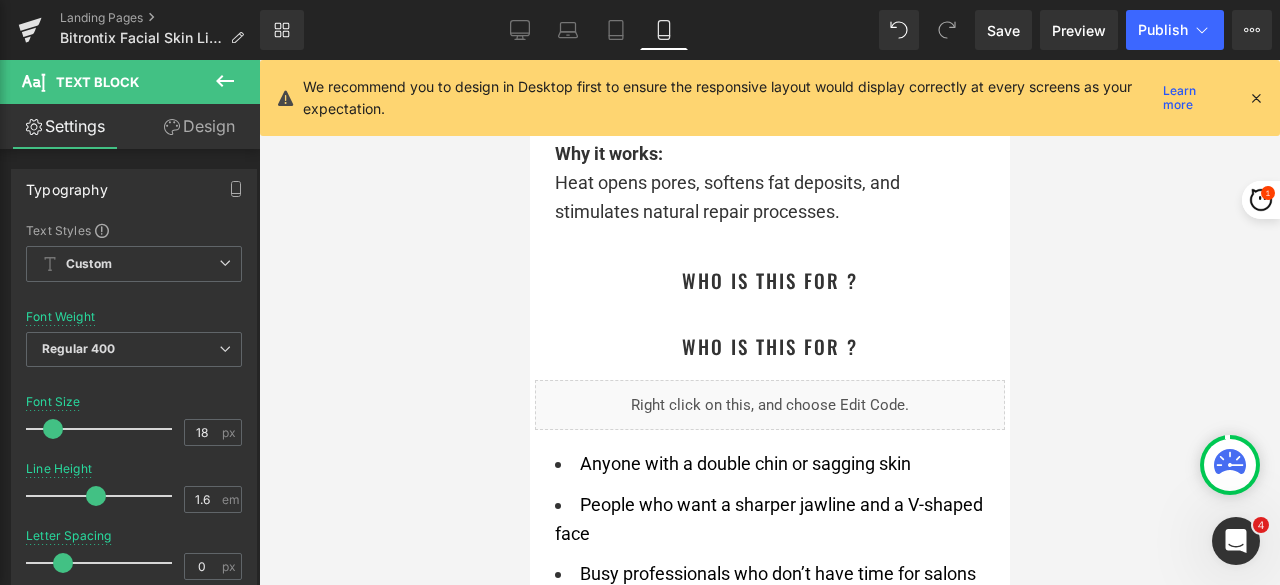 scroll, scrollTop: 7994, scrollLeft: 0, axis: vertical 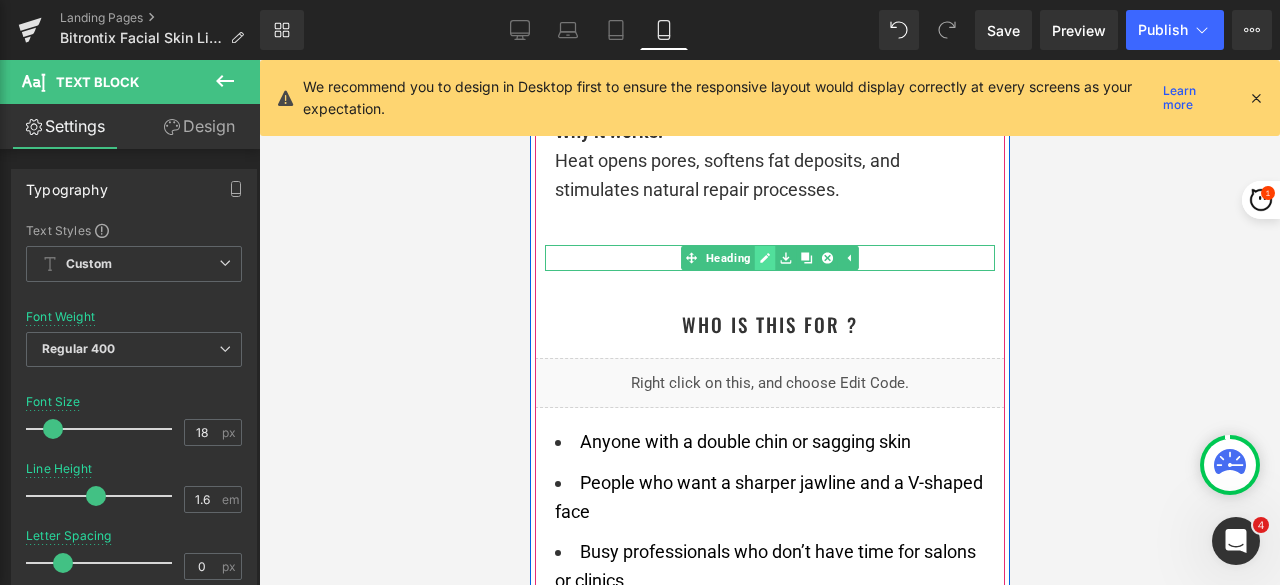 click 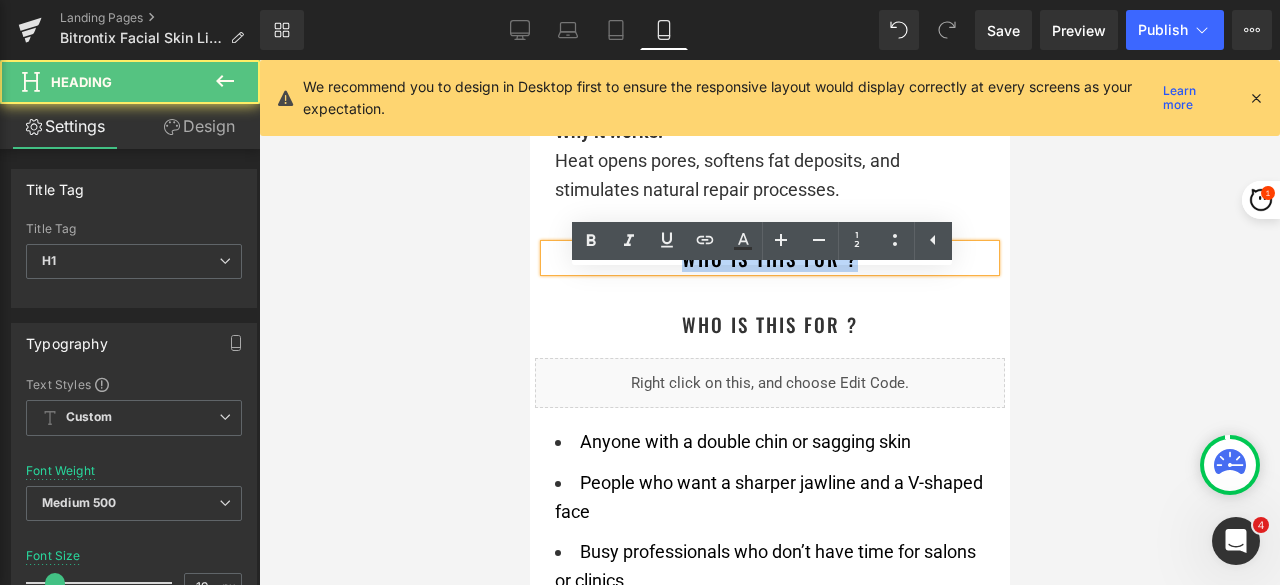 drag, startPoint x: 737, startPoint y: 293, endPoint x: 672, endPoint y: 293, distance: 65 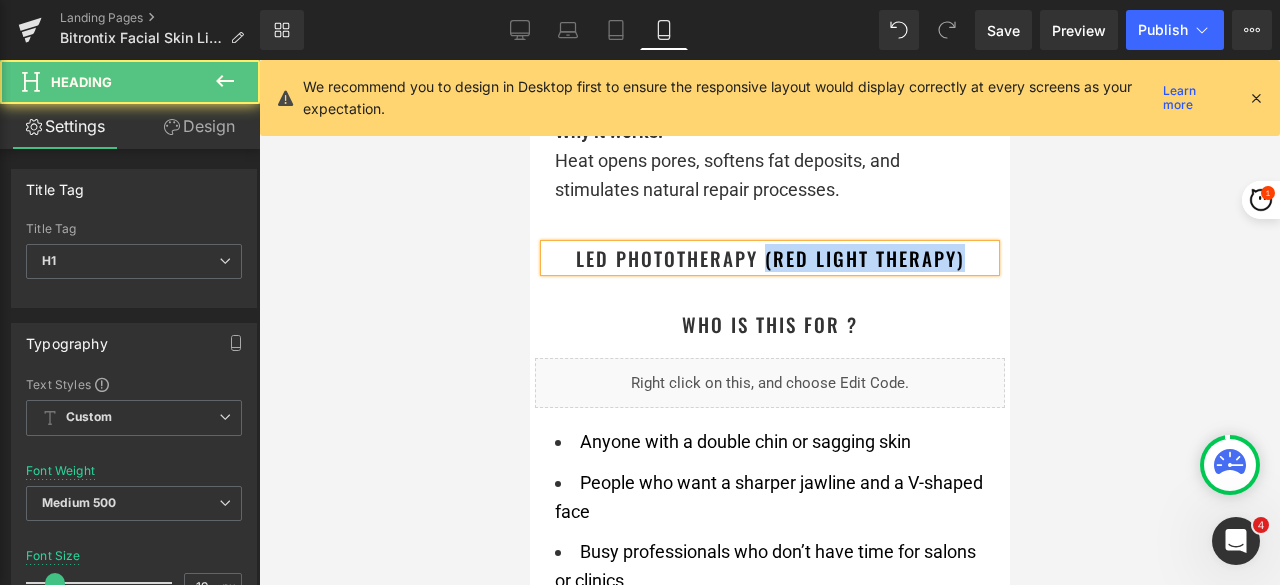 drag, startPoint x: 754, startPoint y: 286, endPoint x: 965, endPoint y: 287, distance: 211.00237 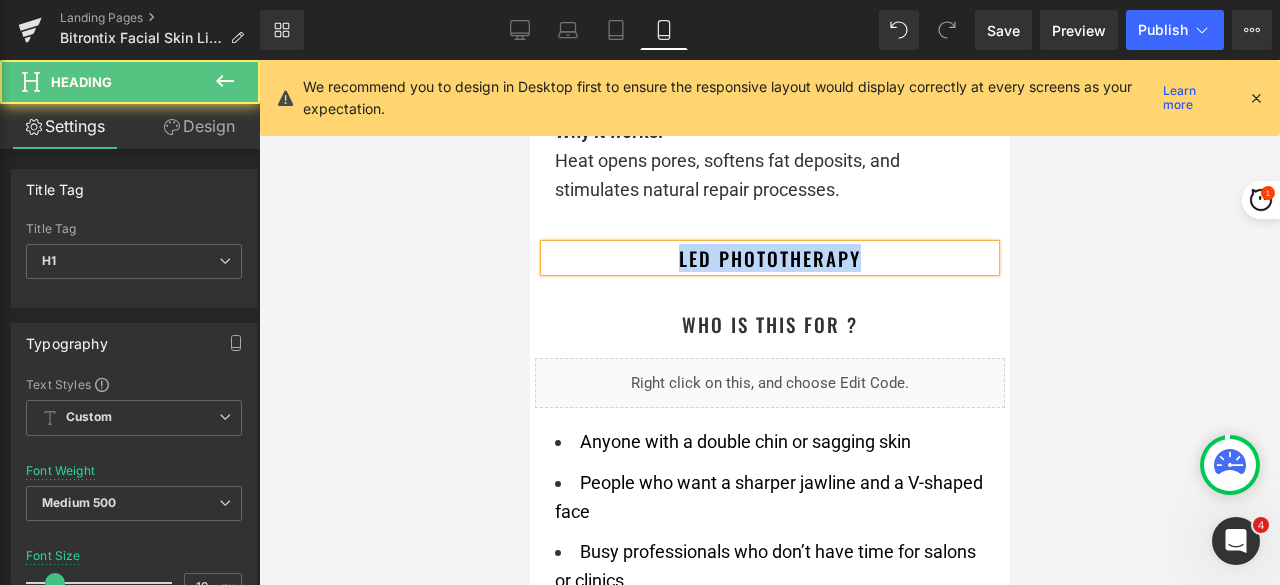 drag, startPoint x: 879, startPoint y: 279, endPoint x: 658, endPoint y: 281, distance: 221.00905 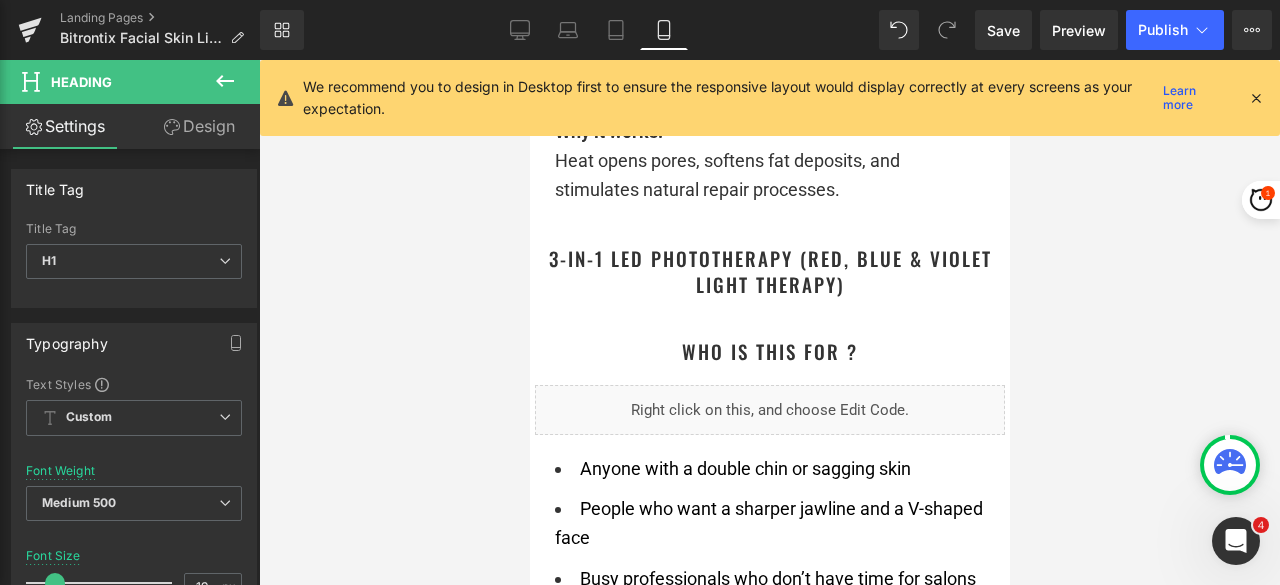 click at bounding box center (769, 322) 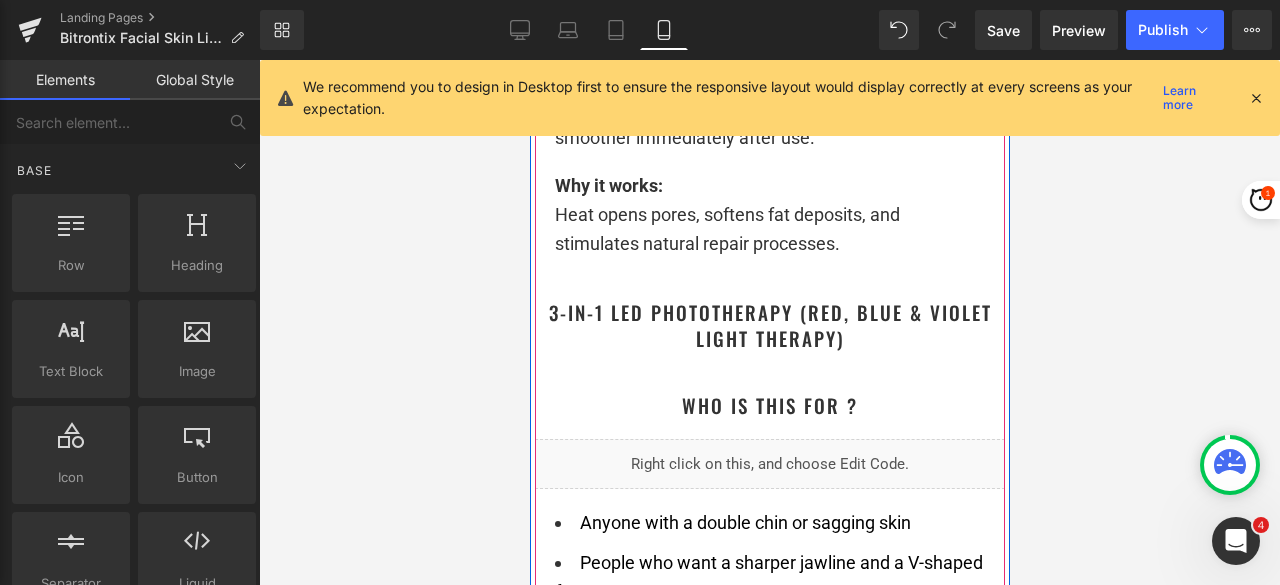 scroll, scrollTop: 7894, scrollLeft: 0, axis: vertical 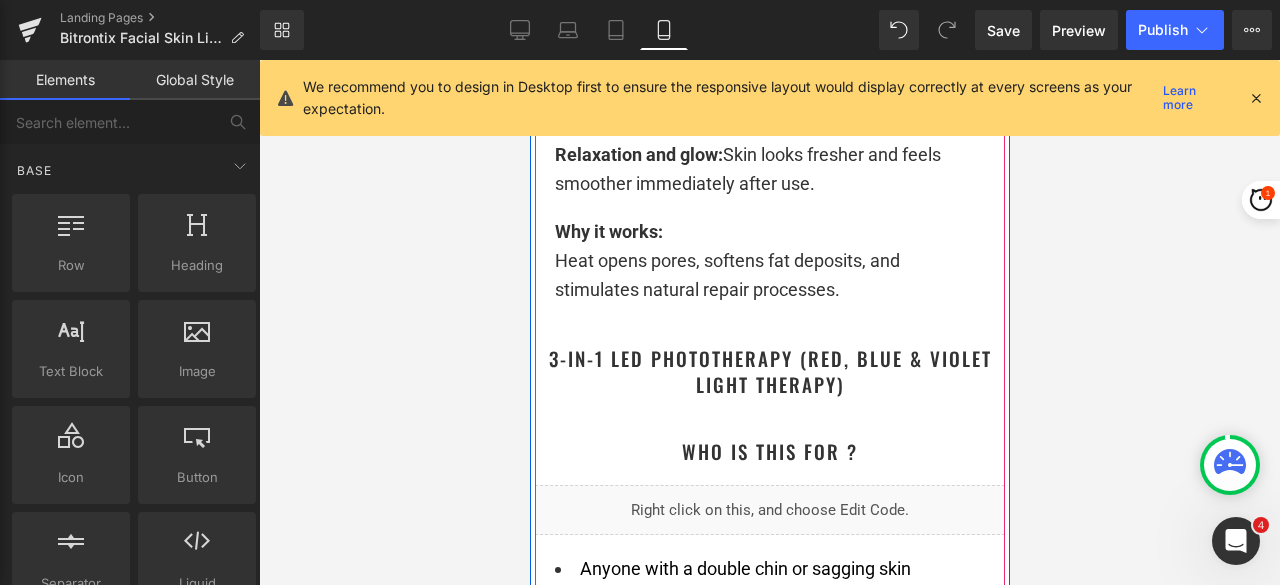 click on "Why it works:
Heat opens pores, softens fat deposits, and stimulates natural repair processes.   Text Block" at bounding box center [769, 261] 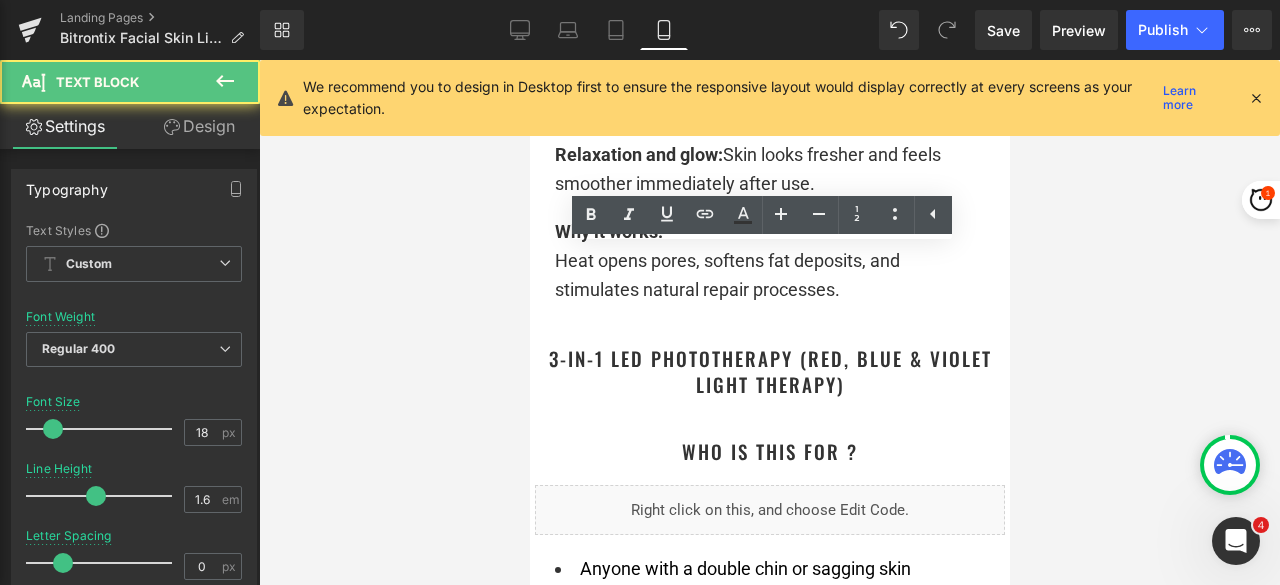 drag, startPoint x: 1127, startPoint y: 260, endPoint x: 1110, endPoint y: 267, distance: 18.384777 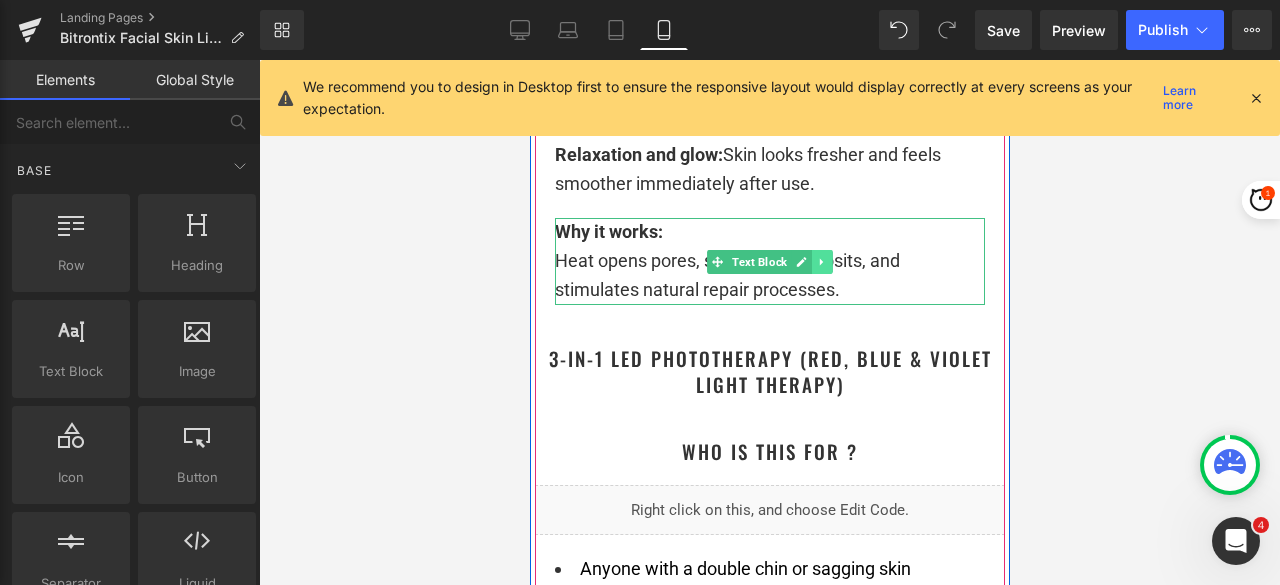 click 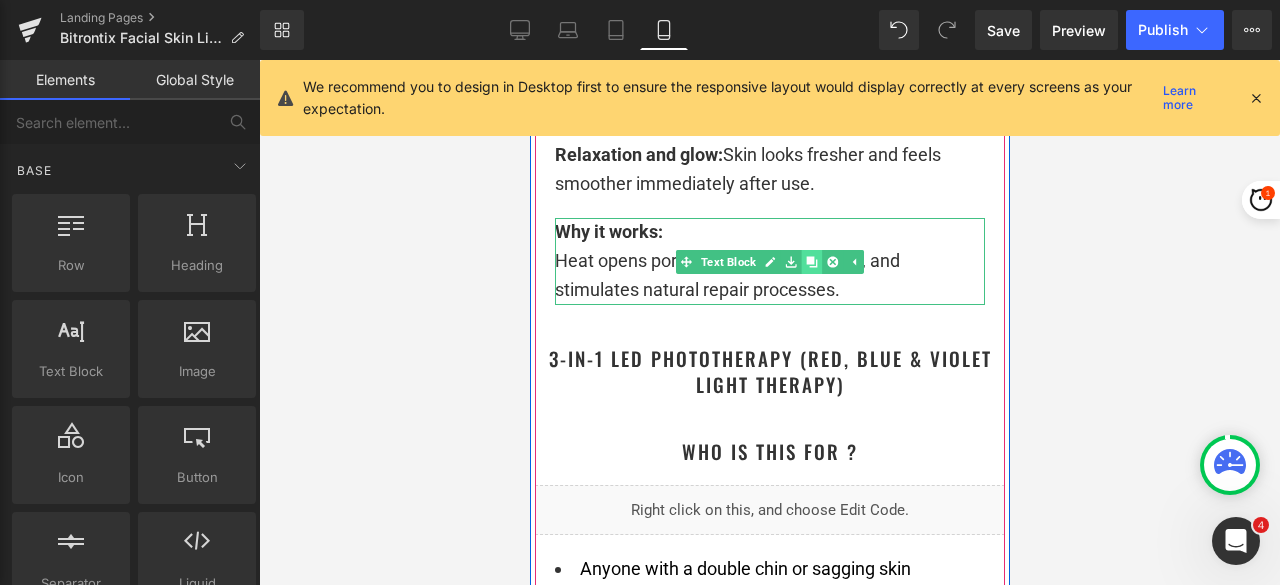 click at bounding box center (811, 262) 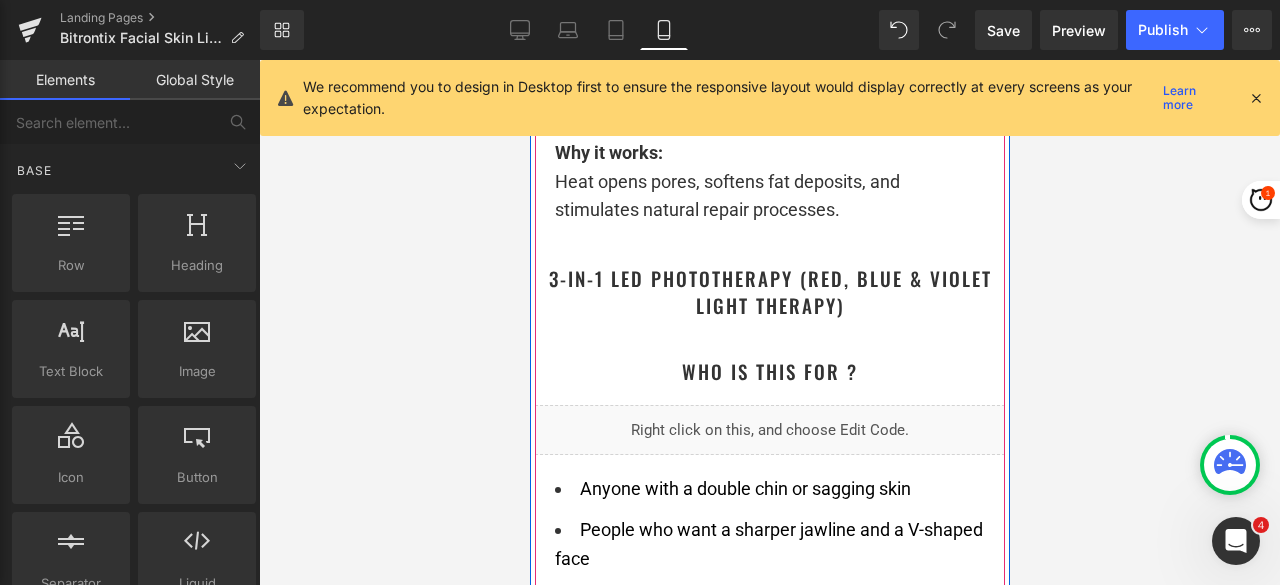 scroll, scrollTop: 8107, scrollLeft: 0, axis: vertical 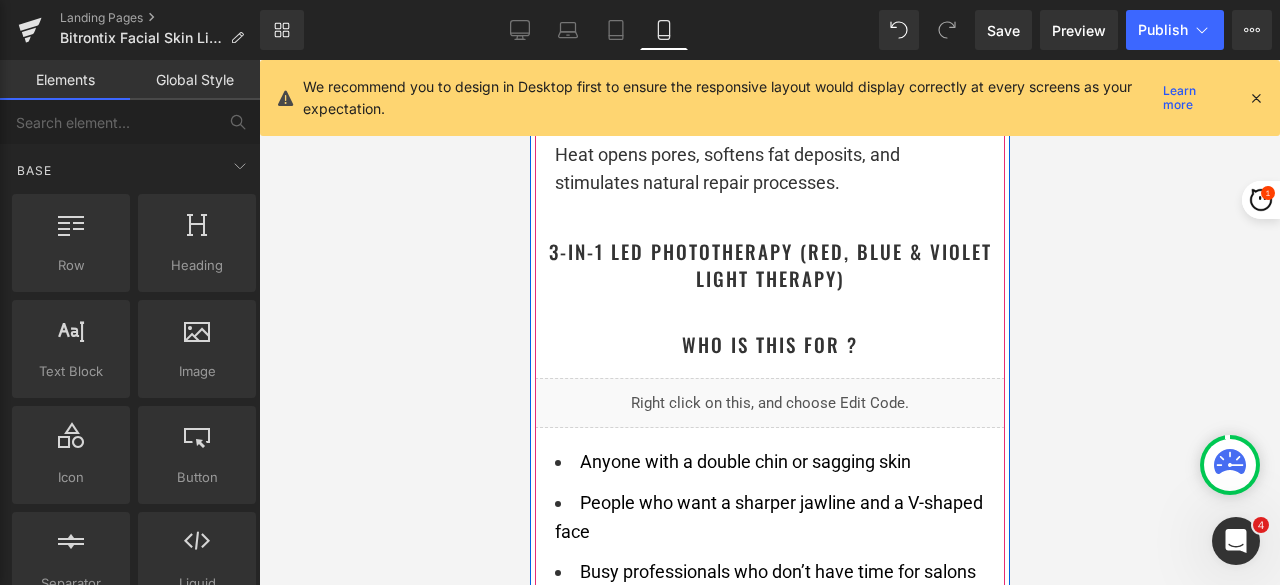 click on "Why it works: Heat opens pores, softens fat deposits, and stimulates natural repair processes." at bounding box center (769, 155) 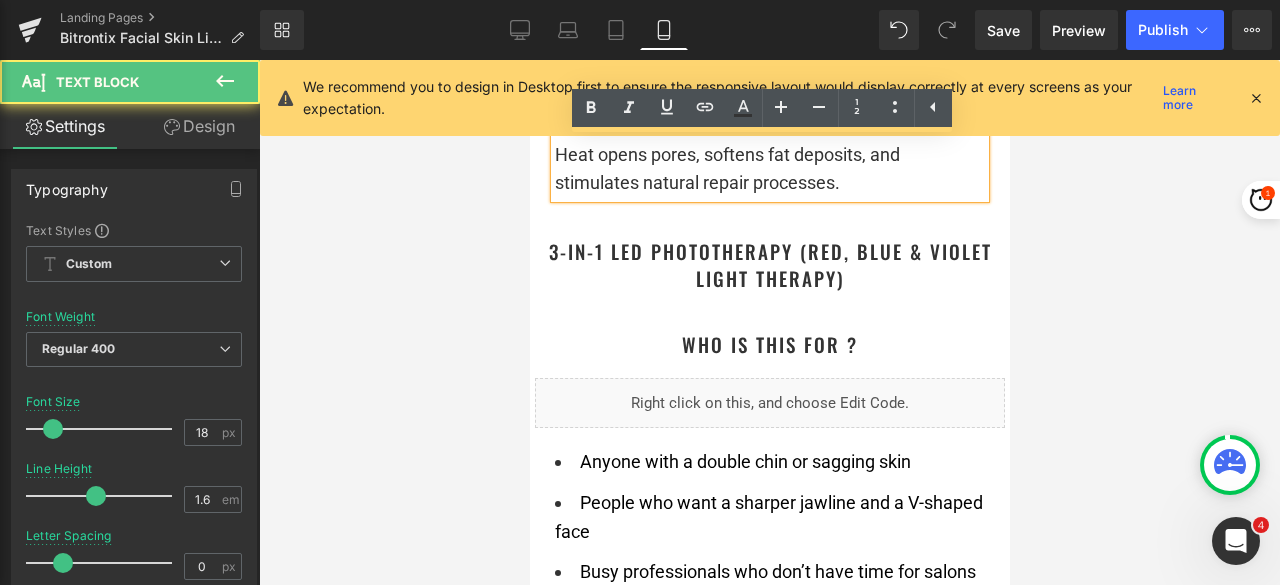 click at bounding box center [769, 322] 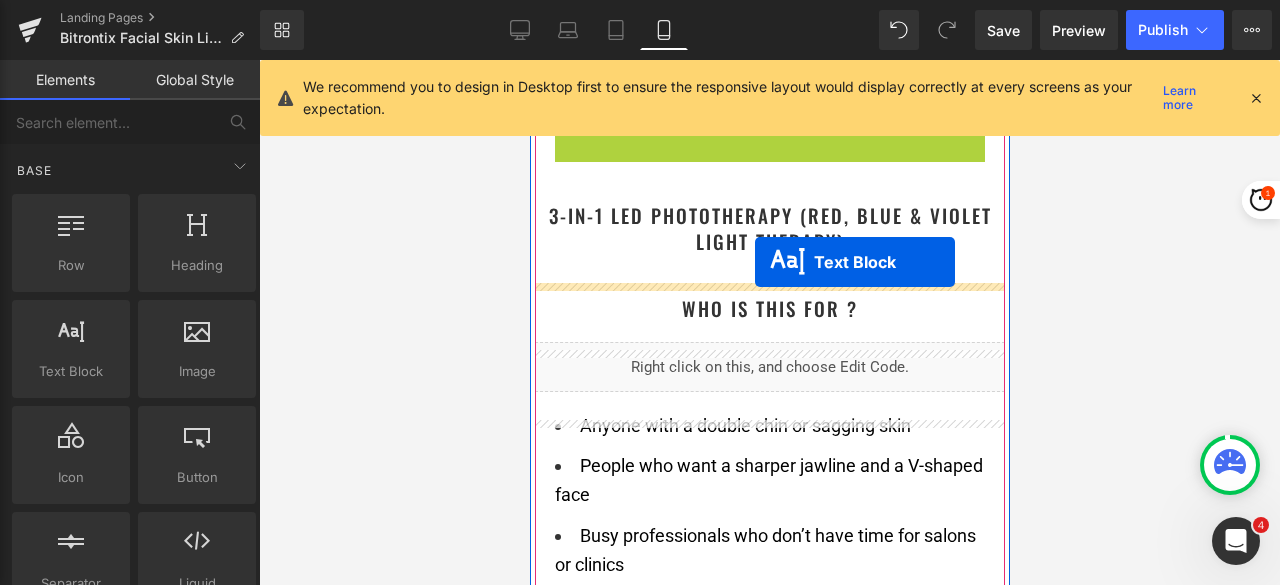 drag, startPoint x: 721, startPoint y: 182, endPoint x: 753, endPoint y: 264, distance: 88.02273 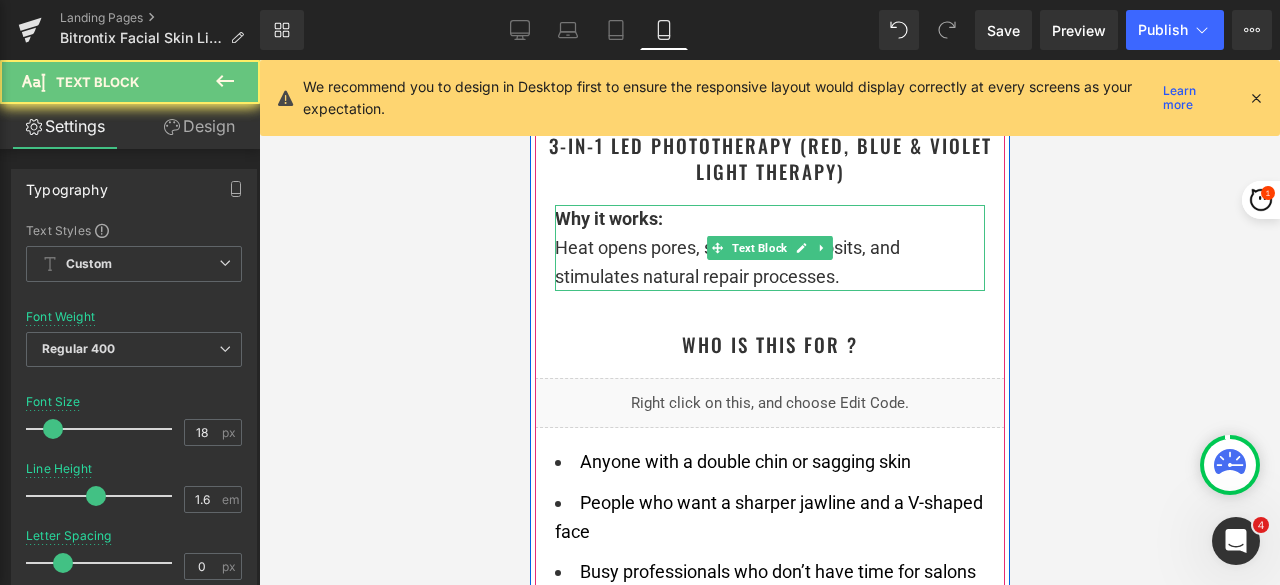 click on "Why it works: Heat opens pores, softens fat deposits, and stimulates natural repair processes." at bounding box center (769, 248) 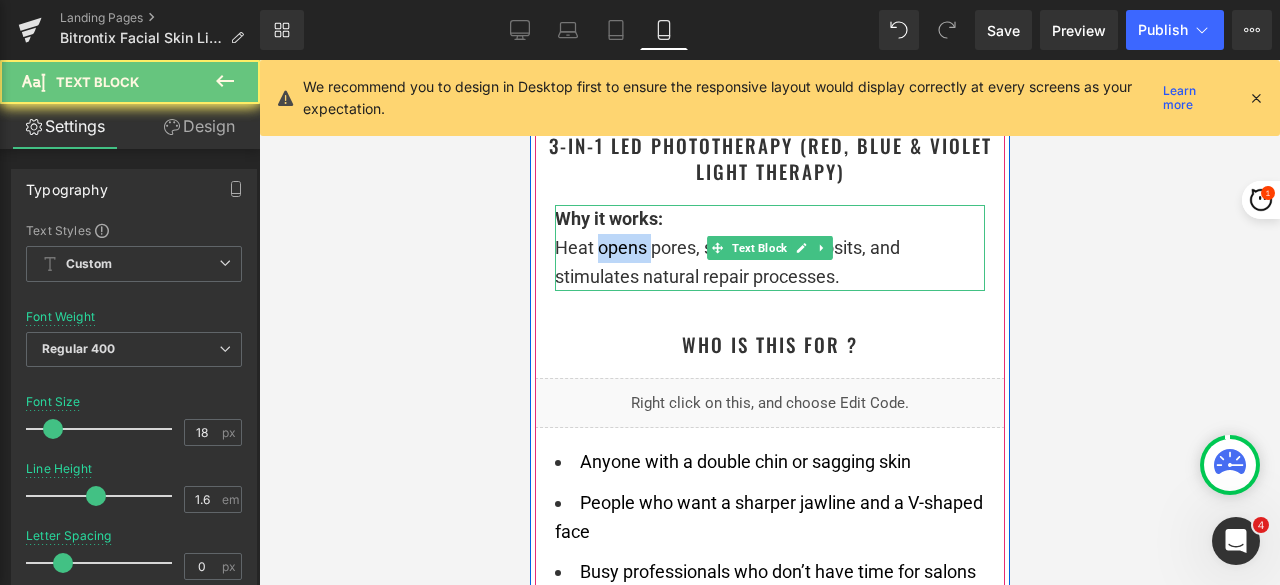 click on "Why it works: Heat opens pores, softens fat deposits, and stimulates natural repair processes." at bounding box center (769, 248) 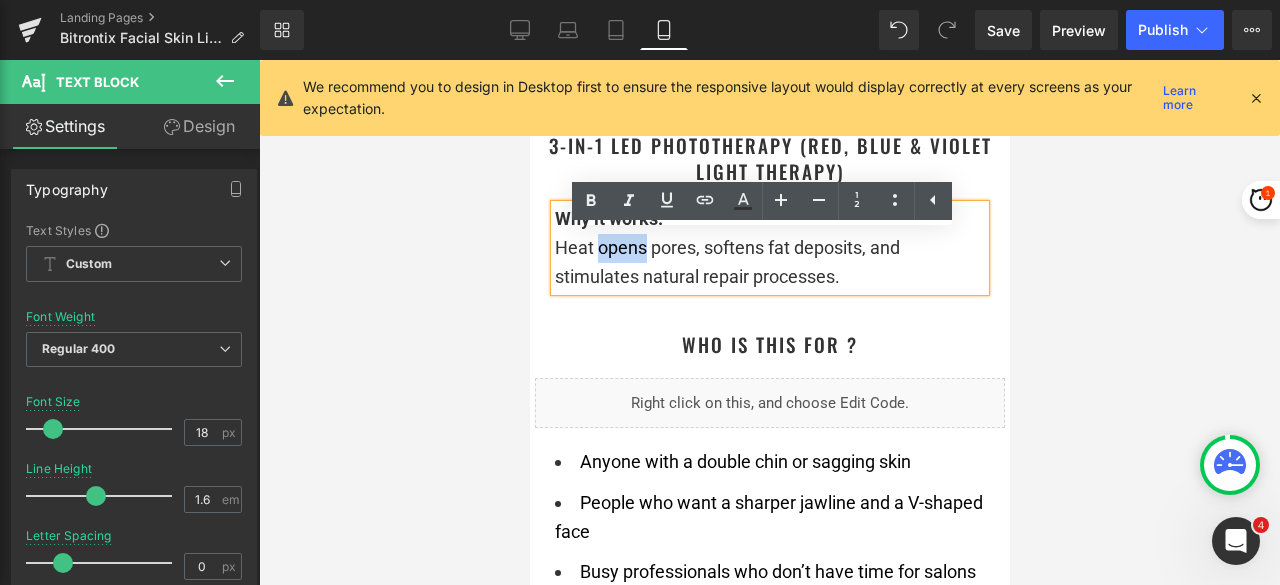 click on "Why it works: Heat opens pores, softens fat deposits, and stimulates natural repair processes." at bounding box center (769, 248) 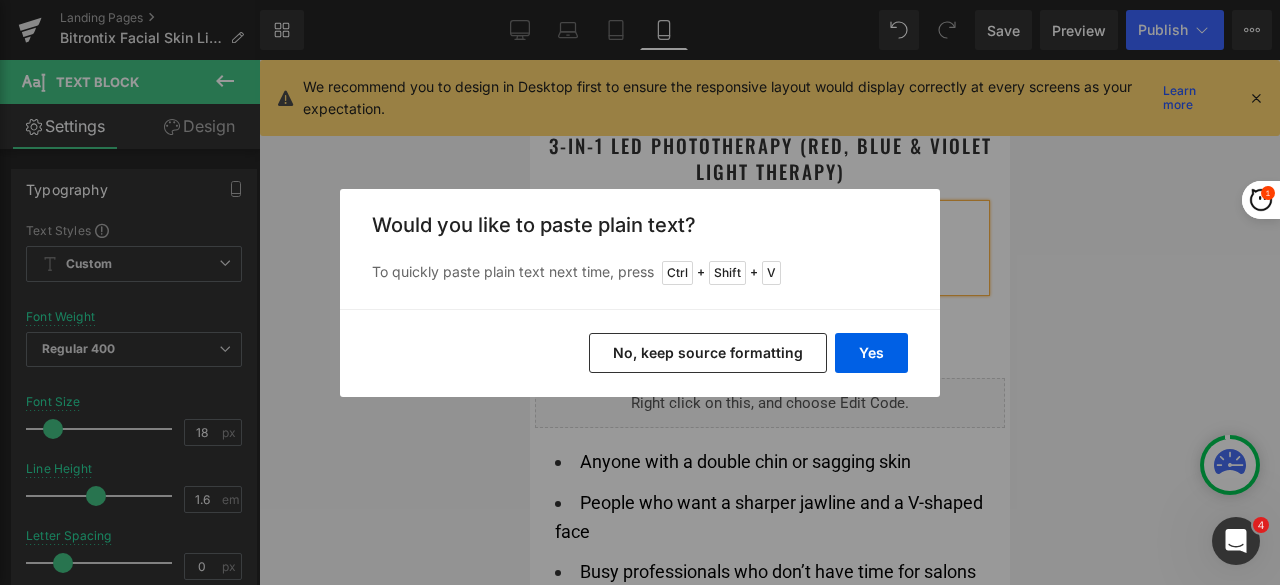 drag, startPoint x: 638, startPoint y: 357, endPoint x: 219, endPoint y: 290, distance: 424.323 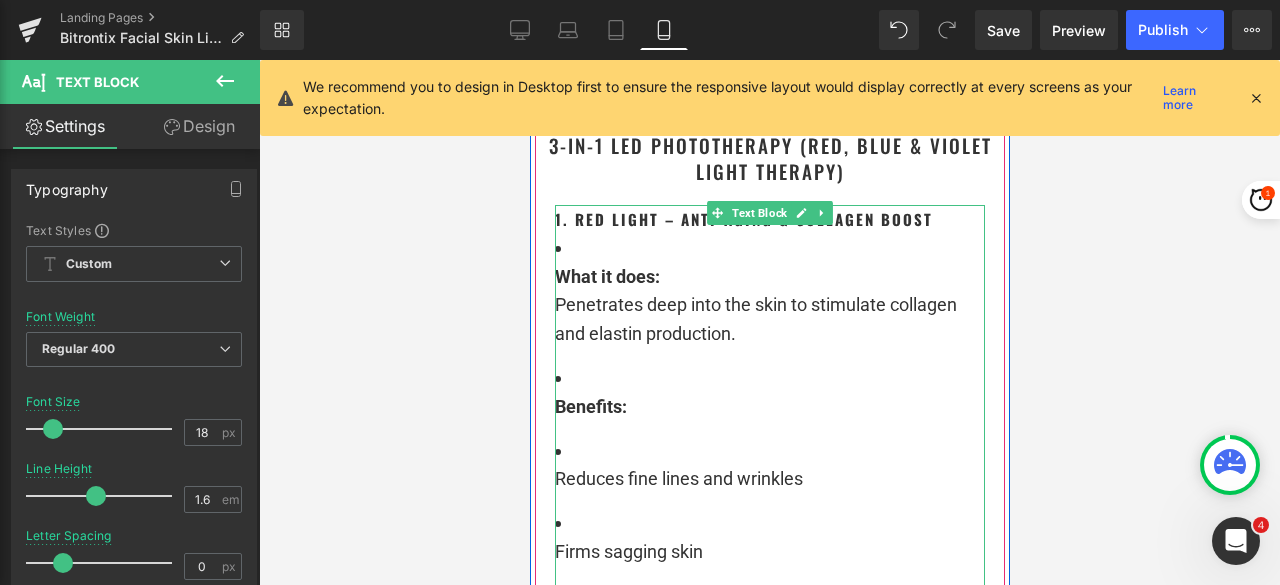 click on "What it does:
Penetrates deep into the skin to stimulate collagen and elastin production." at bounding box center [769, 291] 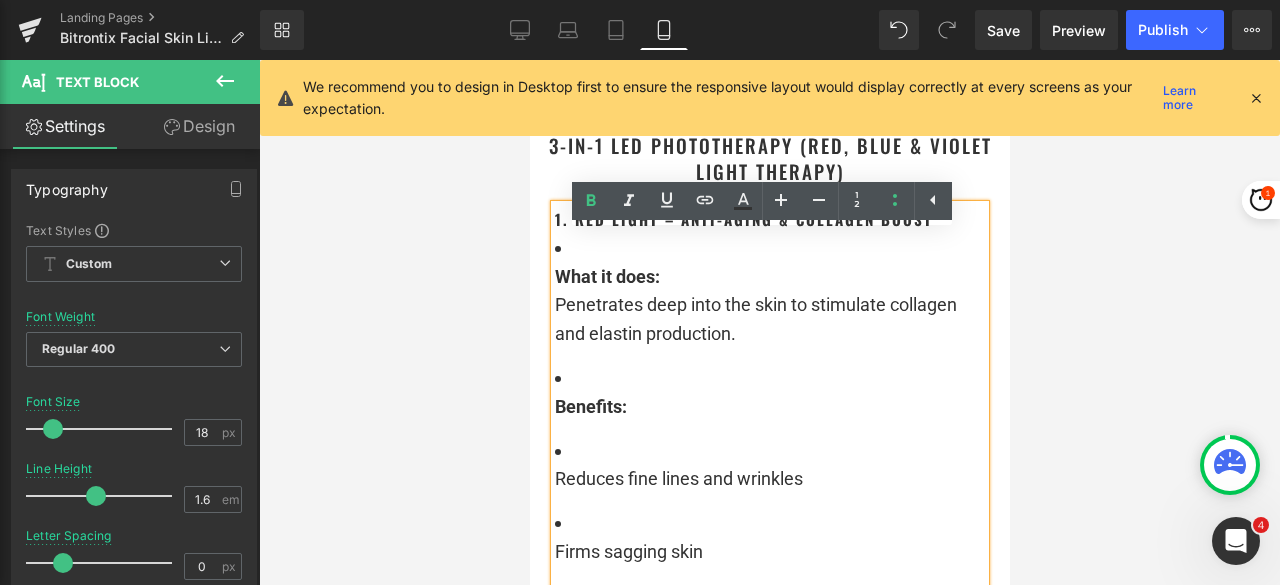 click on "What it does:" at bounding box center [606, 276] 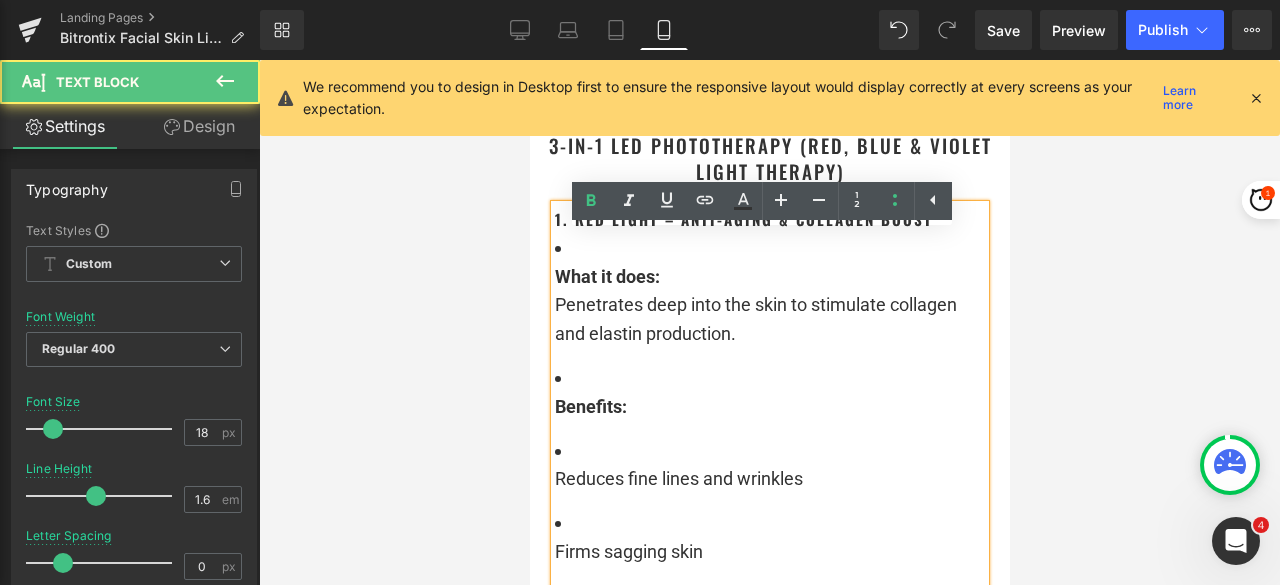 click on "What it does:" at bounding box center (606, 276) 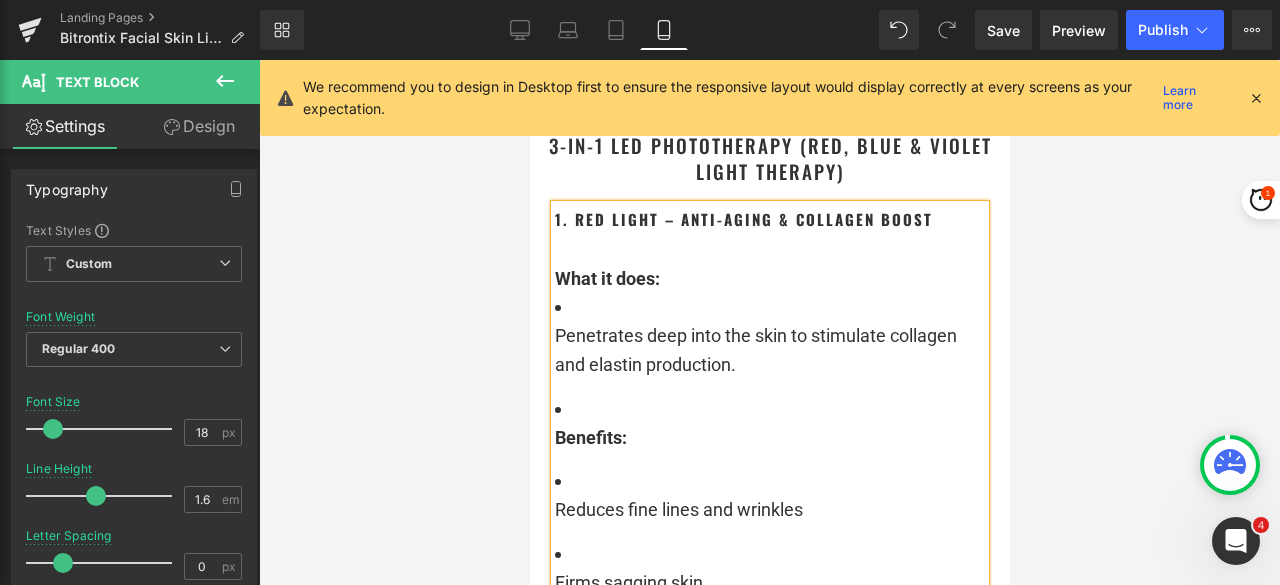 click on "Penetrates deep into the skin to stimulate collagen and elastin production." at bounding box center (769, 336) 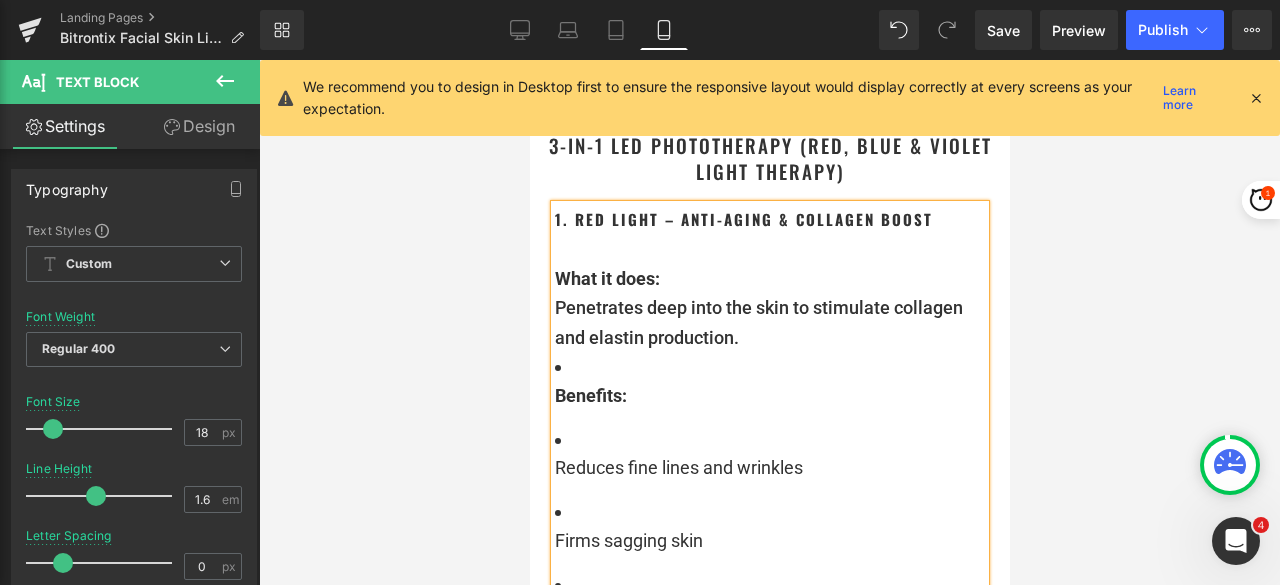 click on "Benefits:" at bounding box center (590, 395) 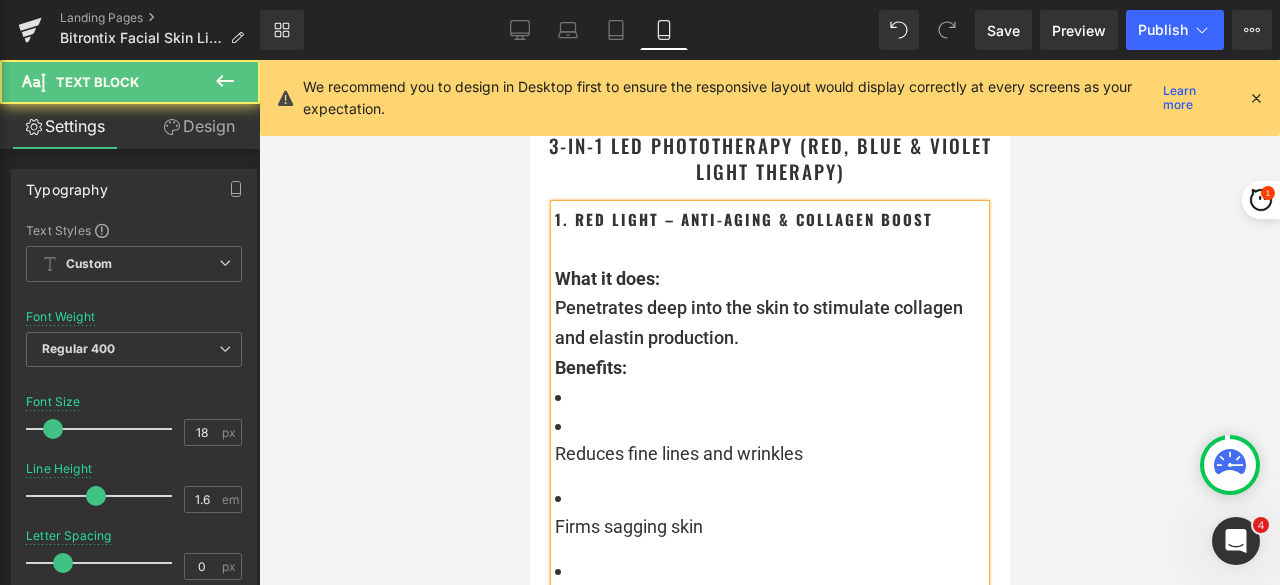 click on "Reduces fine lines and wrinkles" at bounding box center [769, 454] 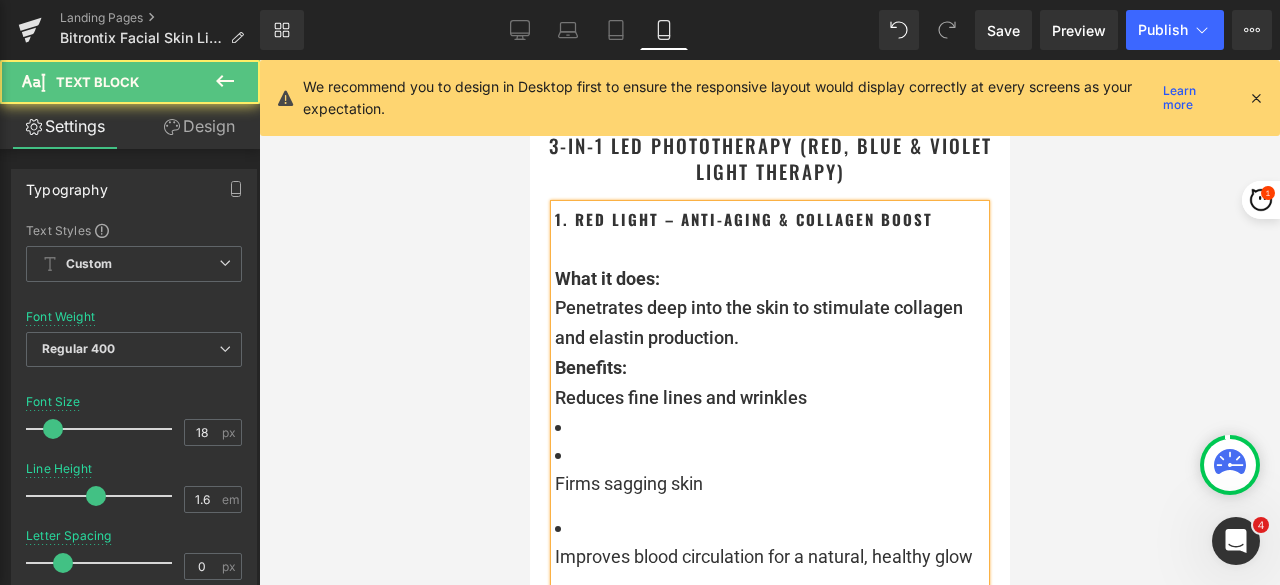 click on "Benefits:" at bounding box center [590, 367] 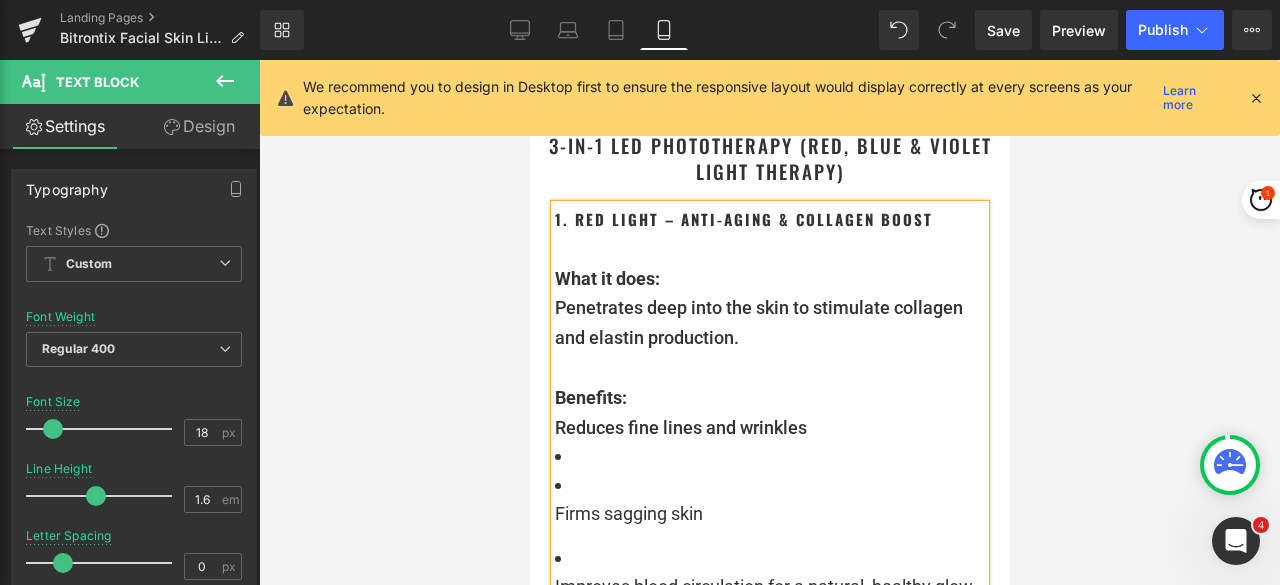 click on "Firms sagging skin
Improves blood circulation for a natural, healthy glow" at bounding box center [769, 521] 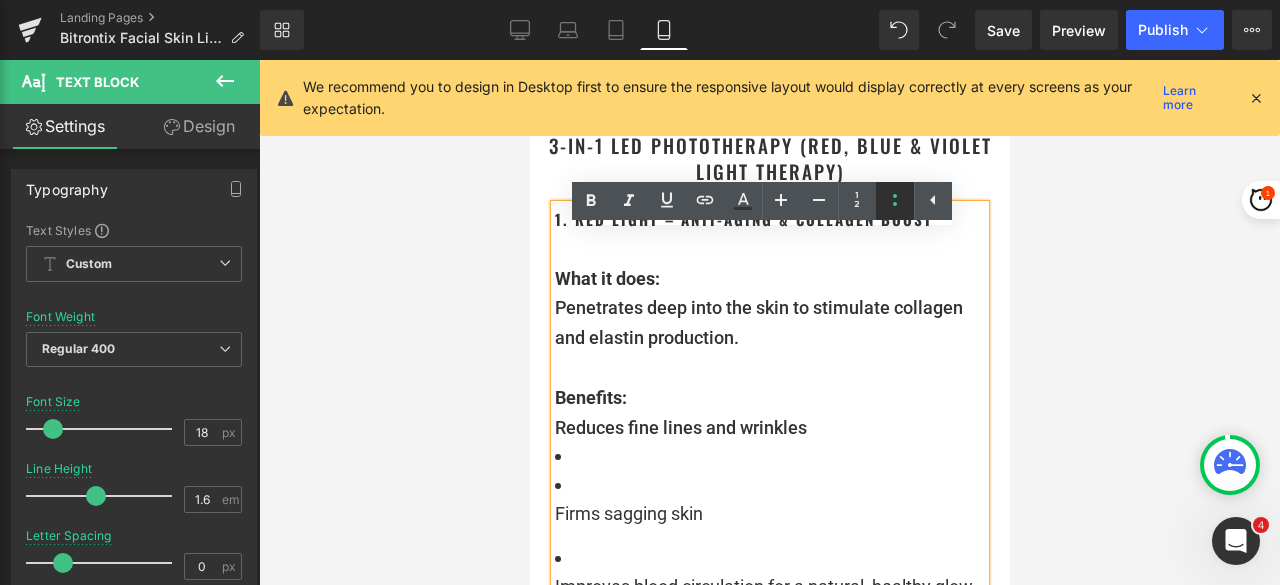 click 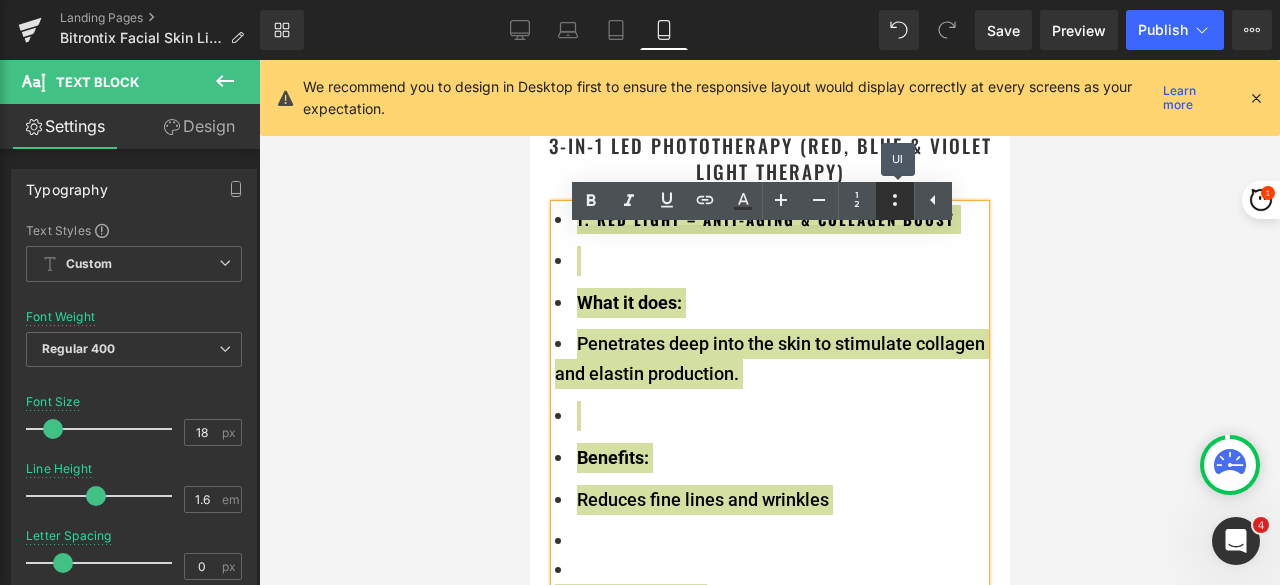 click 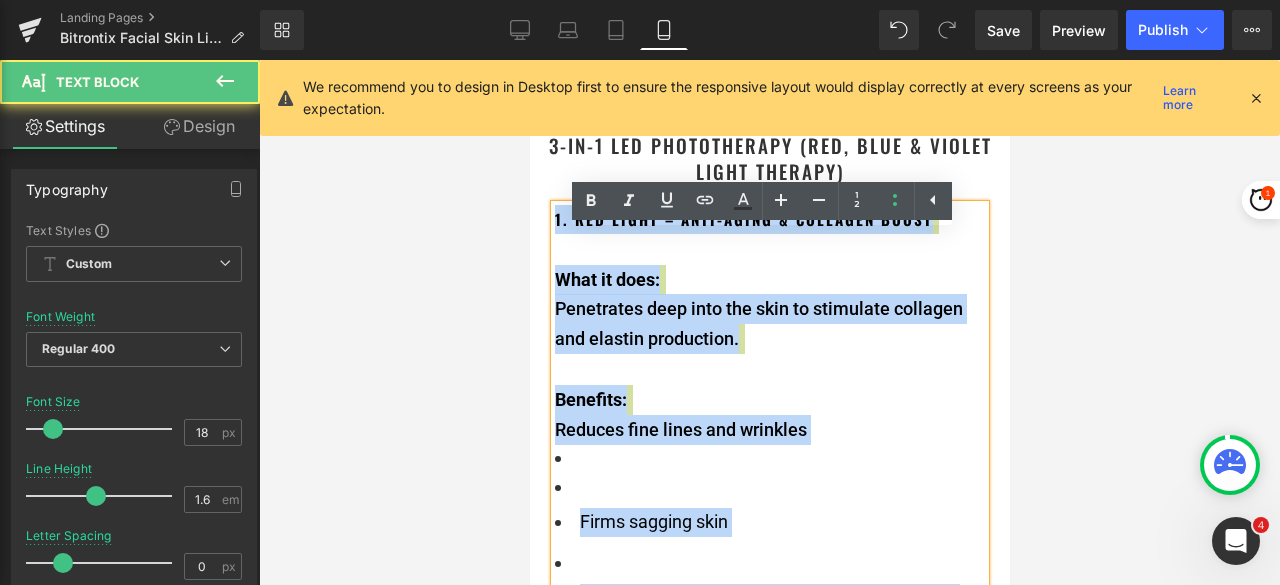 click on "1. Red Light – Anti-Aging & Collagen Boost What it does: Penetrates deep into the skin to stimulate collagen and elastin production. Benefits: Reduces fine lines and wrinkles" at bounding box center [769, 324] 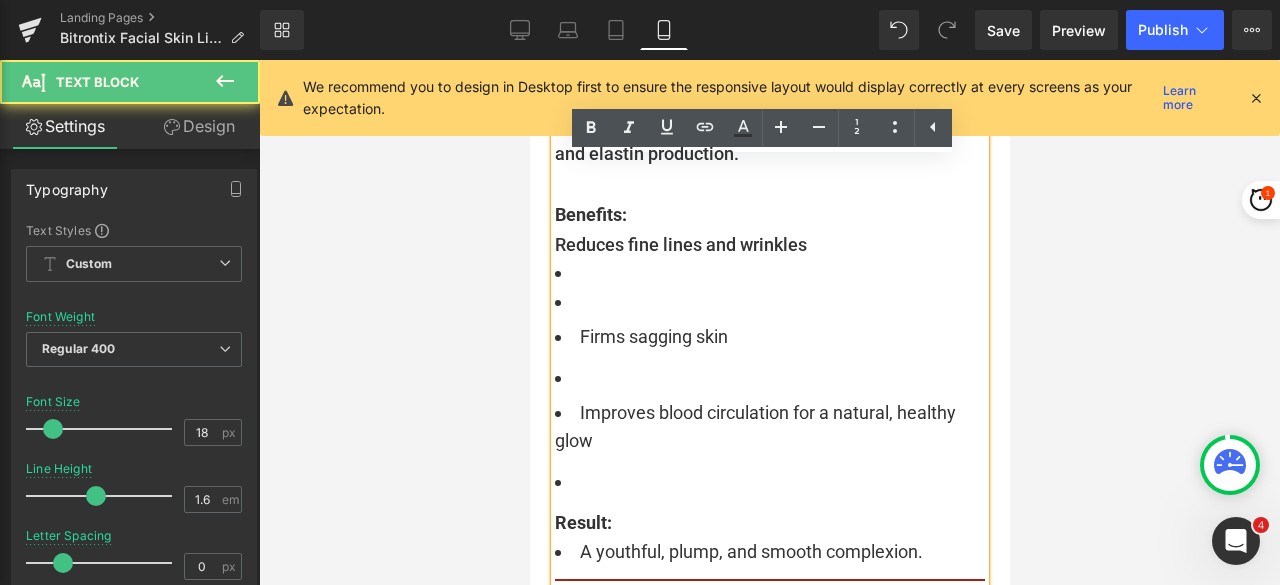 scroll, scrollTop: 8307, scrollLeft: 0, axis: vertical 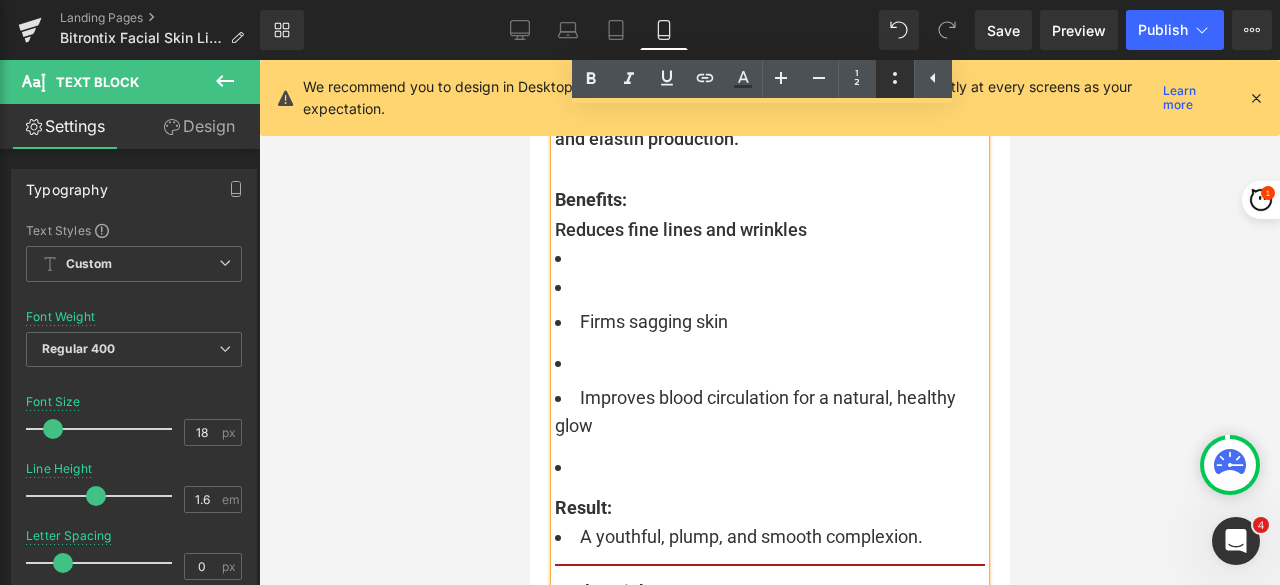 click 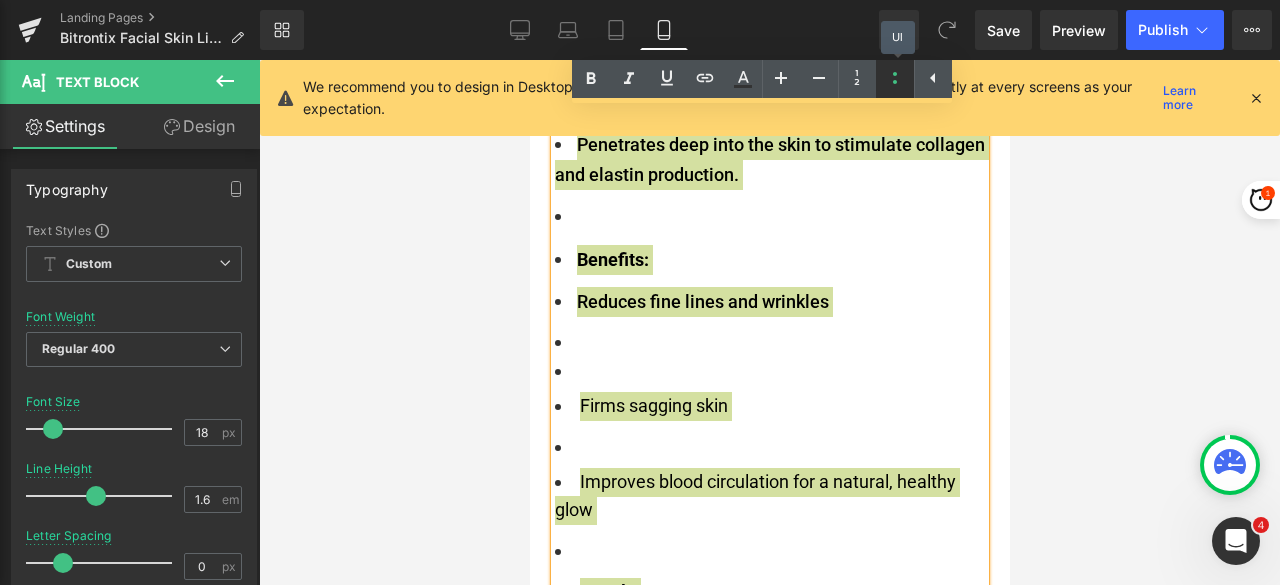 click 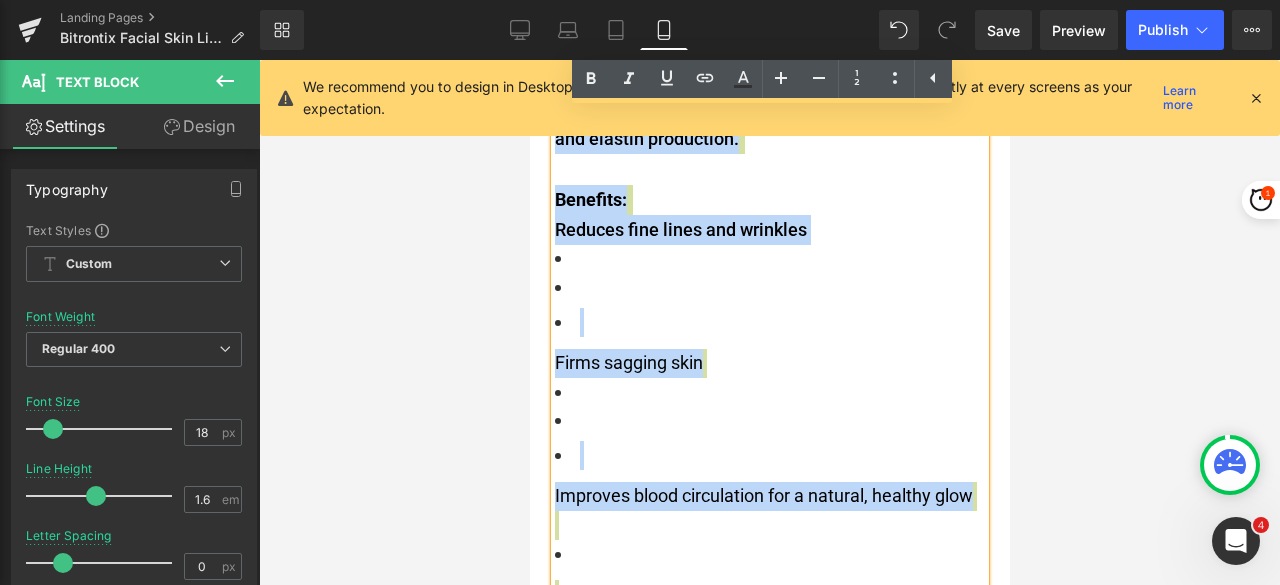 click at bounding box center (769, 287) 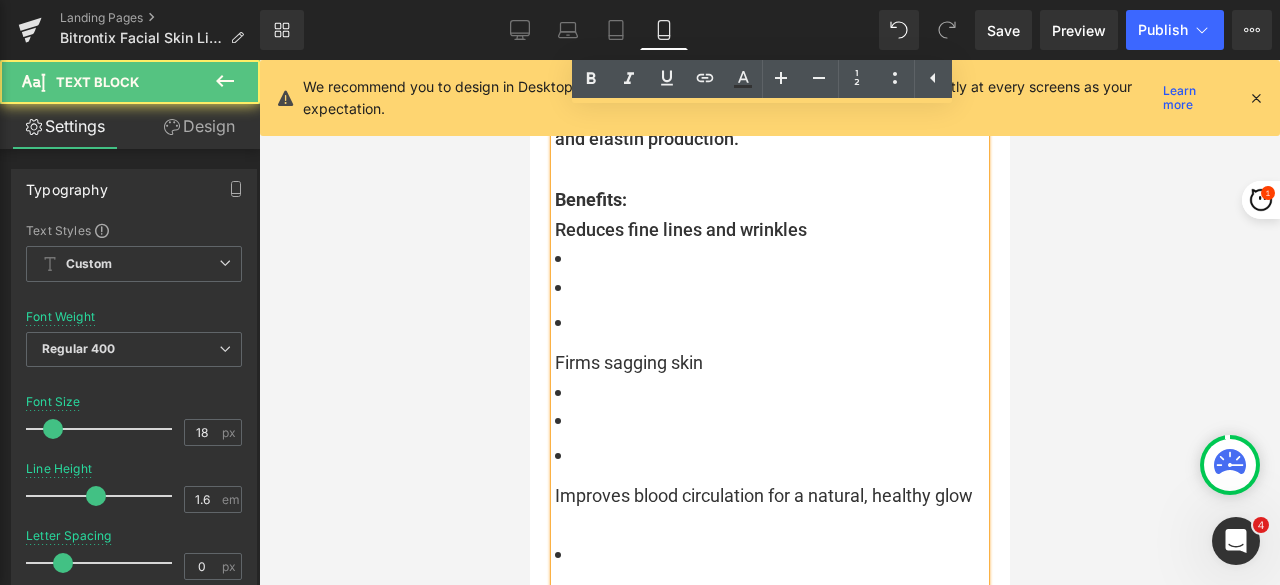 click at bounding box center [769, 322] 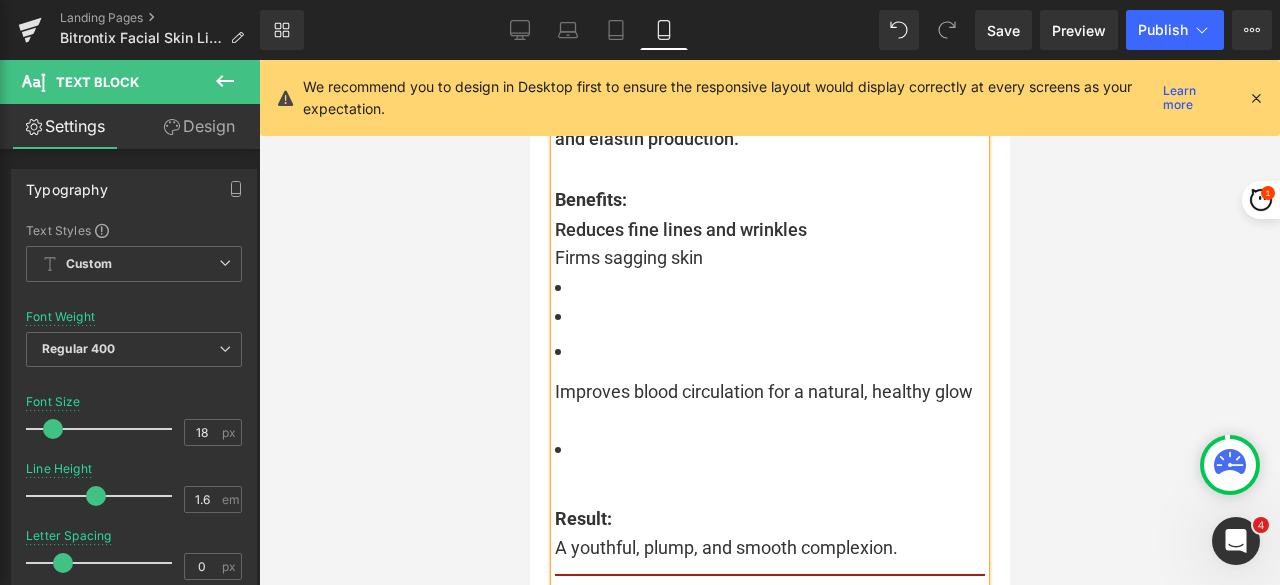 click on "Firms sagging skin" at bounding box center (628, 257) 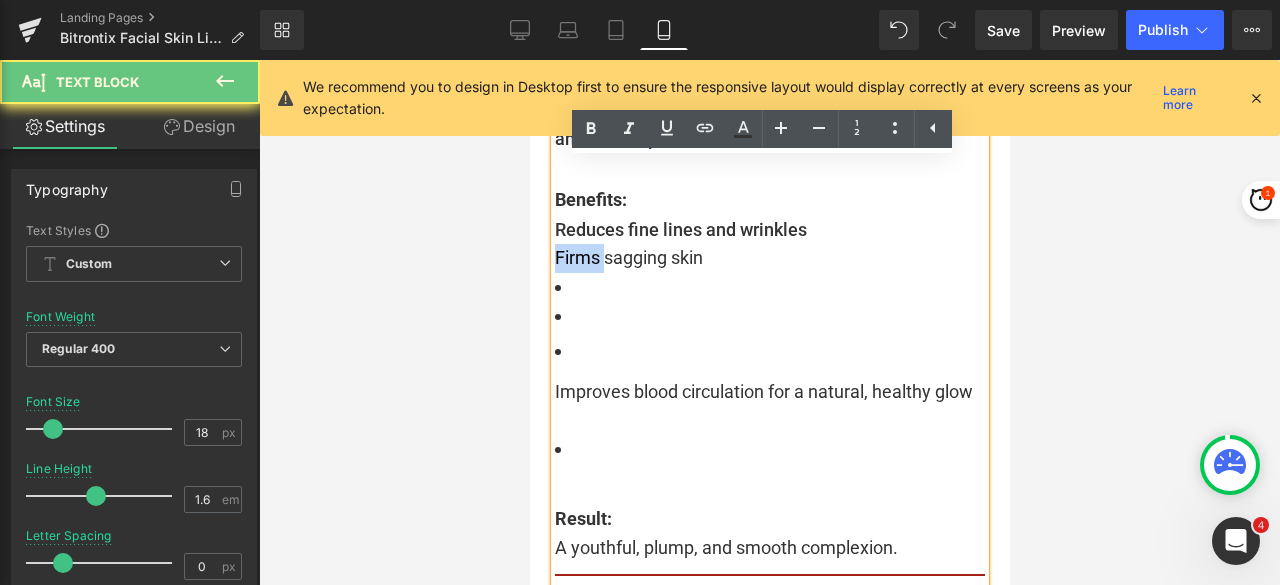 click on "Firms sagging skin" at bounding box center [628, 257] 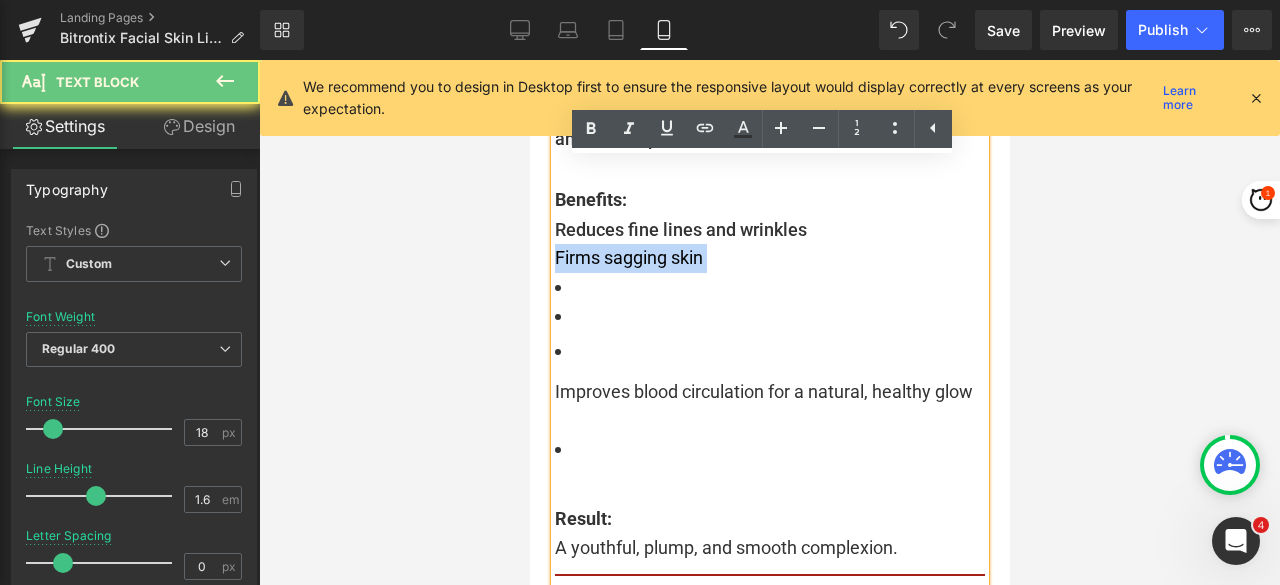 click on "Firms sagging skin" at bounding box center (628, 257) 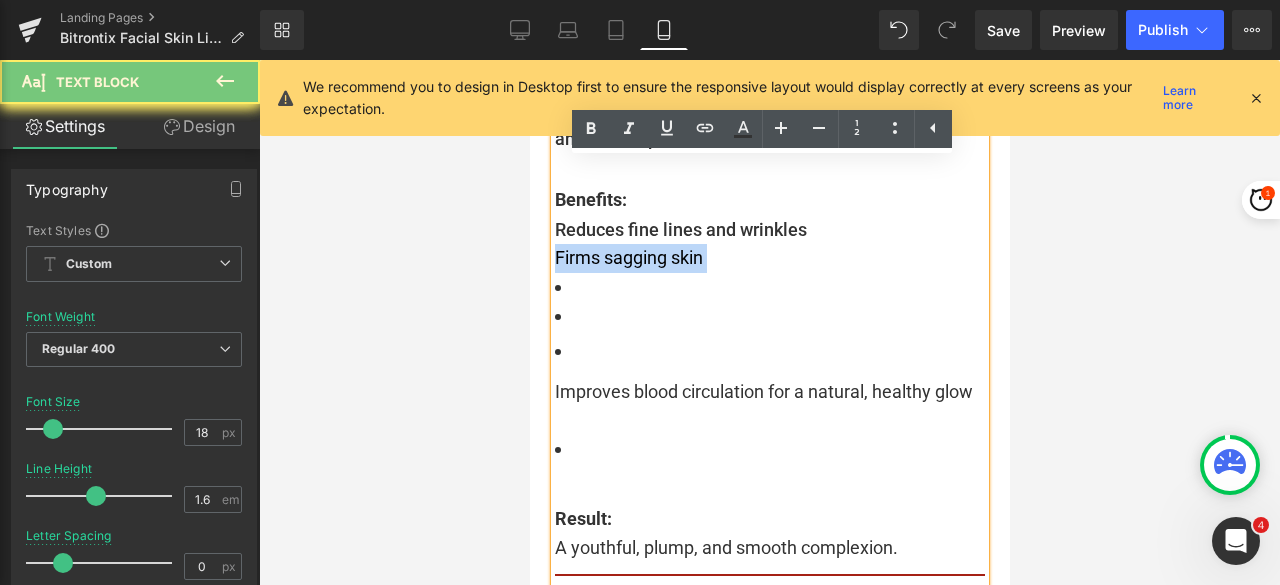 click on "Firms sagging skin" at bounding box center [628, 257] 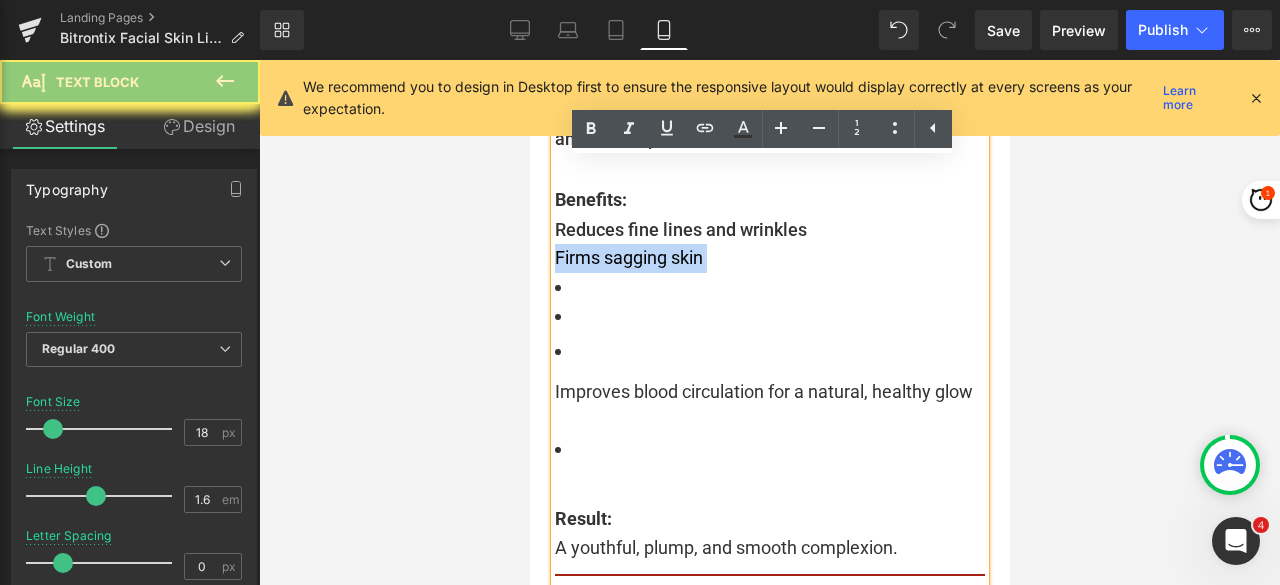 click on "Firms sagging skin" at bounding box center (628, 257) 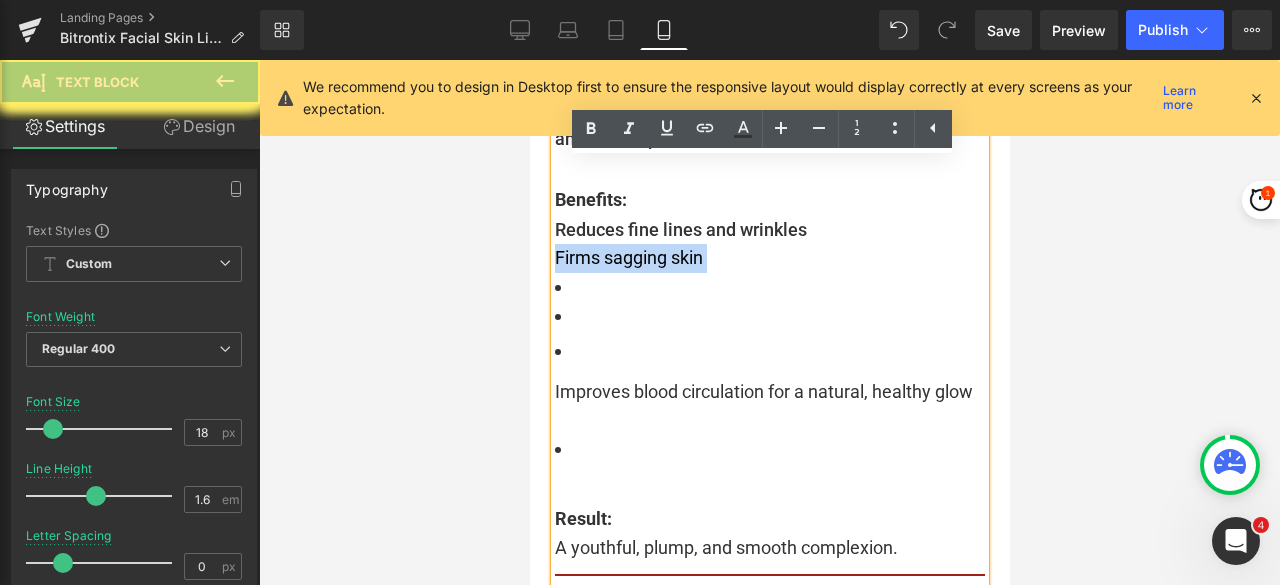 click on "Firms sagging skin" at bounding box center (628, 257) 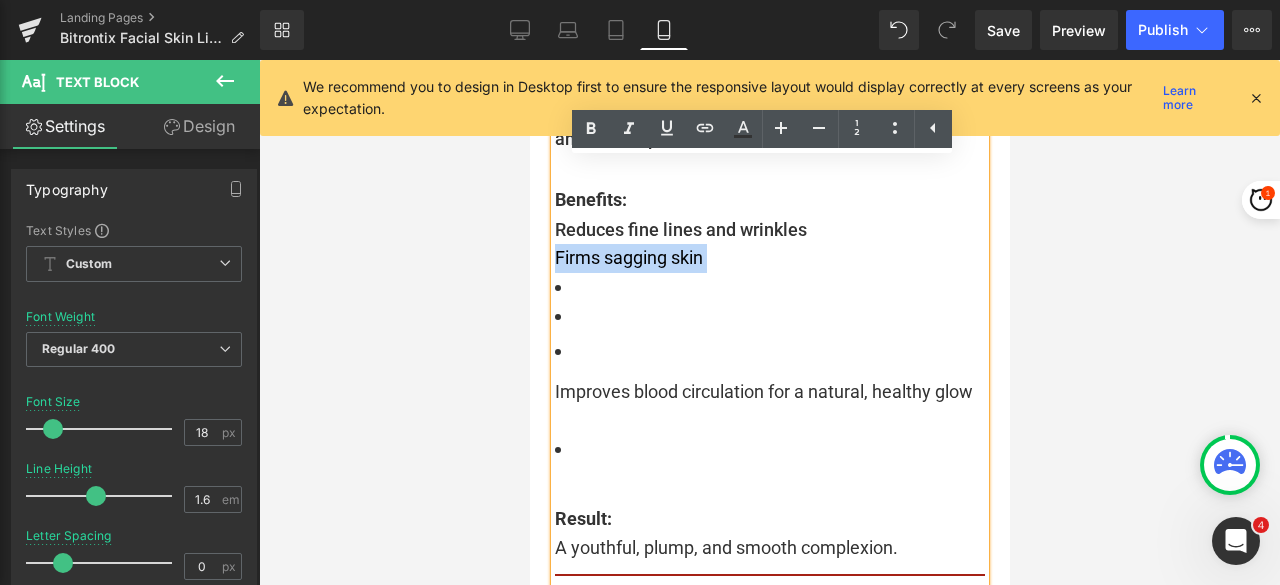 click at bounding box center (769, 319) 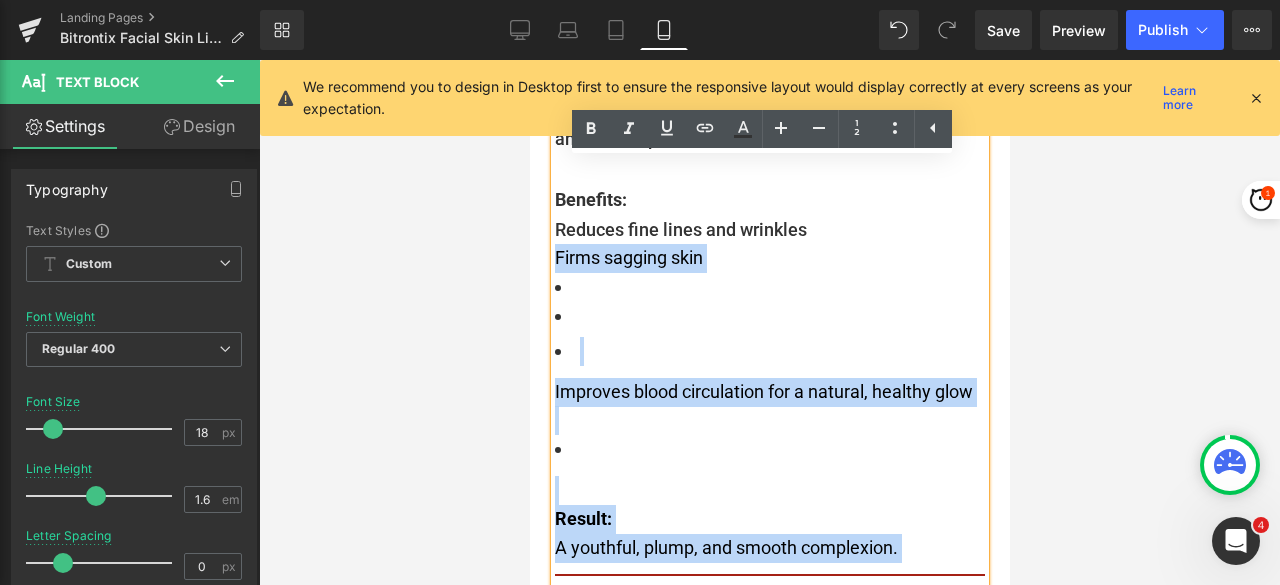 drag, startPoint x: 812, startPoint y: 248, endPoint x: 543, endPoint y: 259, distance: 269.22482 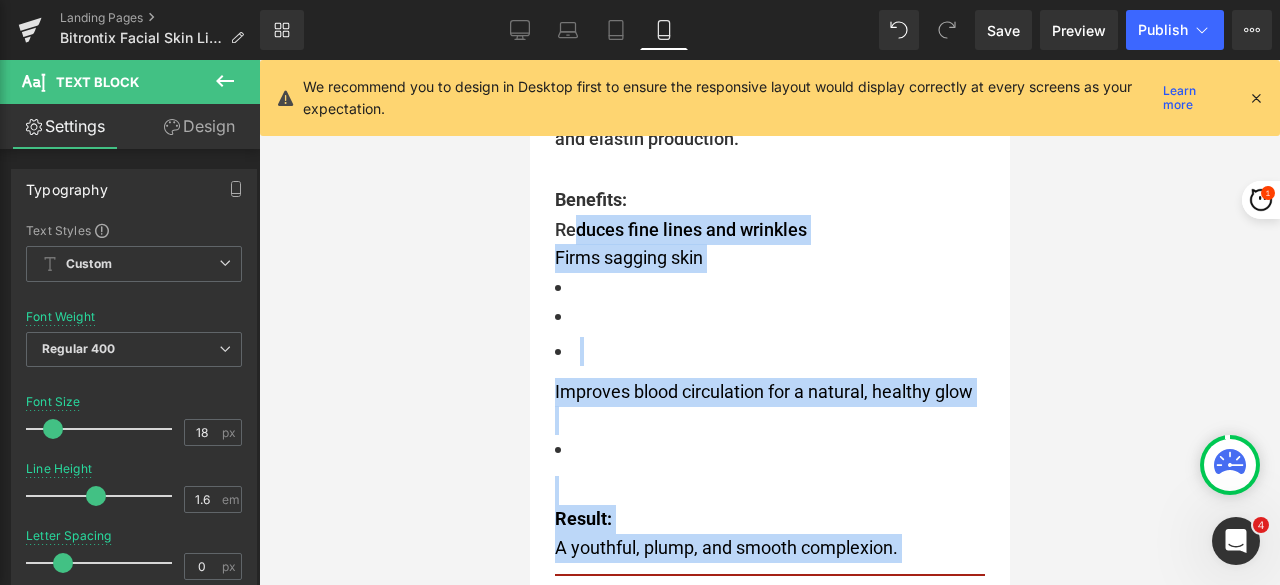 drag, startPoint x: 543, startPoint y: 259, endPoint x: 569, endPoint y: 259, distance: 26 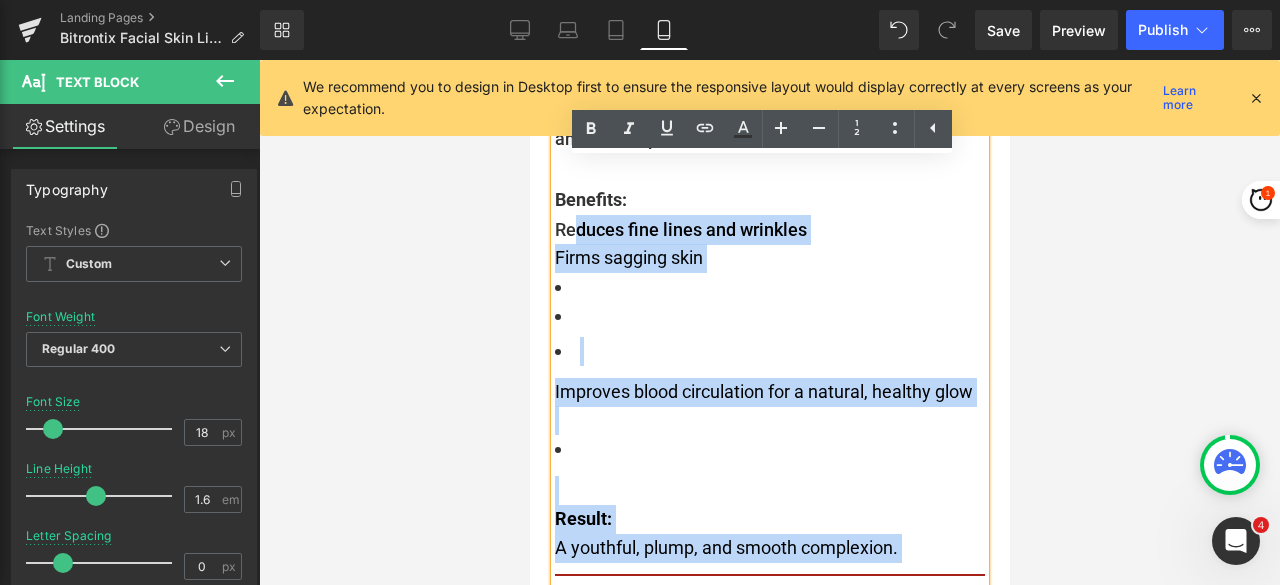 click on "Reduces fine lines and wrinkles" at bounding box center (680, 229) 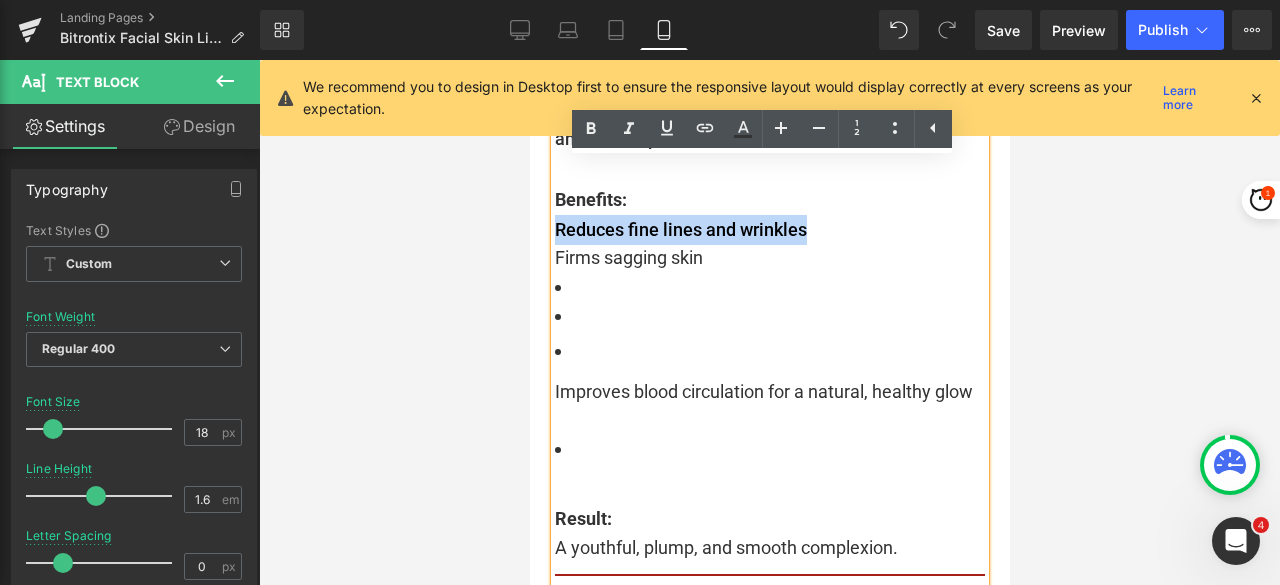 drag, startPoint x: 819, startPoint y: 257, endPoint x: 551, endPoint y: 260, distance: 268.01678 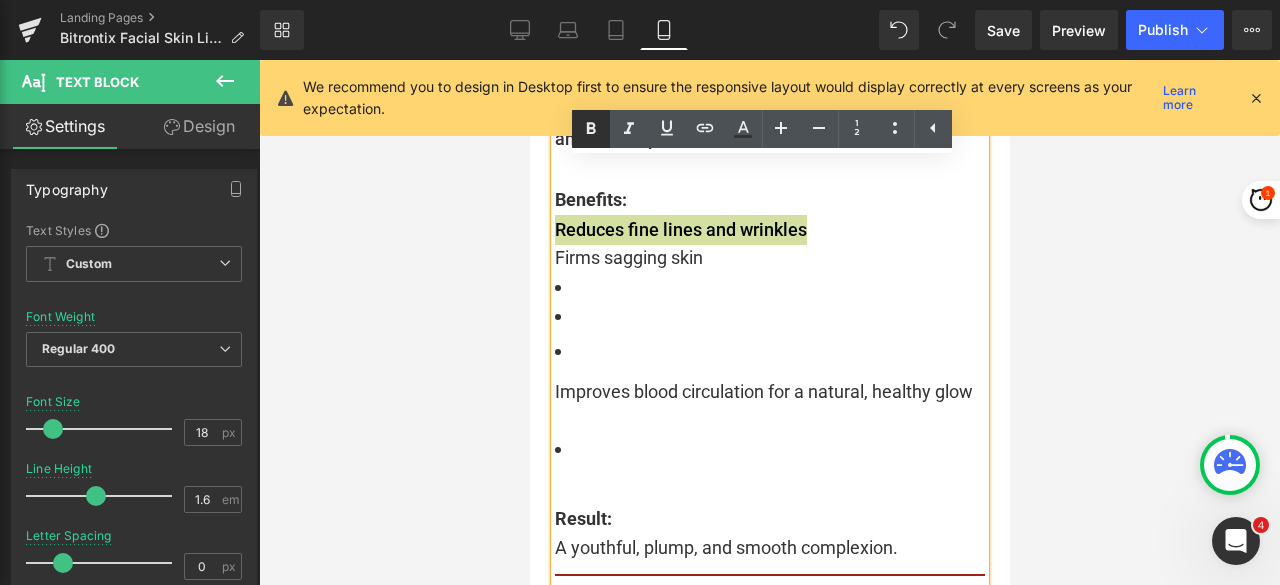 click 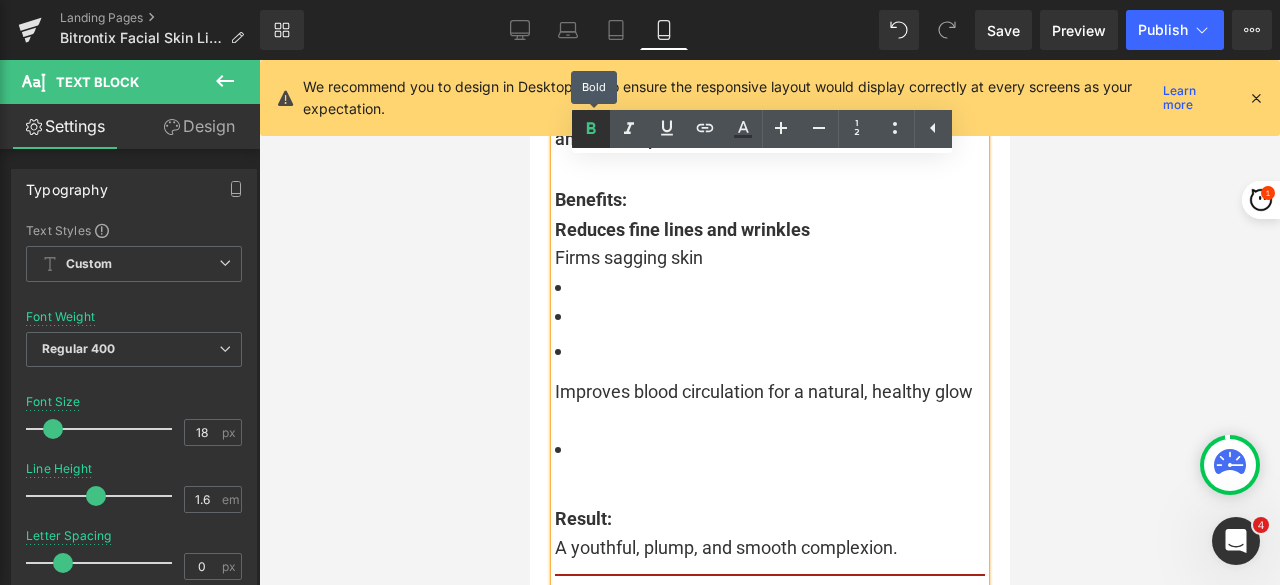 click 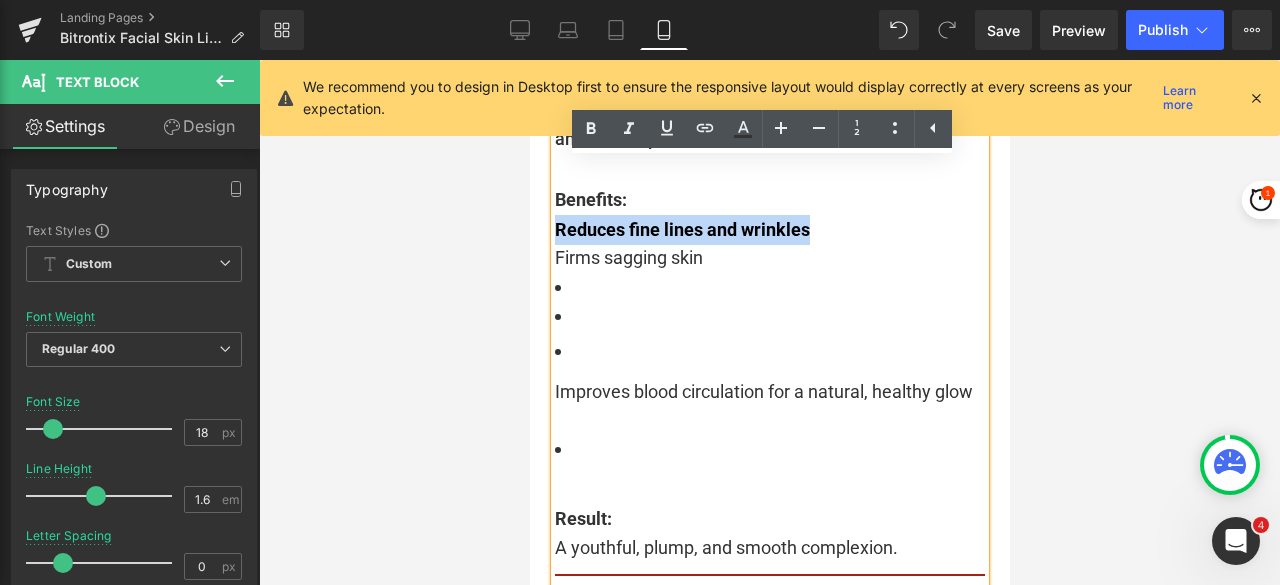 drag, startPoint x: 803, startPoint y: 245, endPoint x: 547, endPoint y: 244, distance: 256.00195 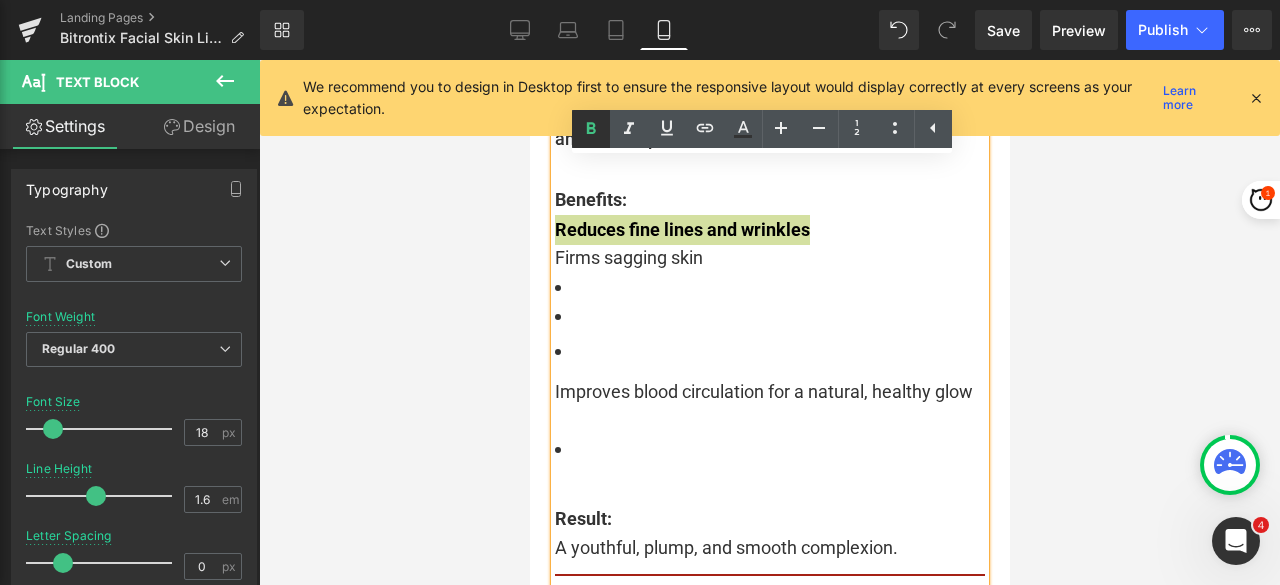 click 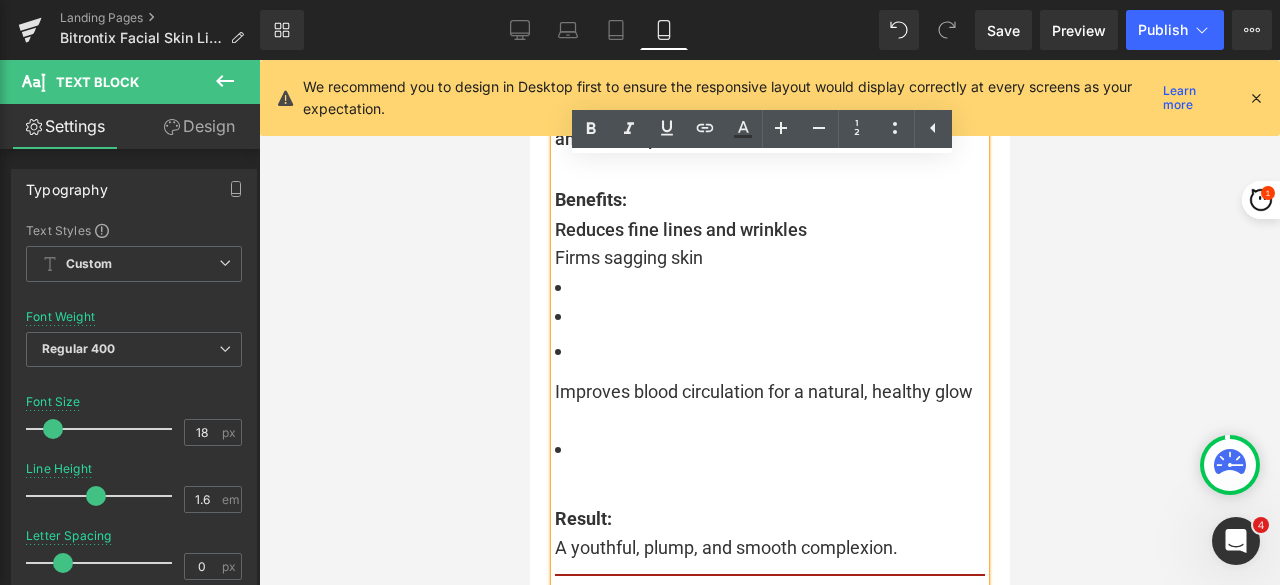 click at bounding box center [769, 319] 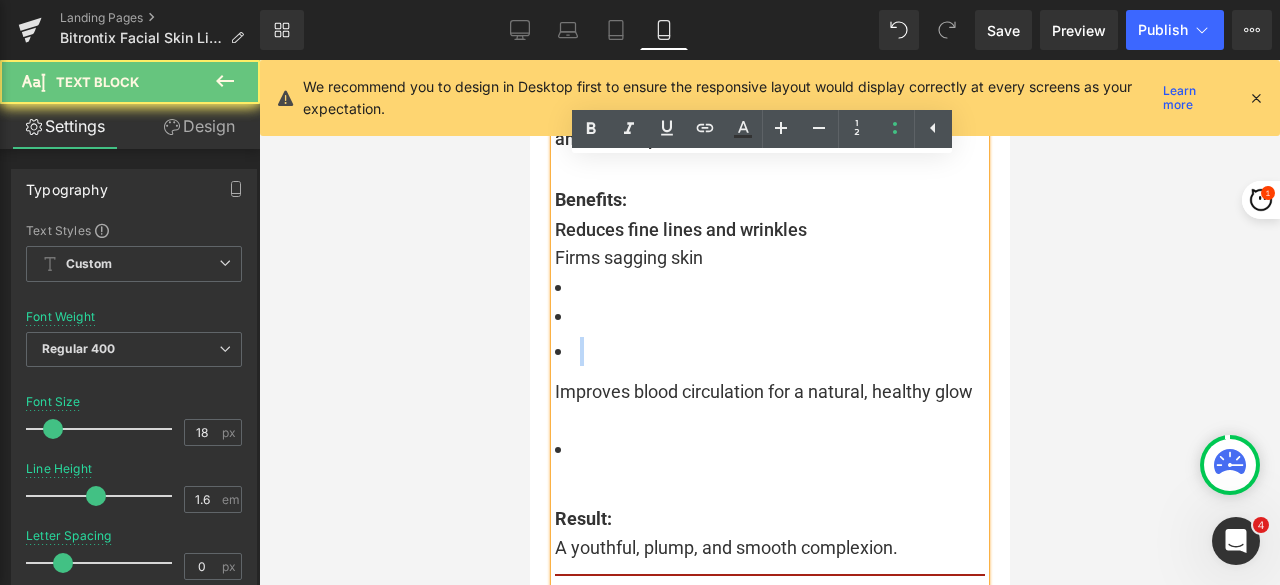drag, startPoint x: 572, startPoint y: 371, endPoint x: 537, endPoint y: 344, distance: 44.20407 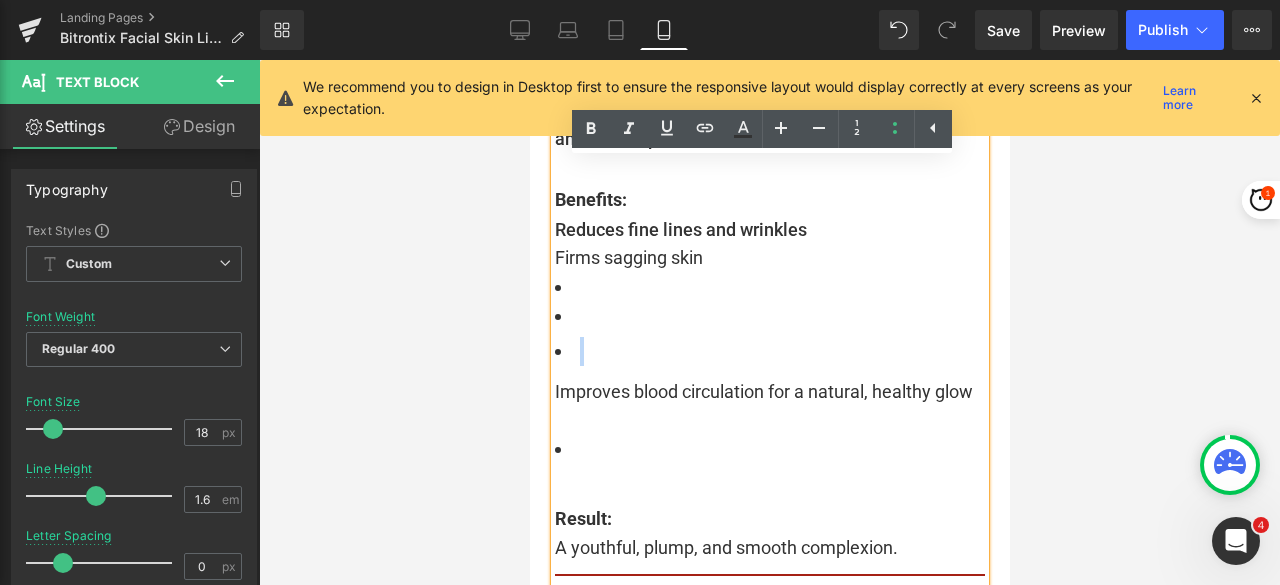 click at bounding box center (769, 351) 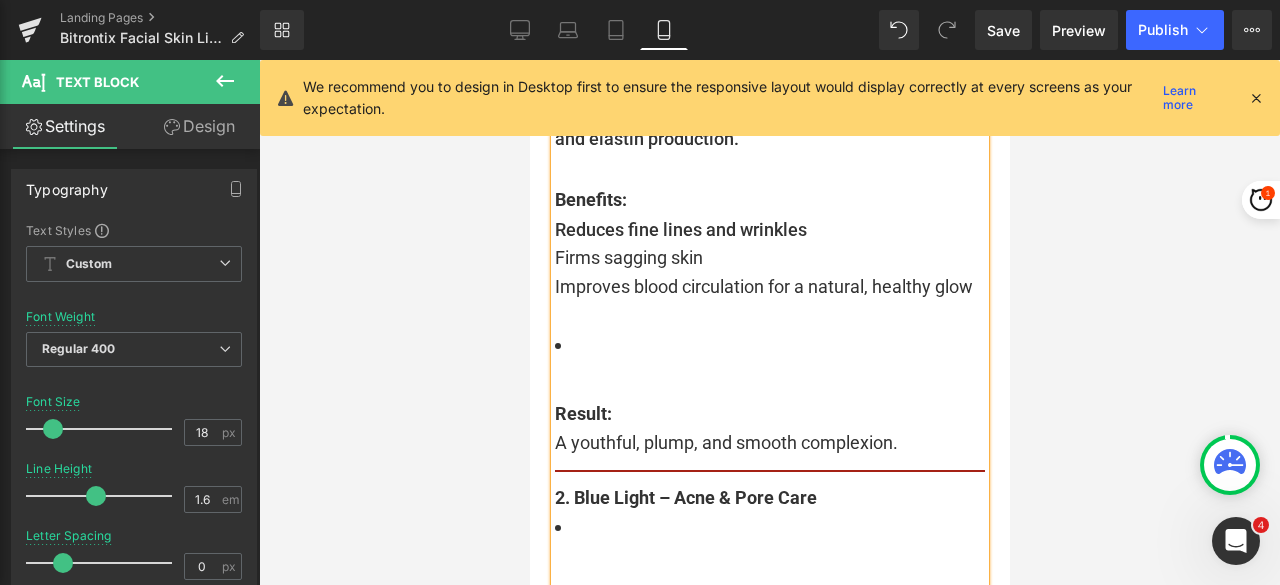 click at bounding box center [769, 345] 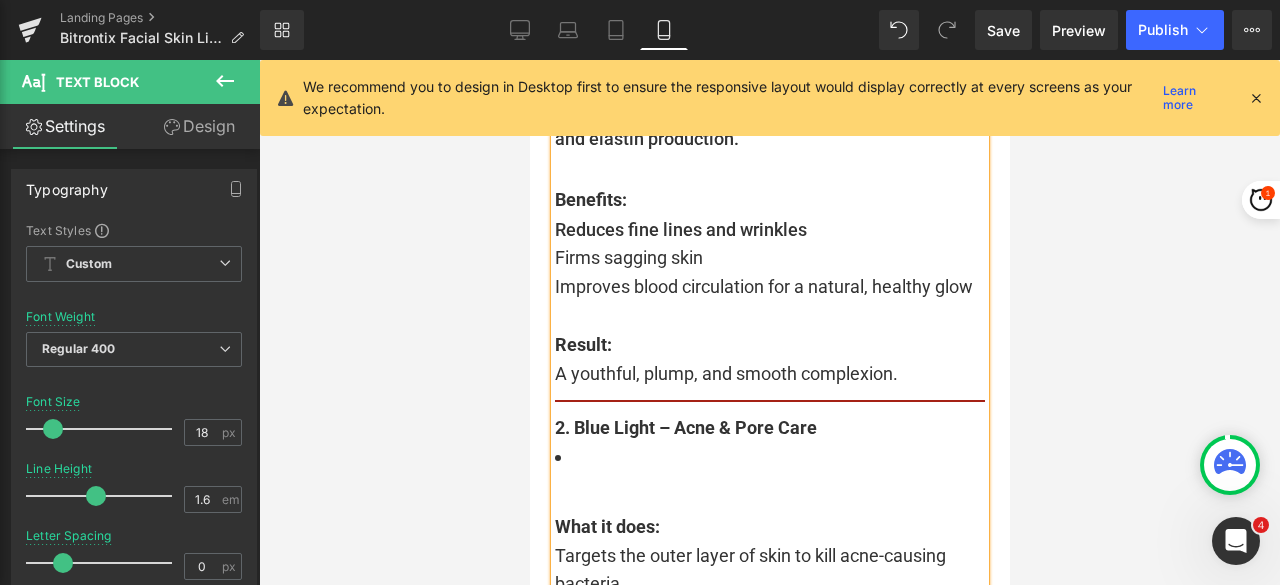 click on "2. Blue Light – Acne & Pore Care" at bounding box center [685, 427] 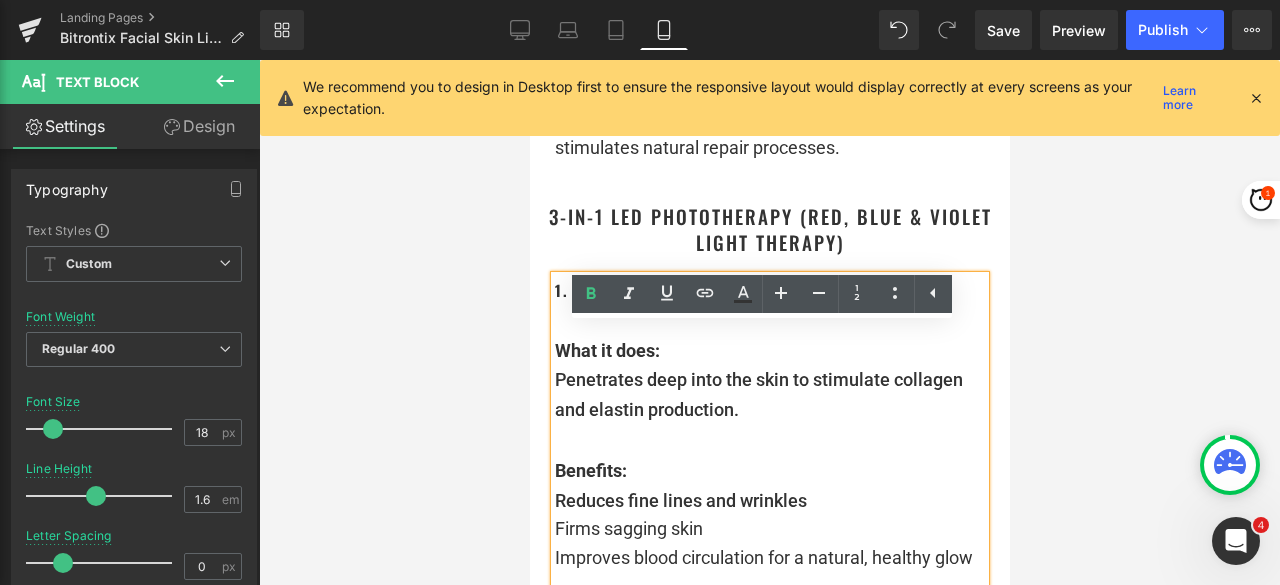 scroll, scrollTop: 8007, scrollLeft: 0, axis: vertical 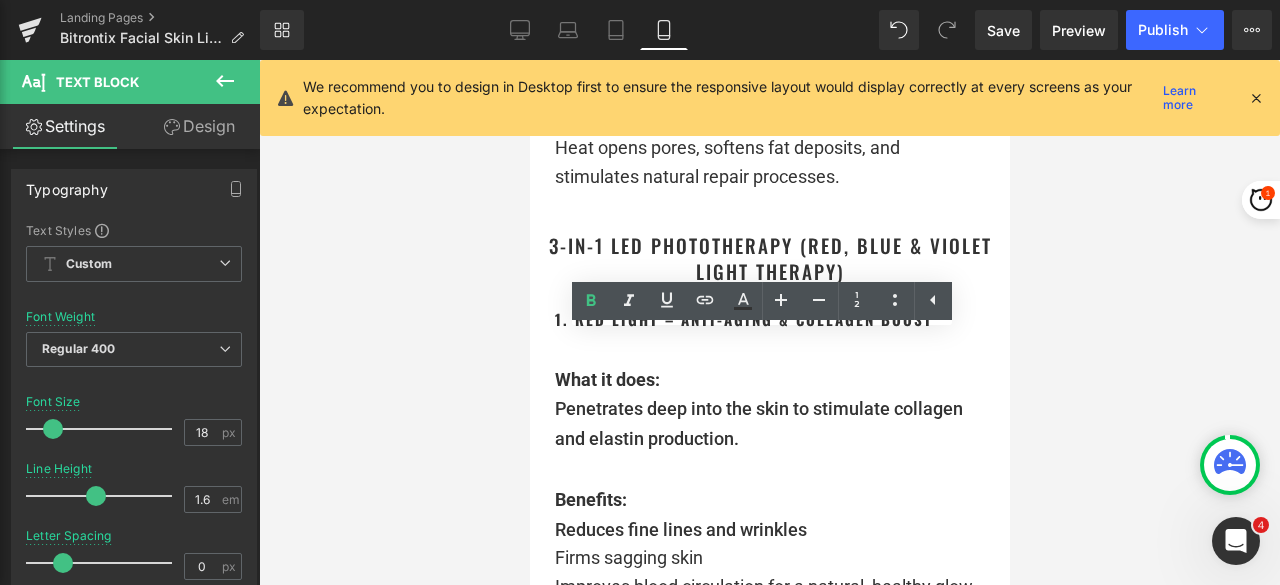 click at bounding box center (769, 322) 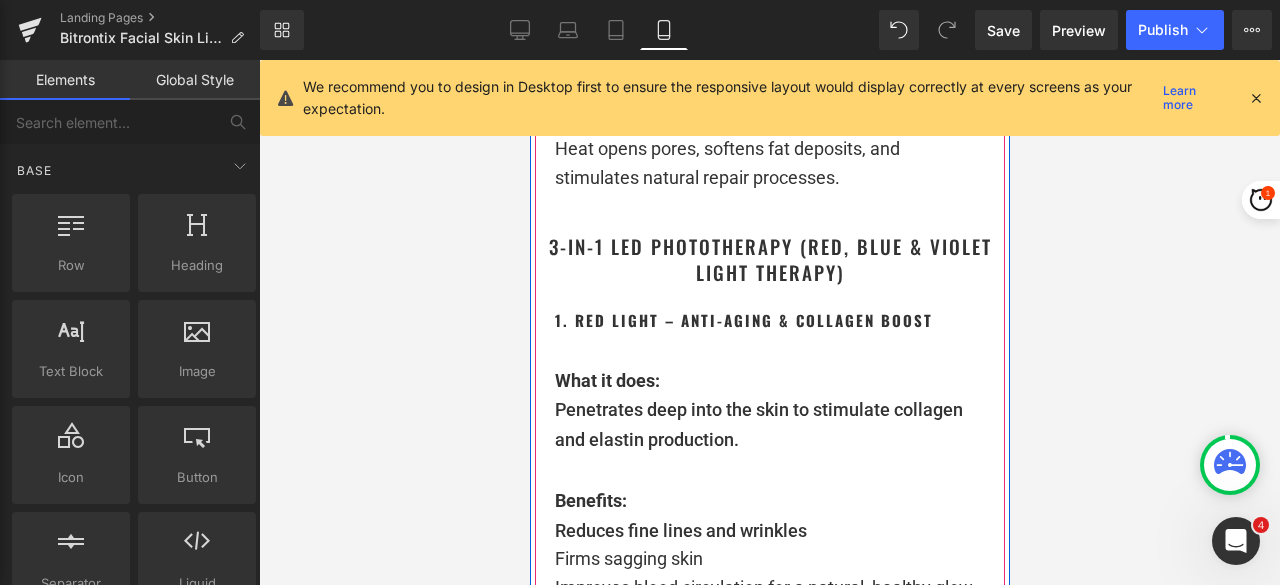 scroll, scrollTop: 8007, scrollLeft: 0, axis: vertical 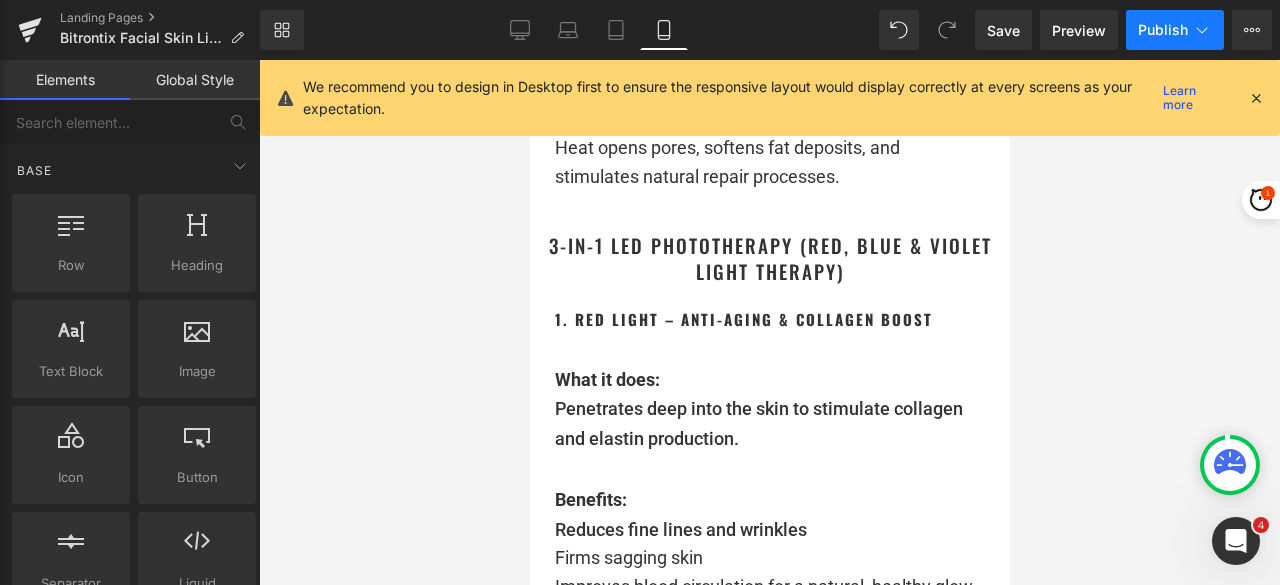 click on "Publish" at bounding box center [1163, 30] 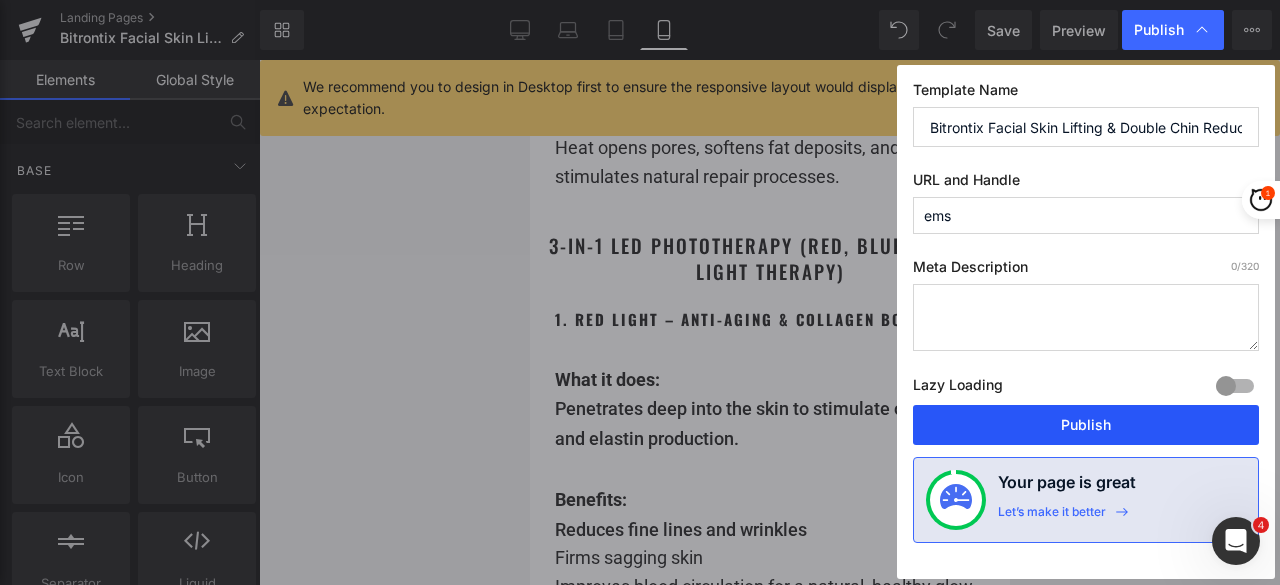 click on "Publish" at bounding box center (1086, 425) 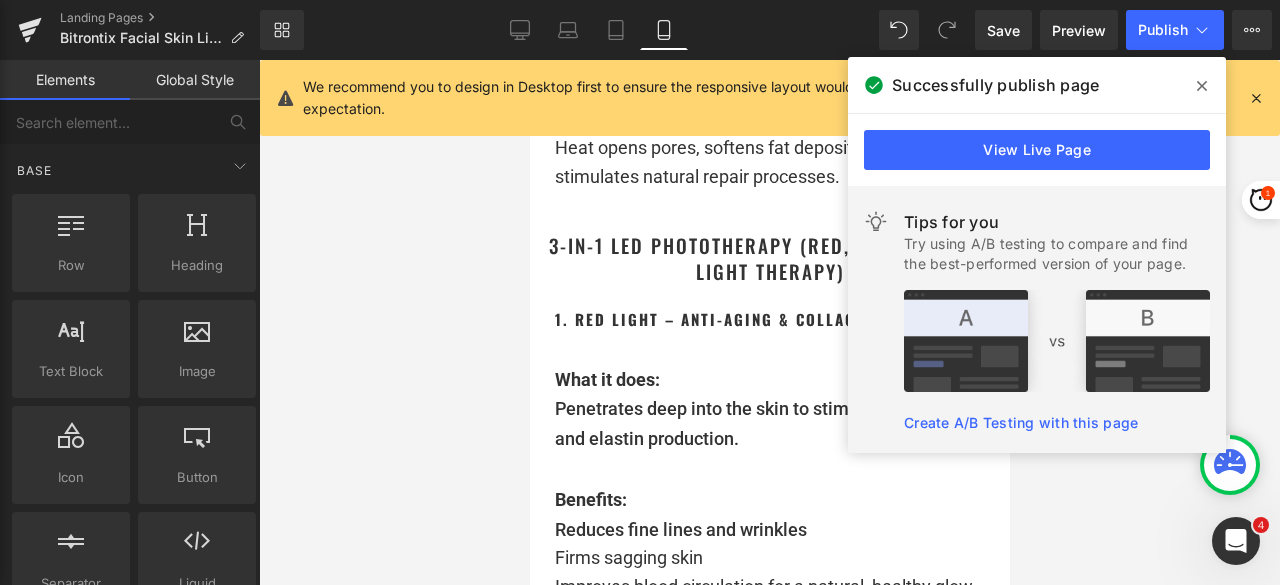click 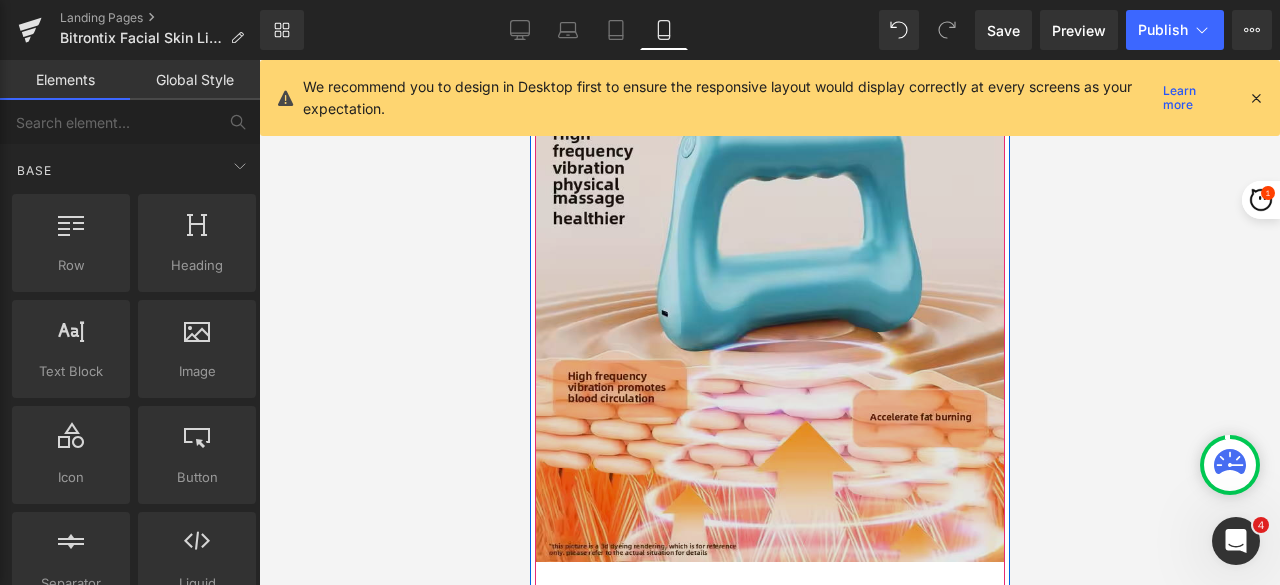 scroll, scrollTop: 6907, scrollLeft: 0, axis: vertical 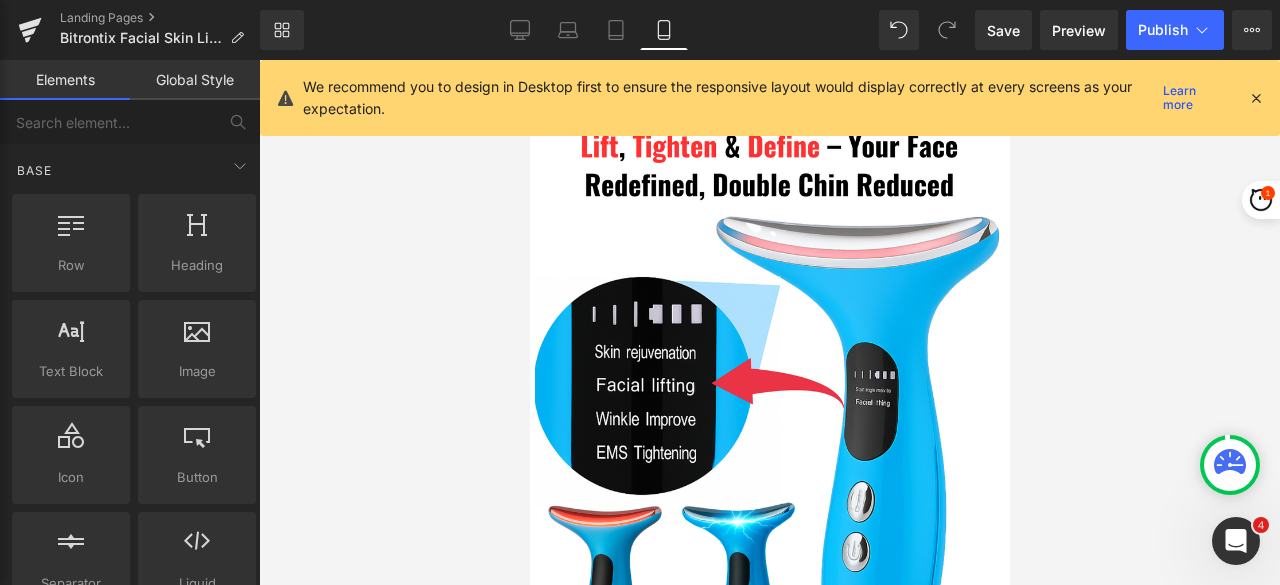 drag, startPoint x: 1002, startPoint y: 325, endPoint x: 1539, endPoint y: 135, distance: 569.6218 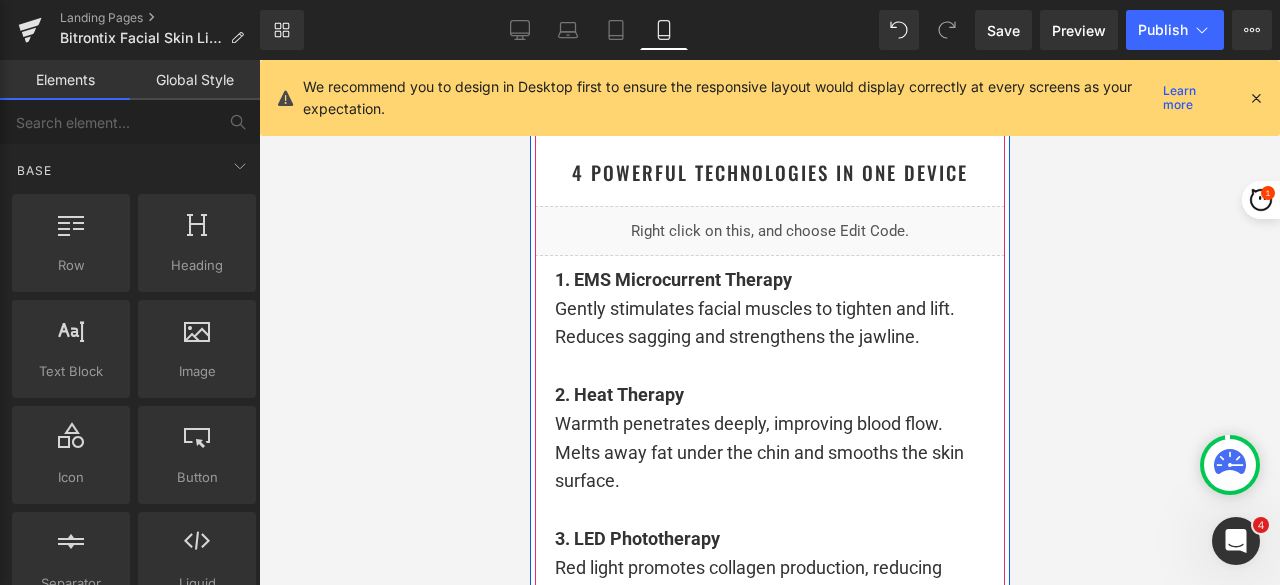 scroll, scrollTop: 5000, scrollLeft: 0, axis: vertical 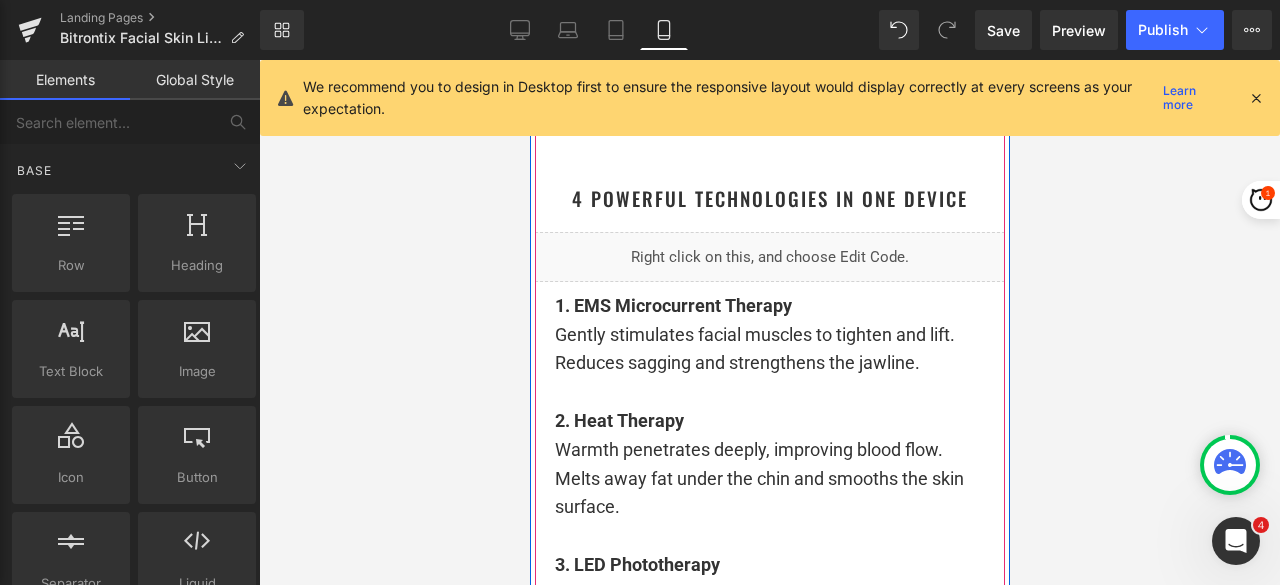 click on "Gently stimulates facial muscles to tighten and lift." at bounding box center (754, 334) 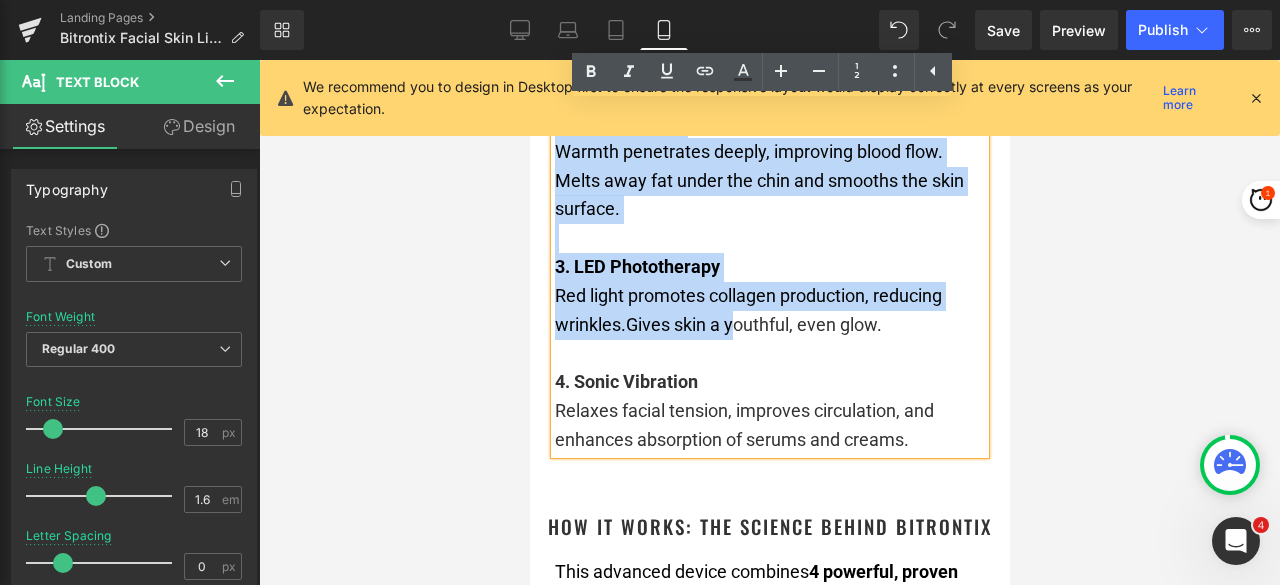 scroll, scrollTop: 5300, scrollLeft: 0, axis: vertical 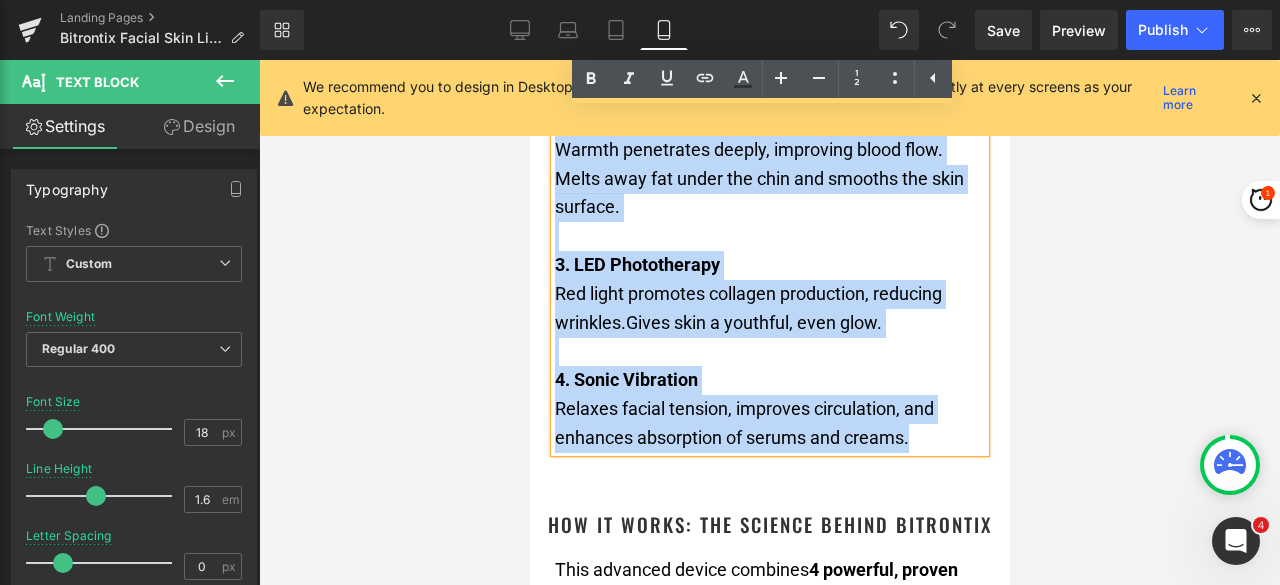 drag, startPoint x: 548, startPoint y: 334, endPoint x: 924, endPoint y: 471, distance: 400.1812 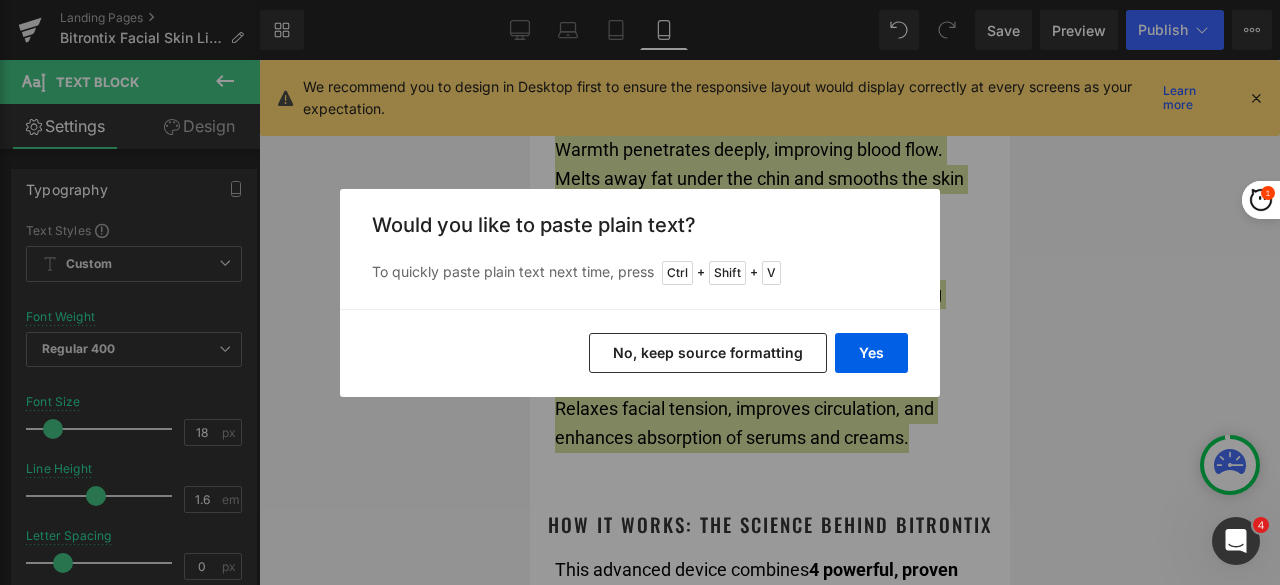 click on "No, keep source formatting" at bounding box center [708, 353] 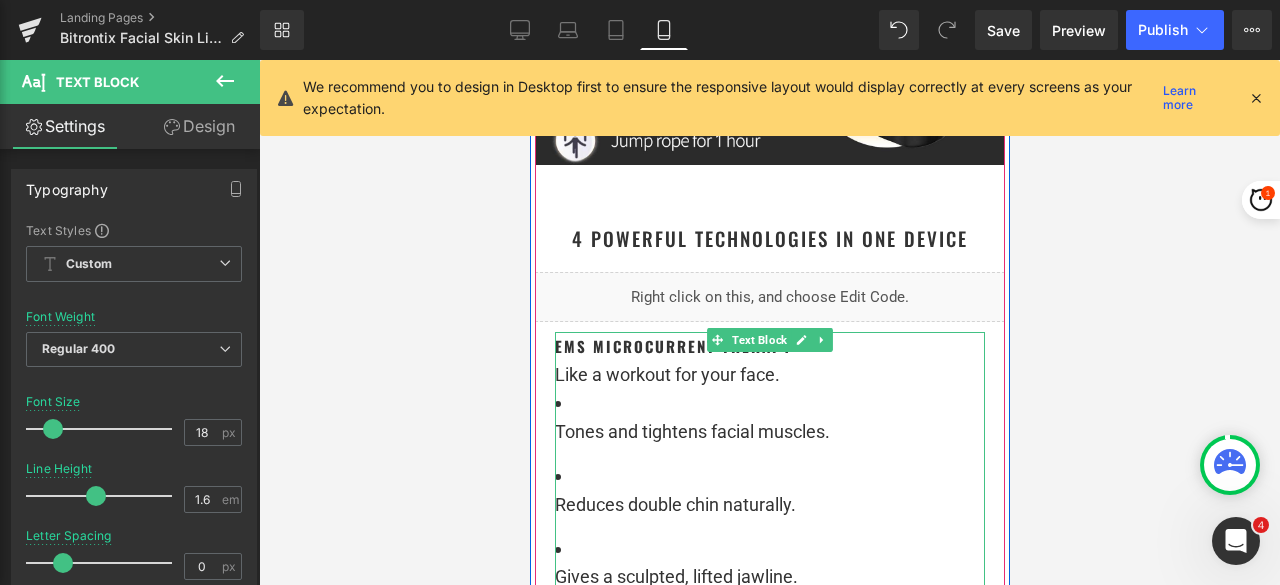 scroll, scrollTop: 4942, scrollLeft: 0, axis: vertical 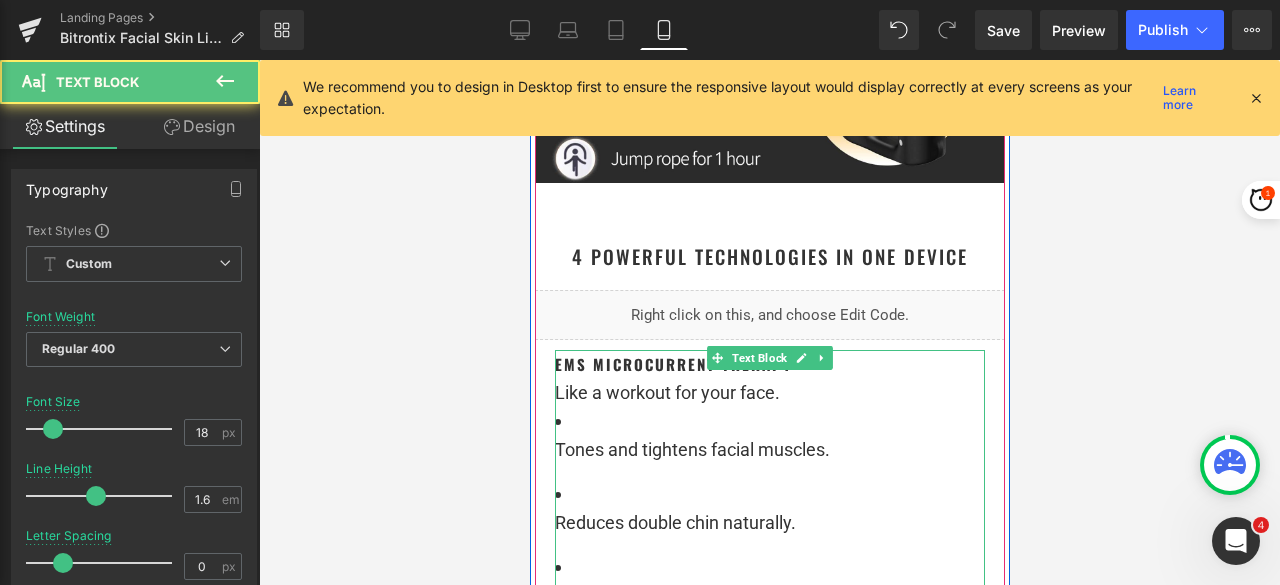 click on "Tones and tightens facial muscles." at bounding box center (769, 436) 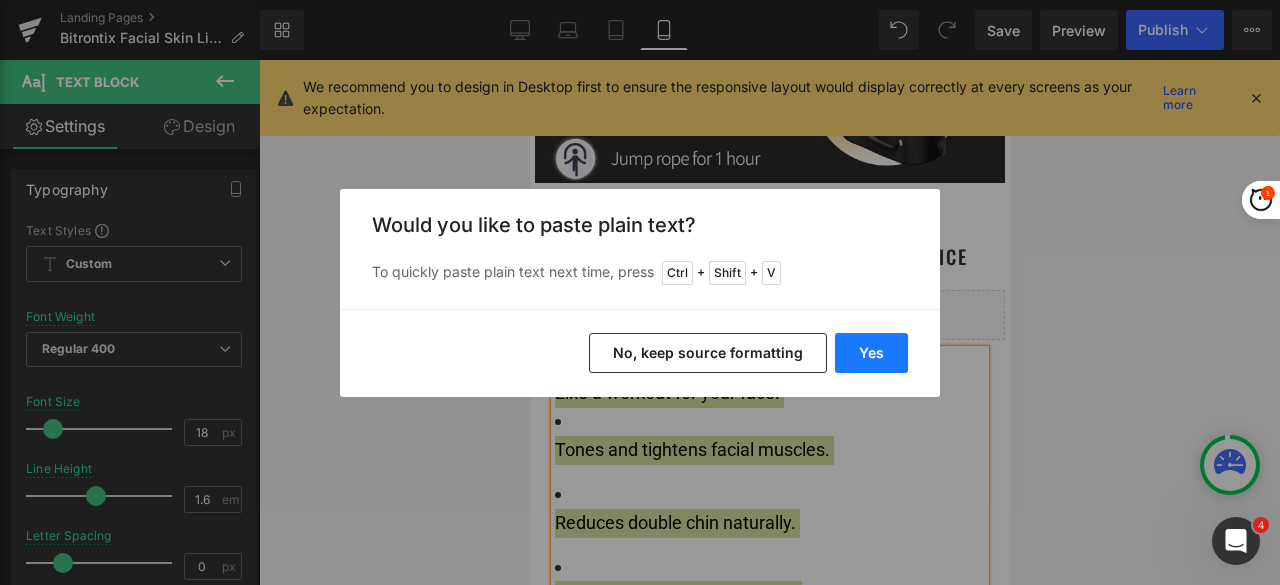 click on "Yes" at bounding box center [871, 353] 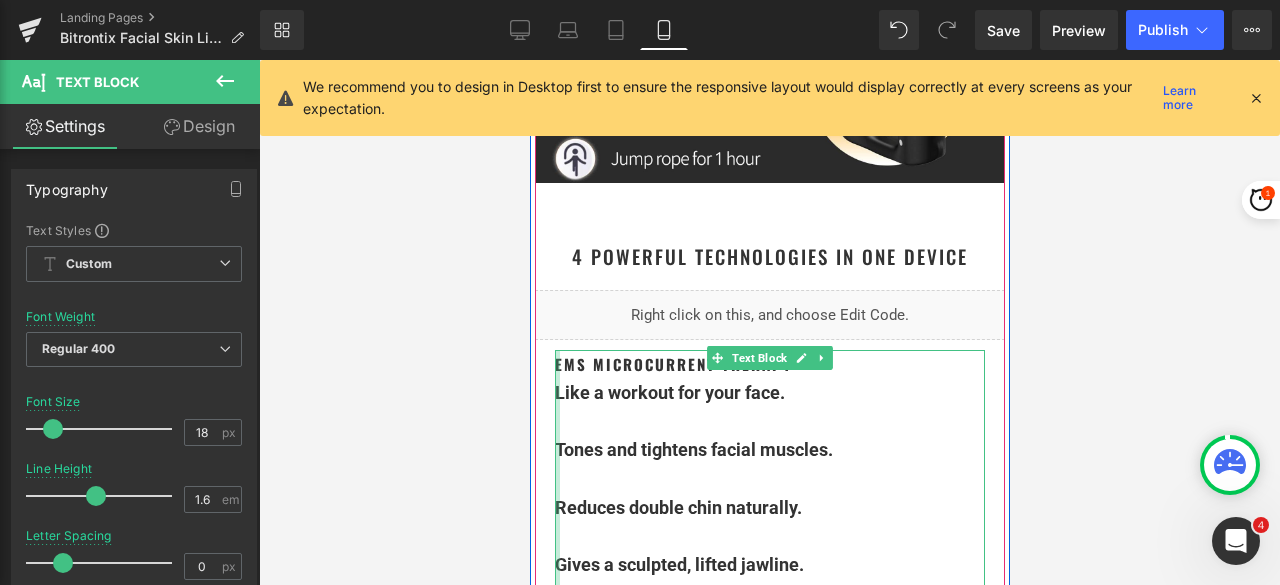click at bounding box center [556, 811] 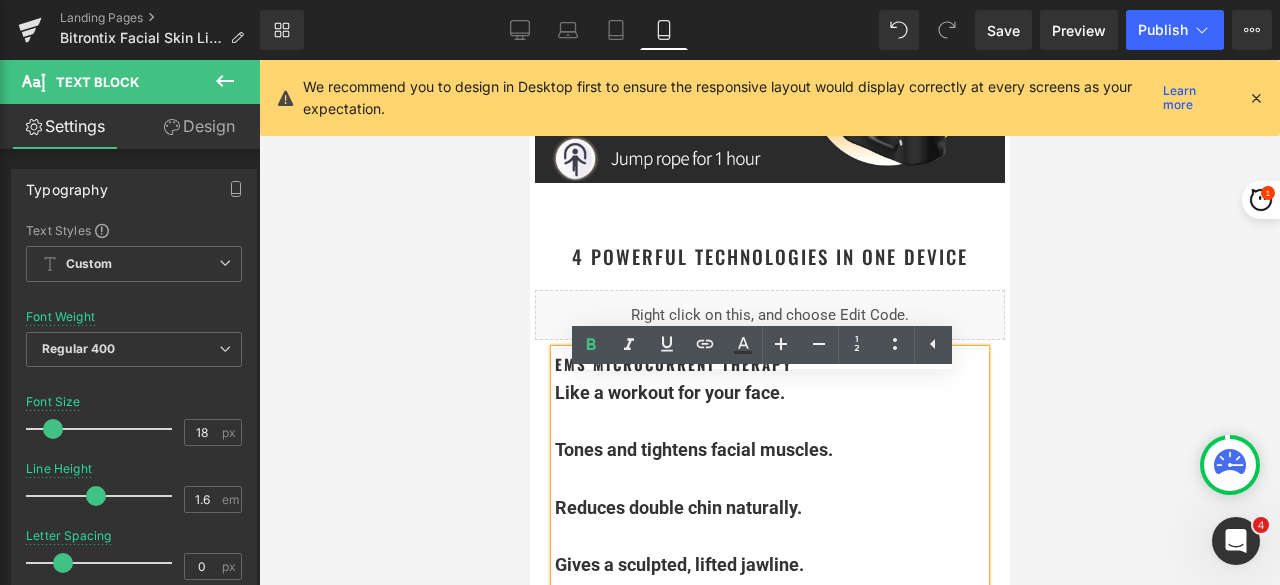 click on "Tones and tightens facial muscles." at bounding box center (693, 449) 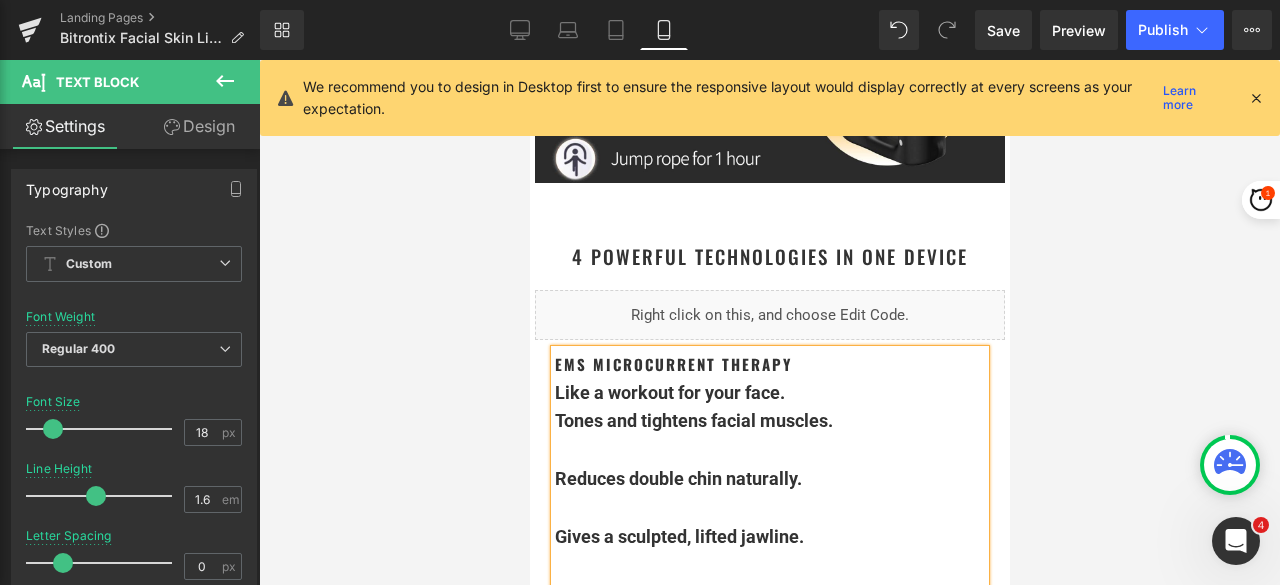 click on "Reduces double chin naturally." at bounding box center (677, 478) 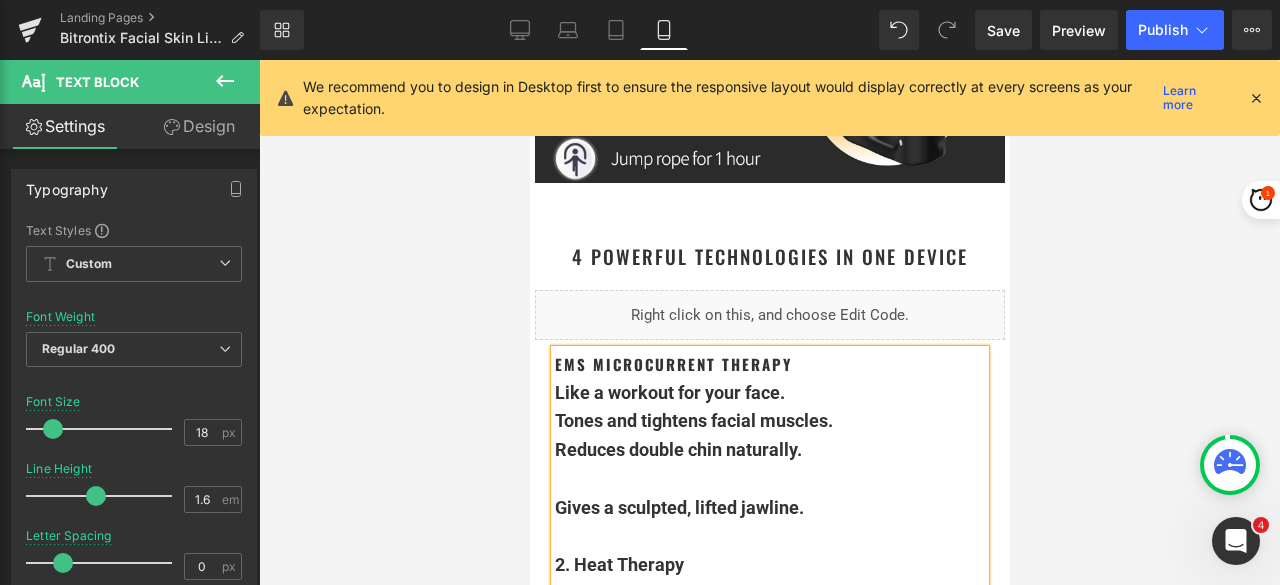 click on "Gives a sculpted, lifted jawline." at bounding box center [678, 507] 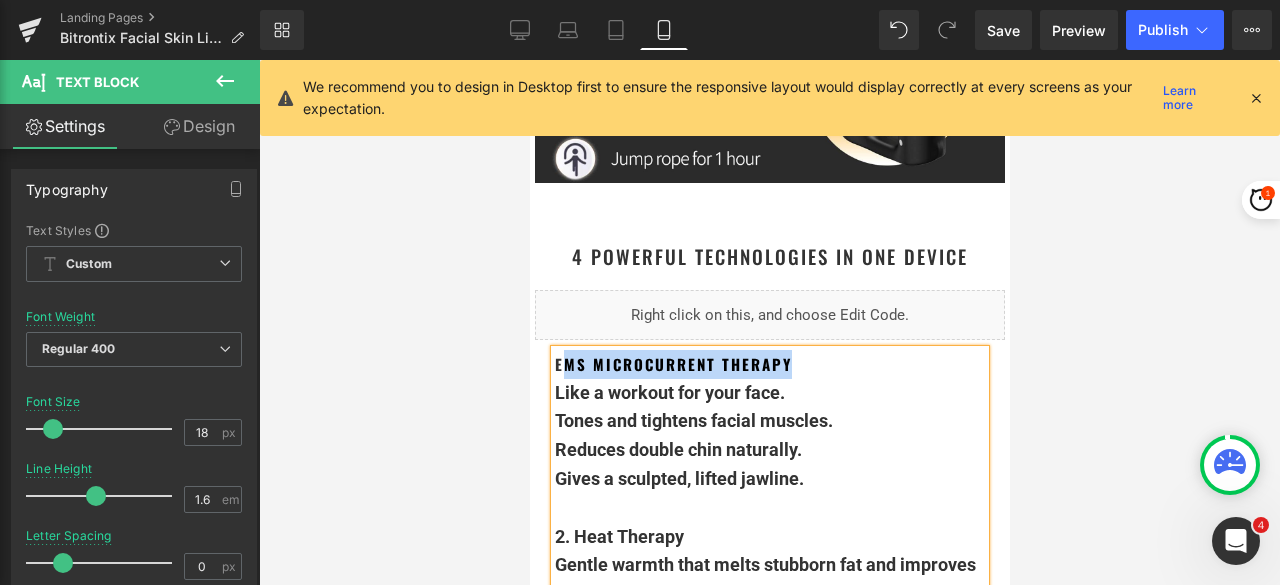 drag, startPoint x: 787, startPoint y: 389, endPoint x: 551, endPoint y: 400, distance: 236.25621 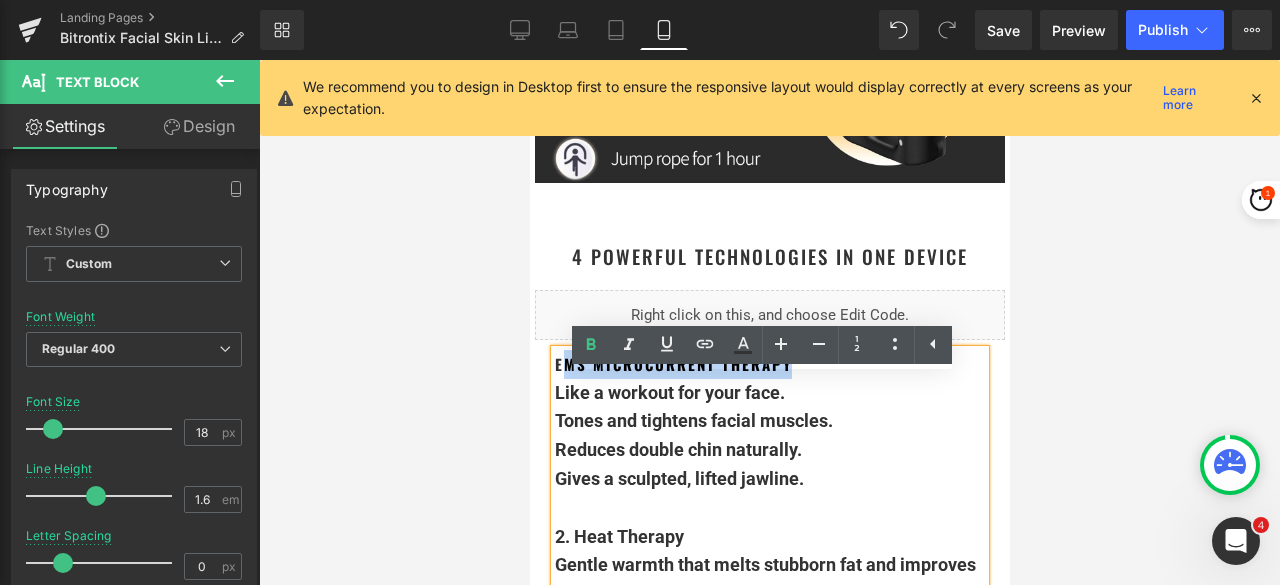click on "Like a workout for your face." at bounding box center (769, 393) 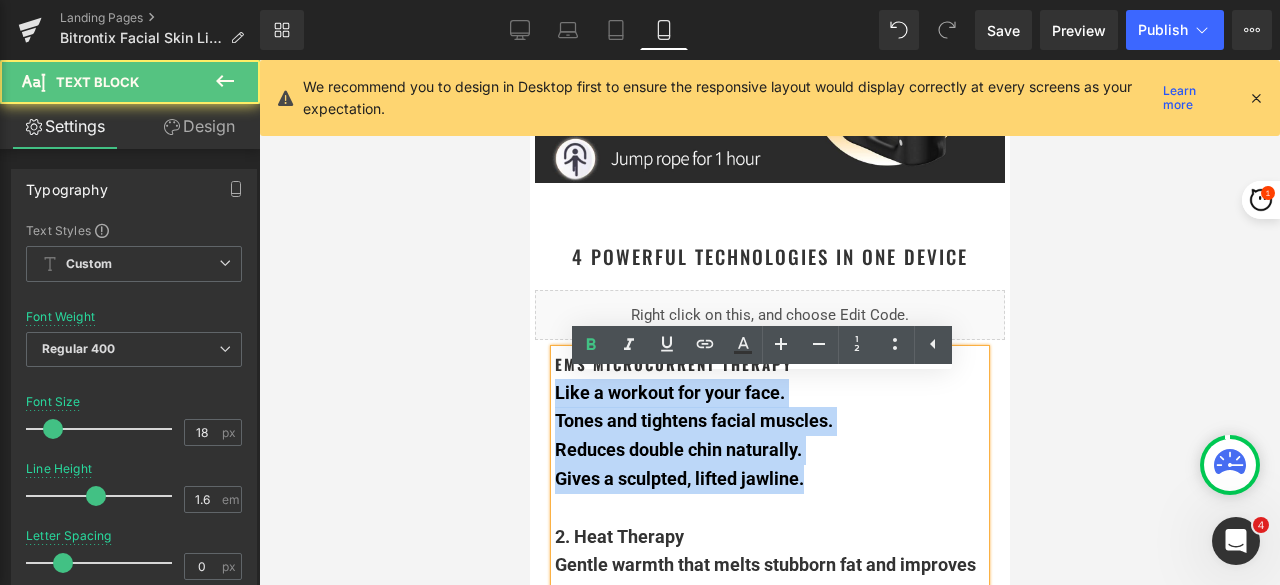 drag, startPoint x: 550, startPoint y: 423, endPoint x: 798, endPoint y: 499, distance: 259.38388 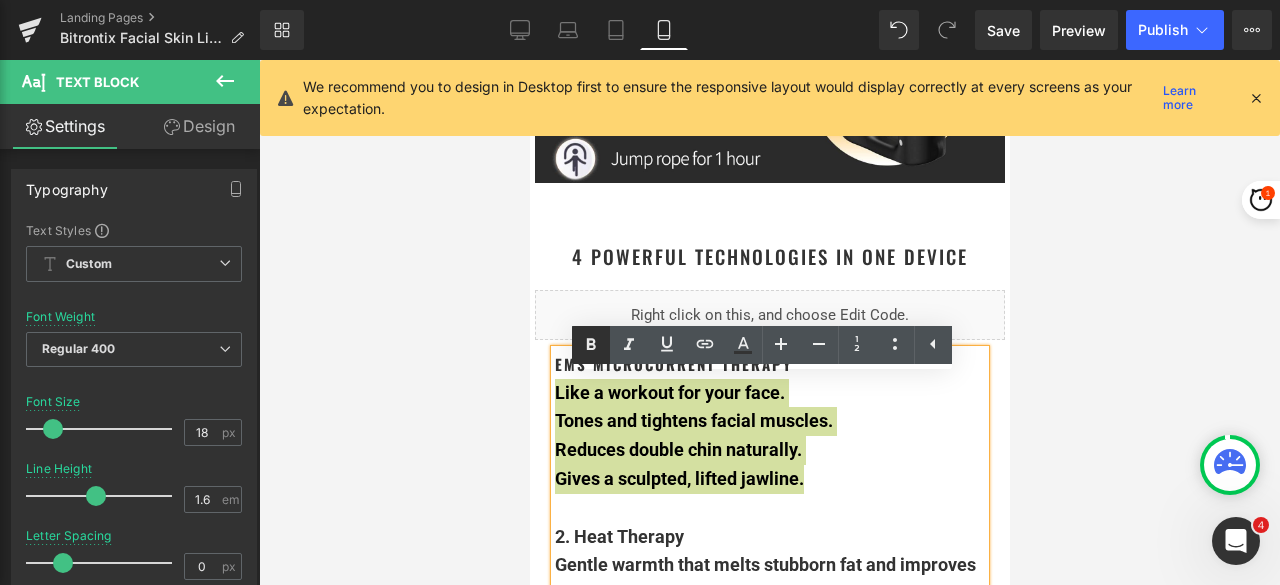 click 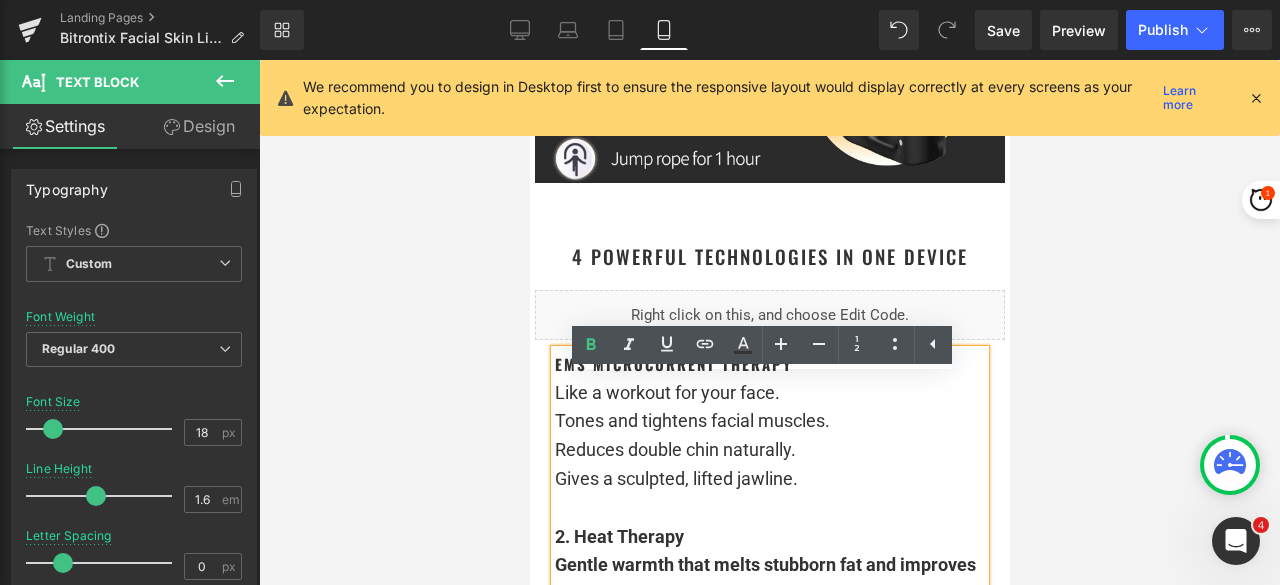 click on "EMS Microcurrent Therapy Like a workout for your face. Tones and tightens facial muscles. Reduces double chin naturally. Gives a sculpted, lifted jawline. 2. Heat Therapy Gentle warmth that melts stubborn fat and improves blood flow. Smooths puffiness. Boosts natural collagen. Adds an instant glow. 3. Triple LED Phototherapy (Red, Blue & Violet Lights) Red: Anti-aging, reduces wrinkles, boosts collagen. Blue: Clears breakouts, shrinks pores. Violet: Repairs skin, fades marks, restores balance. 4. Sonic Vibration Massage Relieves stress in facial muscles. Improves skin absorption of serums. Refreshes and revitalizes in just minutes." at bounding box center [769, 767] 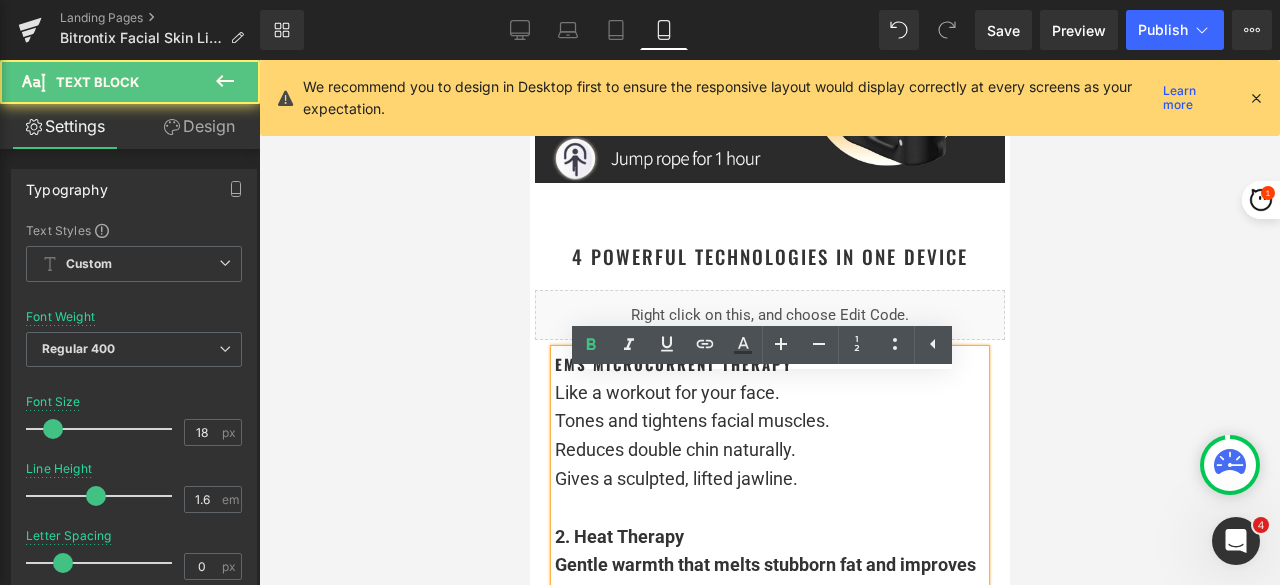 type 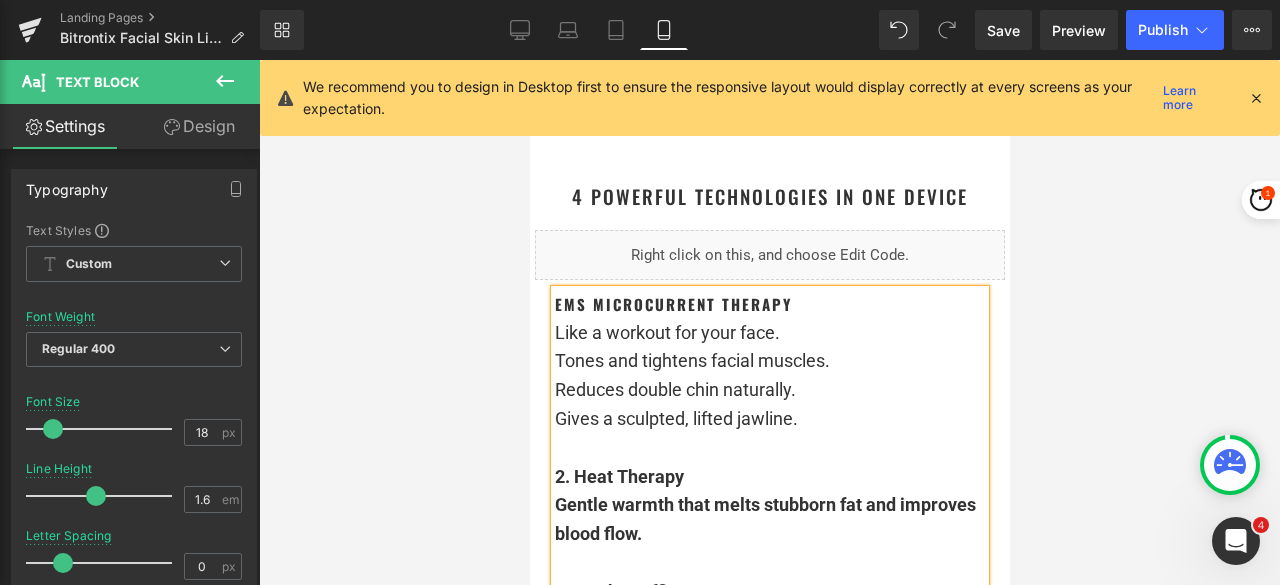 scroll, scrollTop: 4996, scrollLeft: 0, axis: vertical 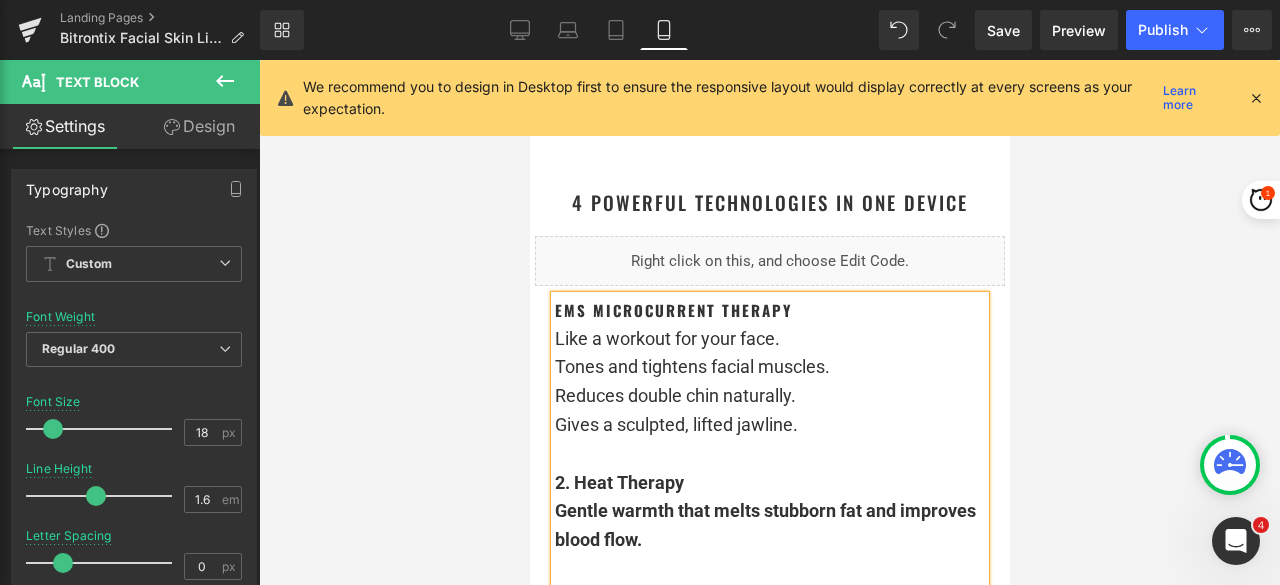 click on "Like a workout for your face." at bounding box center [769, 339] 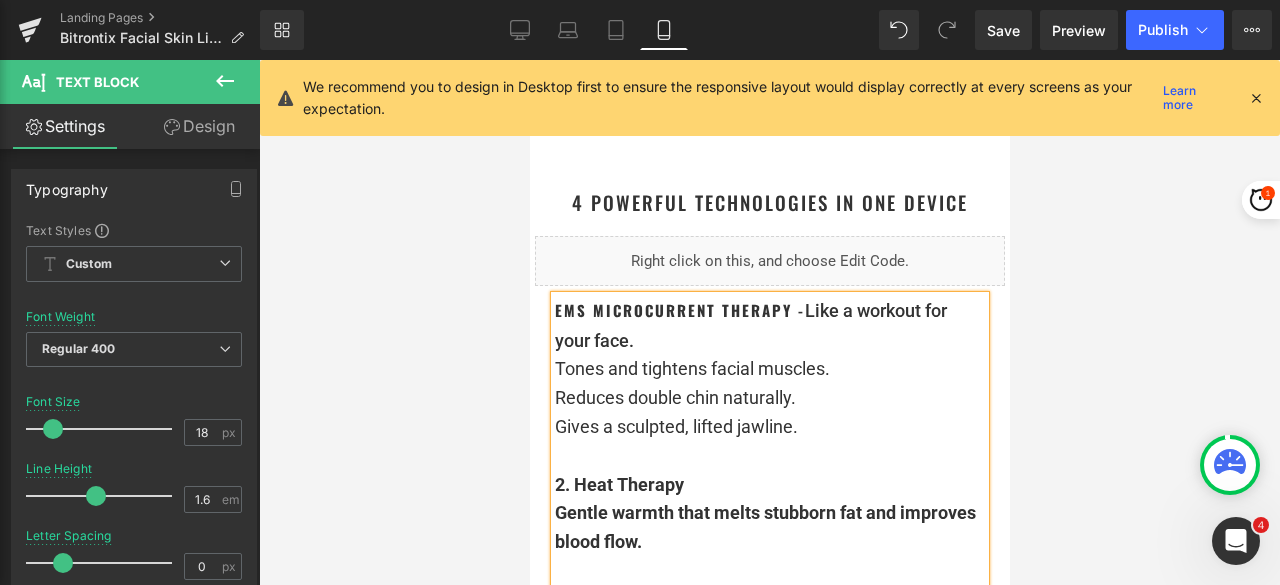click on "EMS Microcurrent Therapy -  Like a workout for your face." at bounding box center [769, 326] 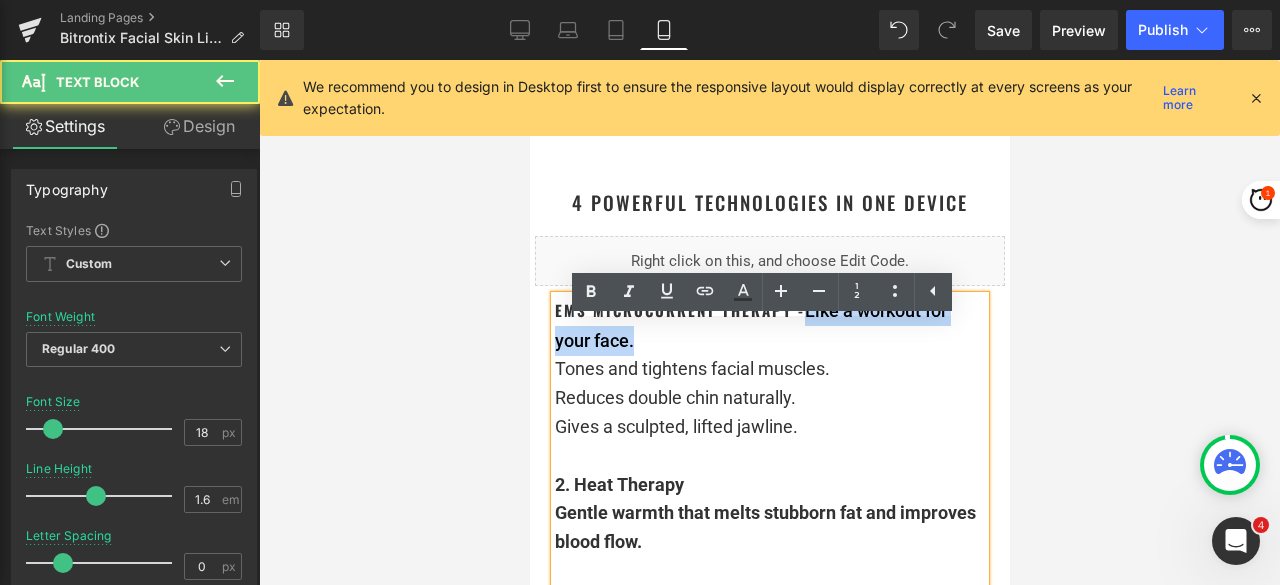 drag, startPoint x: 795, startPoint y: 340, endPoint x: 858, endPoint y: 368, distance: 68.942 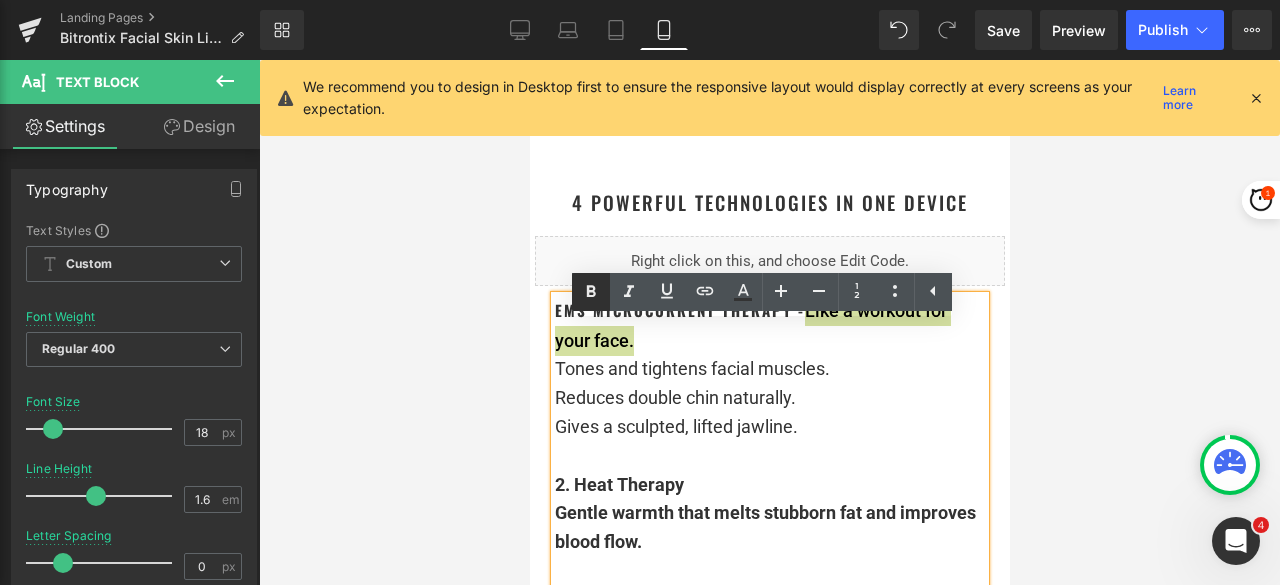 click 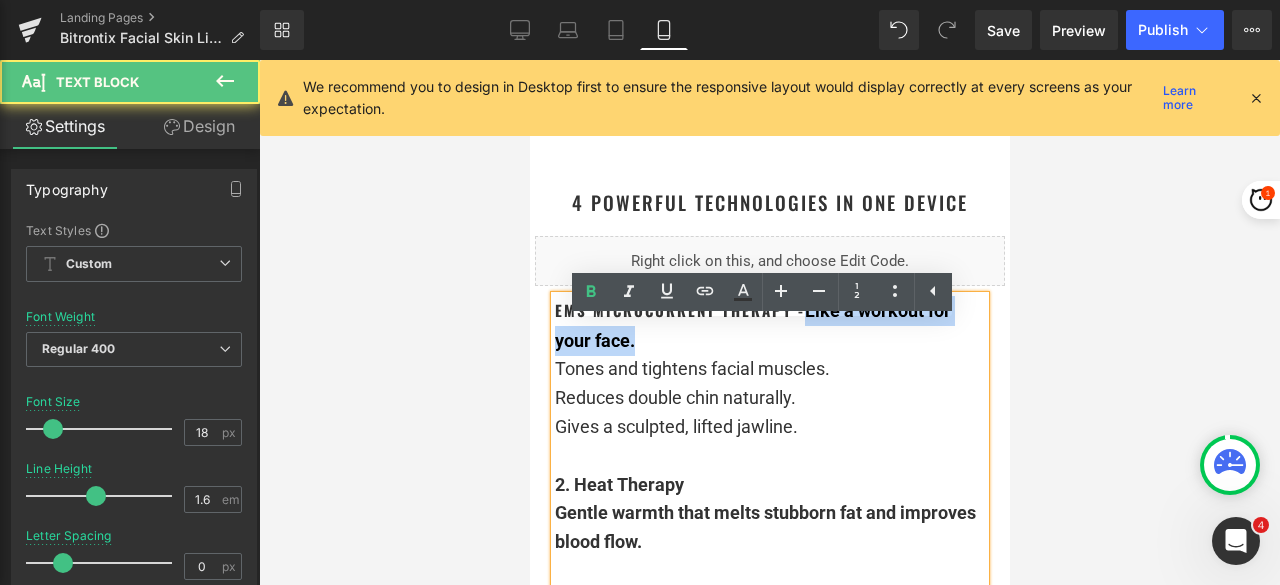 drag, startPoint x: 796, startPoint y: 333, endPoint x: 836, endPoint y: 363, distance: 50 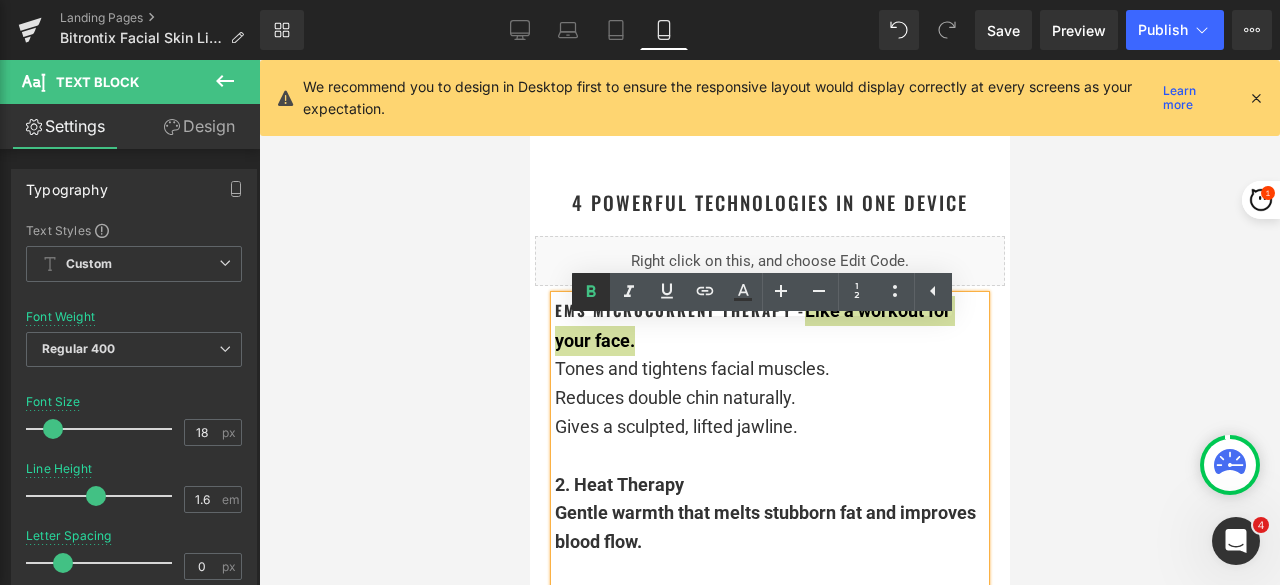 click 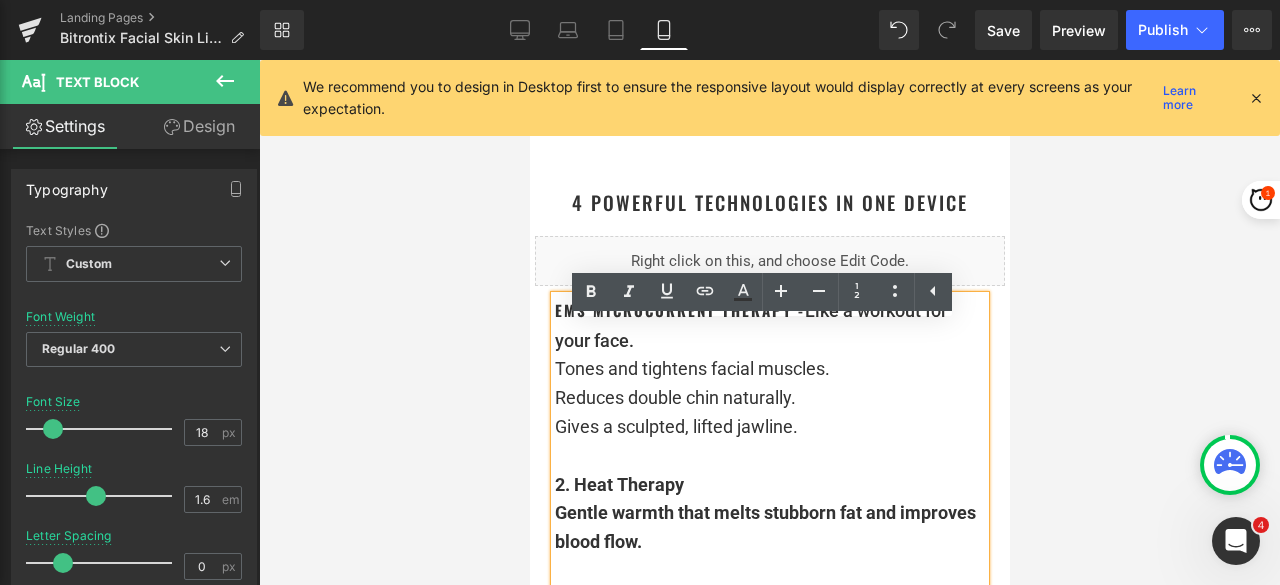 click on "EMS Microcurrent Therapy -  Like a workout for your face." at bounding box center (769, 326) 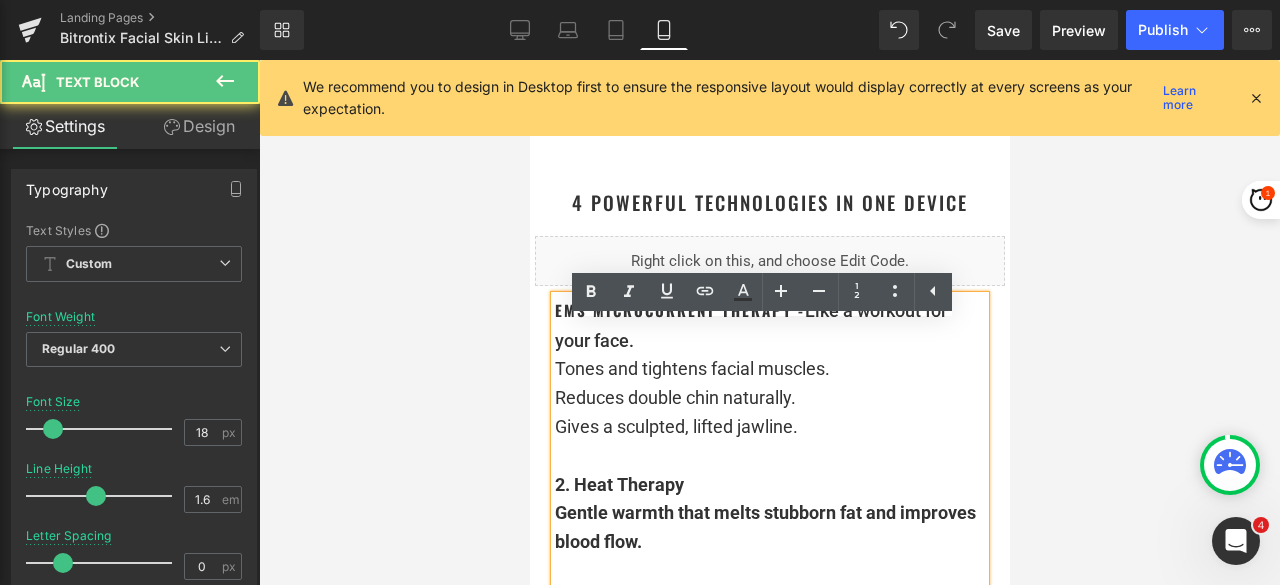 click on "EMS Microcurrent Therapy -" at bounding box center (679, 310) 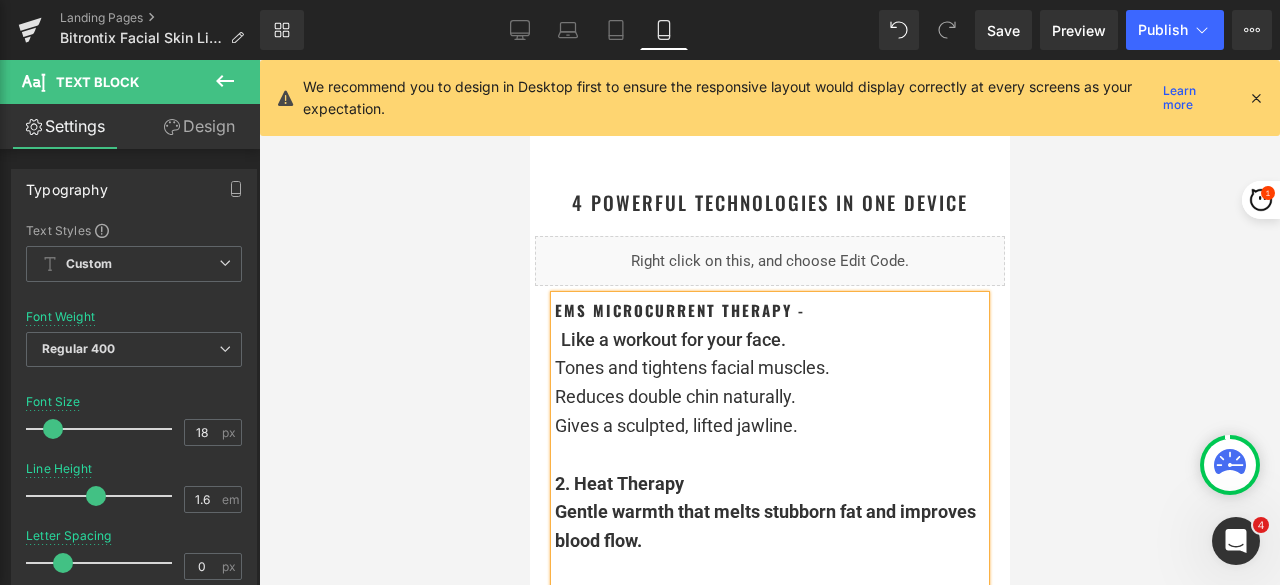 click at bounding box center [557, 339] 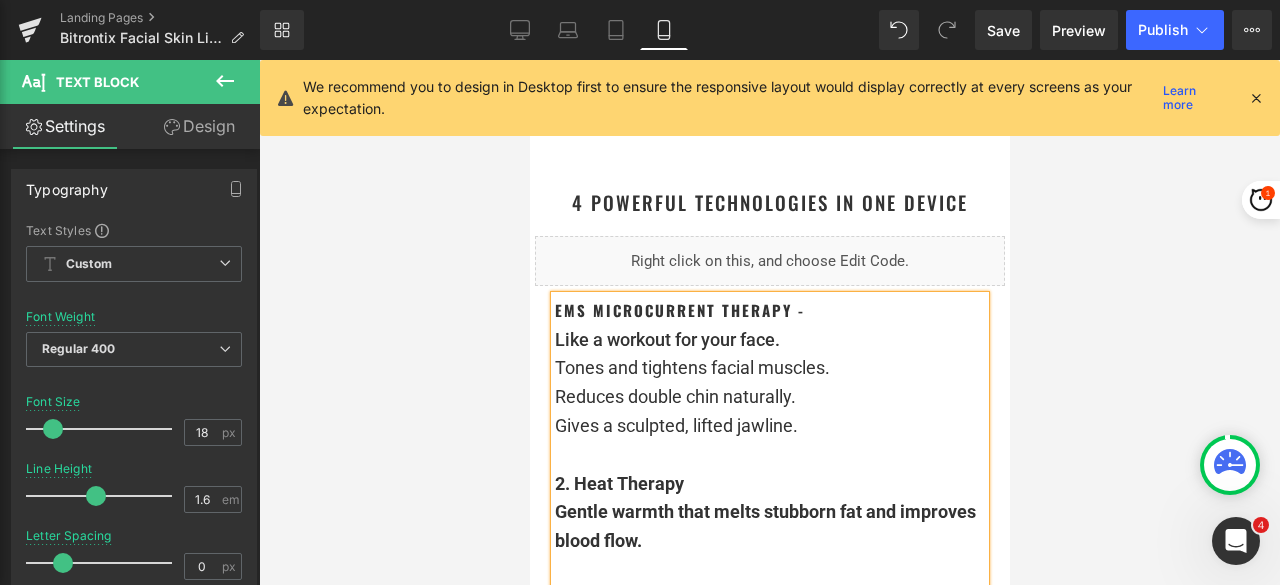 click on "Like a workout for your face." at bounding box center [769, 340] 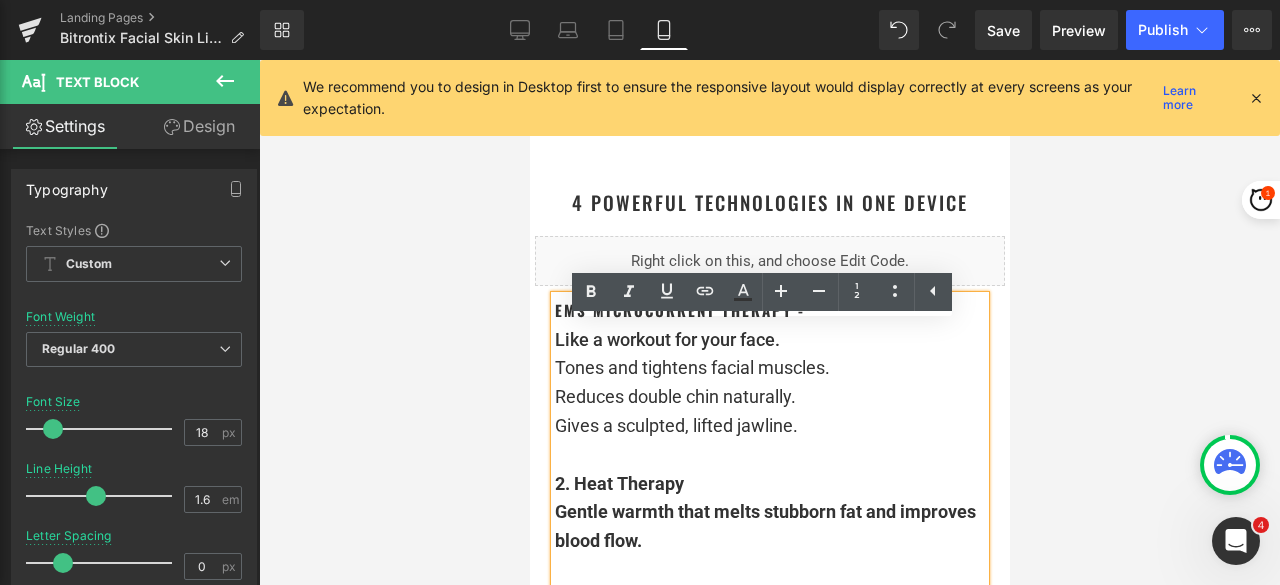 click on "EMS Microcurrent Therapy -" at bounding box center [769, 310] 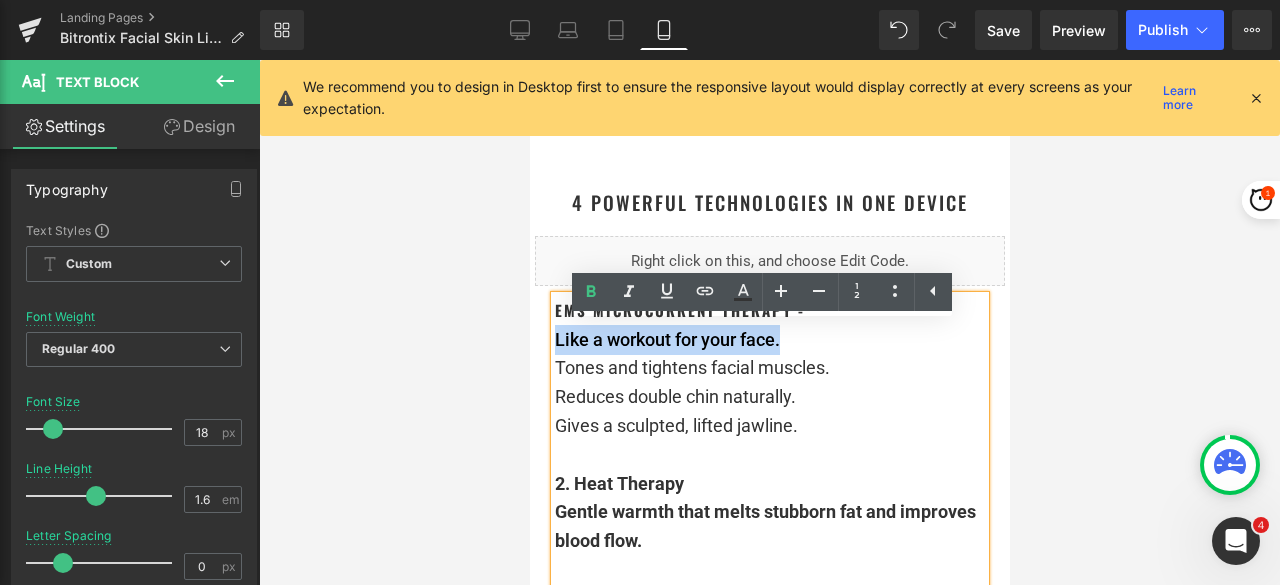 drag, startPoint x: 782, startPoint y: 374, endPoint x: 548, endPoint y: 373, distance: 234.00214 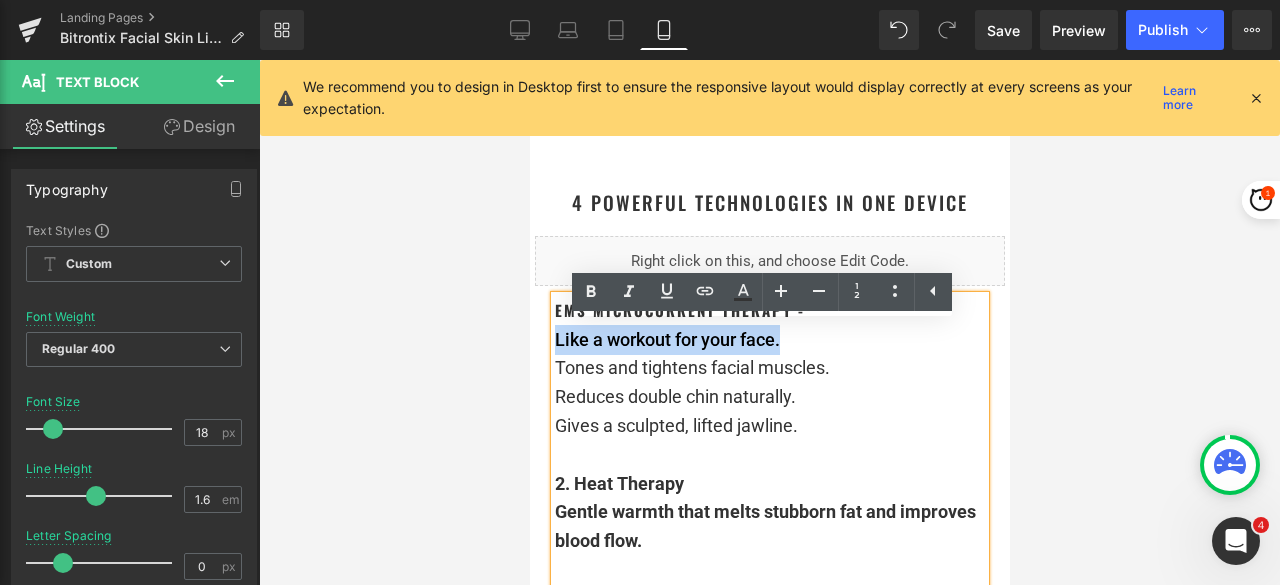 copy on "Like a workout for your face." 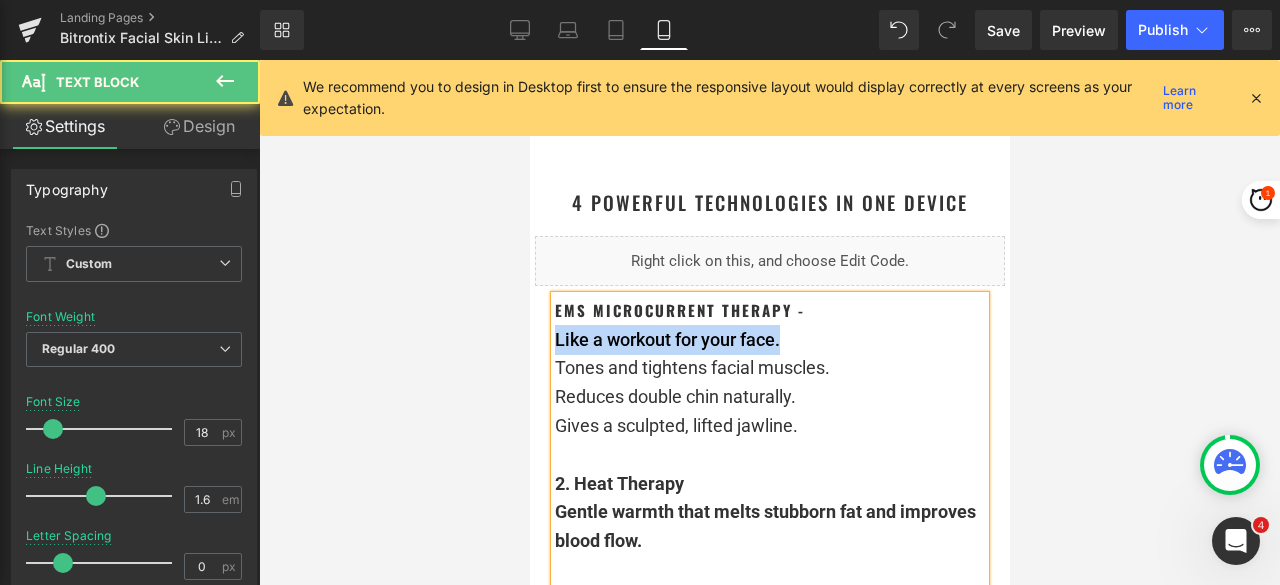click on "Like a workout for your face." at bounding box center [769, 340] 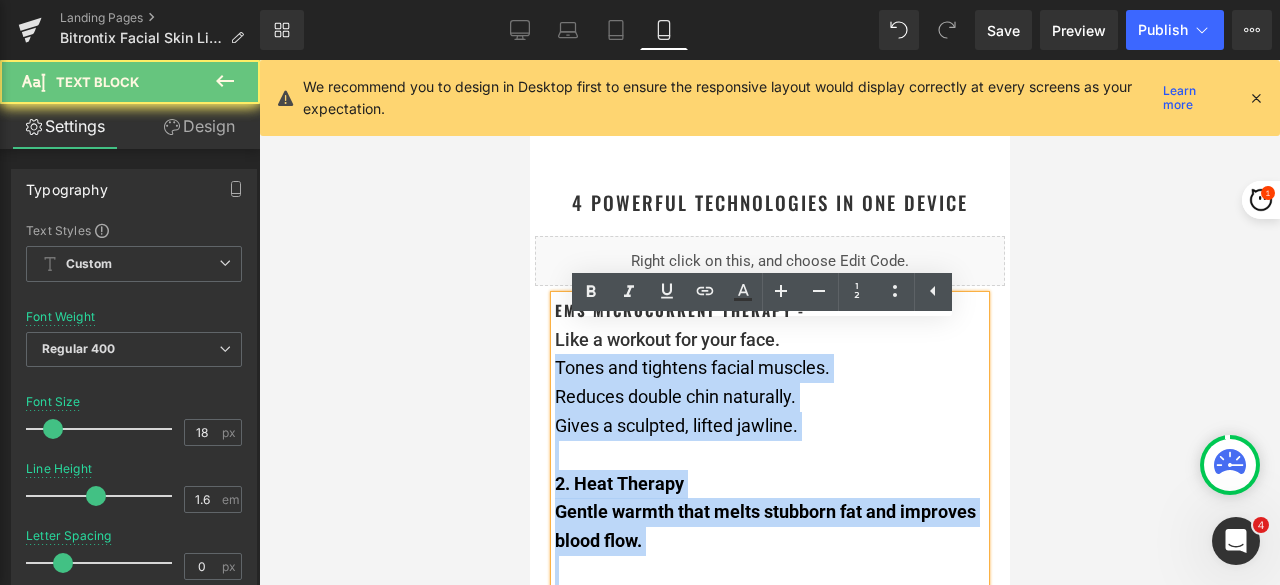 drag, startPoint x: 636, startPoint y: 375, endPoint x: 544, endPoint y: 373, distance: 92.021736 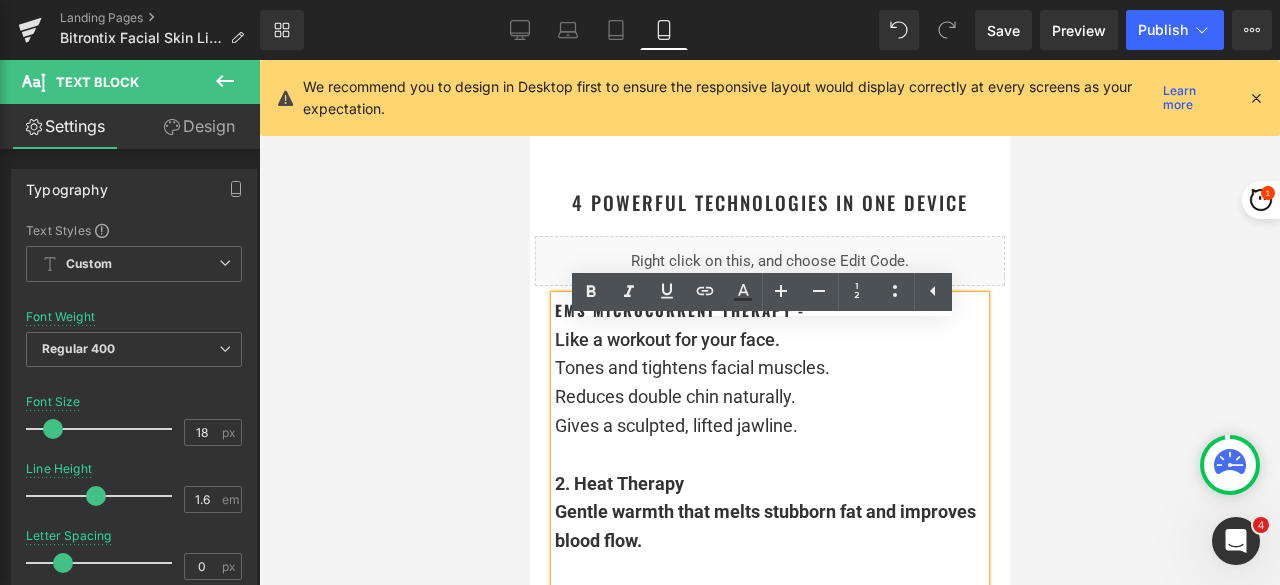 click on "Like a workout for your face." at bounding box center (666, 339) 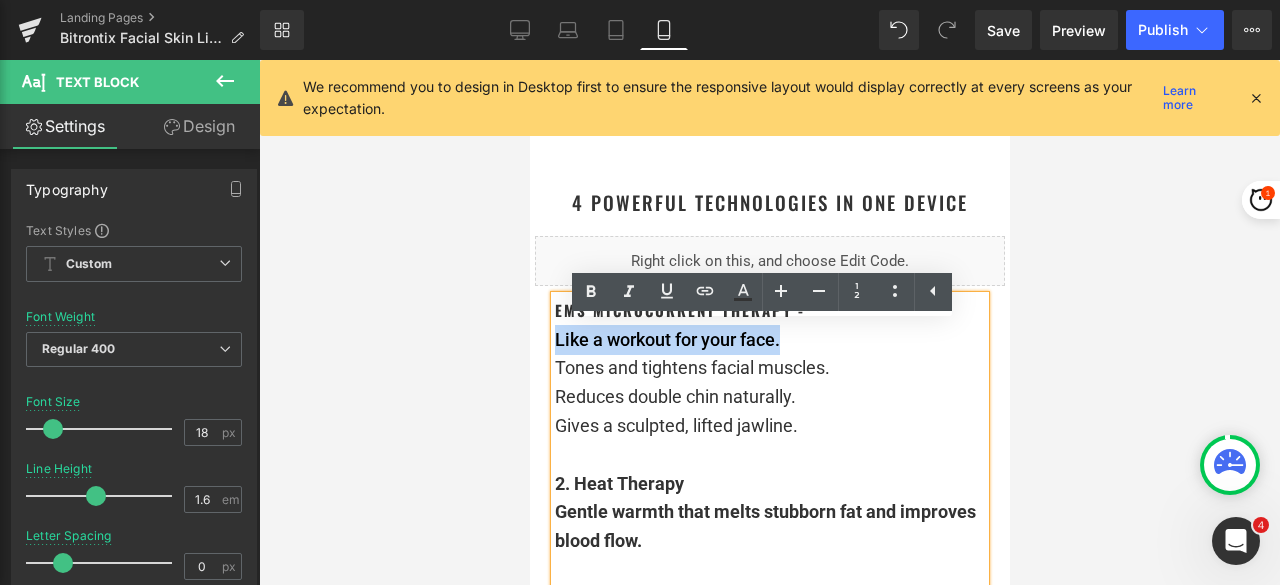 drag, startPoint x: 789, startPoint y: 367, endPoint x: 546, endPoint y: 372, distance: 243.05144 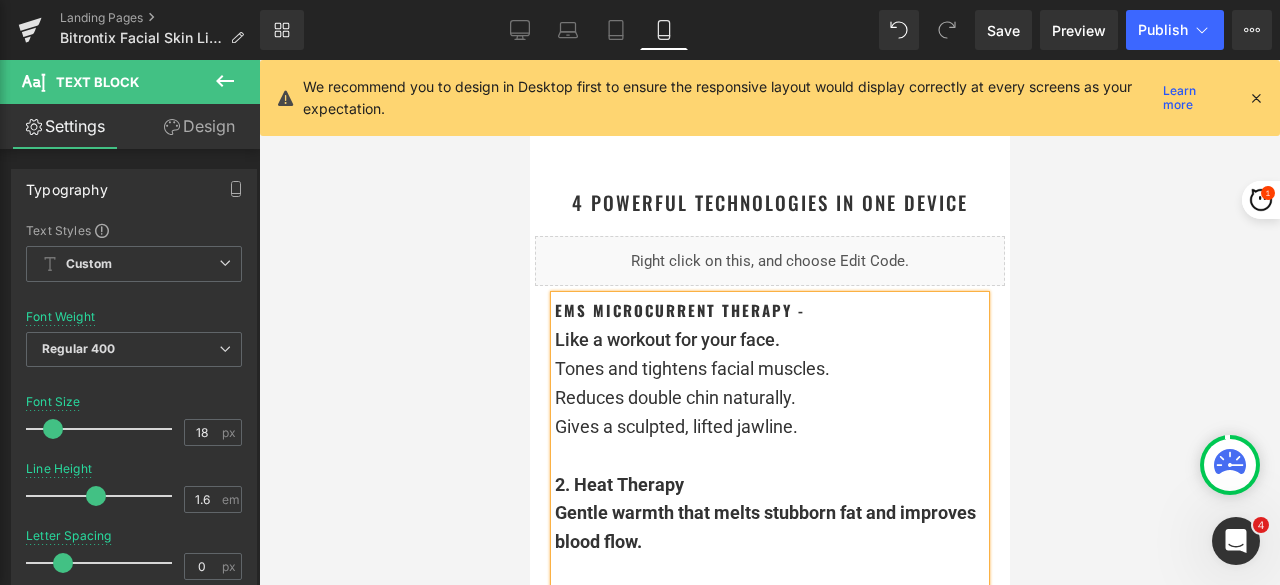 click on "EMS Microcurrent Therapy -" at bounding box center (769, 310) 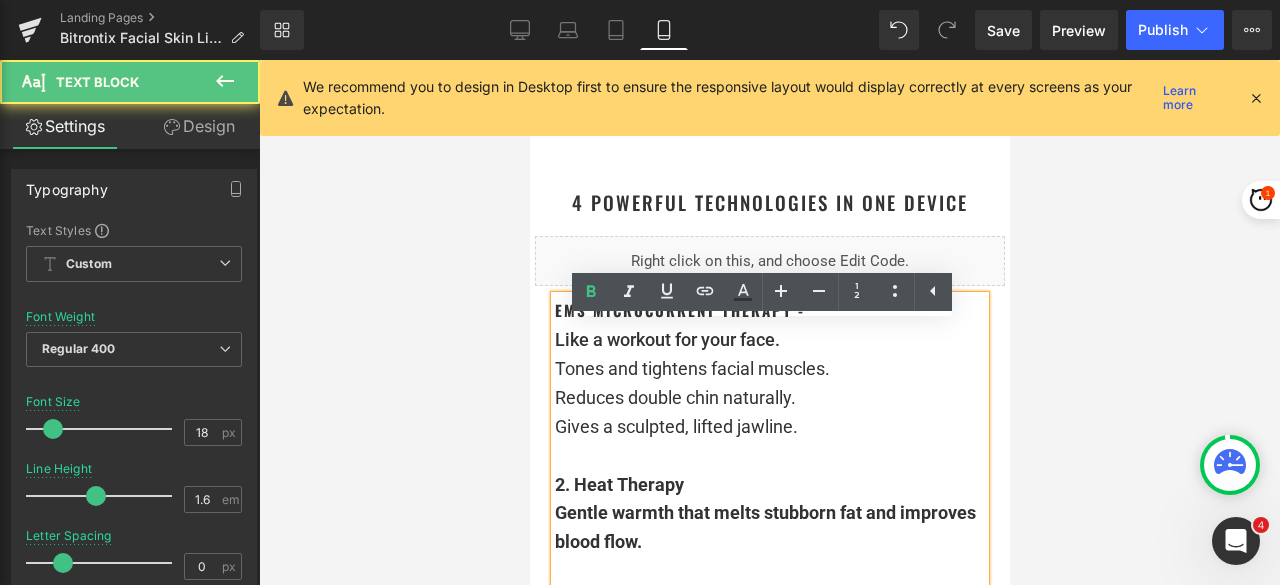 click on "Like a workout for your face." at bounding box center [666, 339] 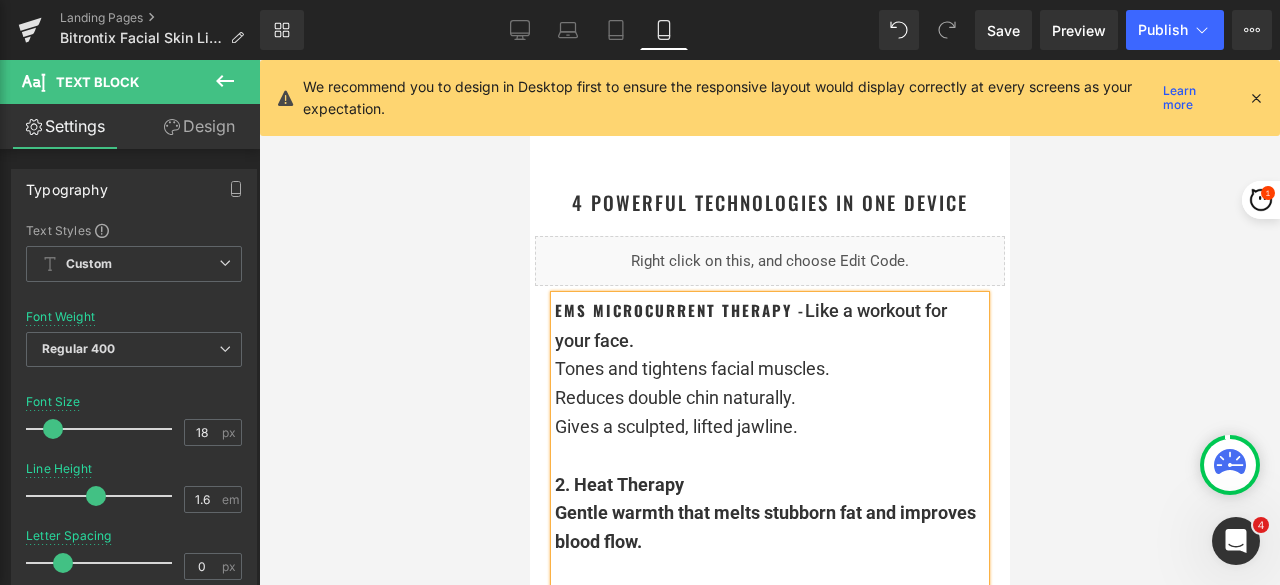 click on "Tones and tightens facial muscles." at bounding box center [769, 369] 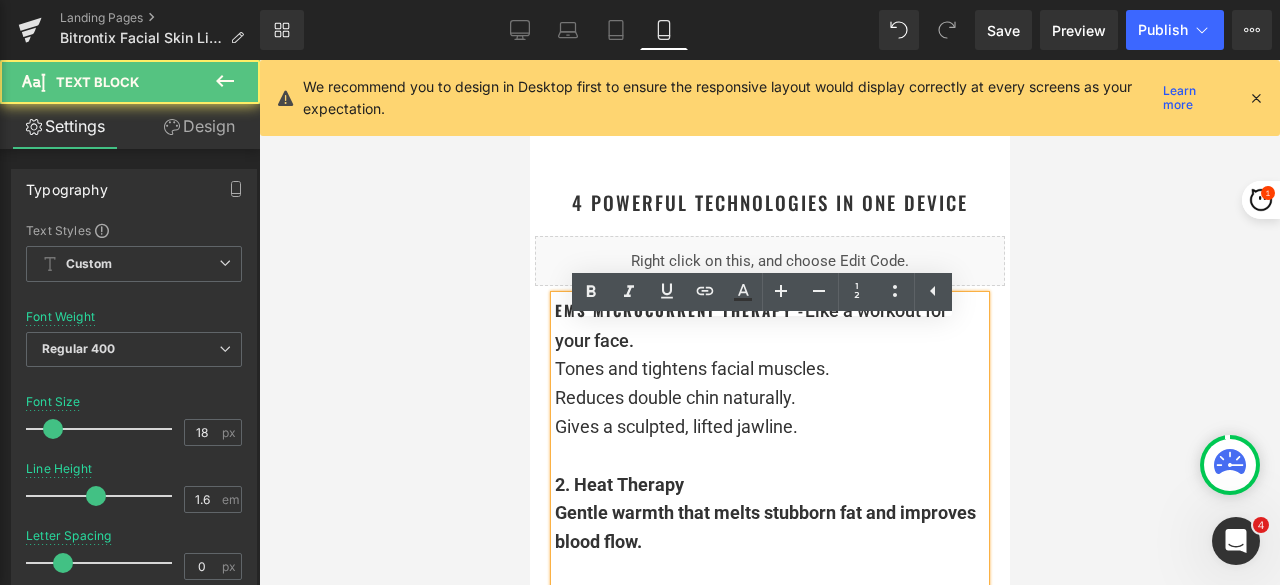 click on "Tones and tightens facial muscles." at bounding box center [691, 368] 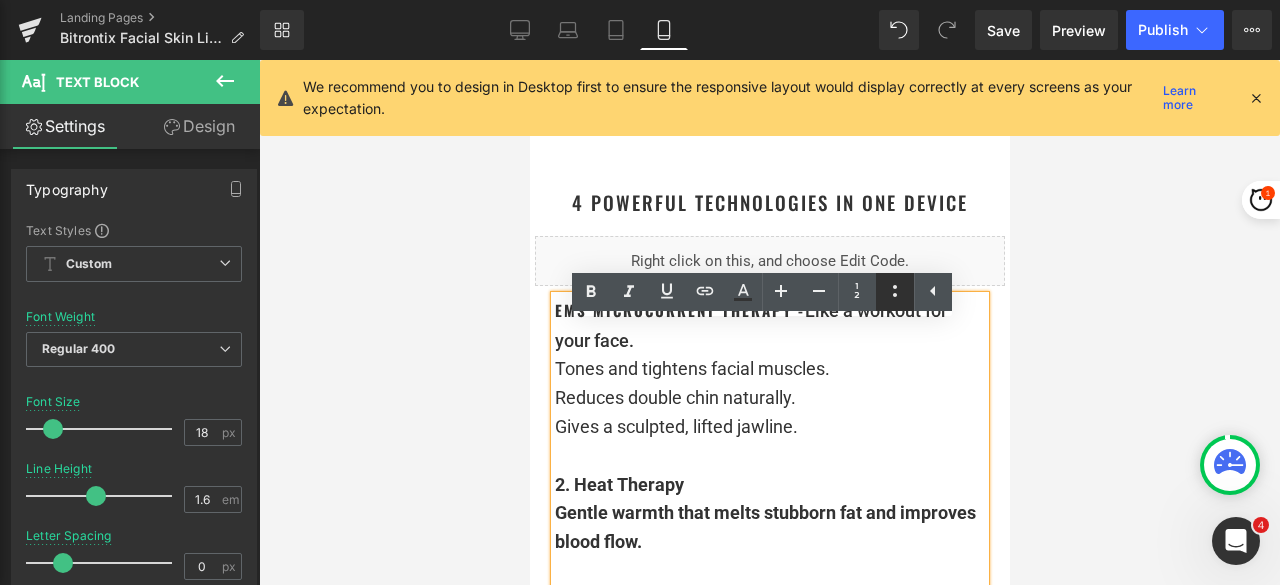click 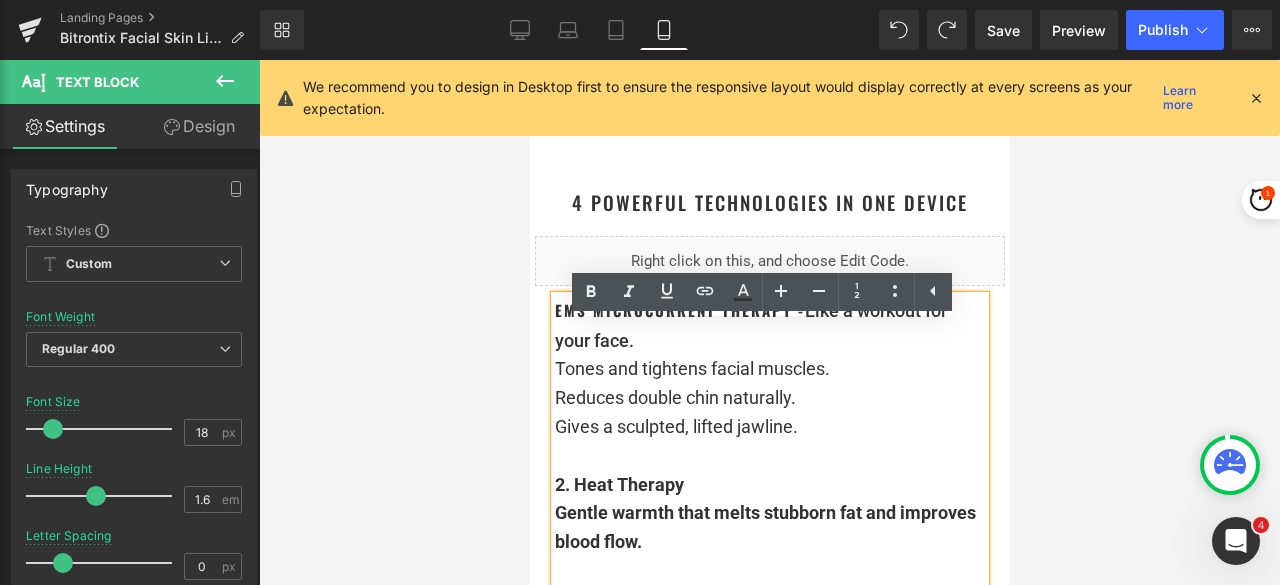 click on "Tones and tightens facial muscles." at bounding box center (691, 368) 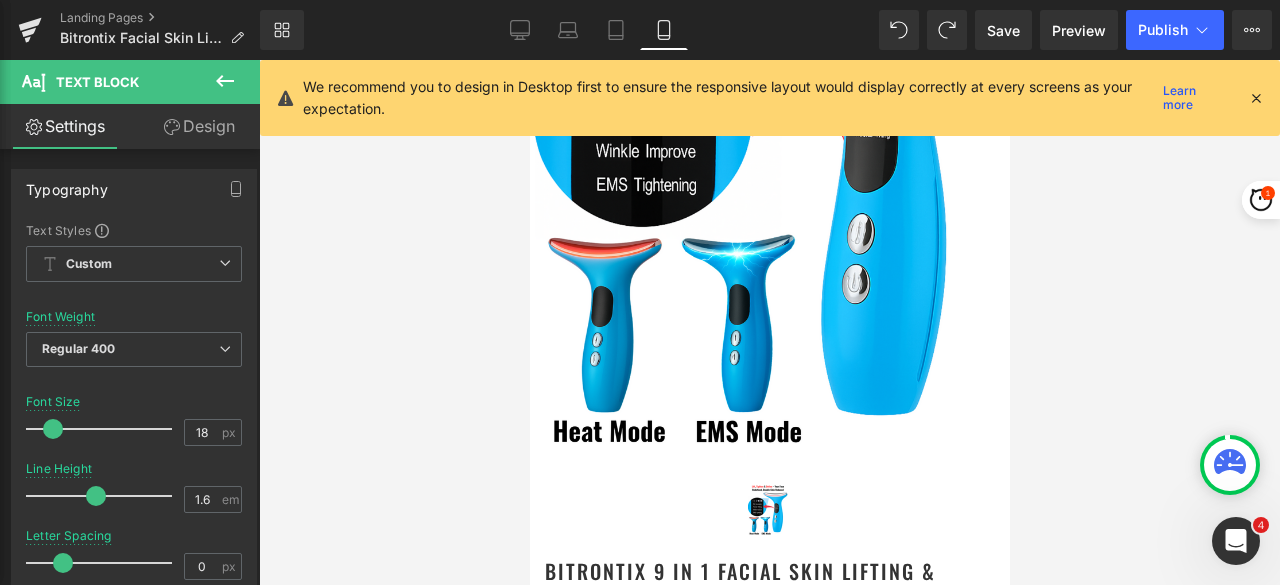 scroll, scrollTop: 195, scrollLeft: 0, axis: vertical 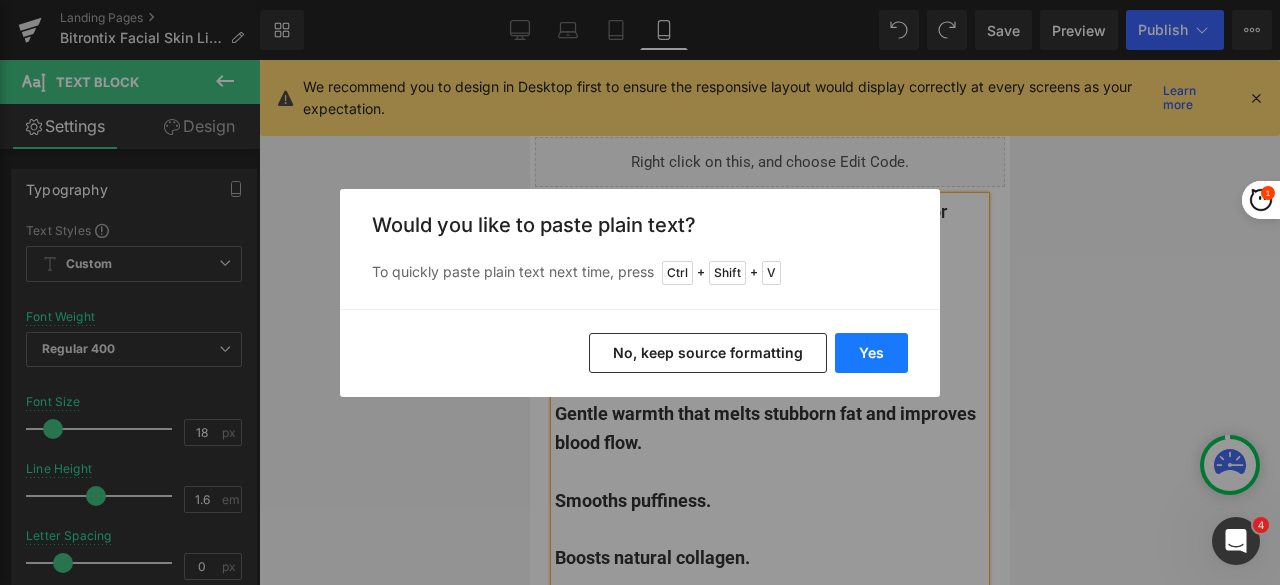 click on "Yes" at bounding box center [871, 353] 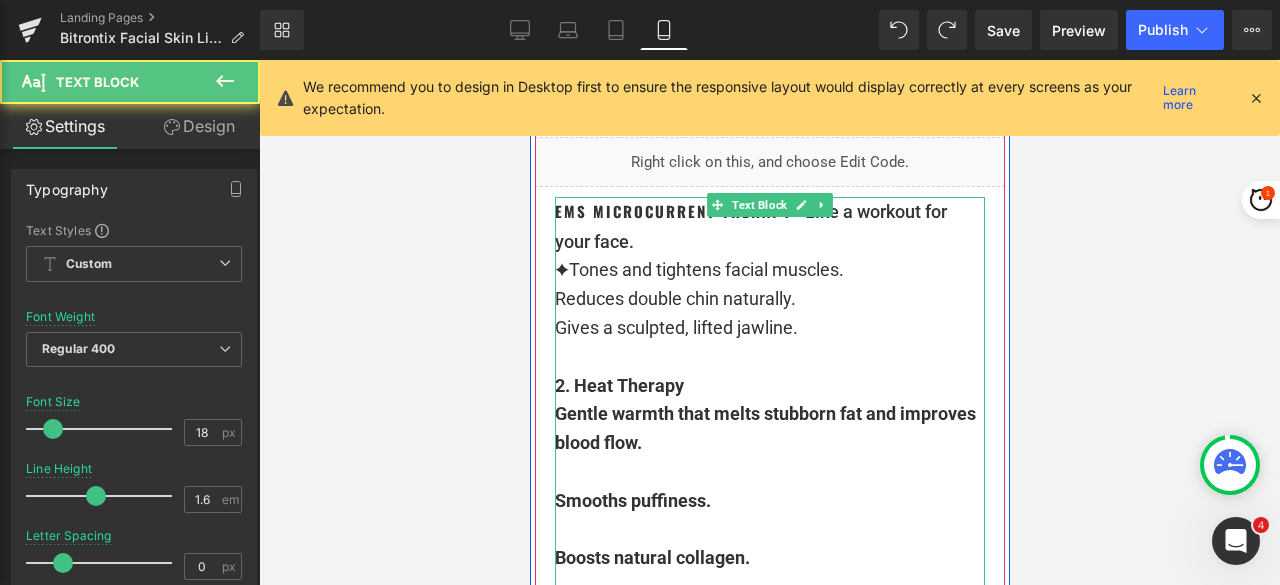 click on "✦Tones and tightens facial muscles." at bounding box center (698, 269) 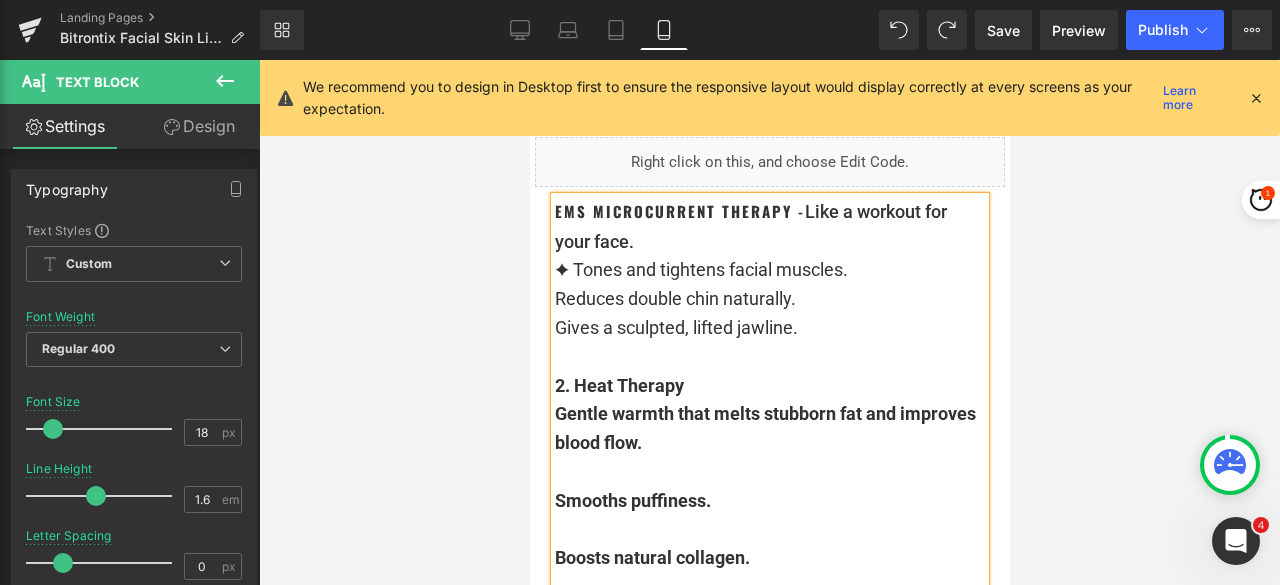click at bounding box center [769, 322] 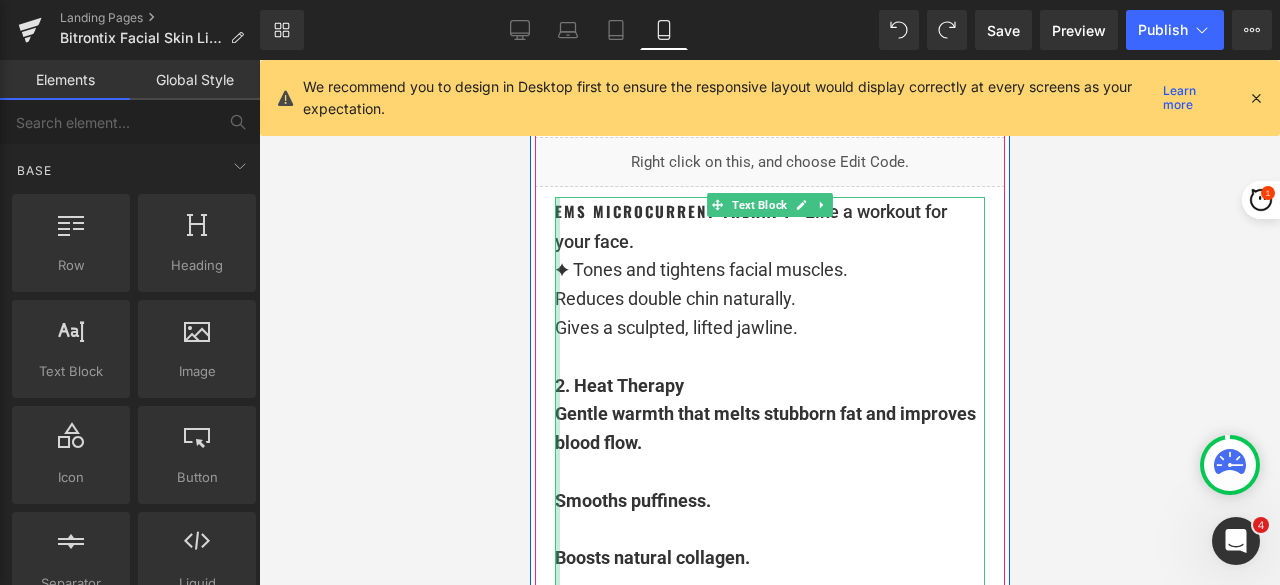 click at bounding box center (556, 615) 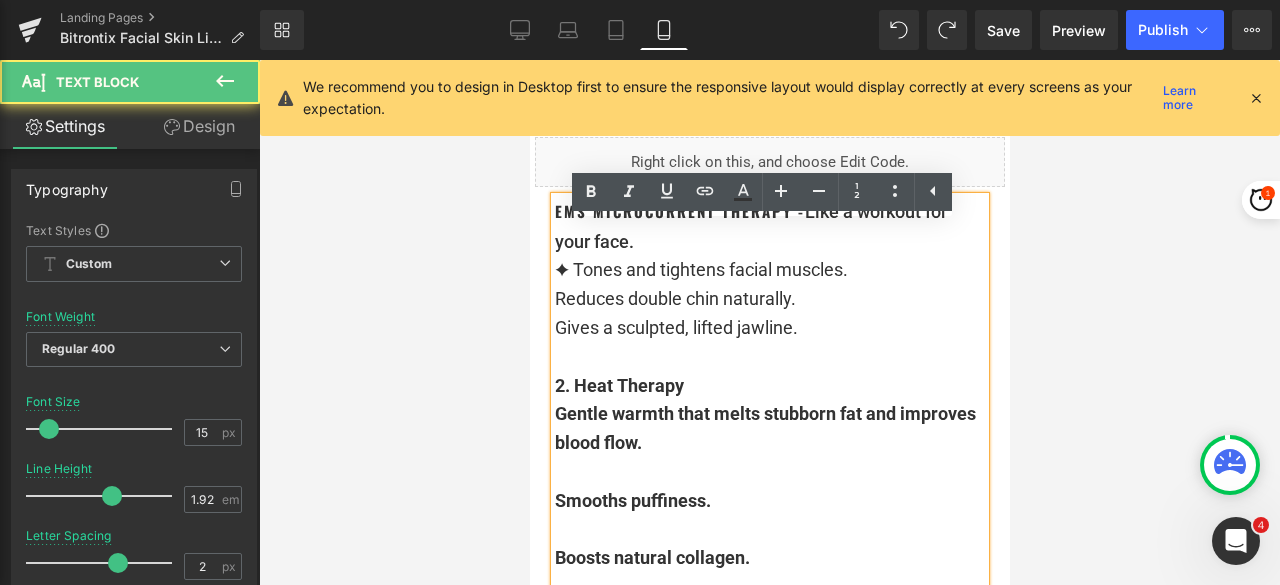 click on "Reduces double chin naturally." at bounding box center [674, 298] 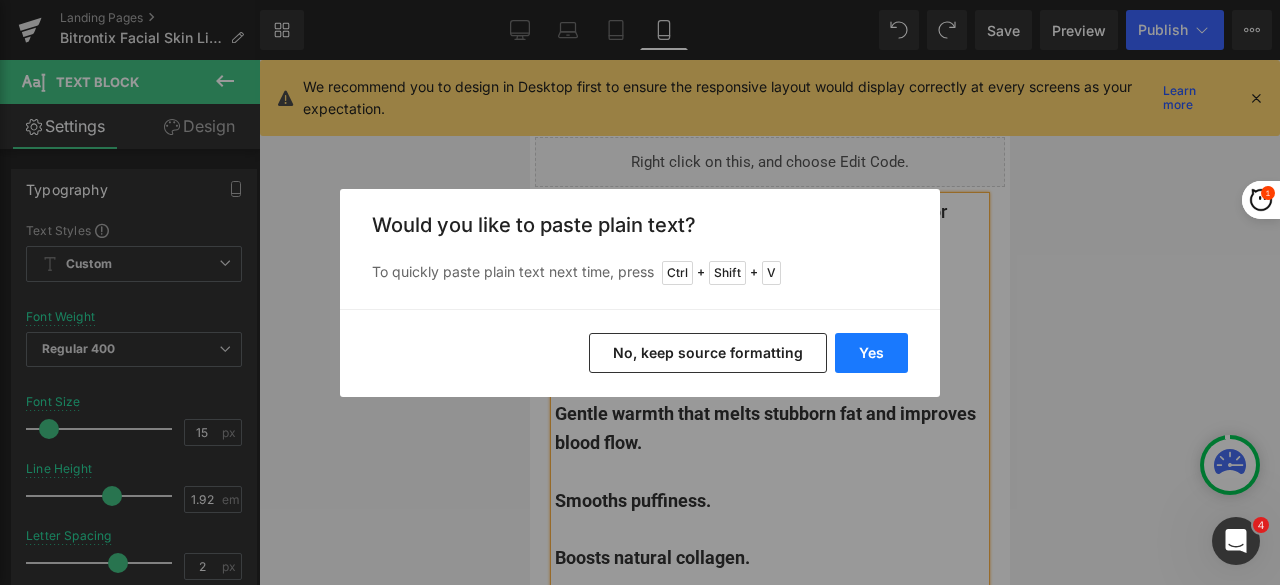 click on "Yes" at bounding box center [871, 353] 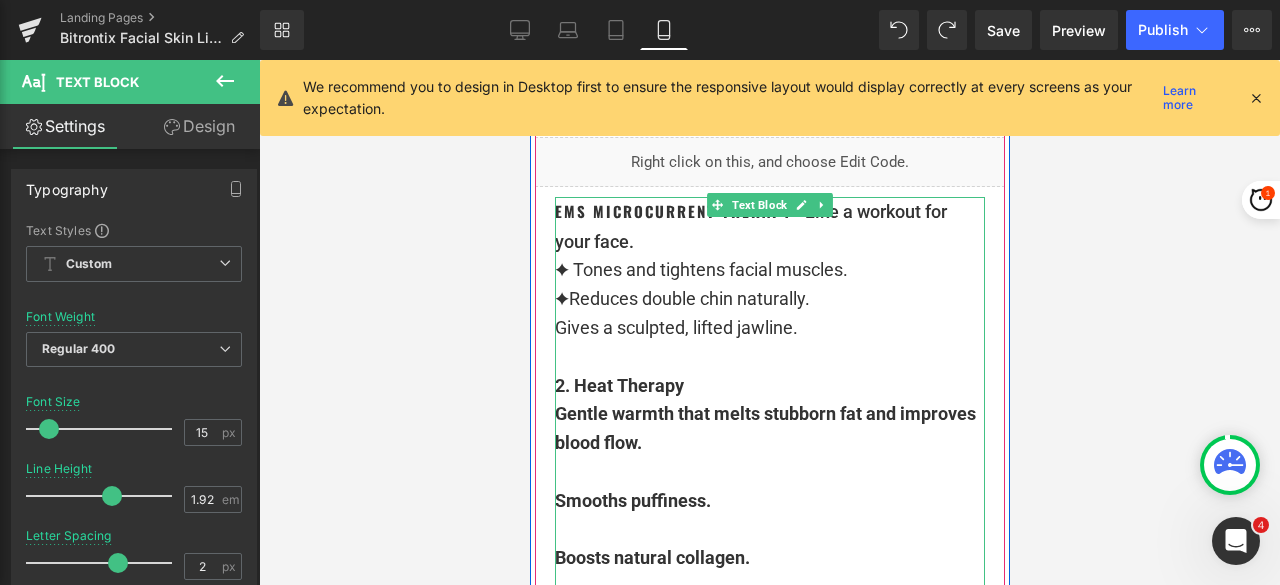 click on "✦Reduces double chin naturally." at bounding box center [681, 298] 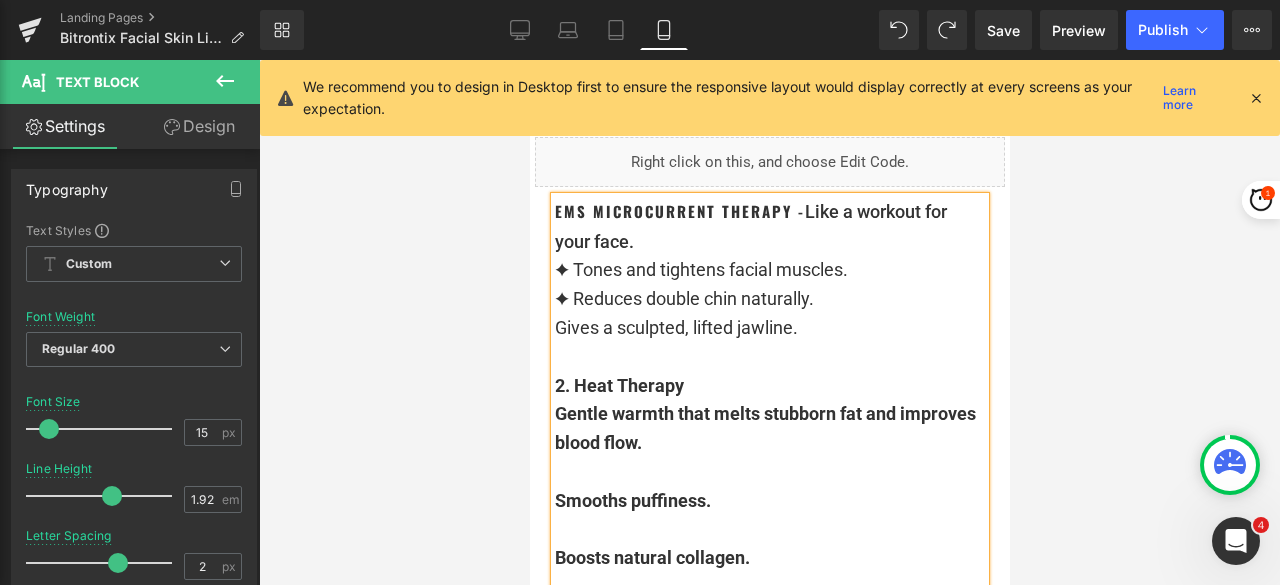 click on "Gives a sculpted, lifted jawline." at bounding box center (675, 327) 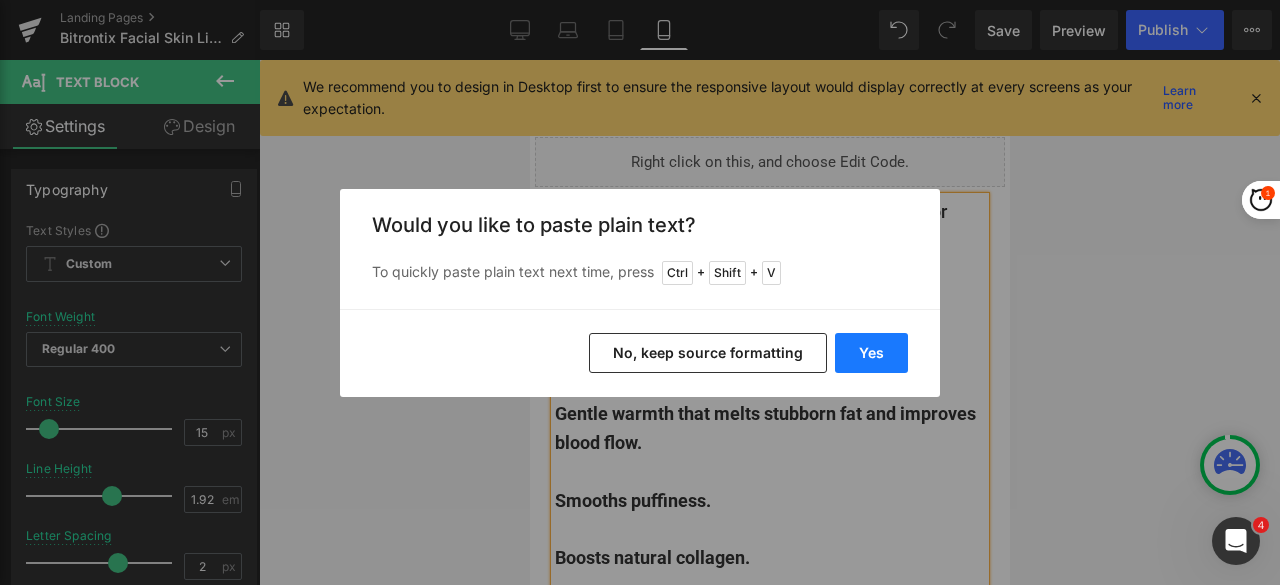 click on "Yes" at bounding box center [871, 353] 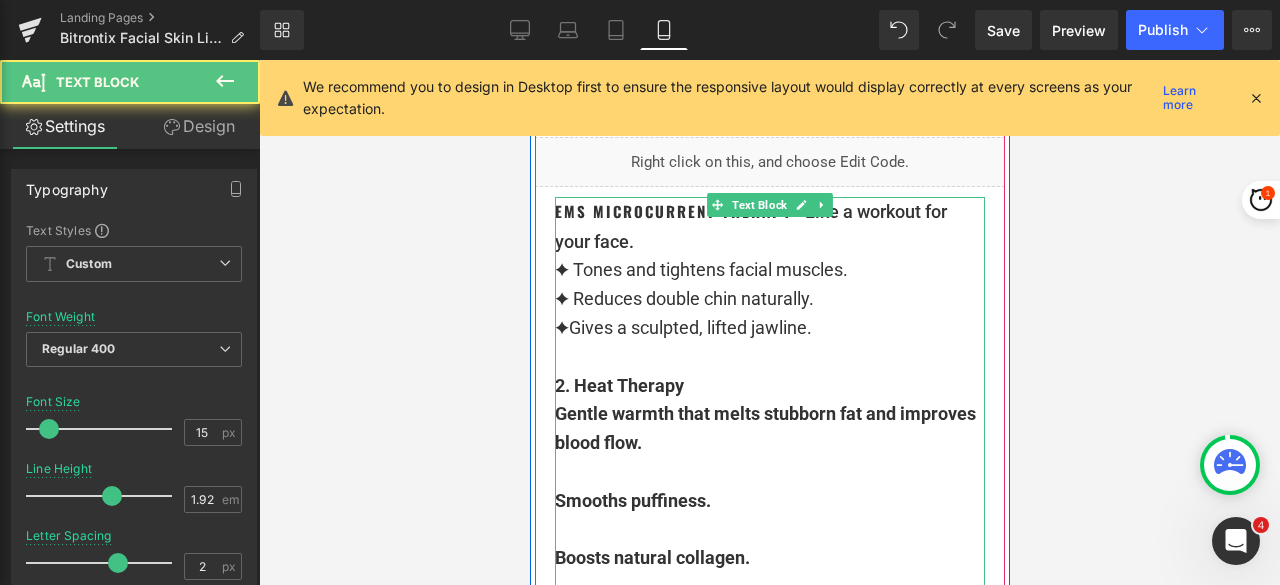 click on "✦Gives a sculpted, lifted jawline." at bounding box center [682, 327] 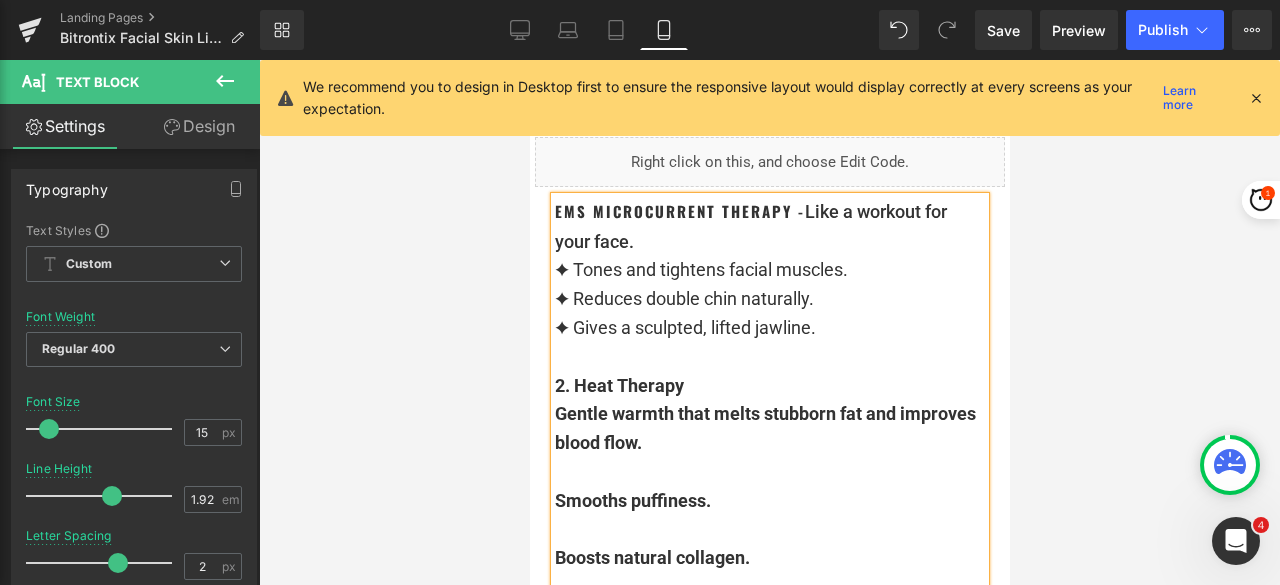 click at bounding box center (769, 322) 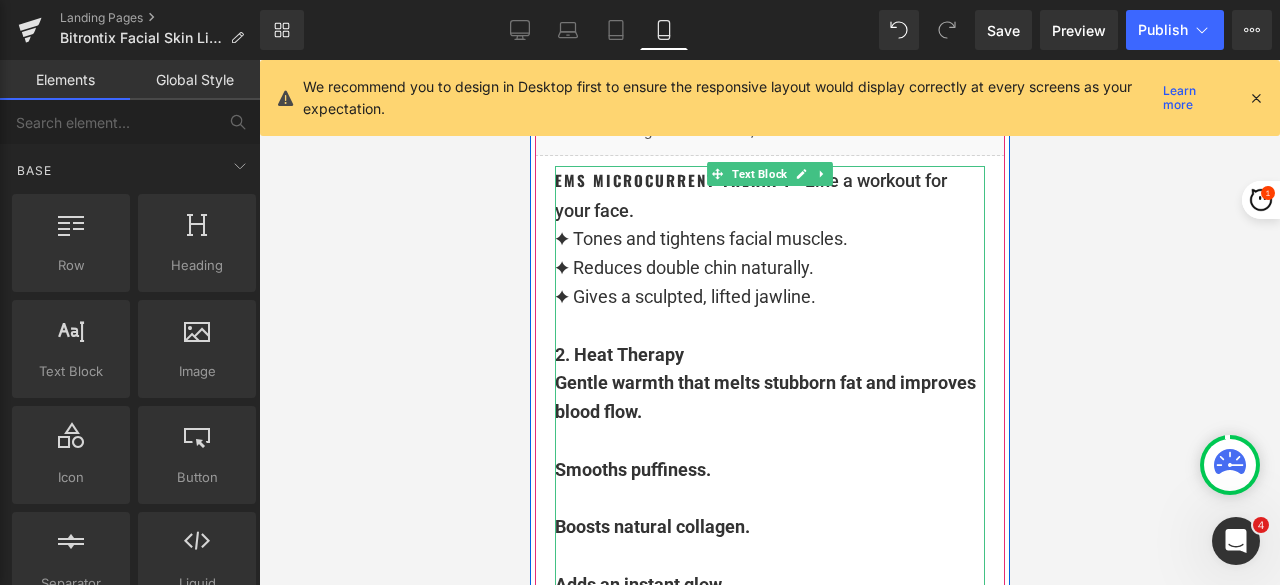 scroll, scrollTop: 5095, scrollLeft: 0, axis: vertical 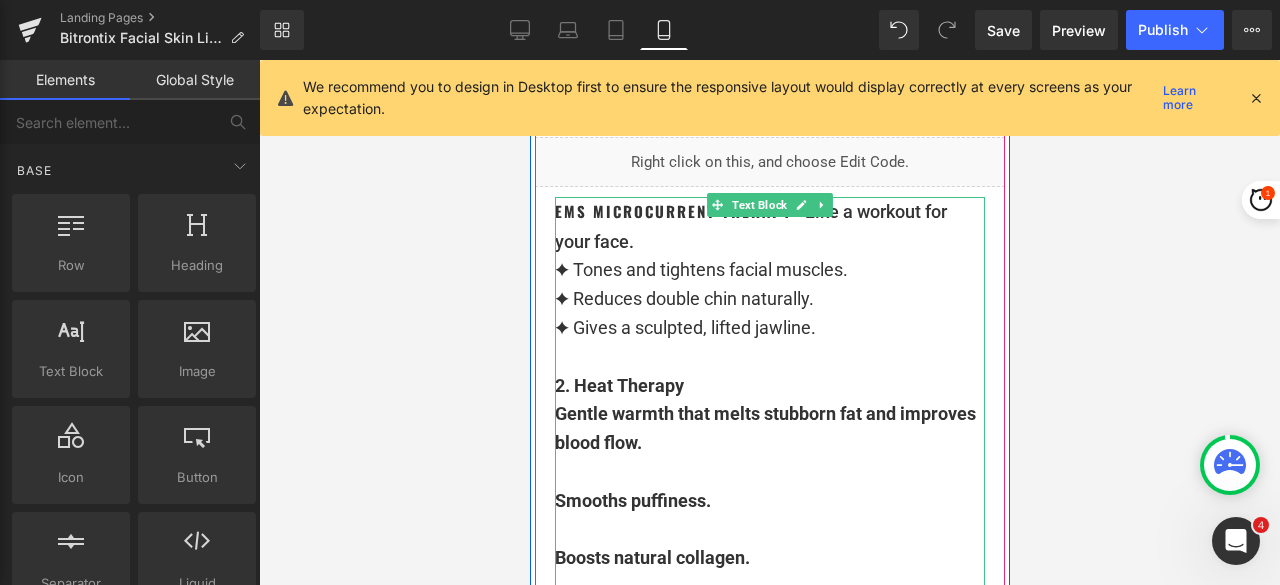 click on "2. Heat Therapy" at bounding box center [618, 385] 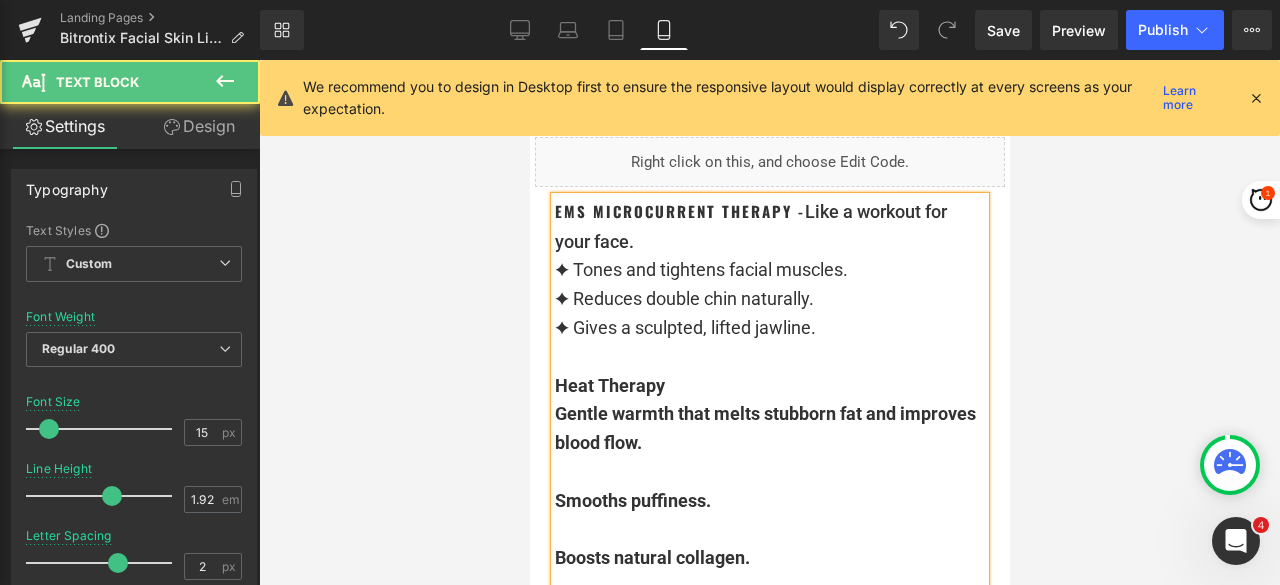 click on "EMS Microcurrent Therapy -" at bounding box center (679, 211) 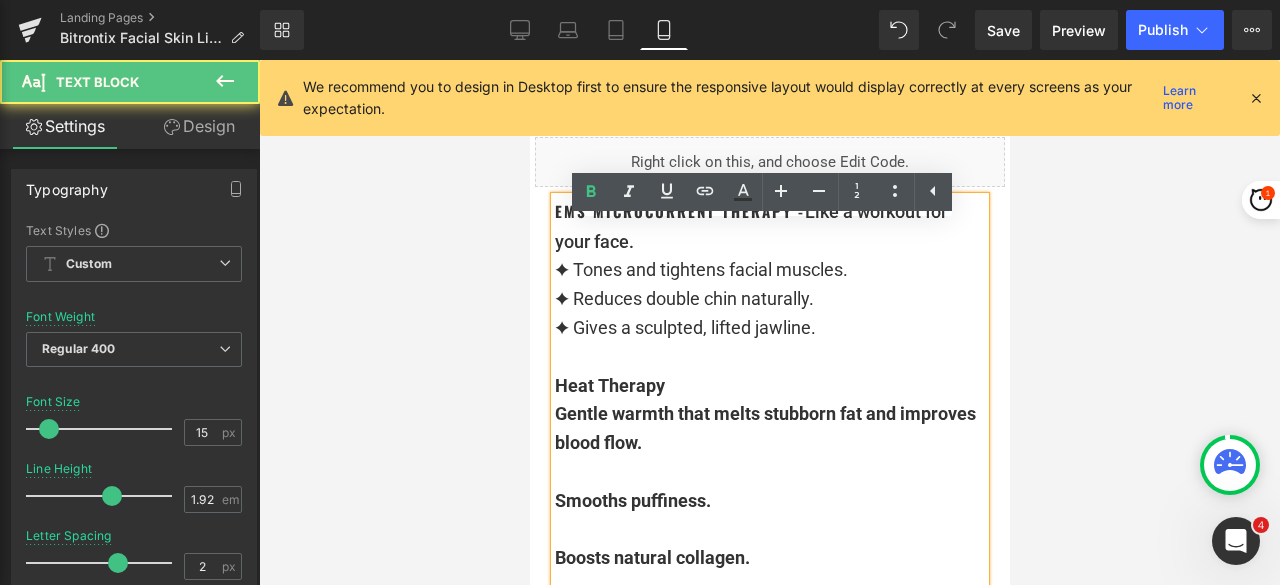 click on "Heat Therapy" at bounding box center [769, 386] 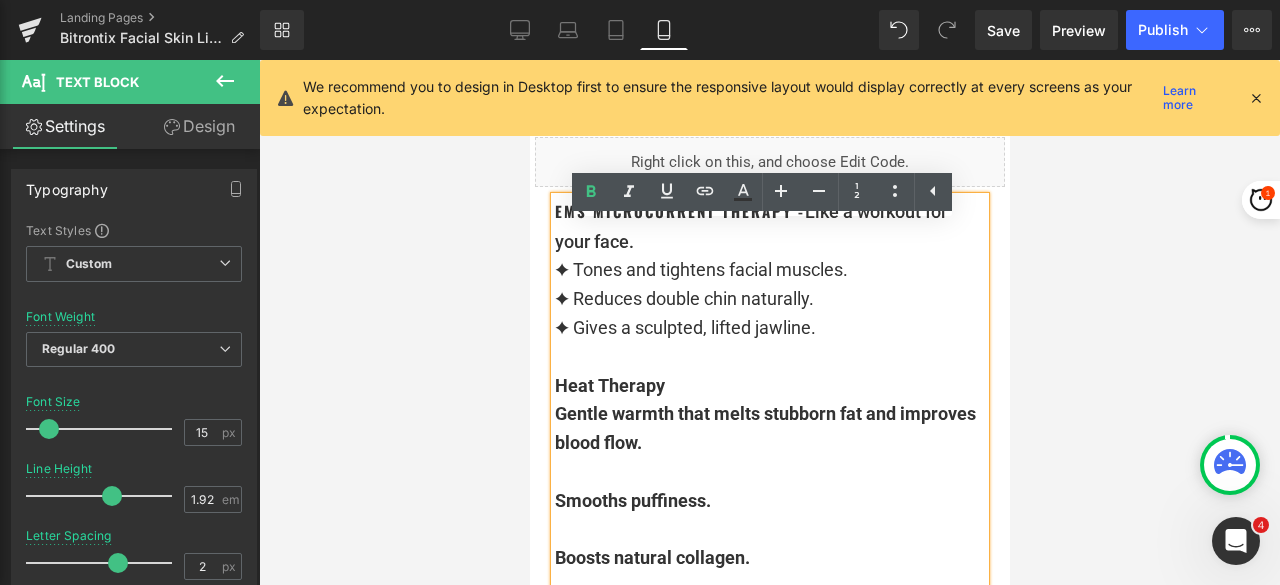click on "Gentle warmth that melts stubborn fat and improves blood flow." at bounding box center (764, 428) 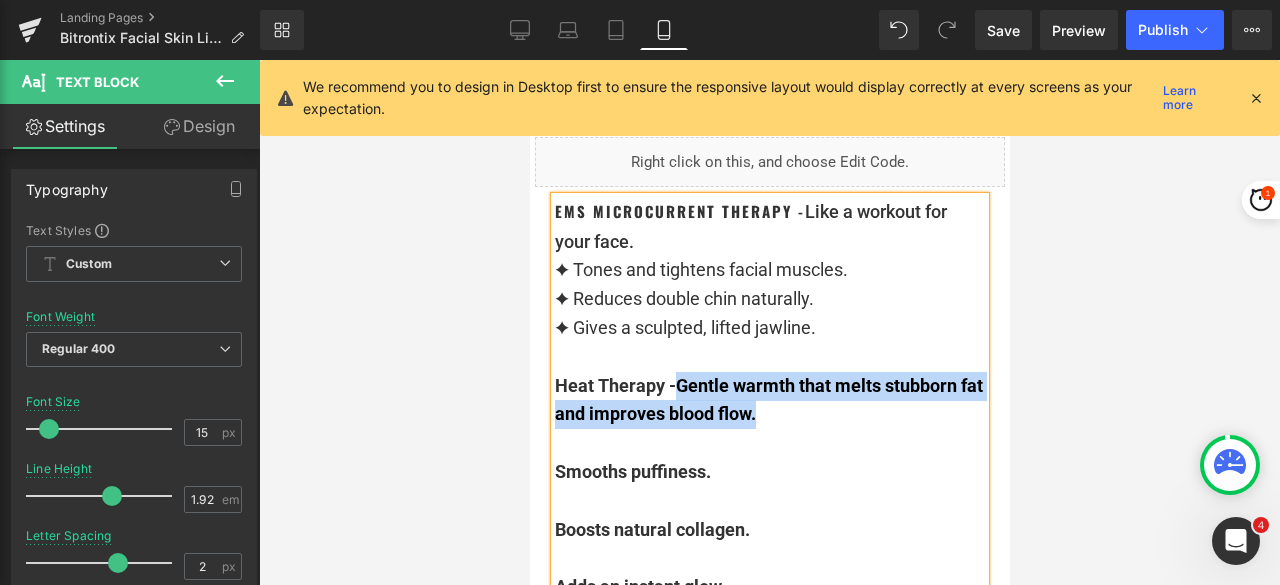 drag, startPoint x: 790, startPoint y: 445, endPoint x: 674, endPoint y: 417, distance: 119.331474 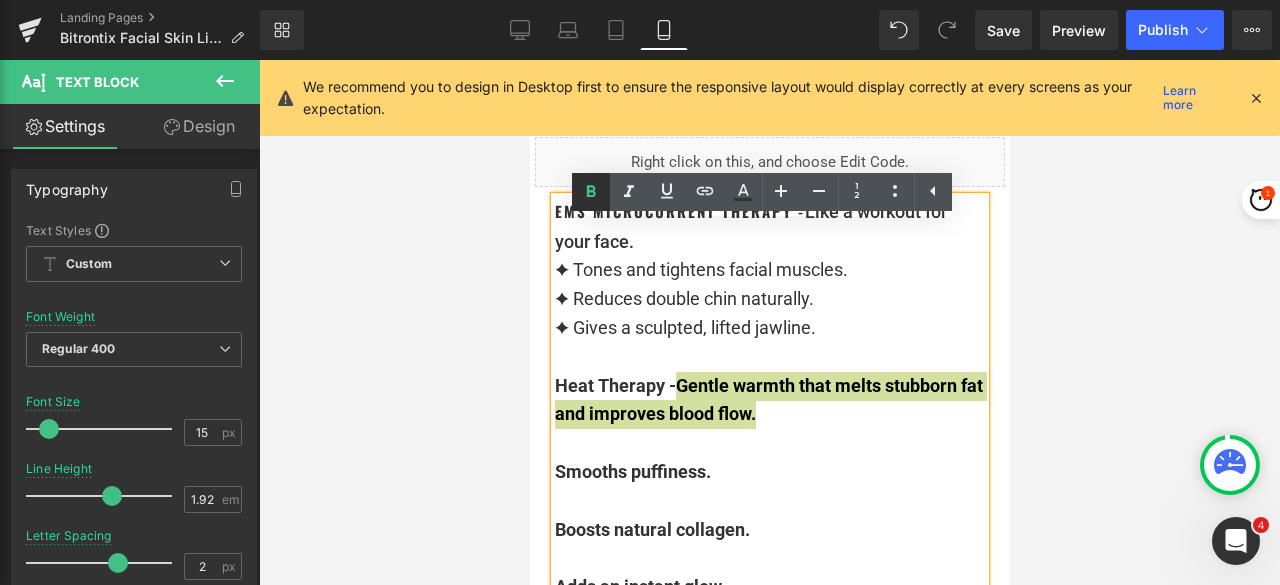 click 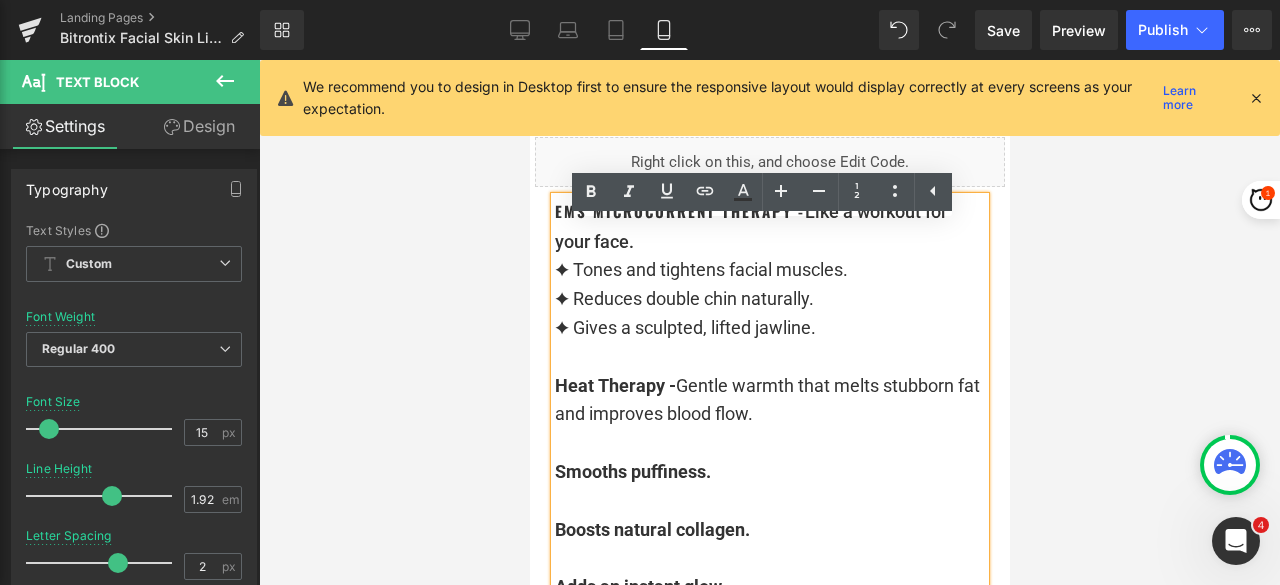 click at bounding box center [769, 443] 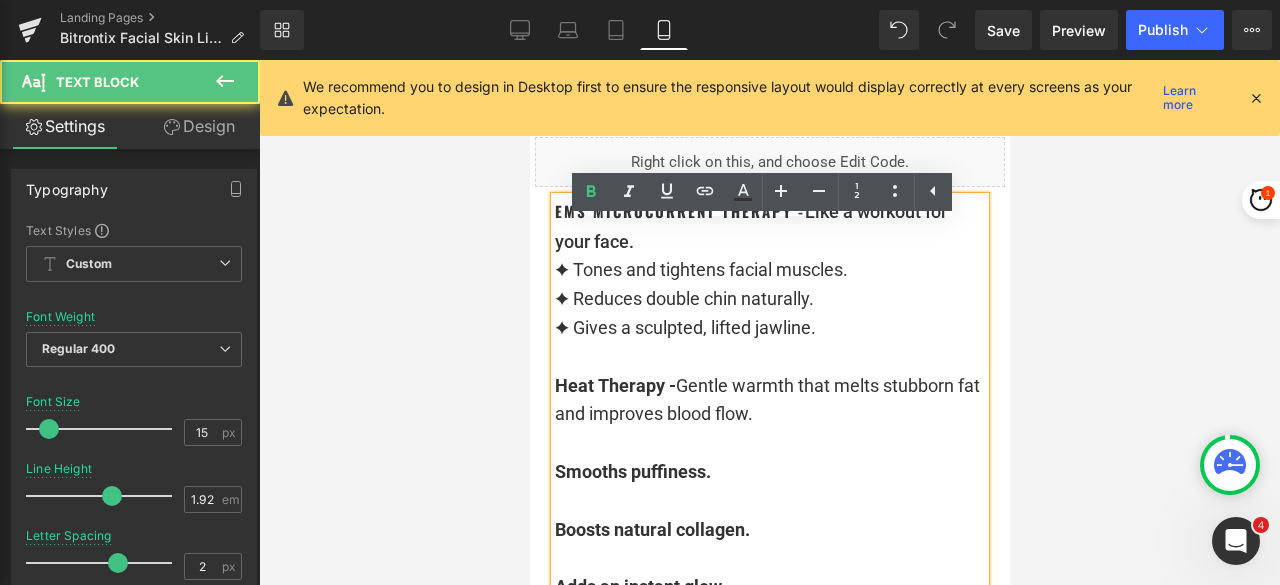click on "EMS Microcurrent Therapy -  Like a workout for your face." at bounding box center (769, 227) 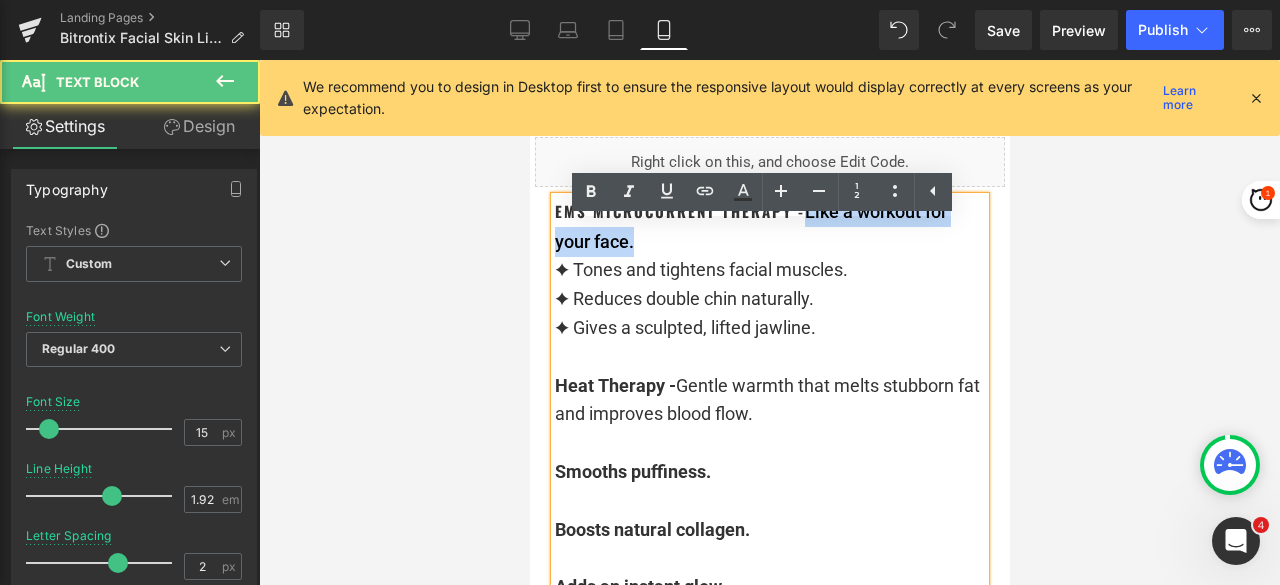 drag, startPoint x: 798, startPoint y: 241, endPoint x: 901, endPoint y: 270, distance: 107.00467 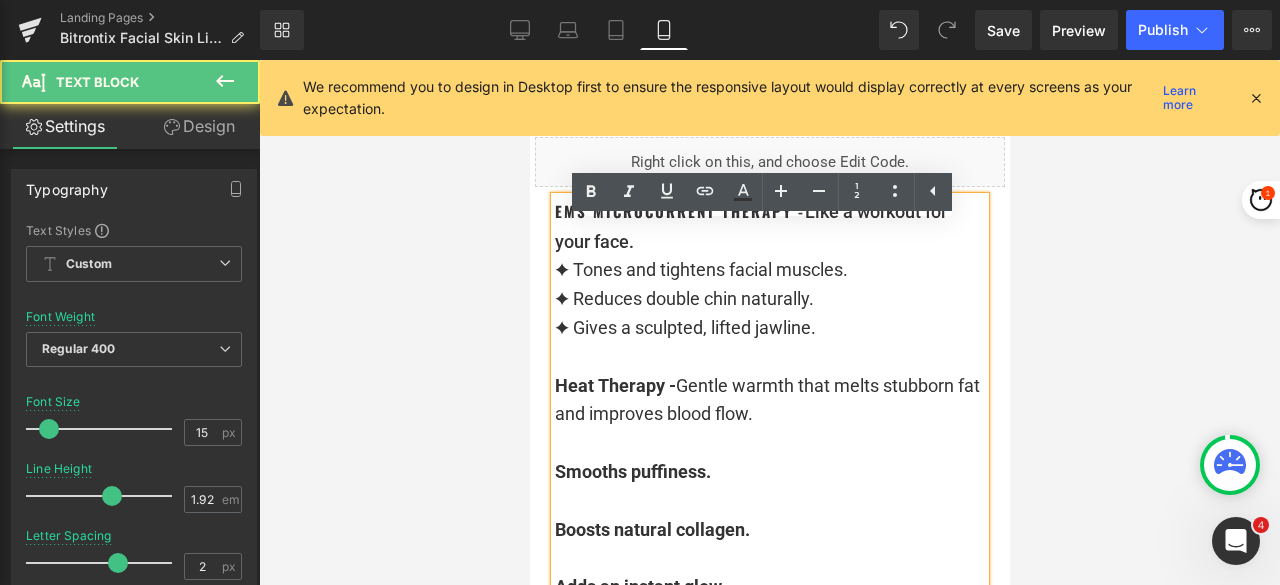 click on "✦ Gives a sculpted, lifted jawline." at bounding box center [769, 328] 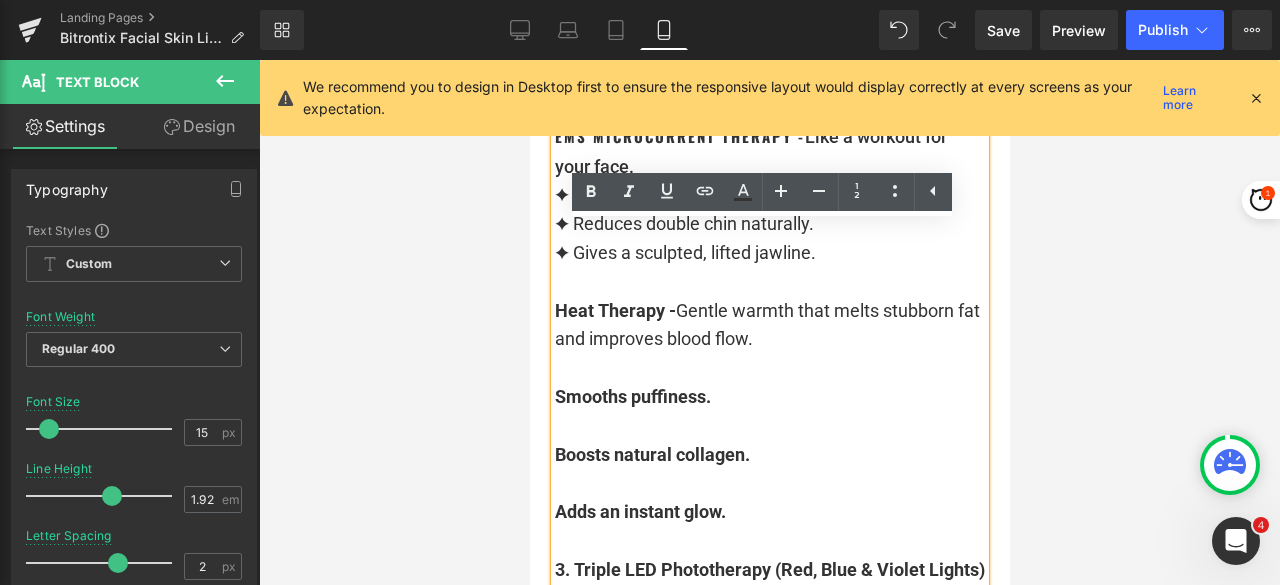 scroll, scrollTop: 5195, scrollLeft: 0, axis: vertical 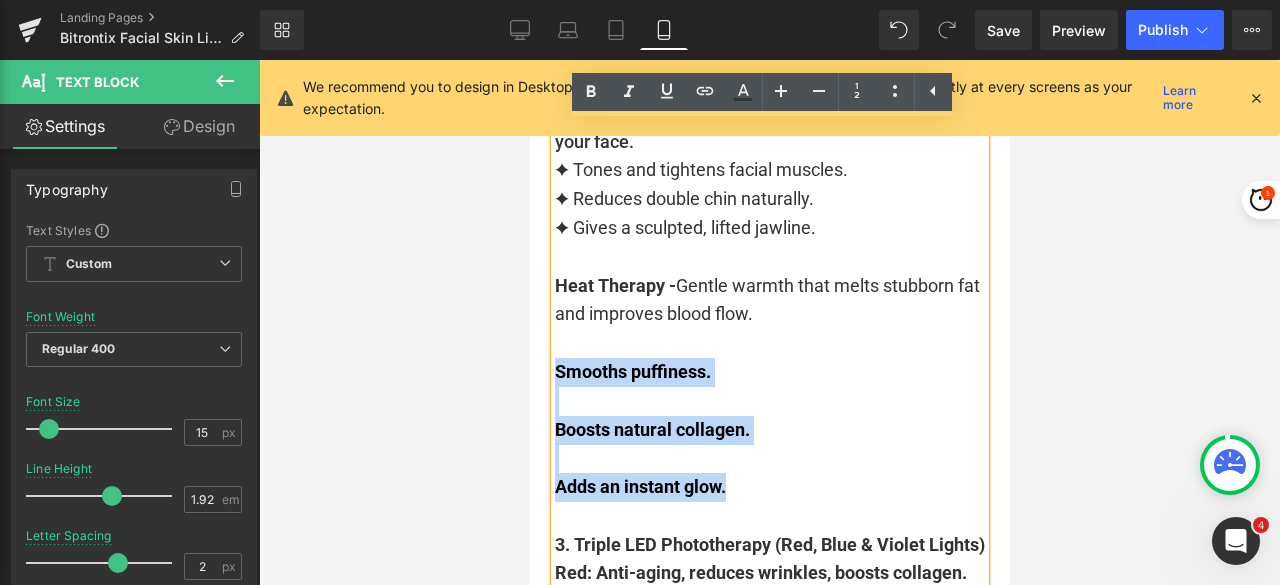 drag, startPoint x: 720, startPoint y: 506, endPoint x: 548, endPoint y: 405, distance: 199.46178 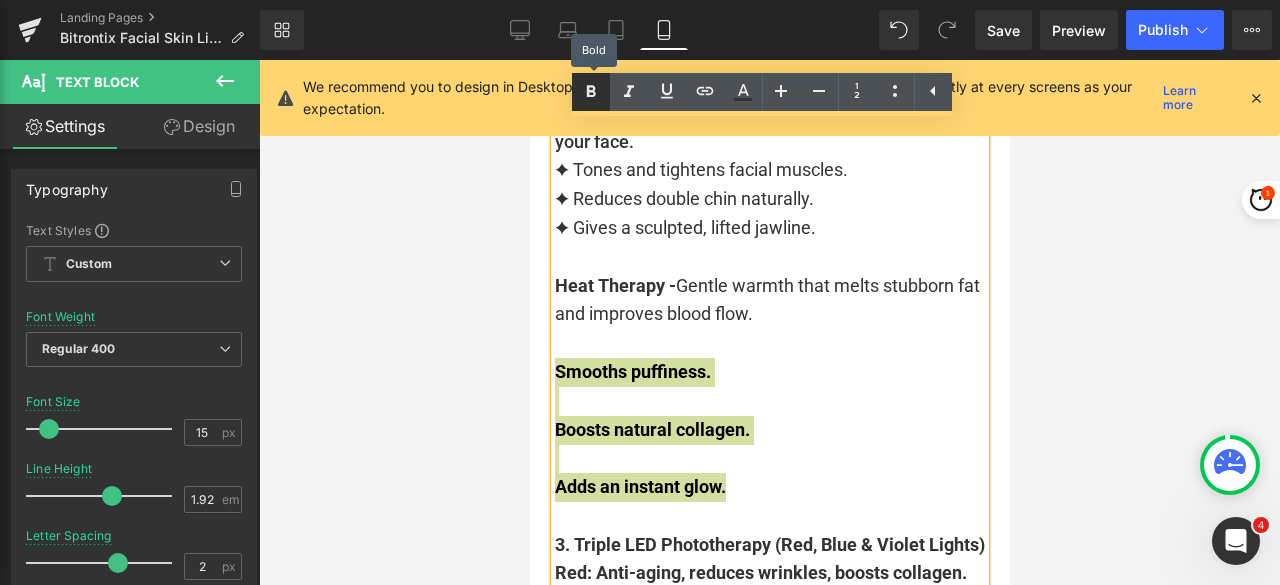 click 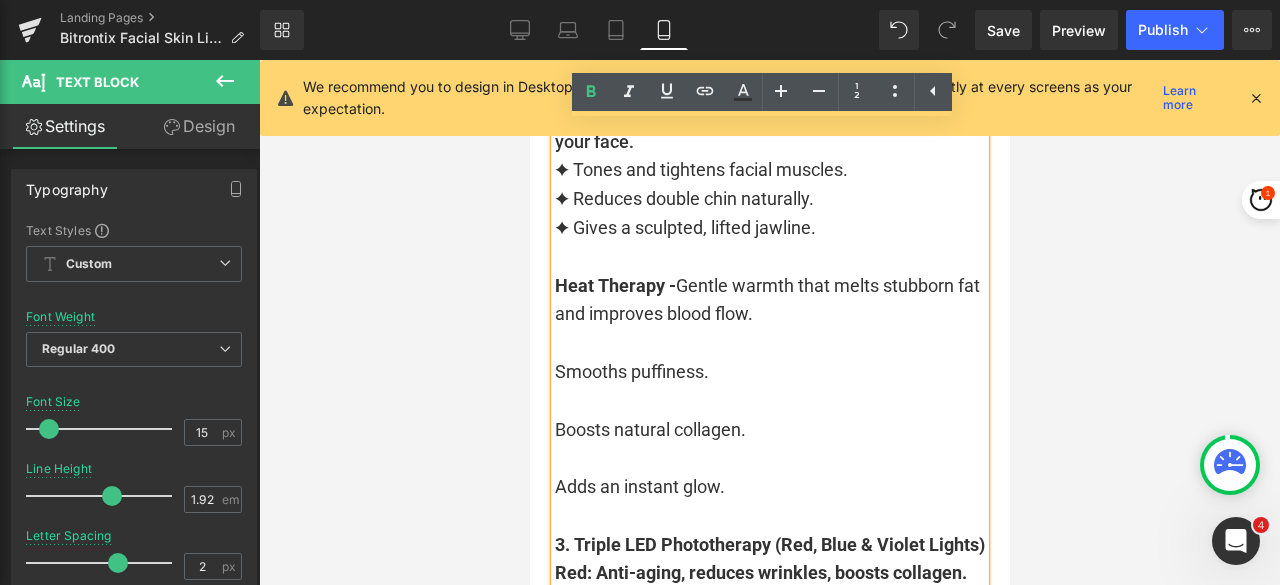 click on "Smooths puffiness." at bounding box center (769, 372) 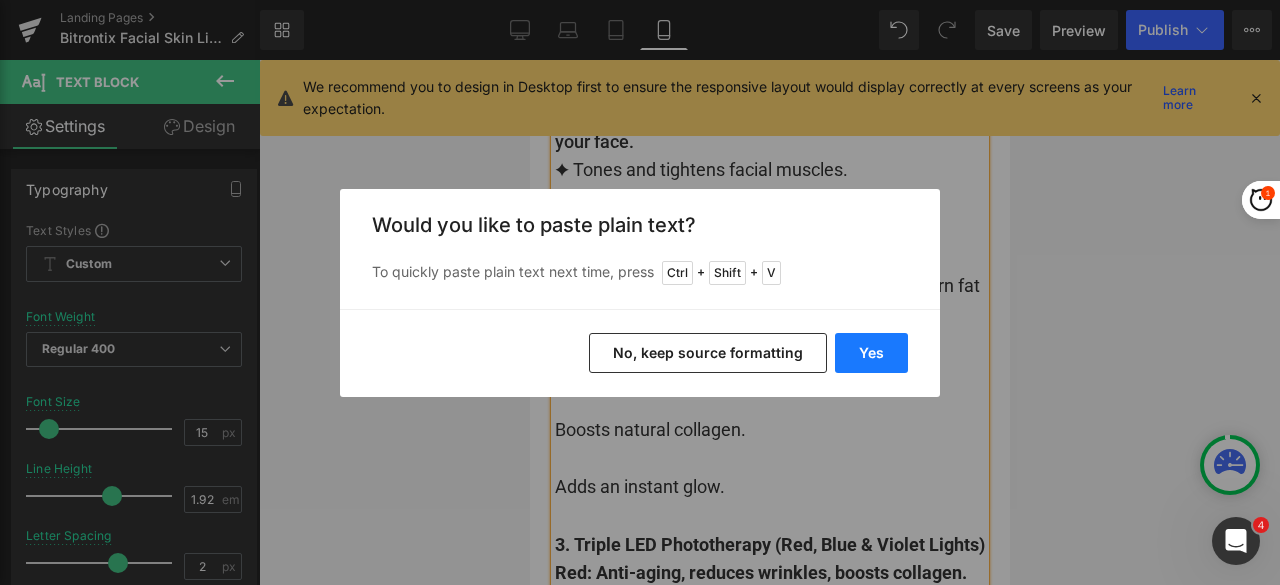 click on "Yes" at bounding box center (871, 353) 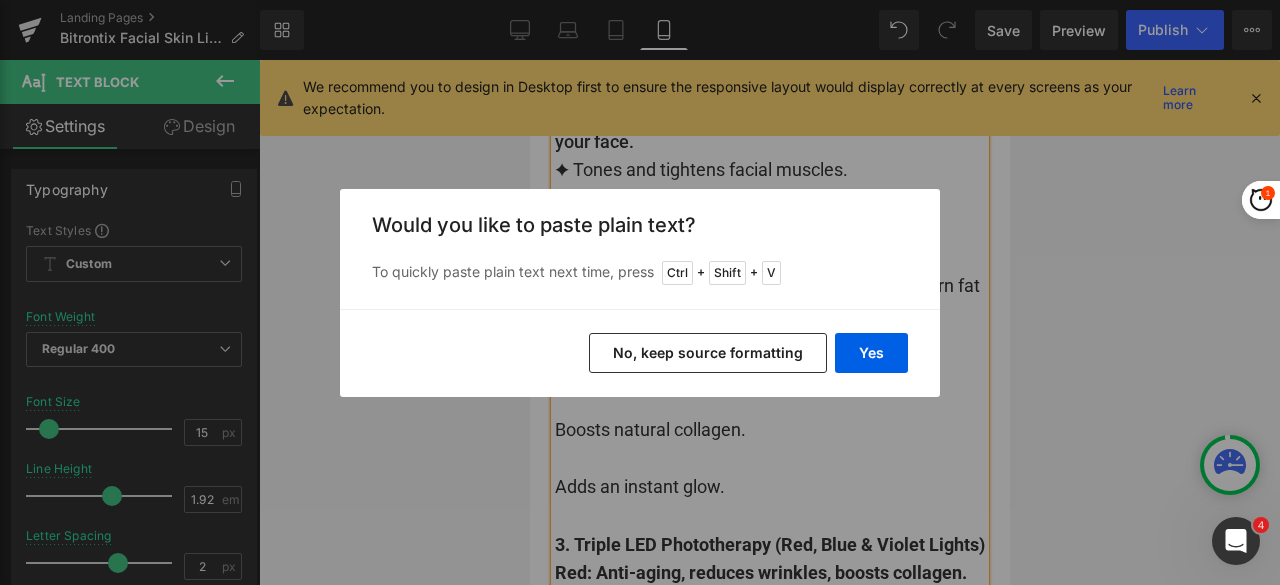 type 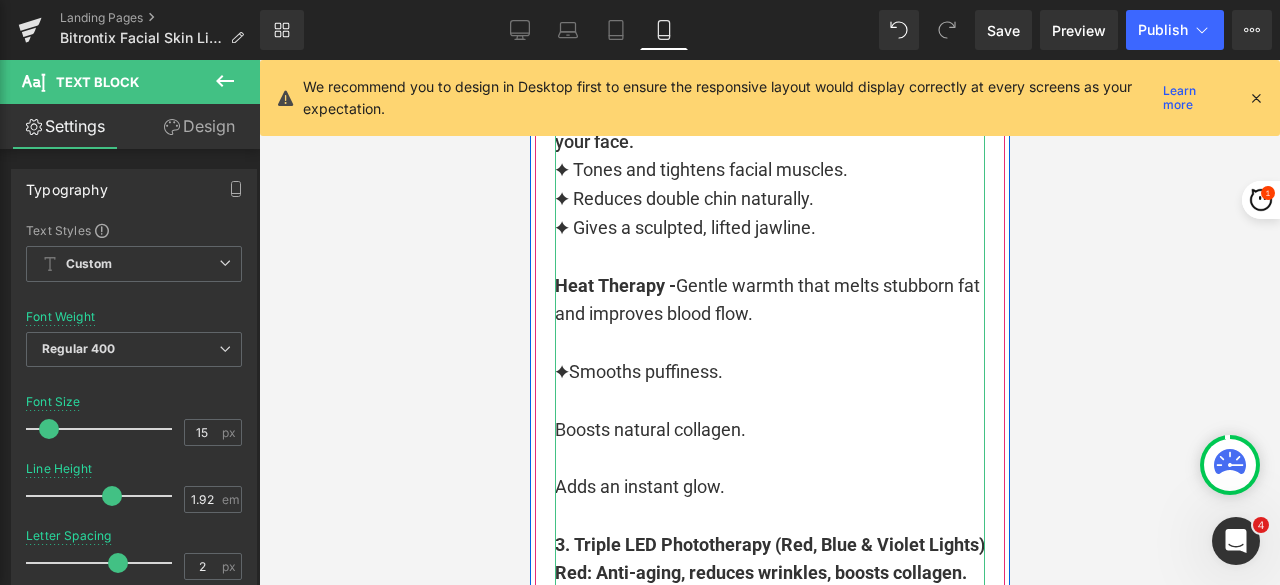 click on "✦Smooths puffiness." at bounding box center (769, 372) 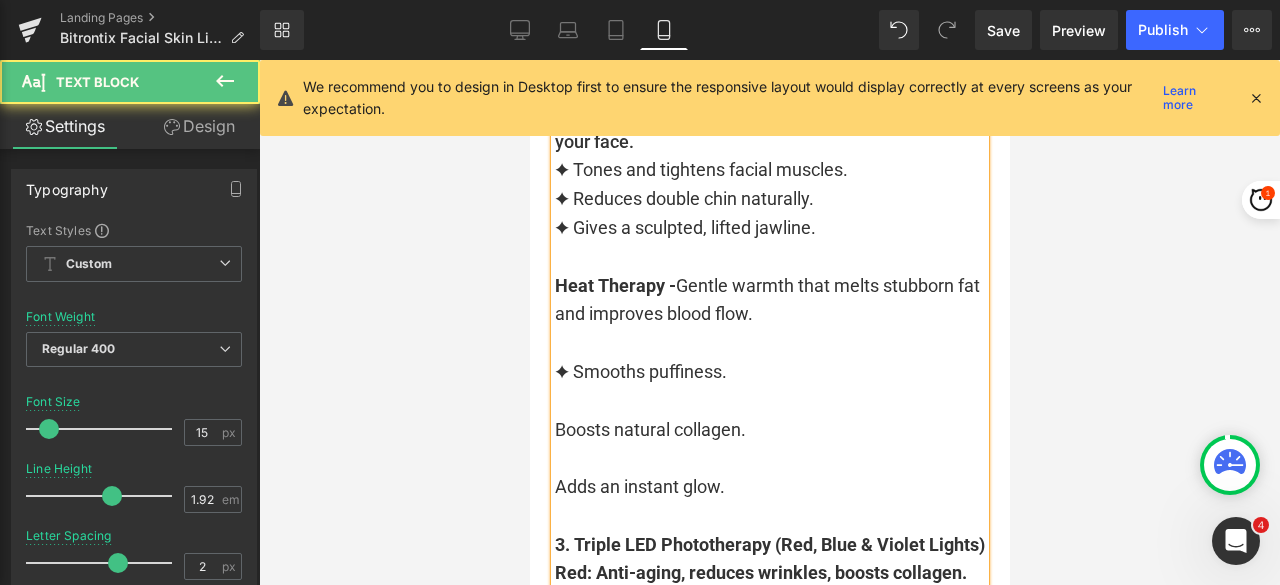 click on "Boosts natural collagen." at bounding box center [769, 430] 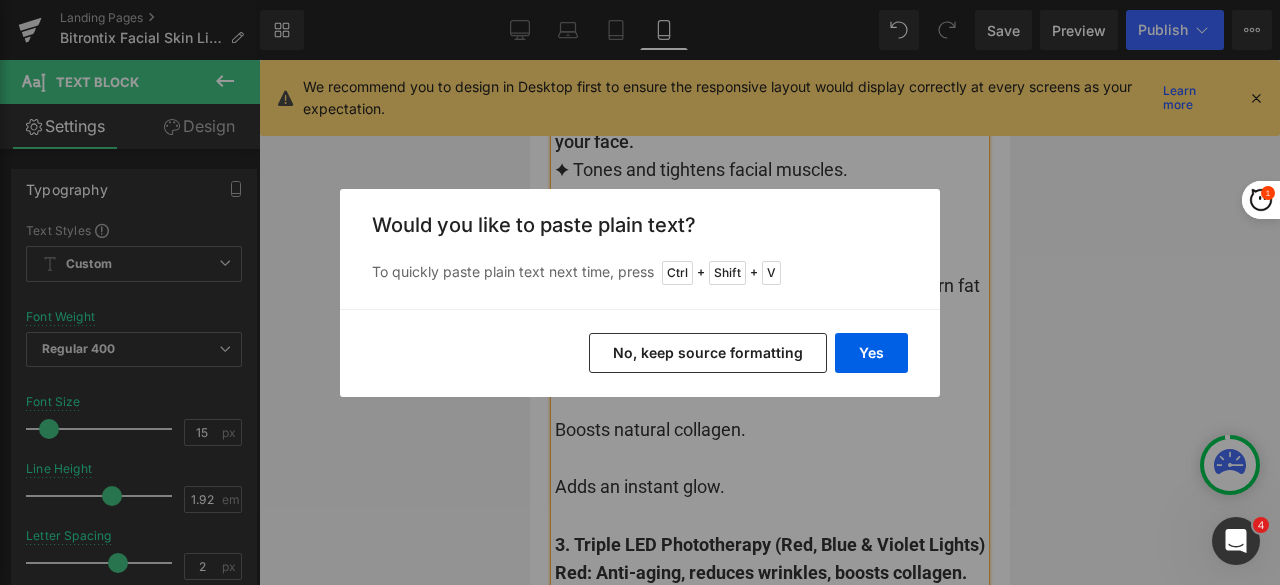 click on "Yes No, keep source formatting" at bounding box center (640, 353) 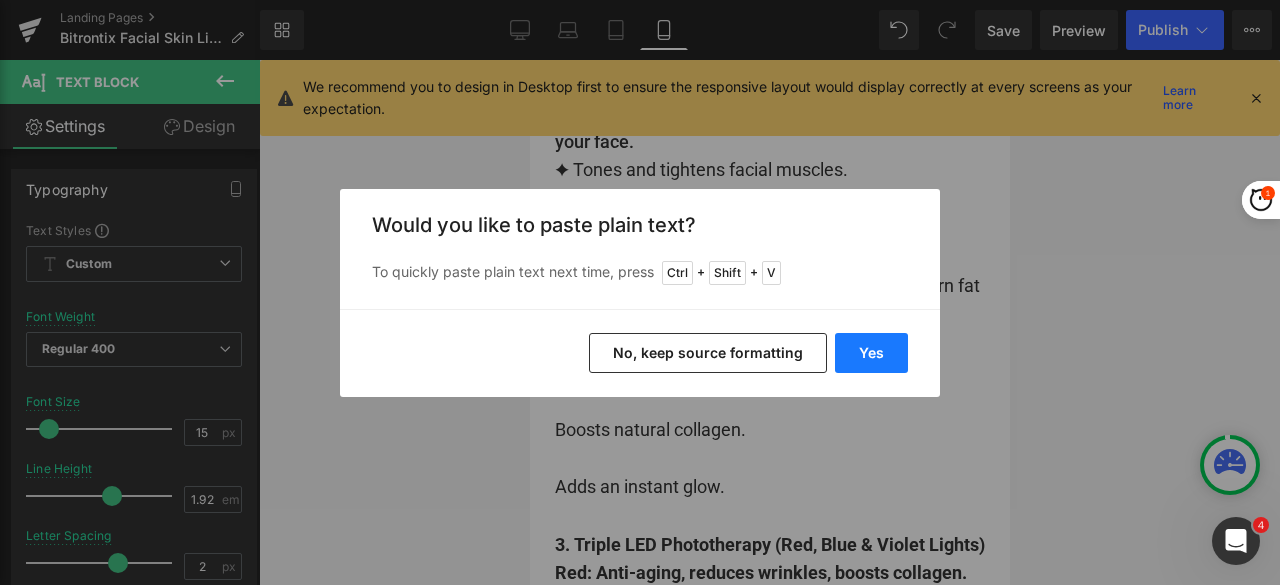 click on "Yes" at bounding box center (871, 353) 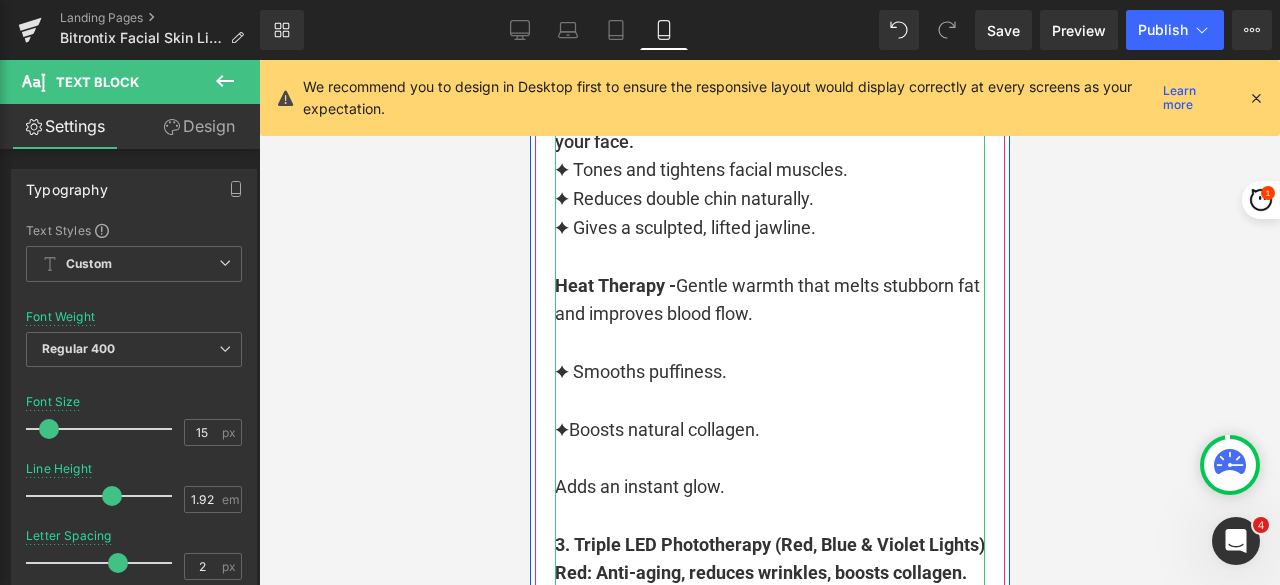 click on "✦Boosts natural collagen." at bounding box center [769, 430] 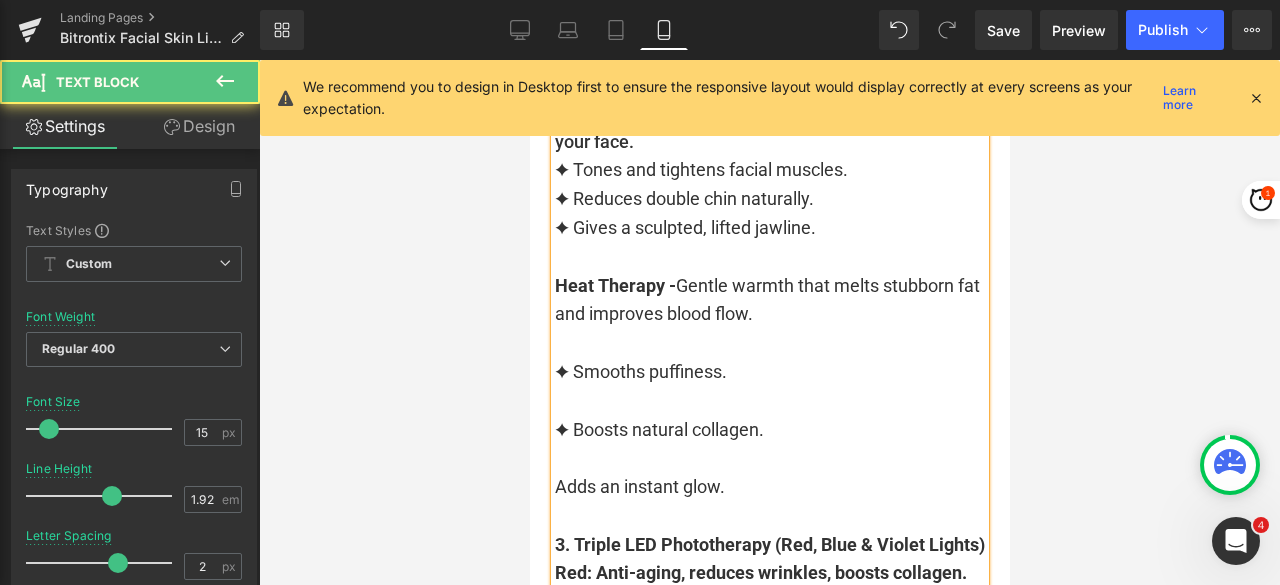 click on "EMS Microcurrent Therapy -  Like a workout for your face. ✦ Tones and tightens facial muscles. ✦ Reduces double chin naturally. ✦ Gives a sculpted, lifted jawline. Heat Therapy -  Gentle warmth that melts stubborn fat and improves blood flow. ✦ Smooths puffiness. ✦ Boosts natural collagen. Adds an instant glow. 3. Triple LED Phototherapy (Red, Blue & Violet Lights) Red: Anti-aging, reduces wrinkles, boosts collagen. Blue: Clears breakouts, shrinks pores. Violet: Repairs skin, fades marks, restores balance. 4. Sonic Vibration Massage Relieves stress in facial muscles. Improves skin absorption of serums. Refreshes and revitalizes in just minutes" at bounding box center [769, 501] 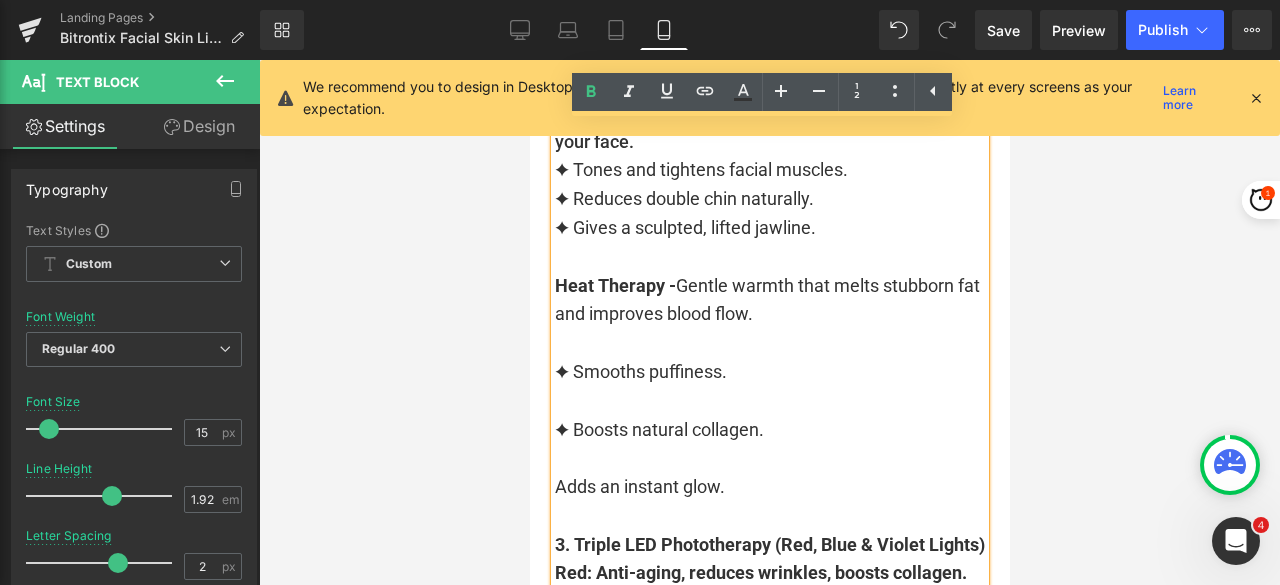 click on "Adds an instant glow." at bounding box center (769, 487) 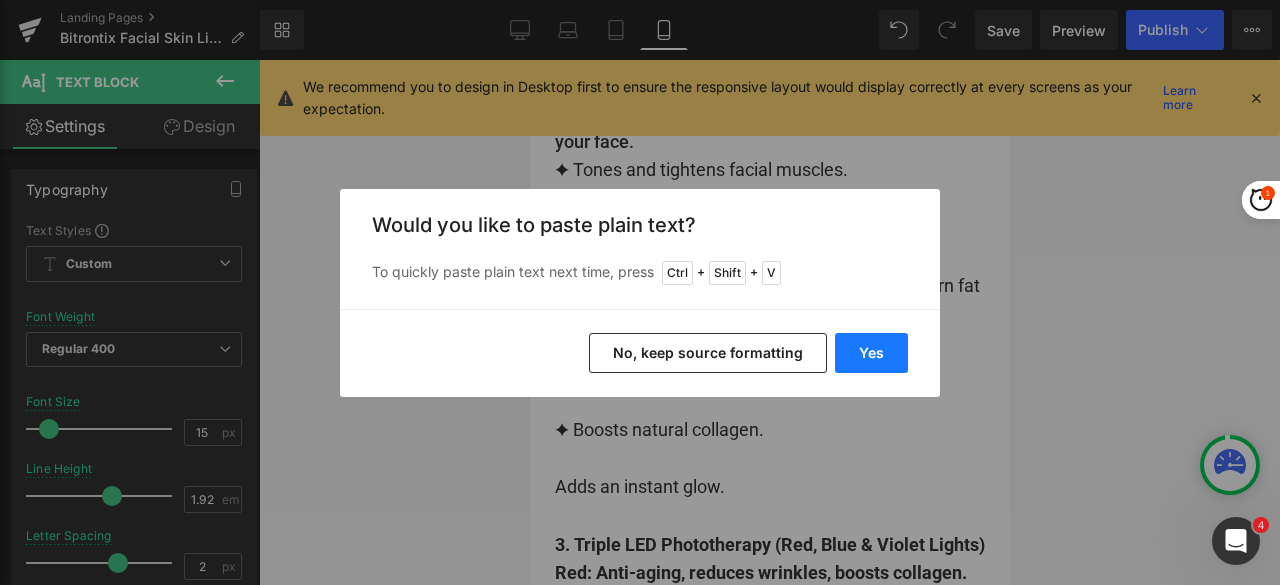 drag, startPoint x: 868, startPoint y: 355, endPoint x: 267, endPoint y: 319, distance: 602.0772 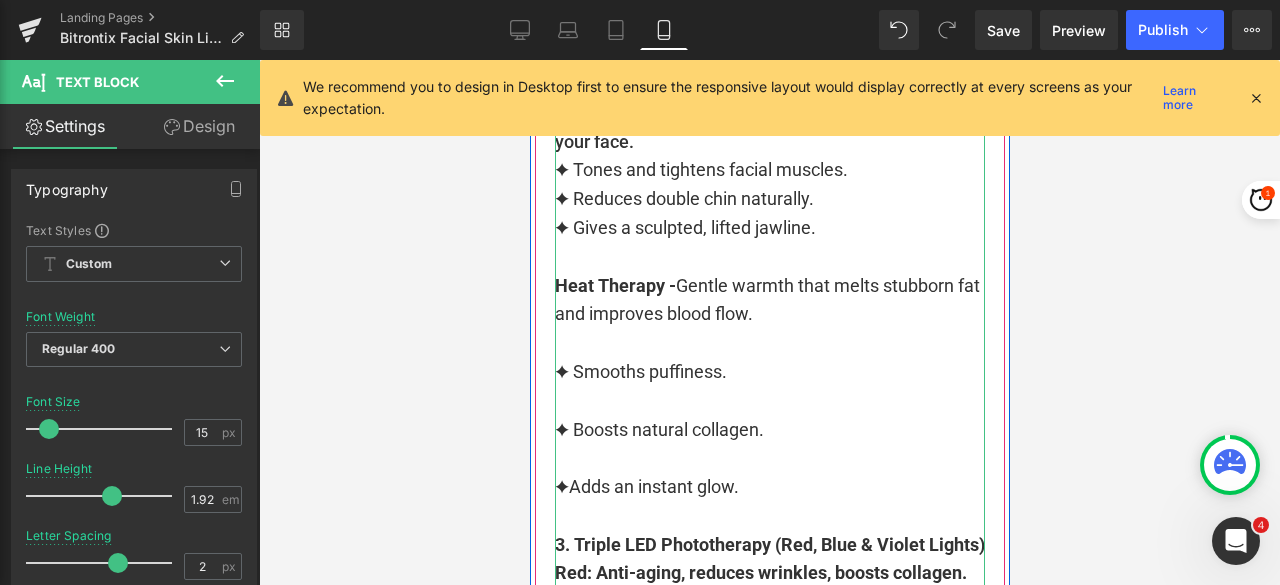 click on "✦Adds an instant glow." at bounding box center (769, 487) 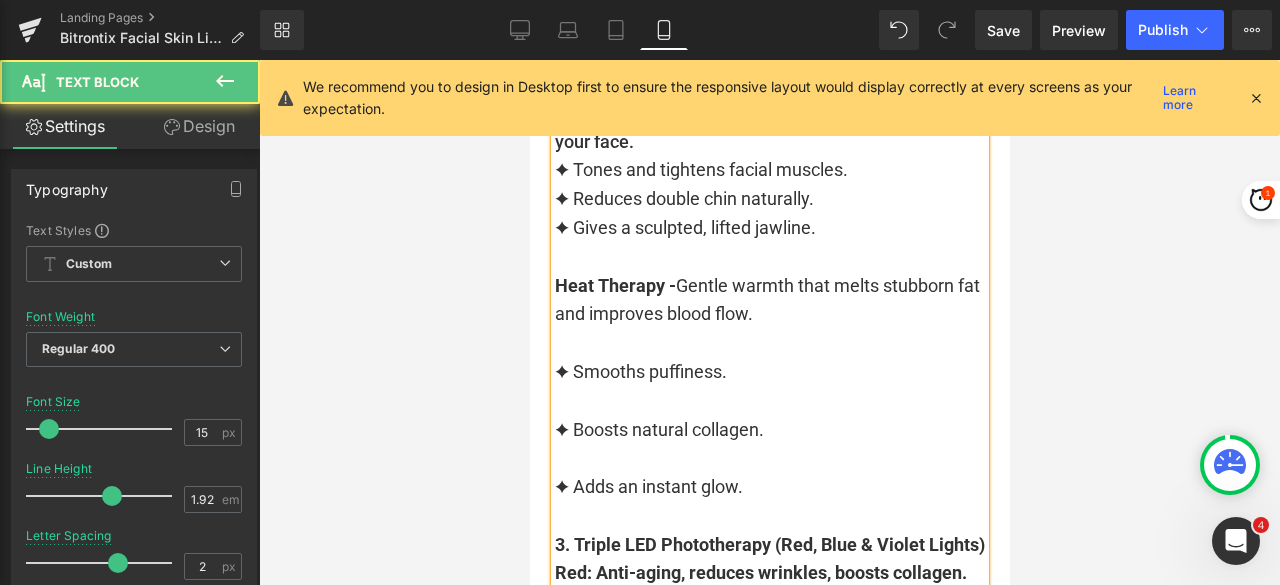 click at bounding box center (769, 458) 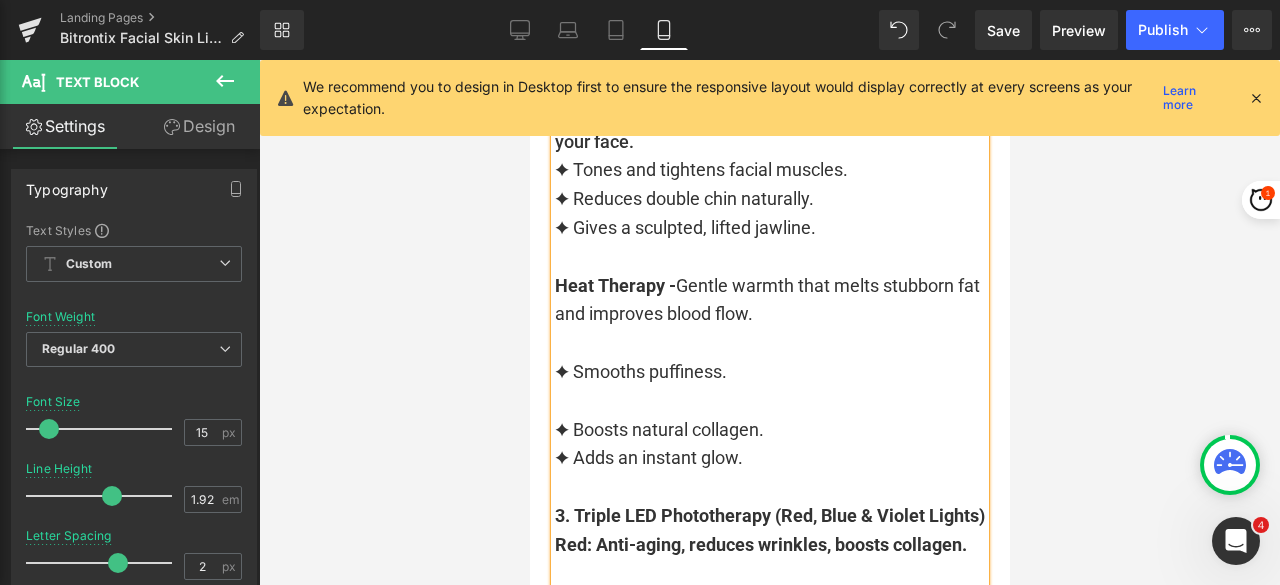 click at bounding box center (769, 401) 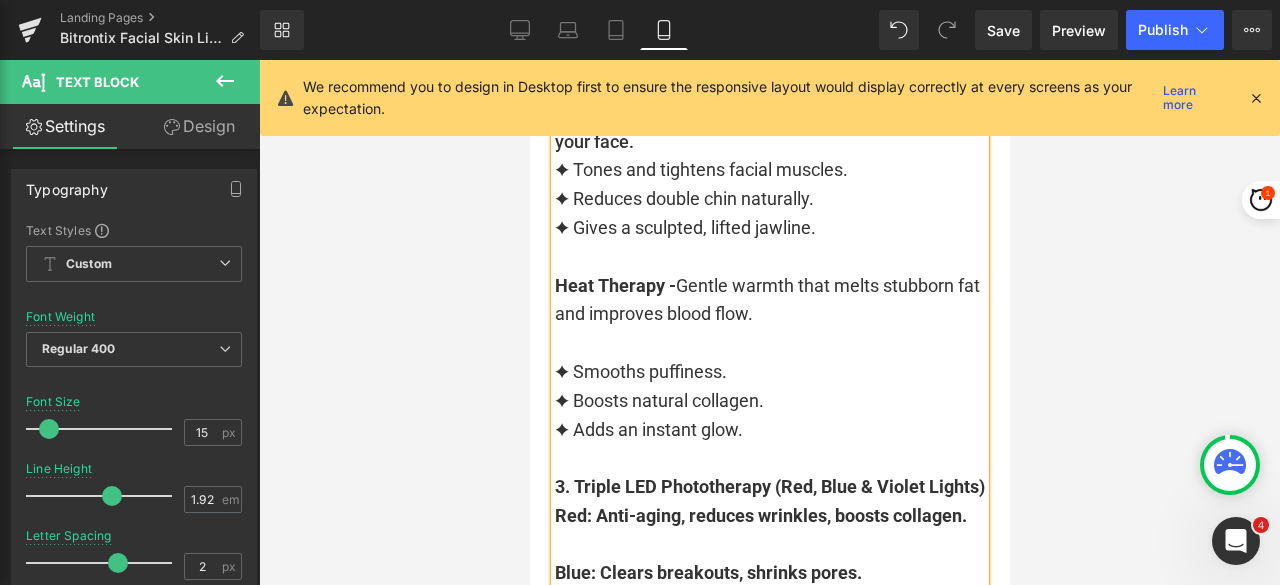 click at bounding box center (769, 343) 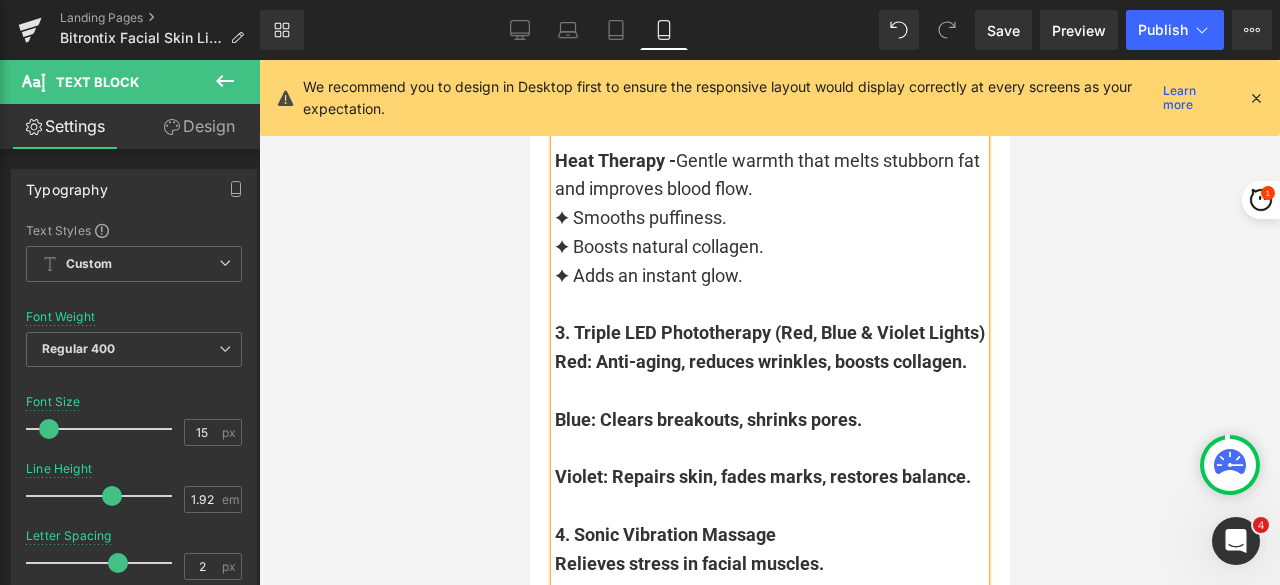 scroll, scrollTop: 5395, scrollLeft: 0, axis: vertical 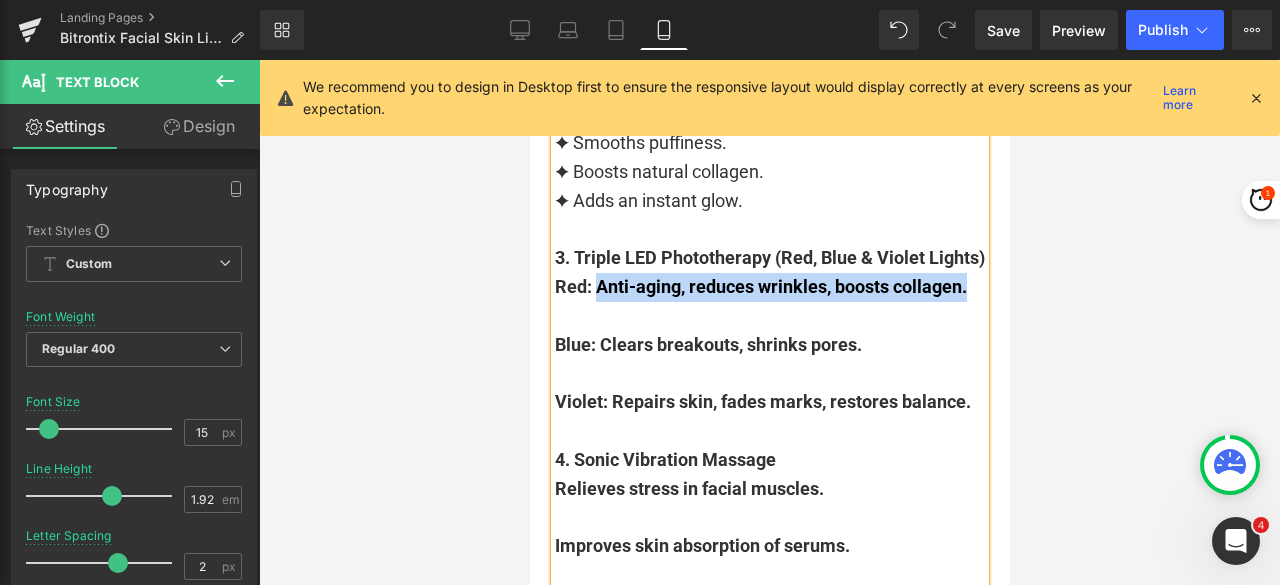 drag, startPoint x: 588, startPoint y: 341, endPoint x: 962, endPoint y: 343, distance: 374.00534 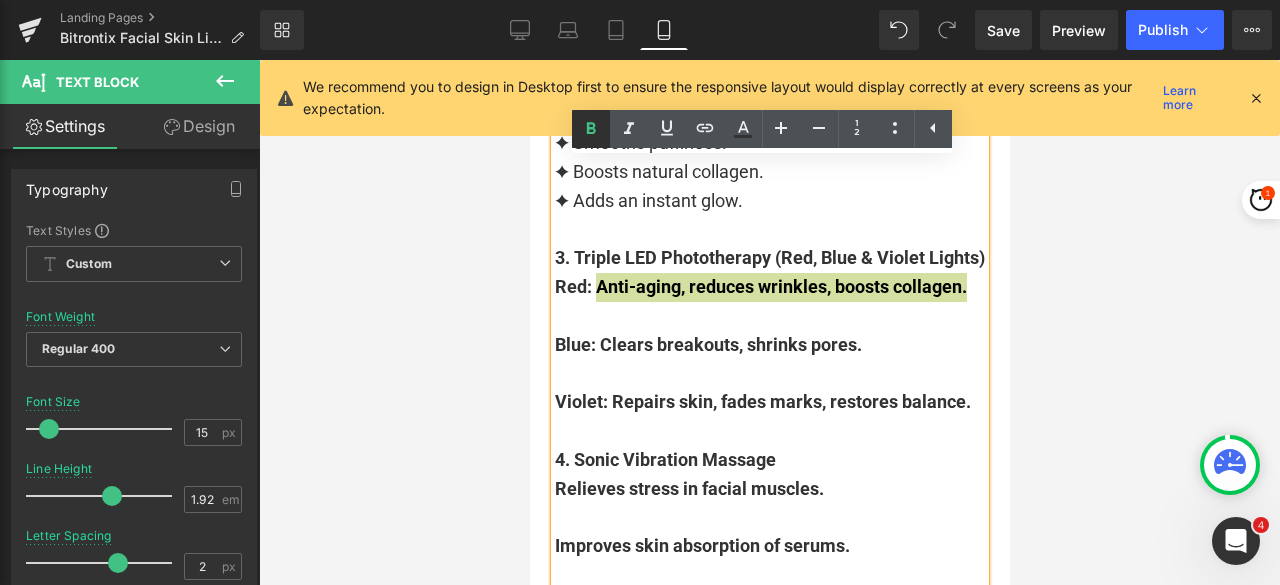 click 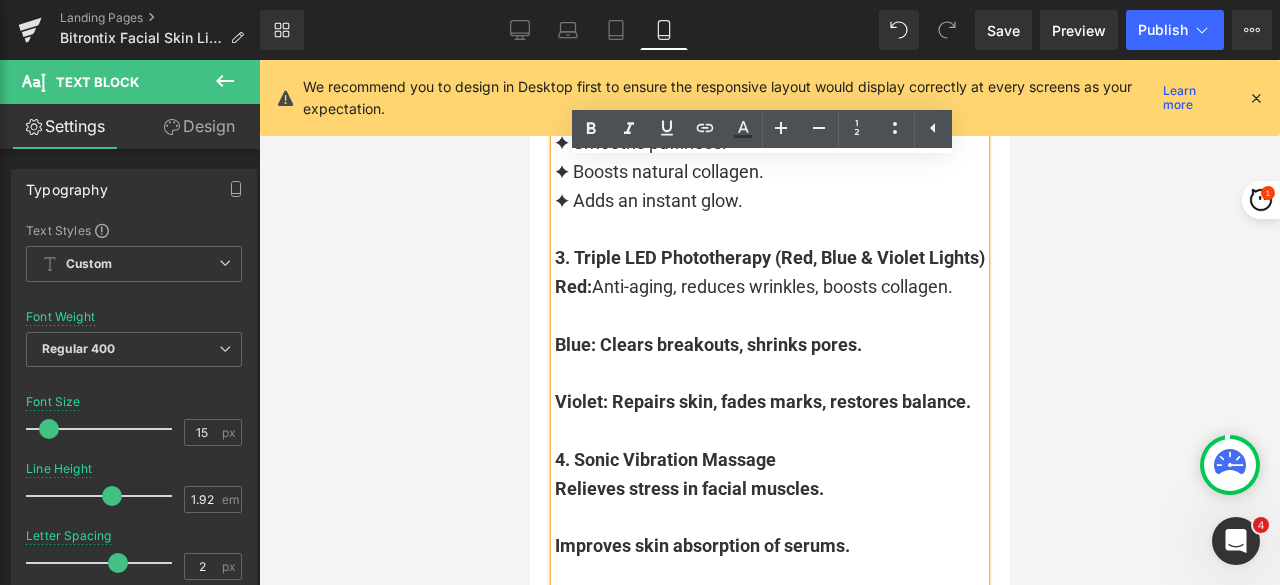 click on "3. Triple LED Phototherapy (Red, Blue & Violet Lights)" at bounding box center (769, 258) 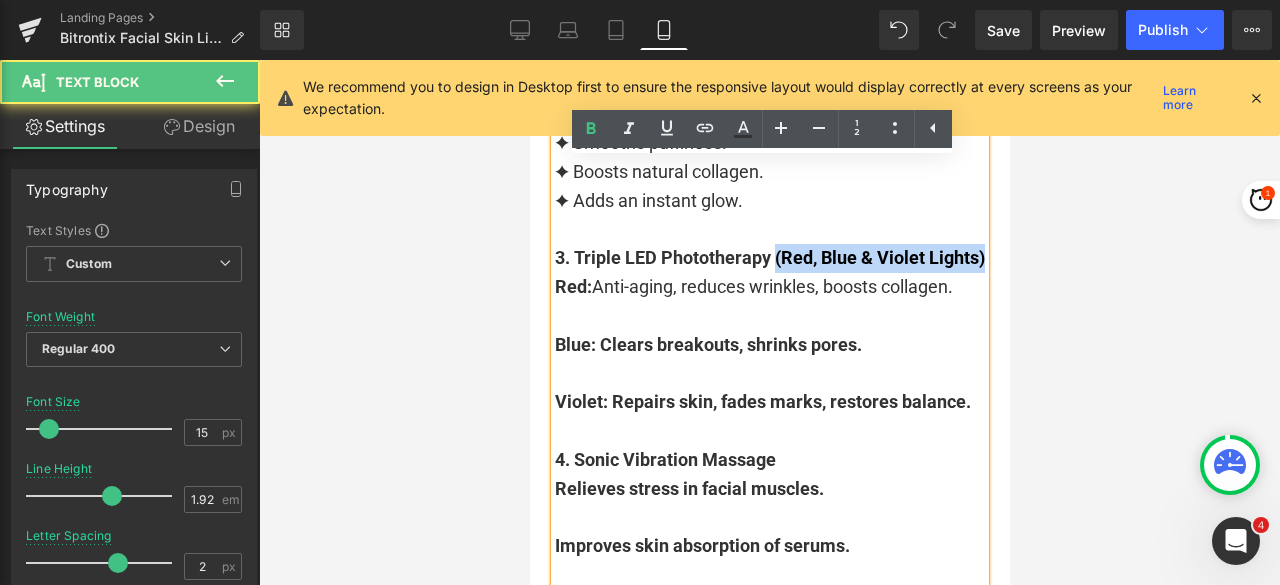 drag, startPoint x: 767, startPoint y: 284, endPoint x: 796, endPoint y: 302, distance: 34.132095 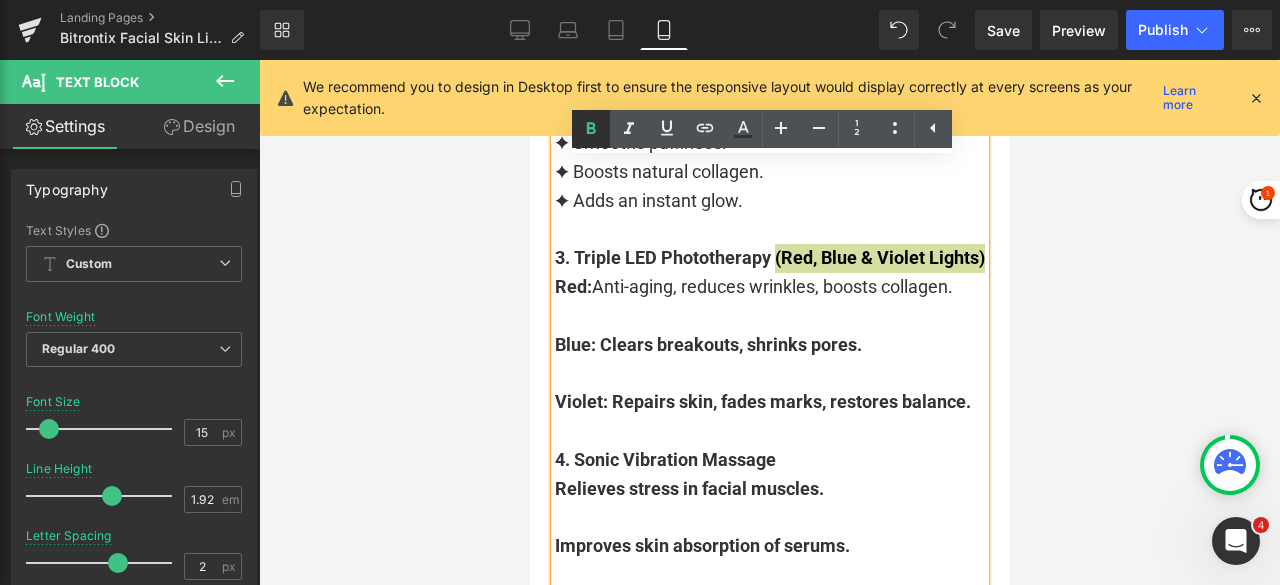 click 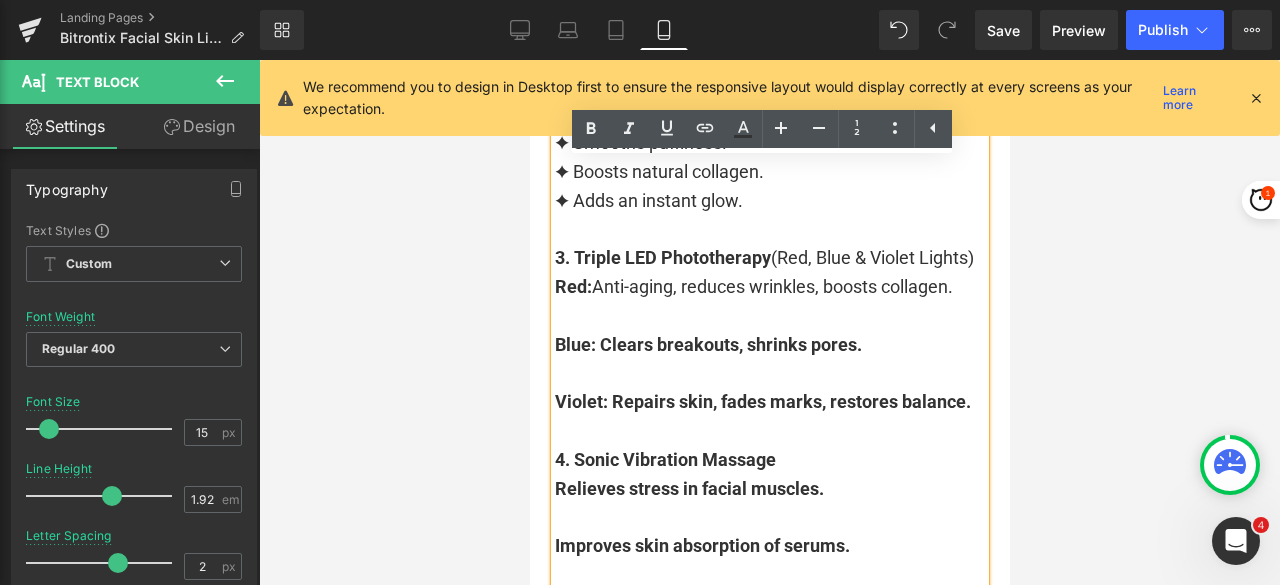 click on "3. Triple LED Phototherapy  (Red, Blue & Violet Lights)" at bounding box center (769, 258) 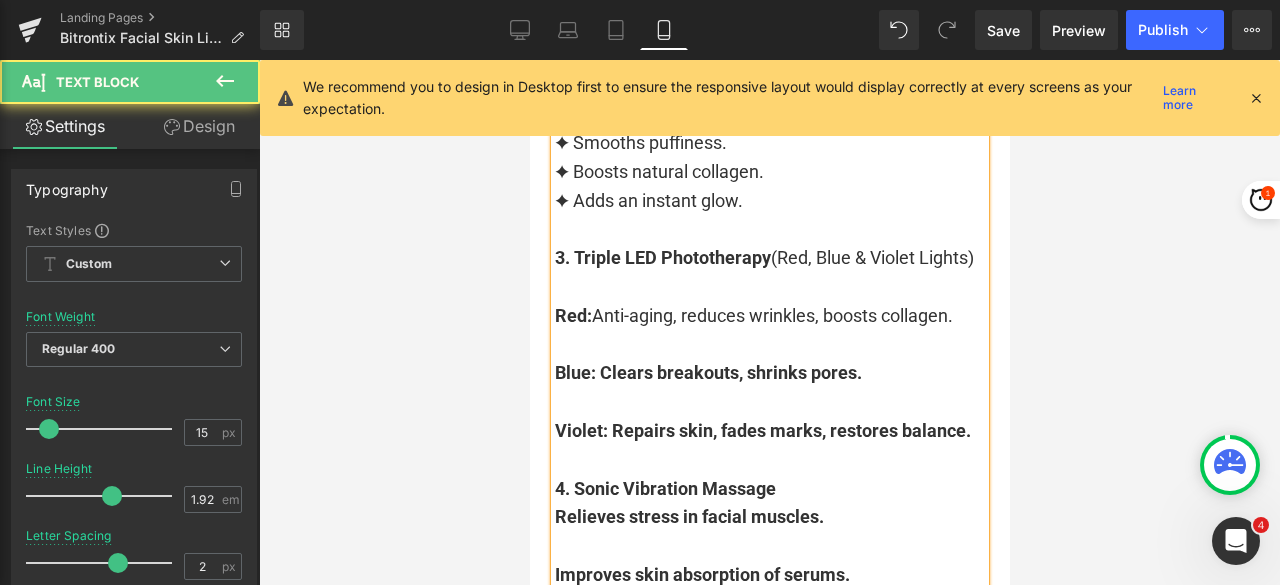 click at bounding box center [769, 345] 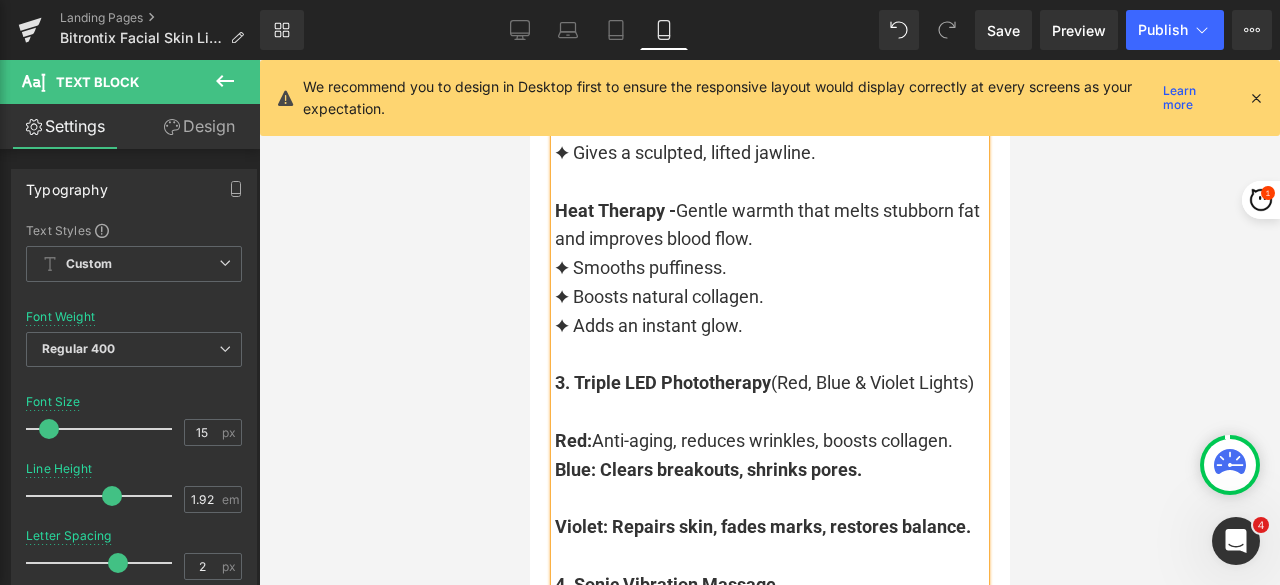 scroll, scrollTop: 5295, scrollLeft: 0, axis: vertical 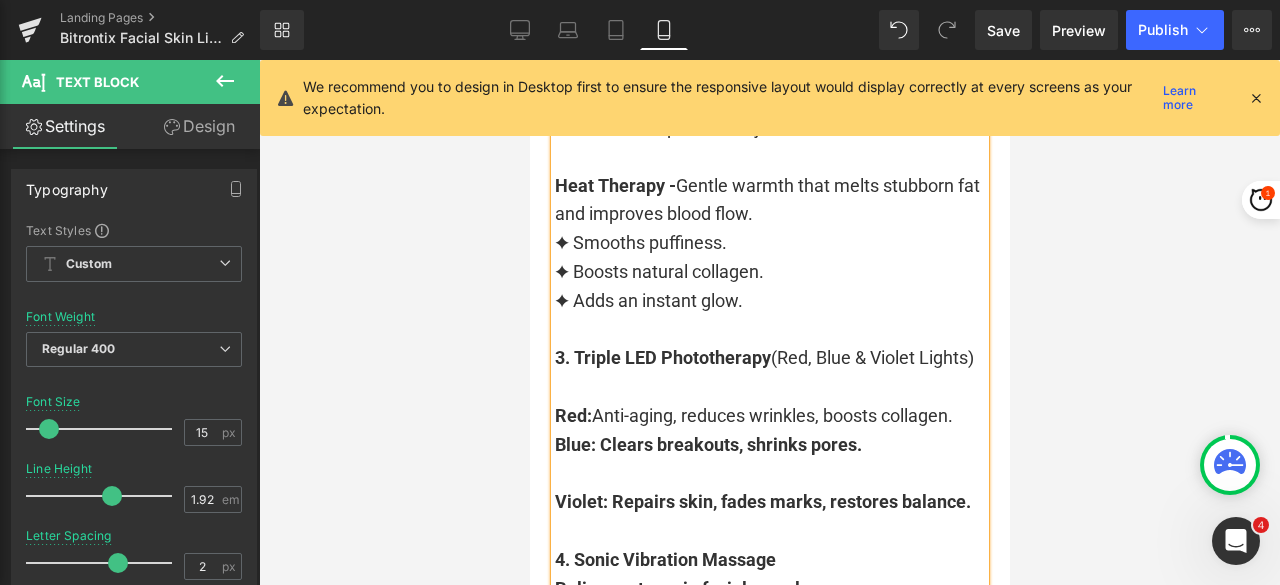click at bounding box center [769, 387] 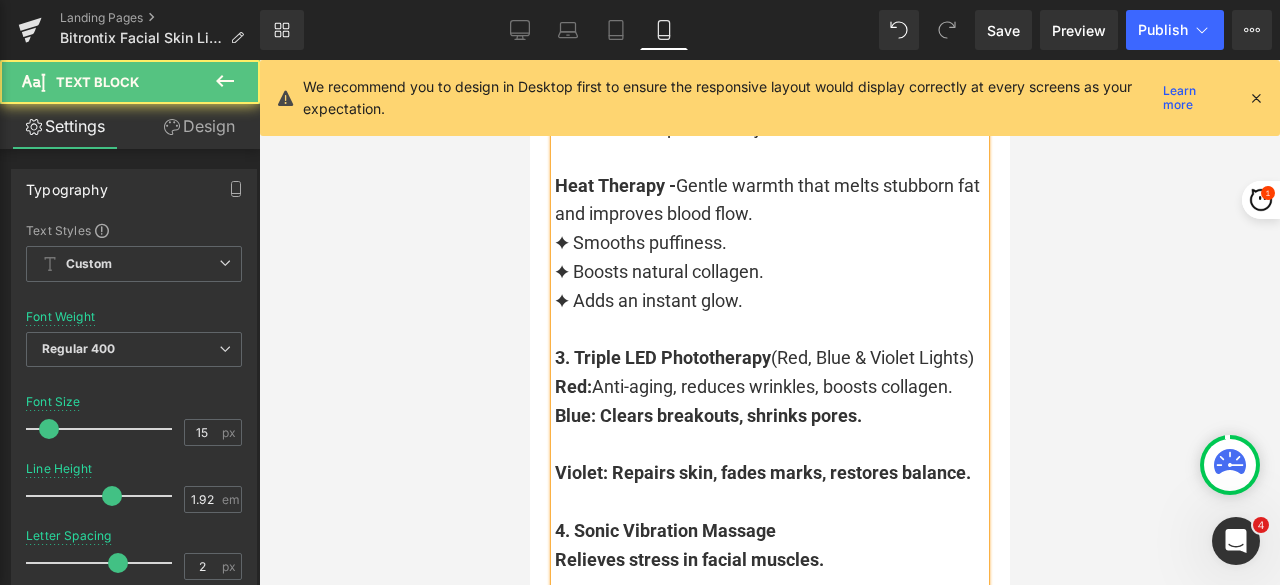 click at bounding box center [769, 445] 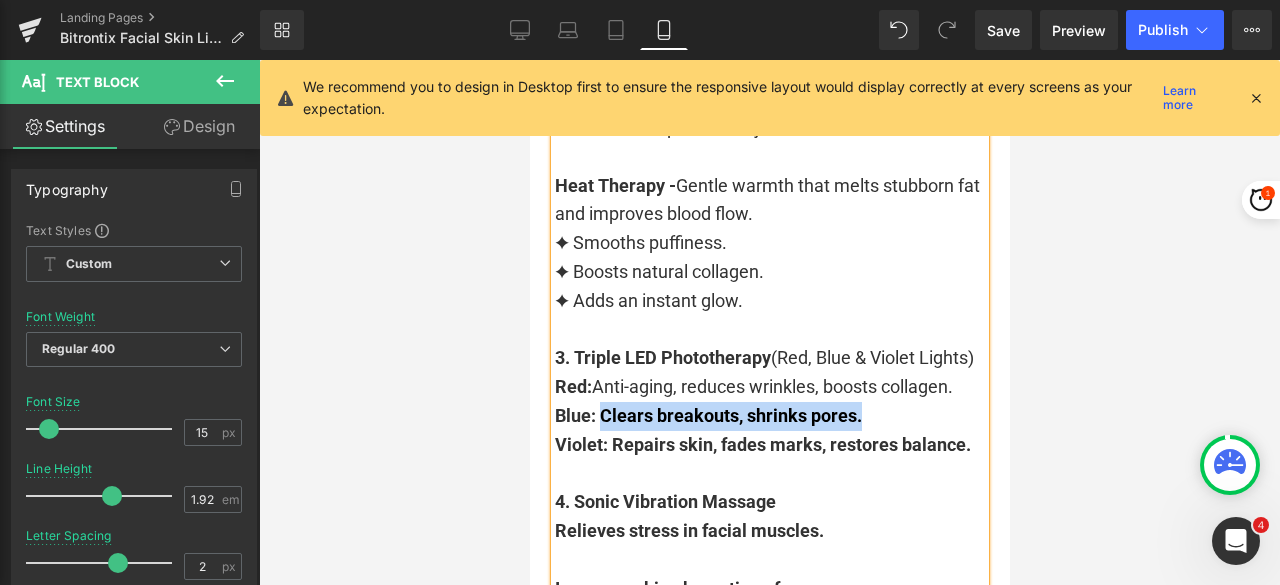drag, startPoint x: 594, startPoint y: 445, endPoint x: 856, endPoint y: 442, distance: 262.01718 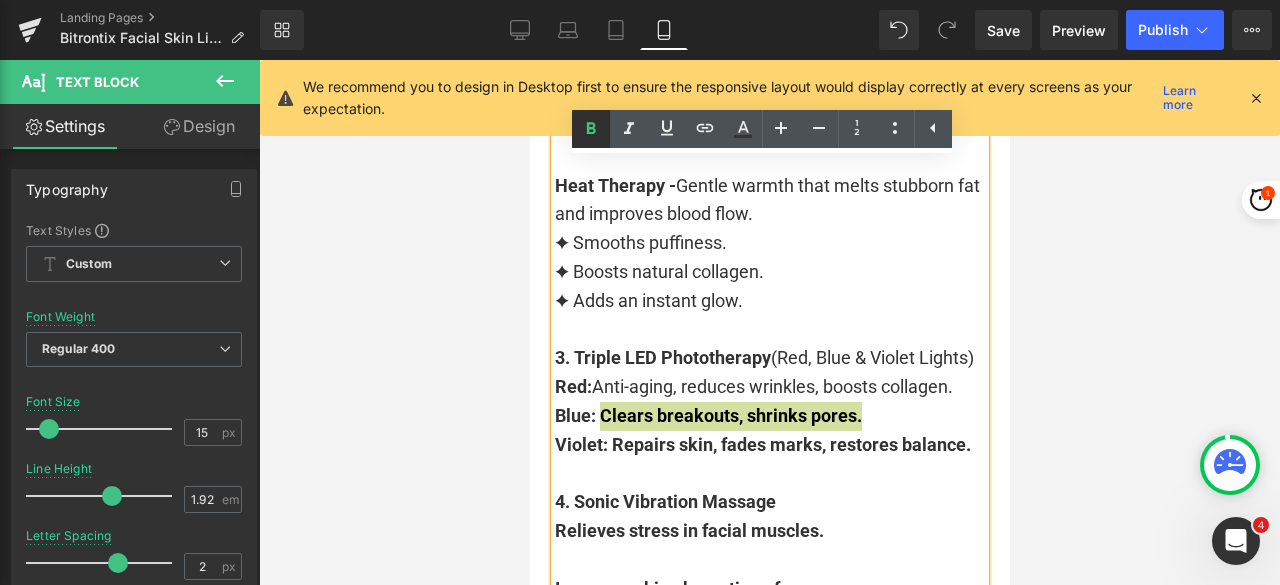 click 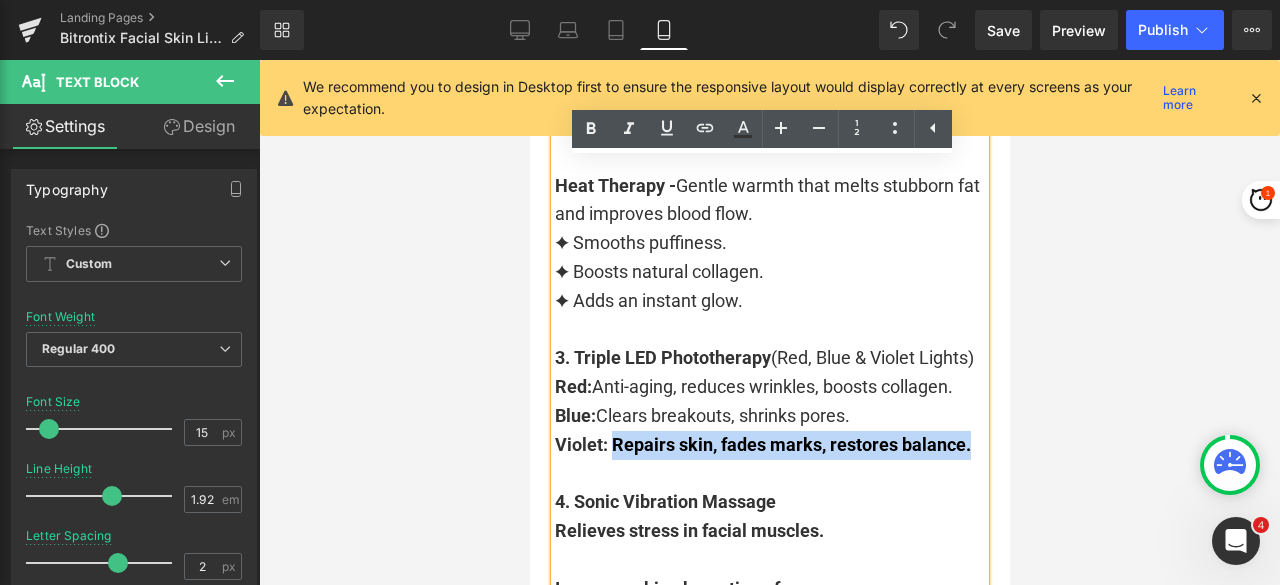 drag, startPoint x: 606, startPoint y: 469, endPoint x: 963, endPoint y: 462, distance: 357.06863 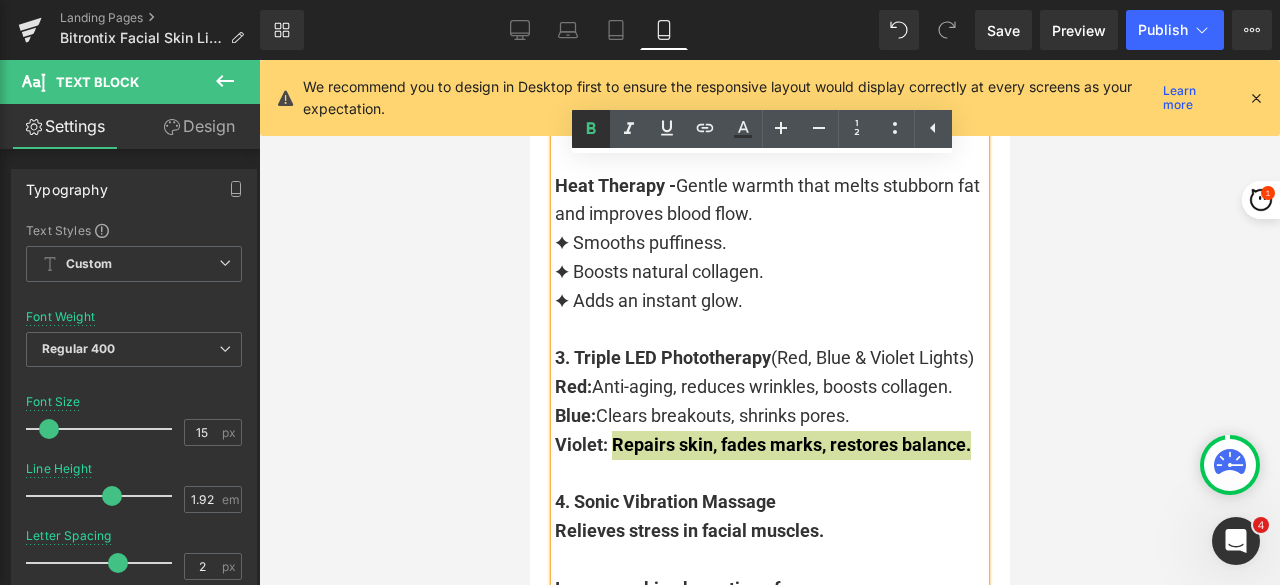 click 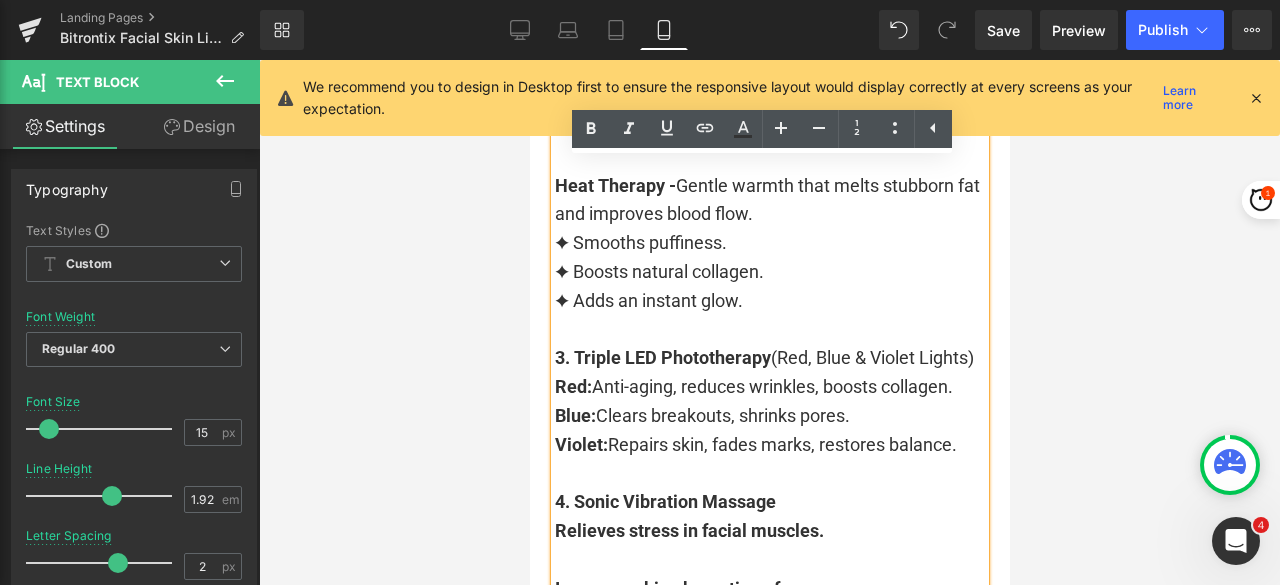 click at bounding box center (769, 473) 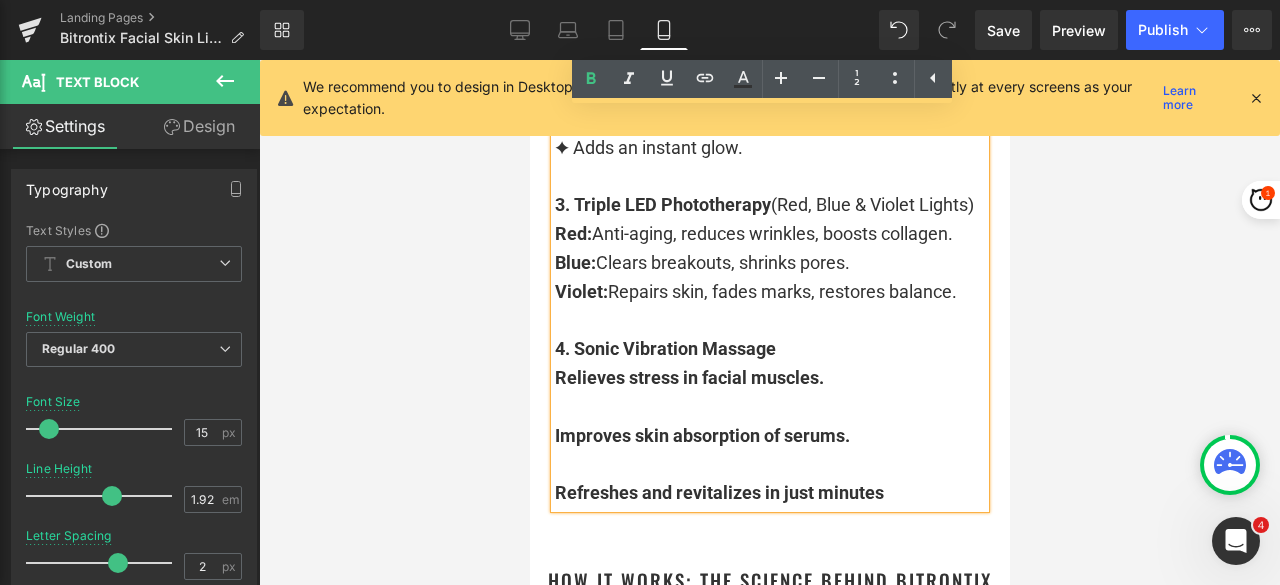 scroll, scrollTop: 5495, scrollLeft: 0, axis: vertical 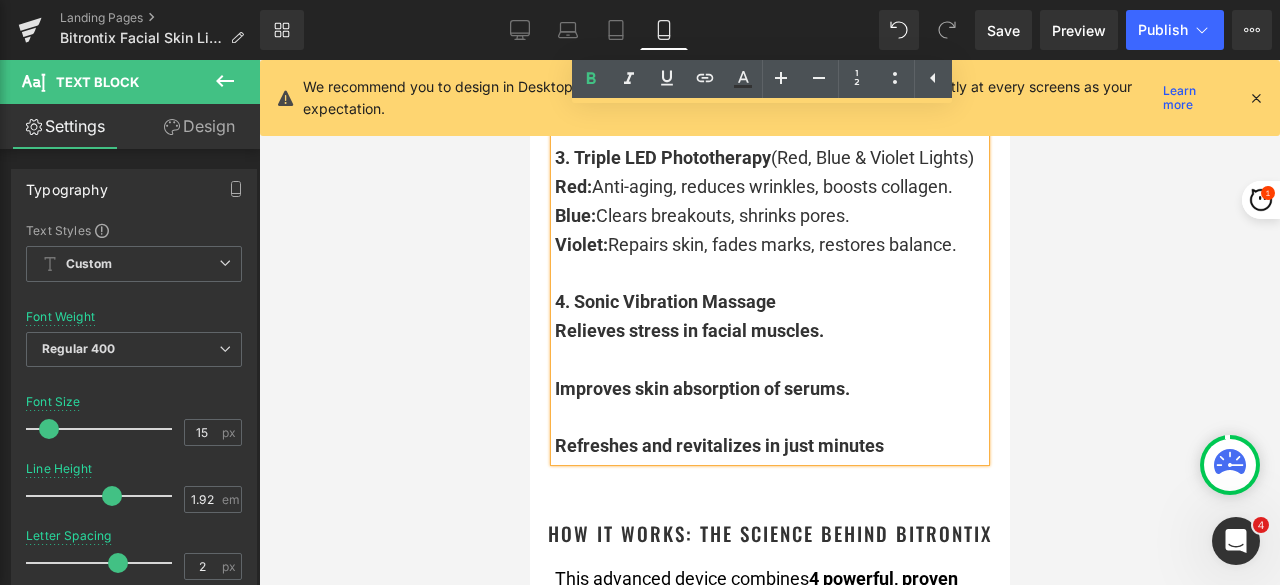 click at bounding box center [769, 360] 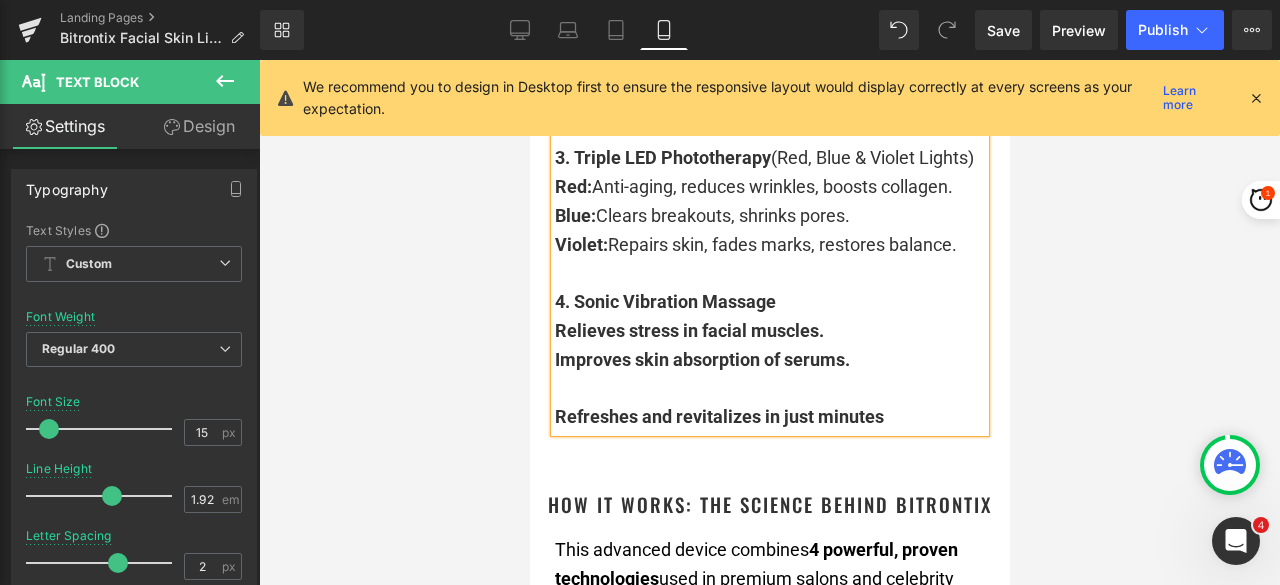 click at bounding box center [769, 389] 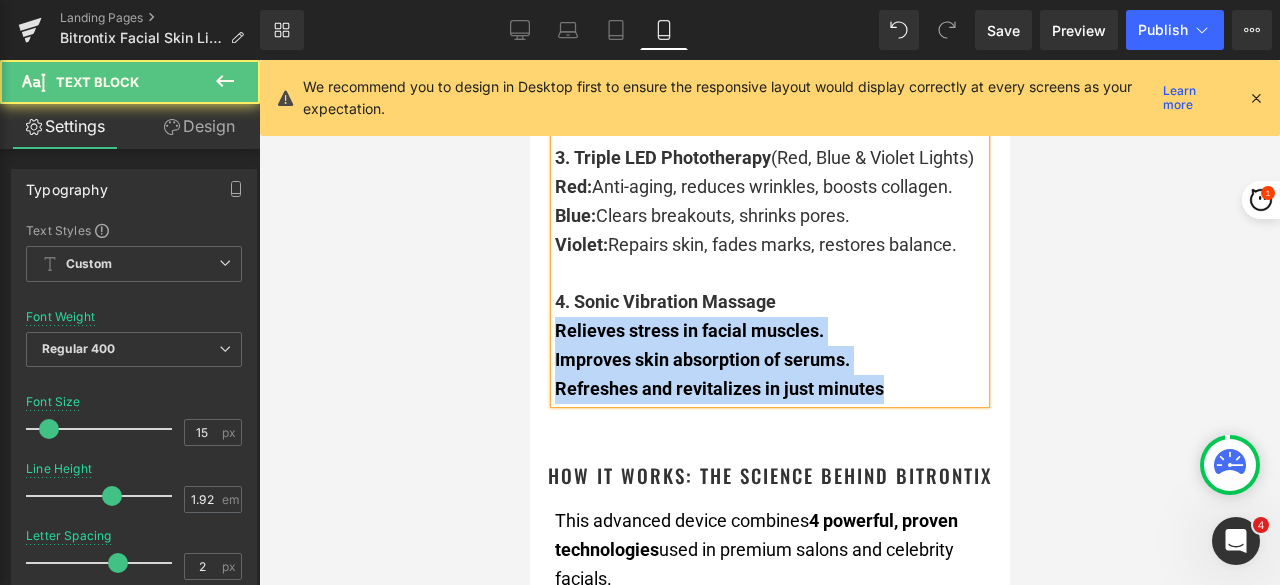 drag, startPoint x: 548, startPoint y: 352, endPoint x: 910, endPoint y: 420, distance: 368.33136 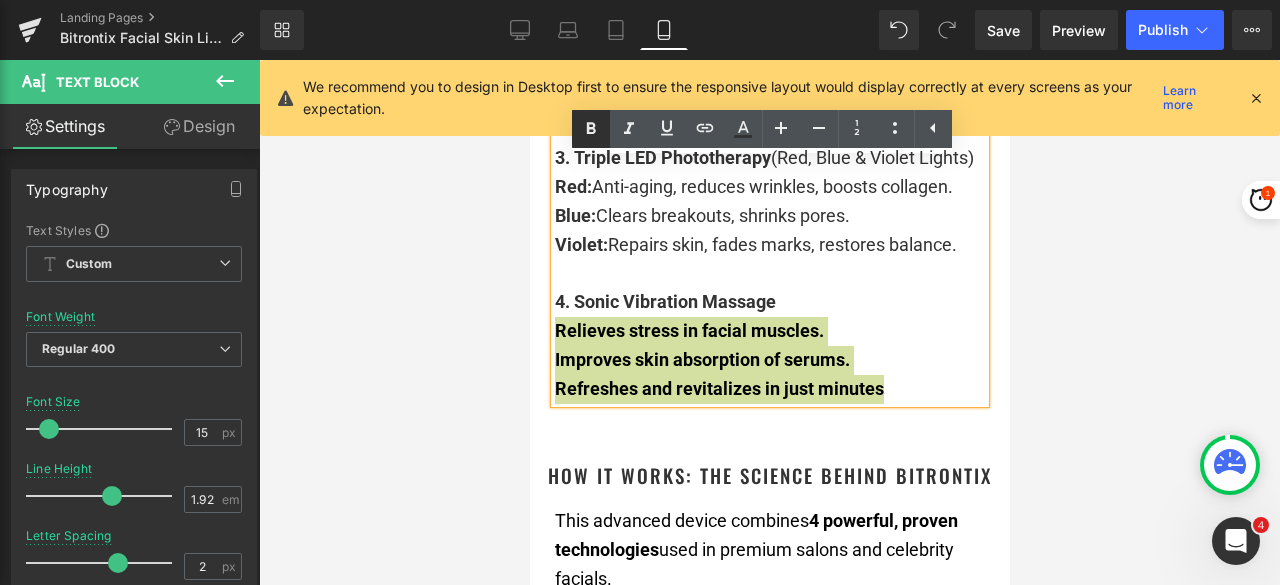 click 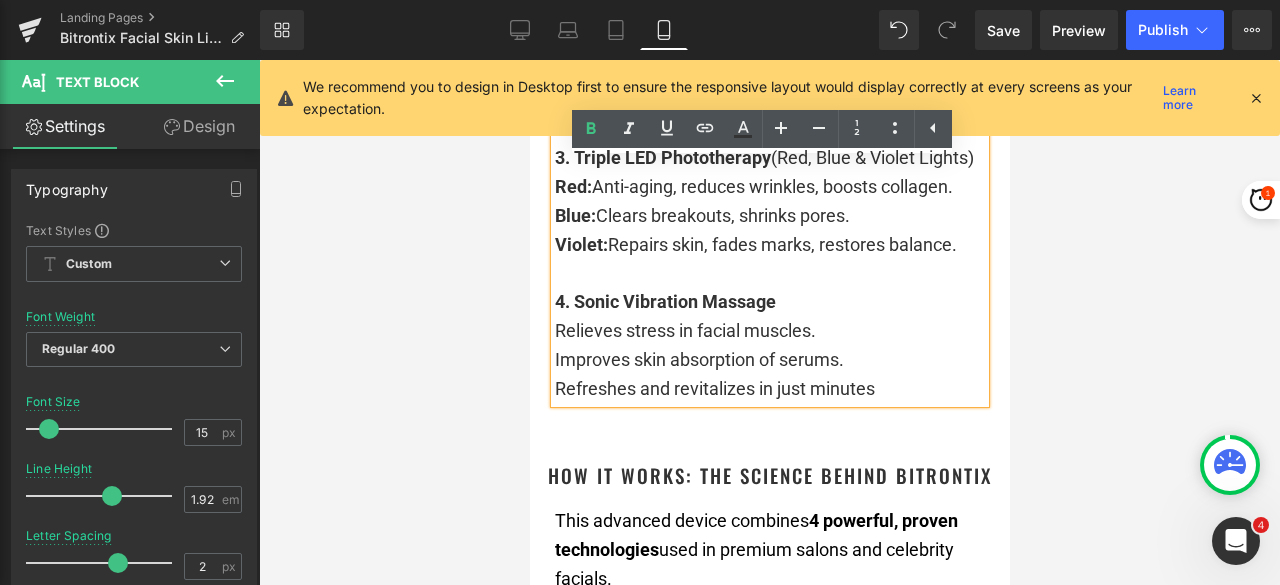 click on "Relieves stress in facial muscles." at bounding box center [769, 331] 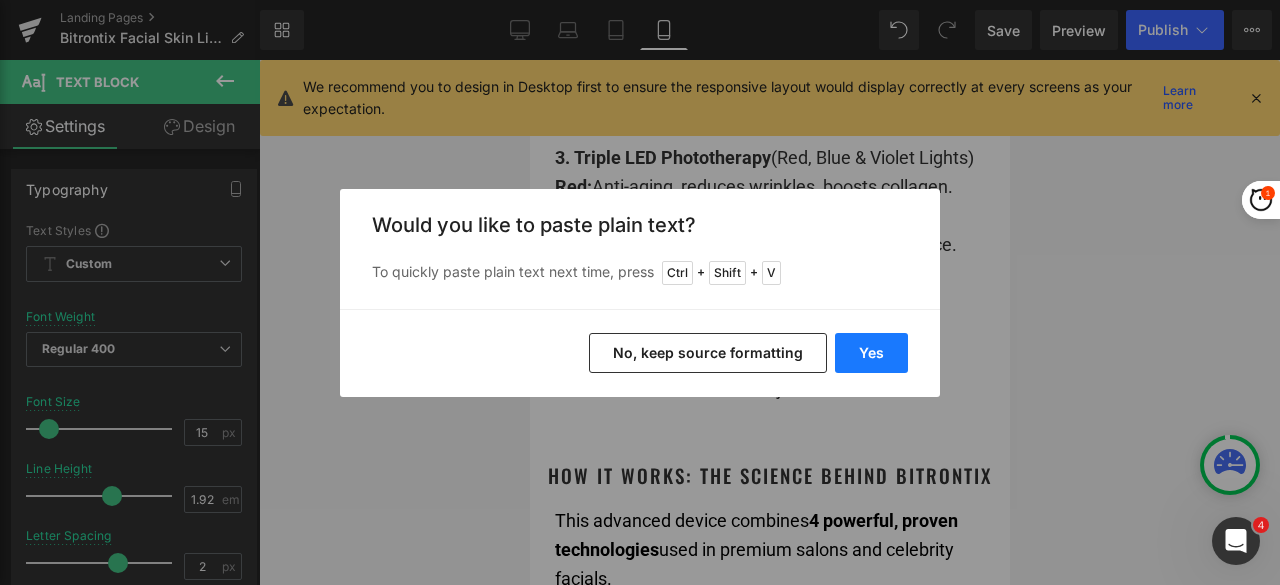 click on "Yes" at bounding box center (871, 353) 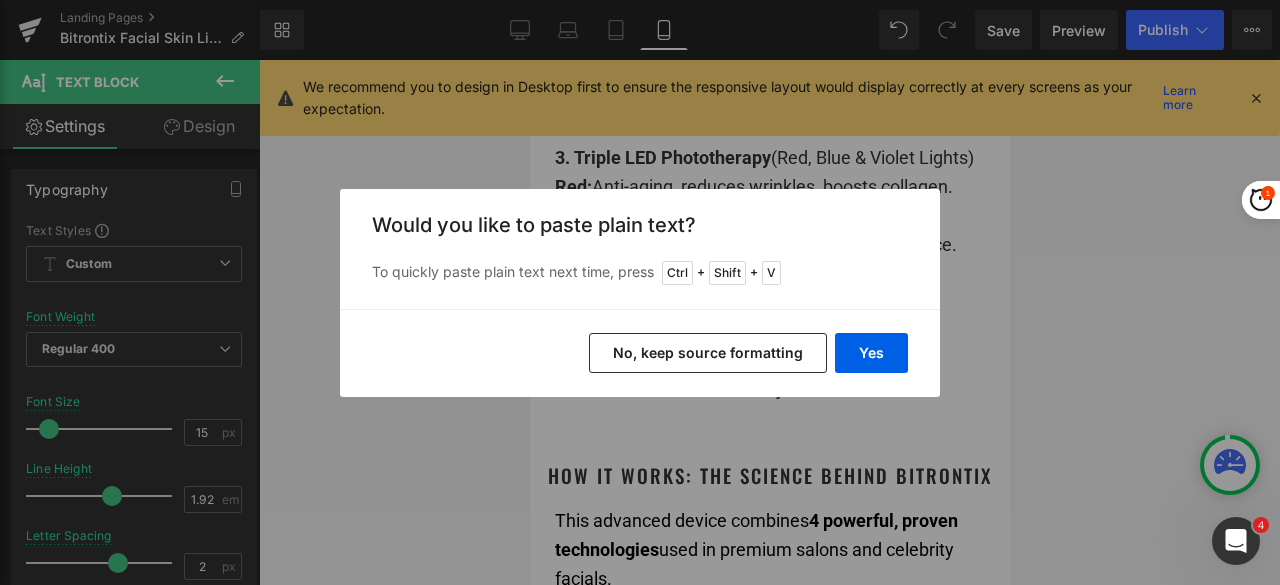 type 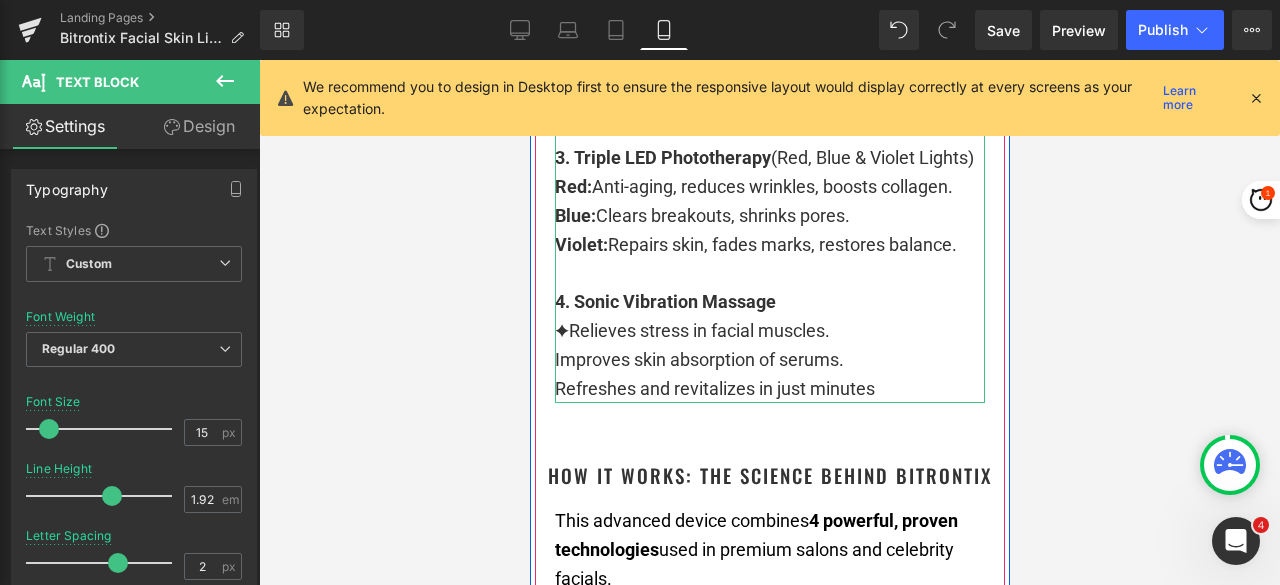 click on "✦Relieves stress in facial muscles." at bounding box center (769, 331) 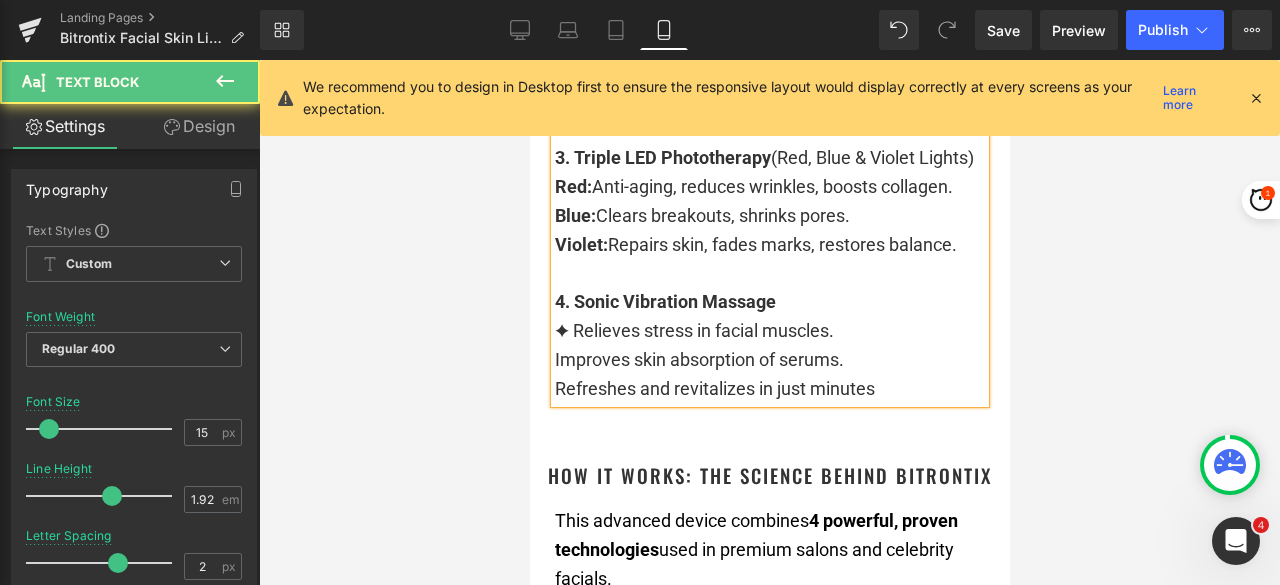 click on "Improves skin absorption of serums." at bounding box center (769, 360) 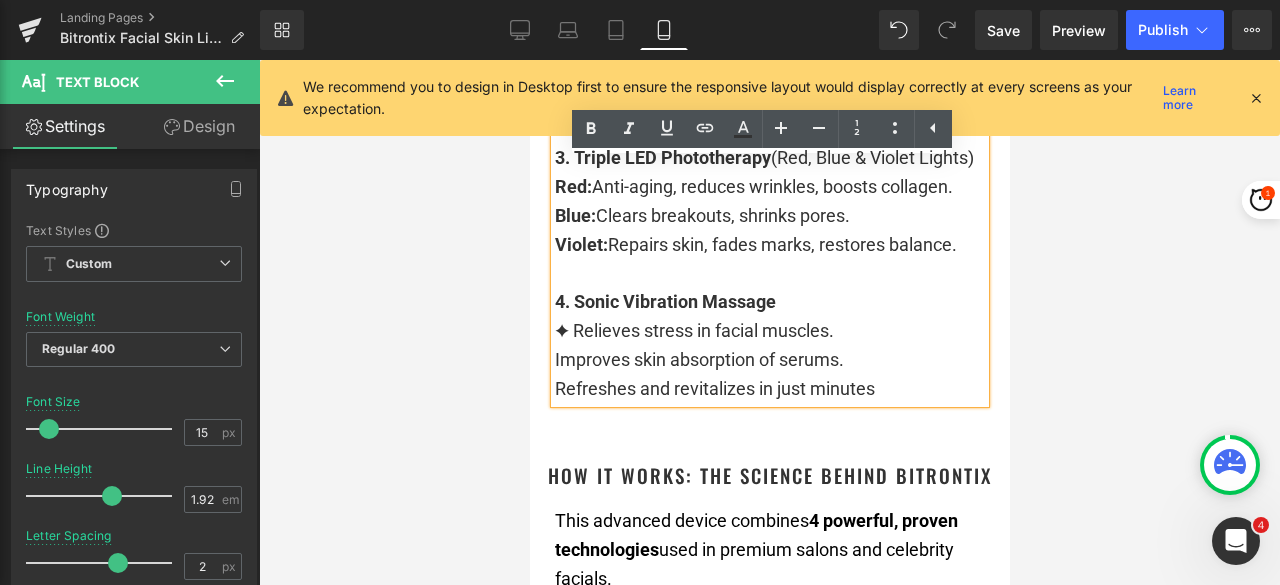 click on "Improves skin absorption of serums." at bounding box center [769, 360] 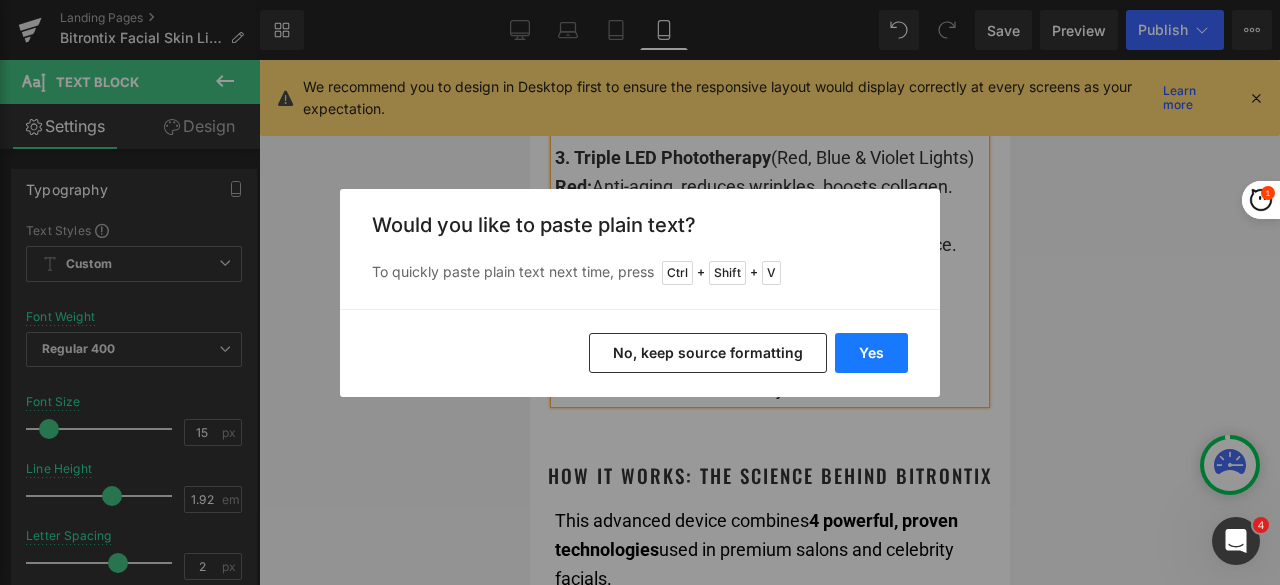 click on "Yes" at bounding box center [871, 353] 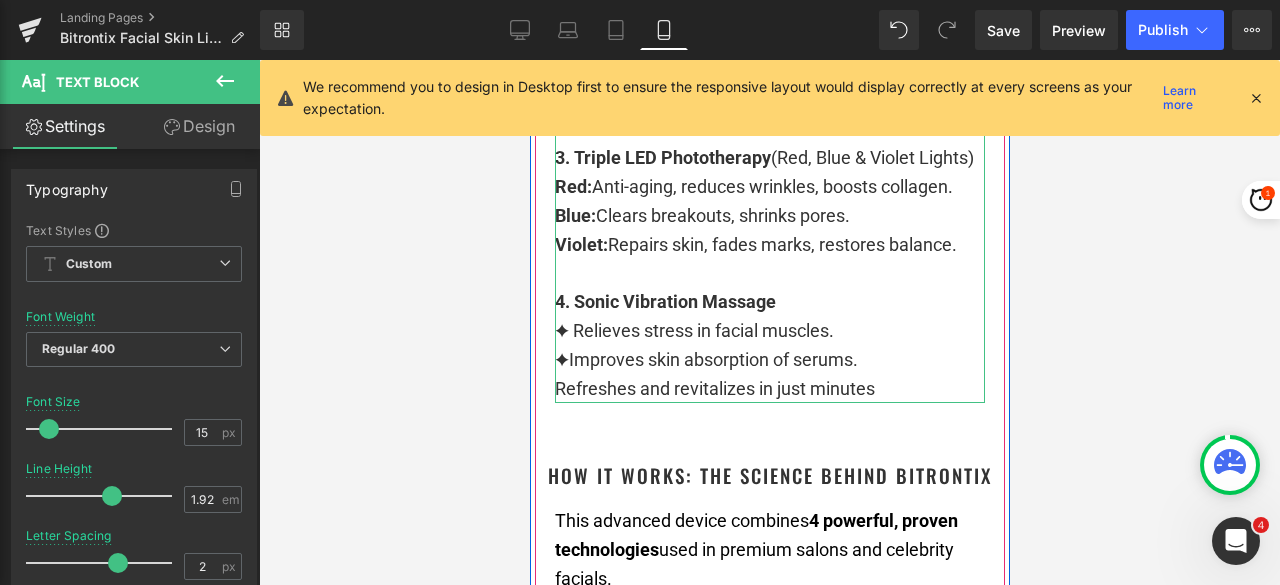 click on "✦Improves skin absorption of serums." at bounding box center (769, 360) 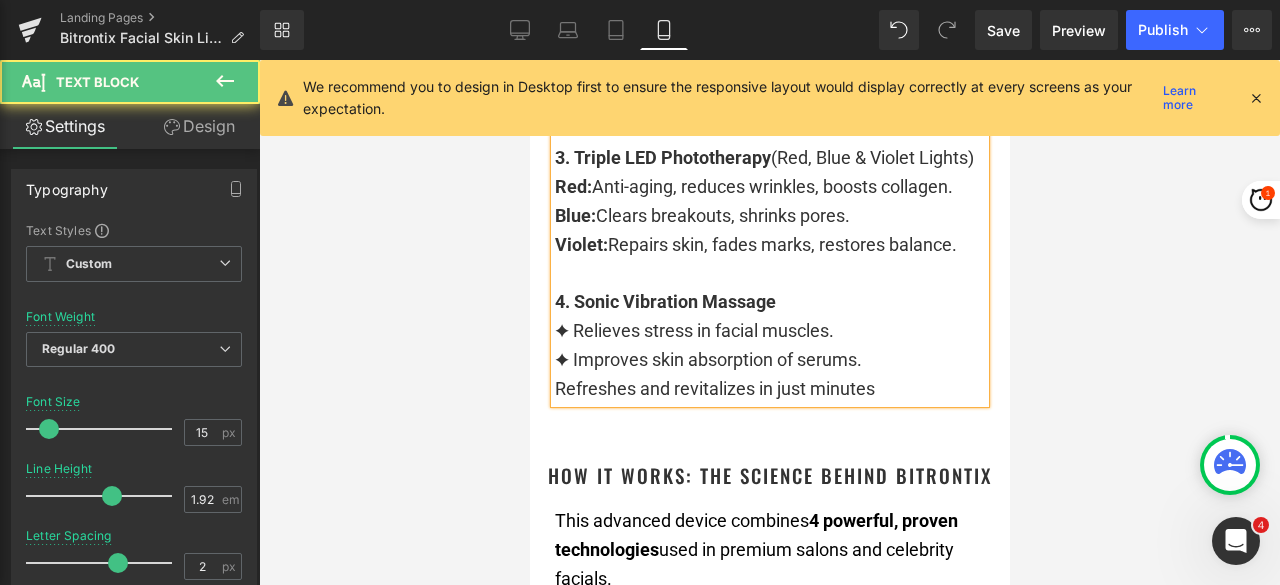 click on "Refreshes and revitalizes in just minutes" at bounding box center [769, 389] 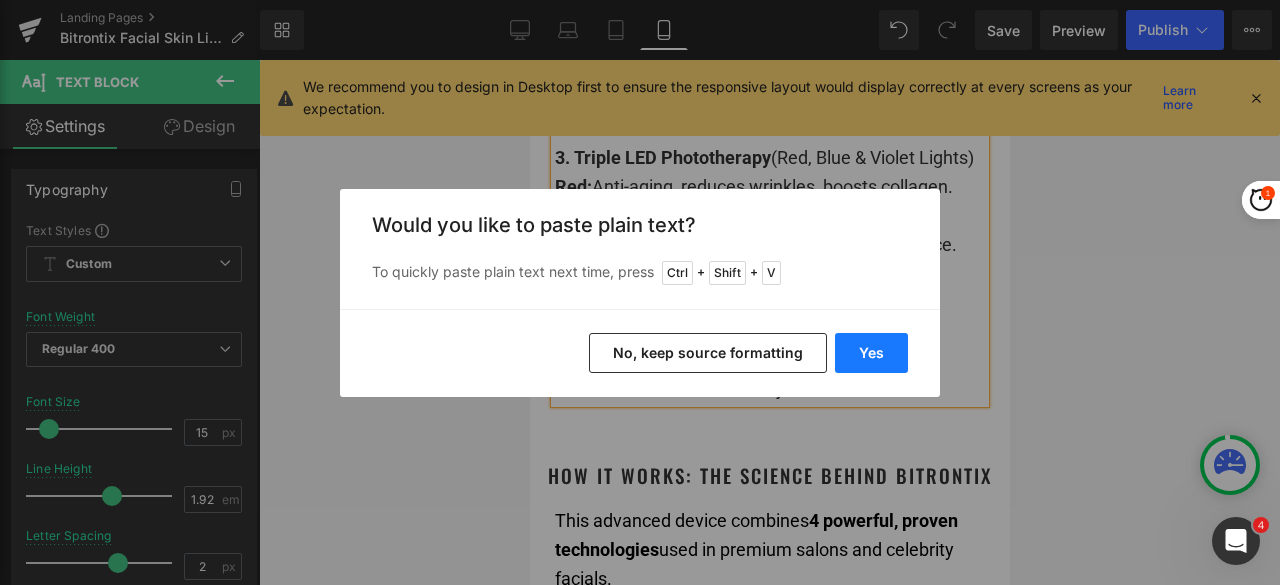 click on "Yes" at bounding box center (871, 353) 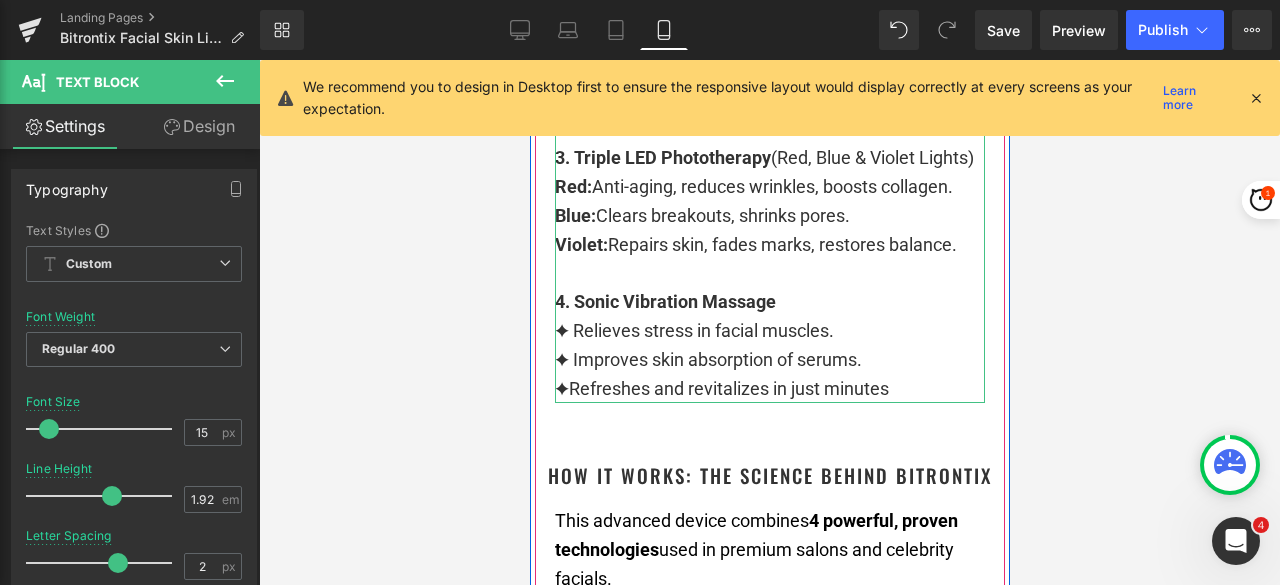 click on "✦Refreshes and revitalizes in just minutes" at bounding box center (769, 389) 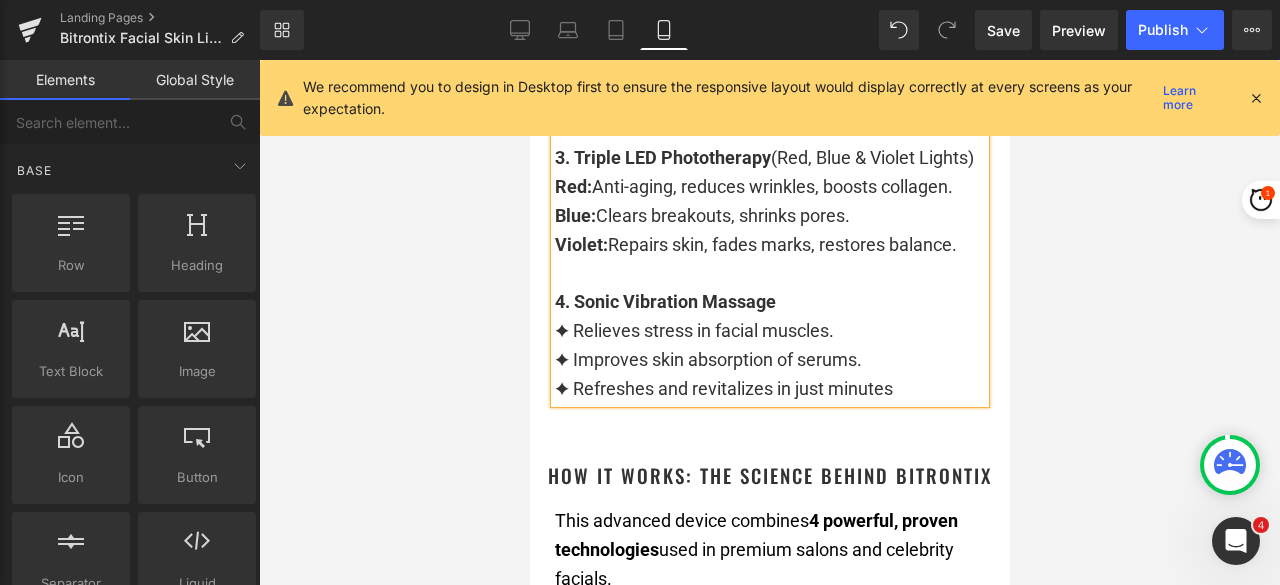 click at bounding box center [769, 322] 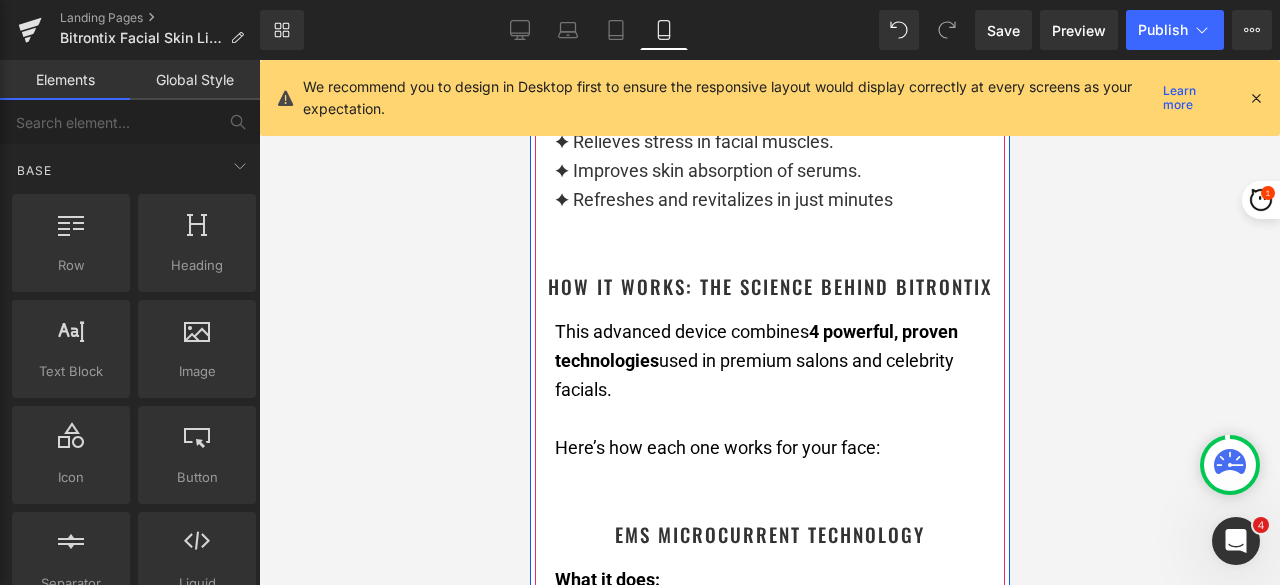 scroll, scrollTop: 5695, scrollLeft: 0, axis: vertical 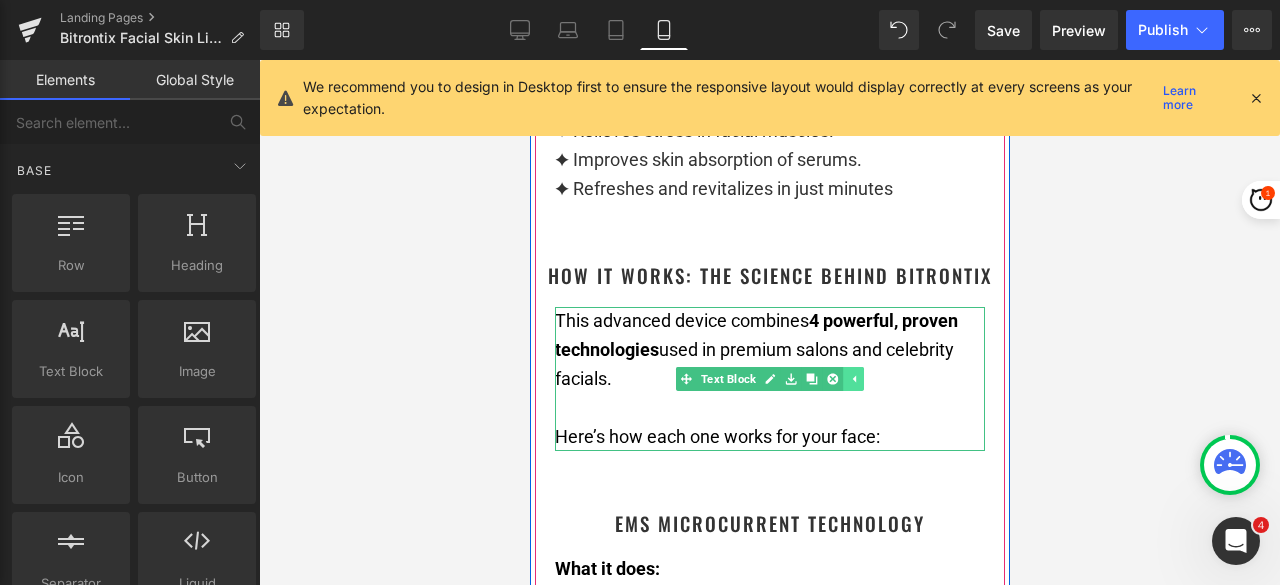 click at bounding box center [852, 379] 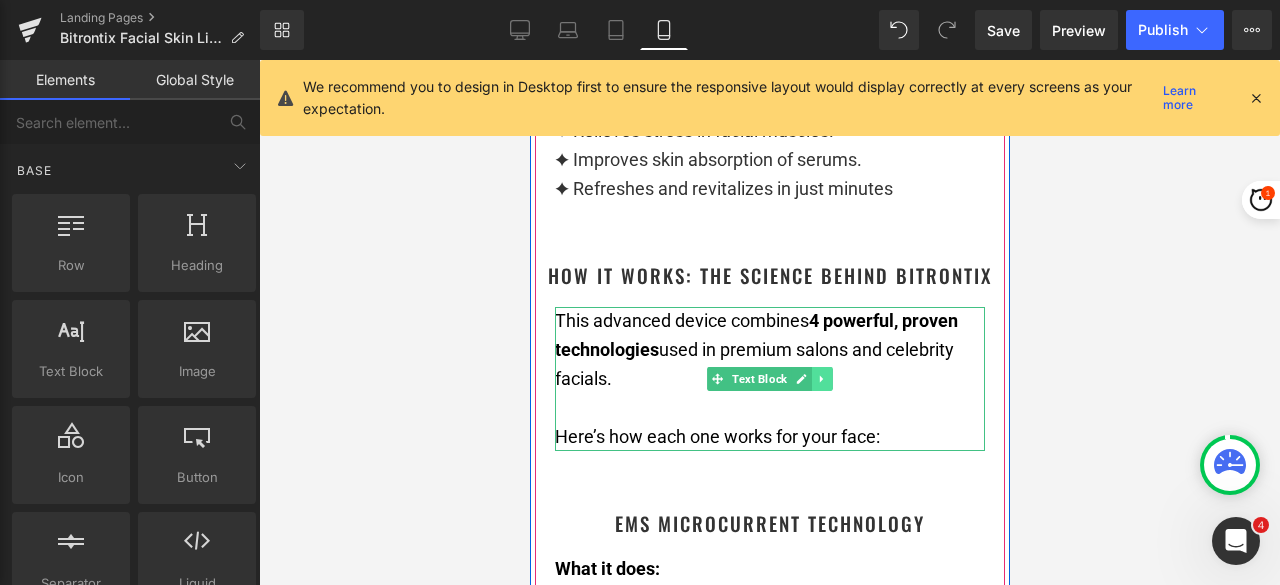 click 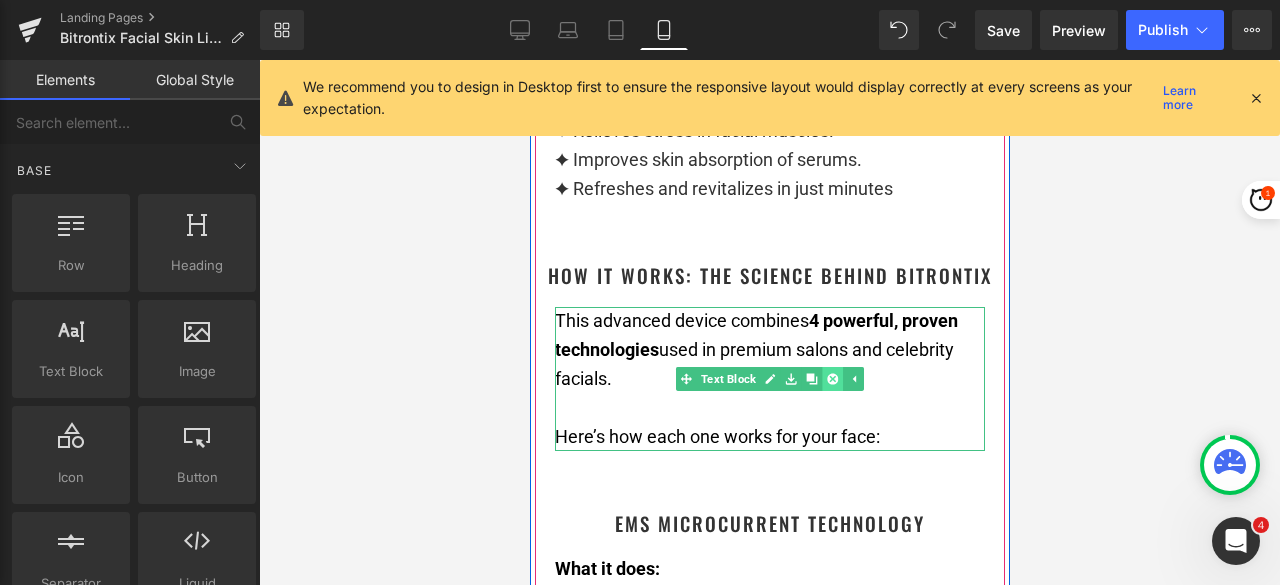 click 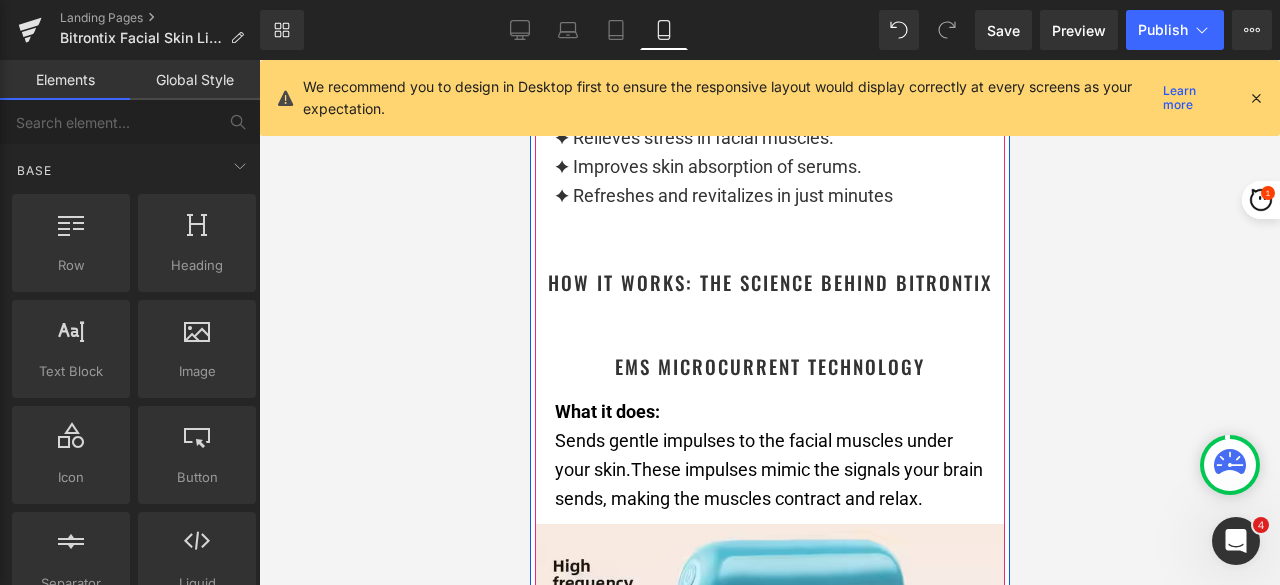 scroll, scrollTop: 5595, scrollLeft: 0, axis: vertical 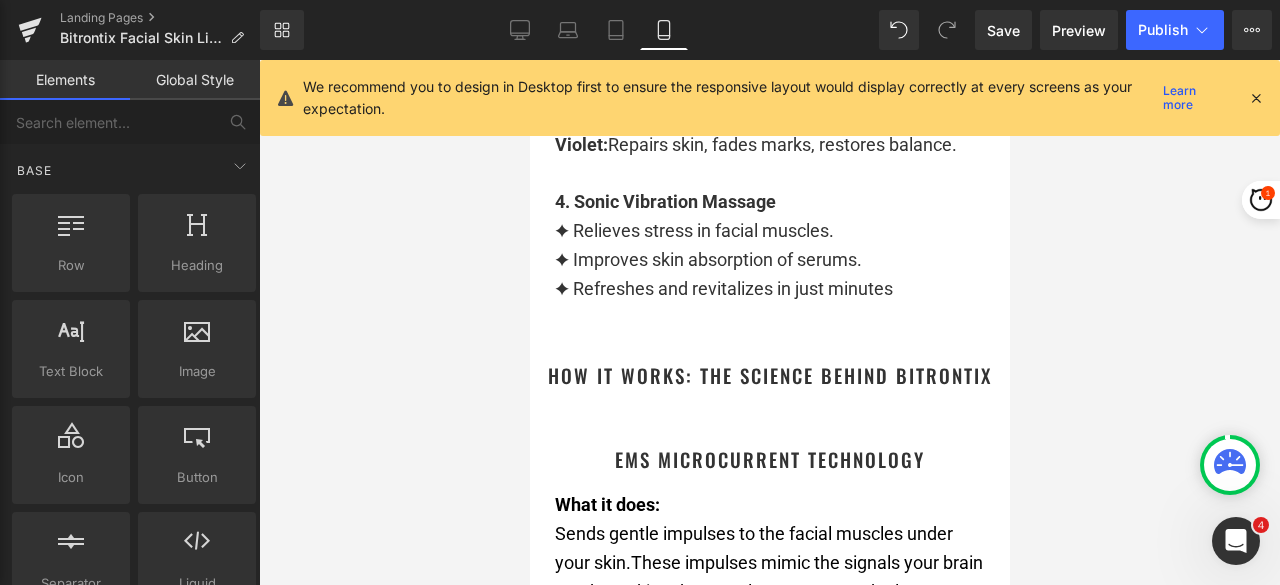 click at bounding box center (769, 322) 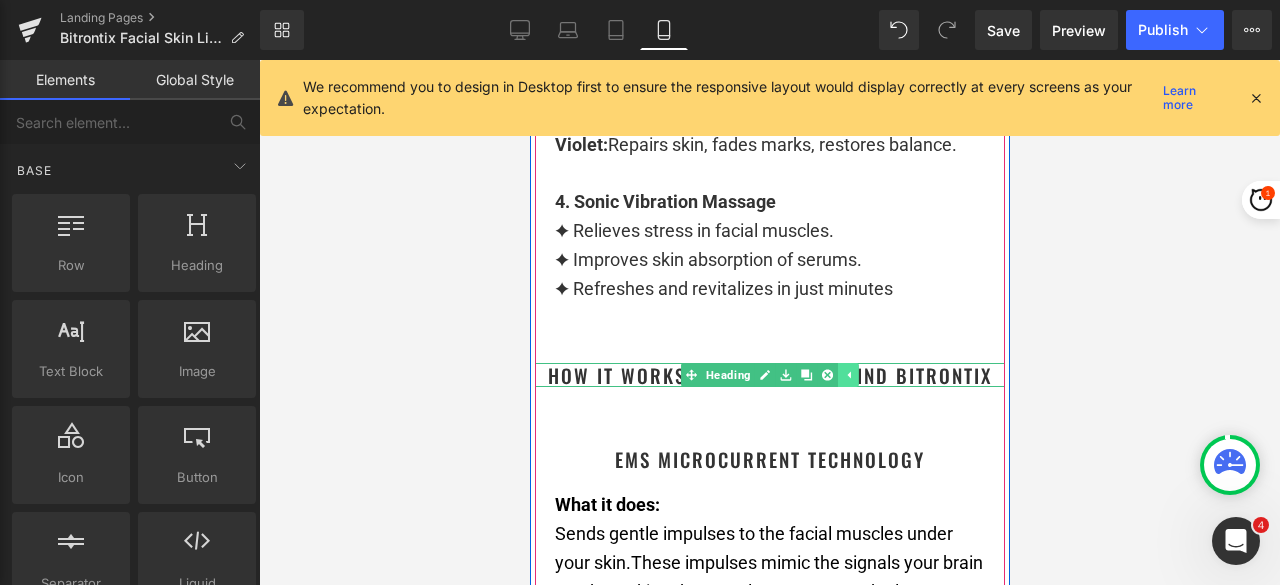 click 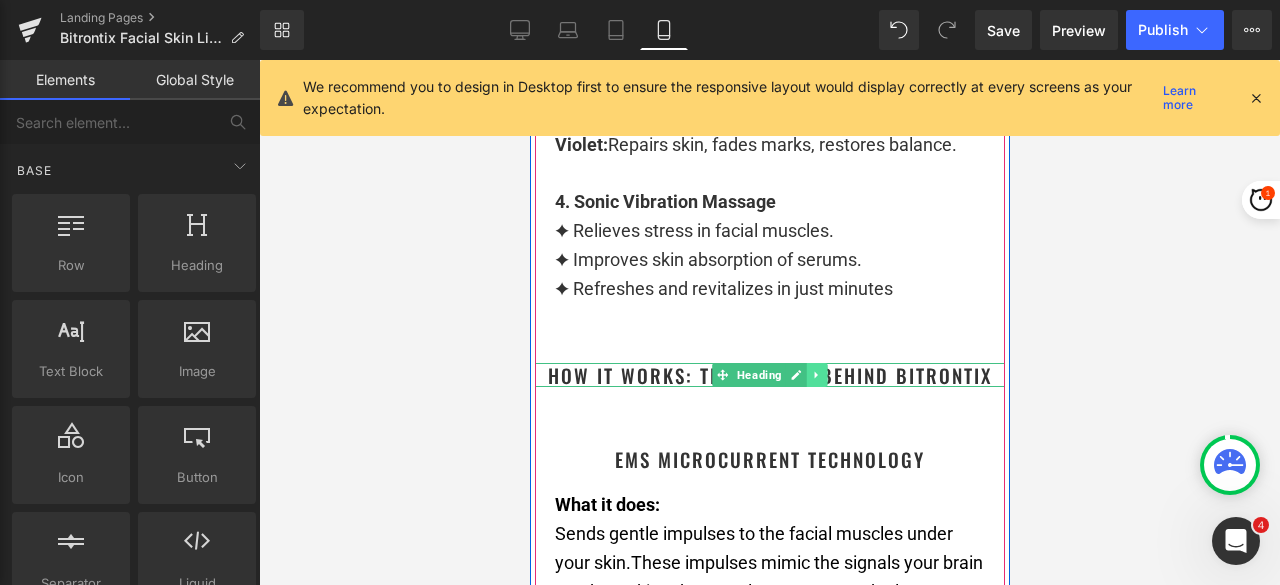 click 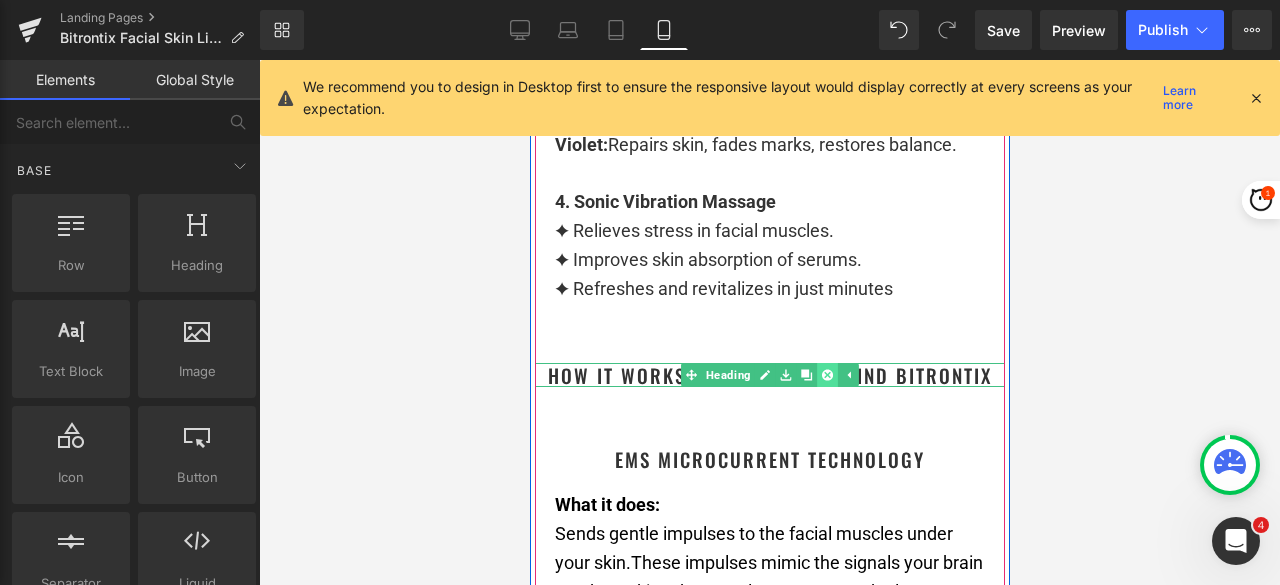 click 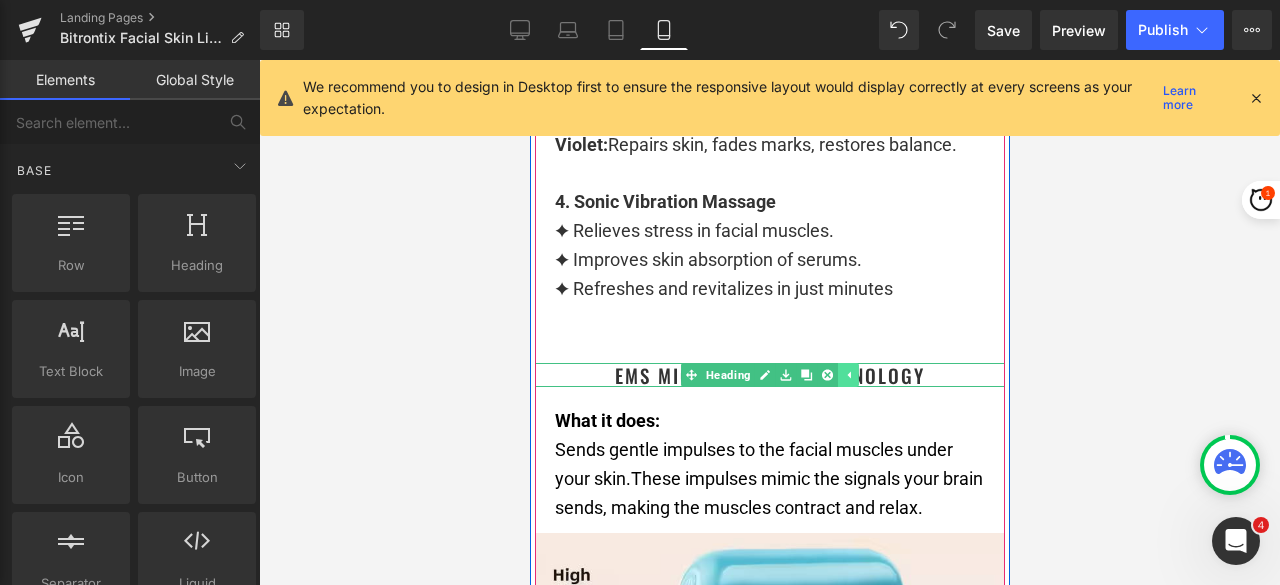 click 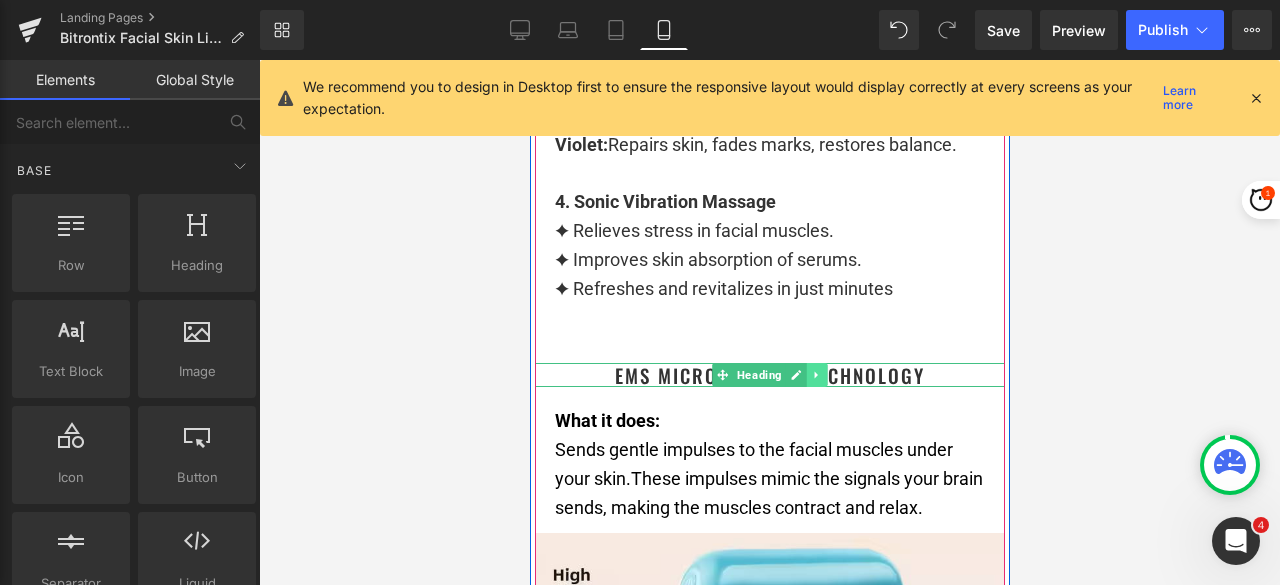 click 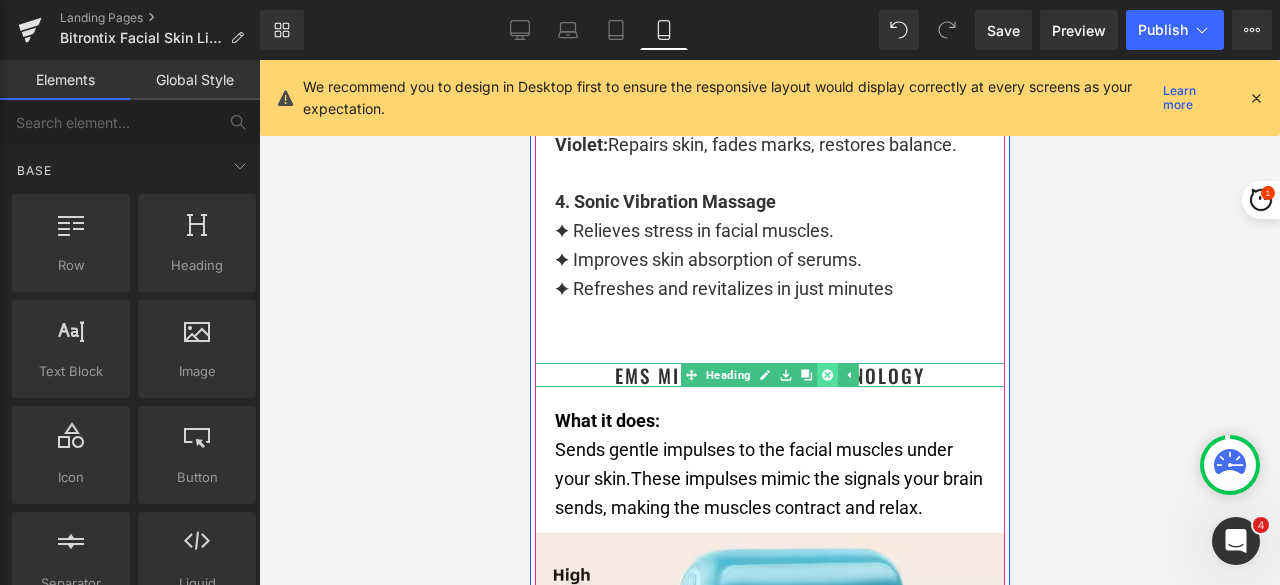 click 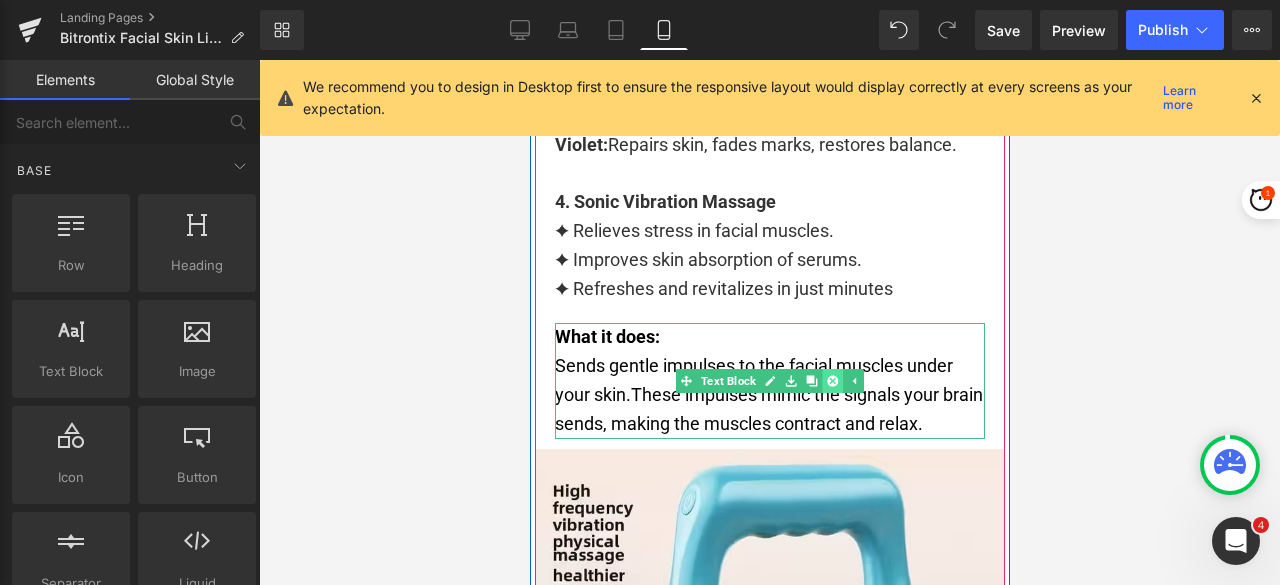 click 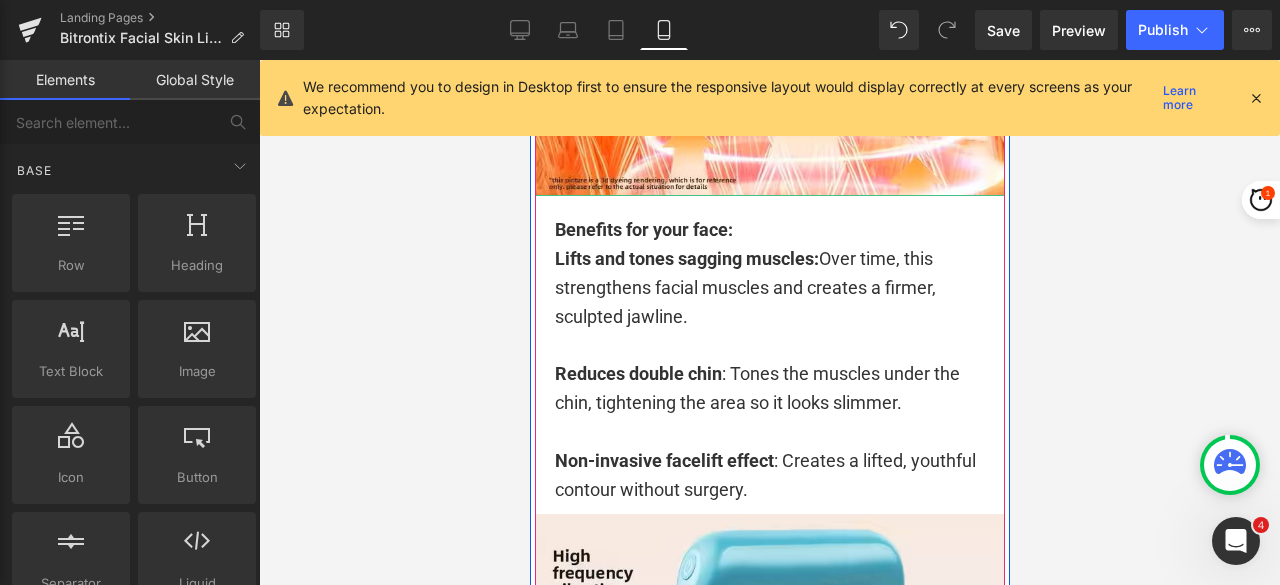 scroll, scrollTop: 6195, scrollLeft: 0, axis: vertical 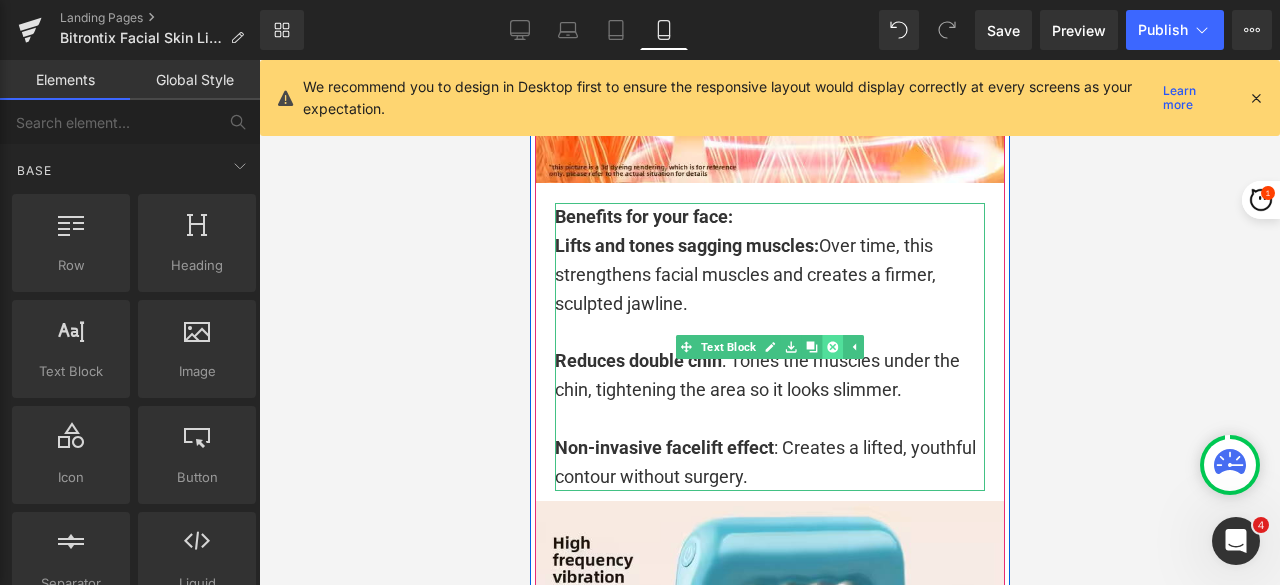 click at bounding box center [831, 347] 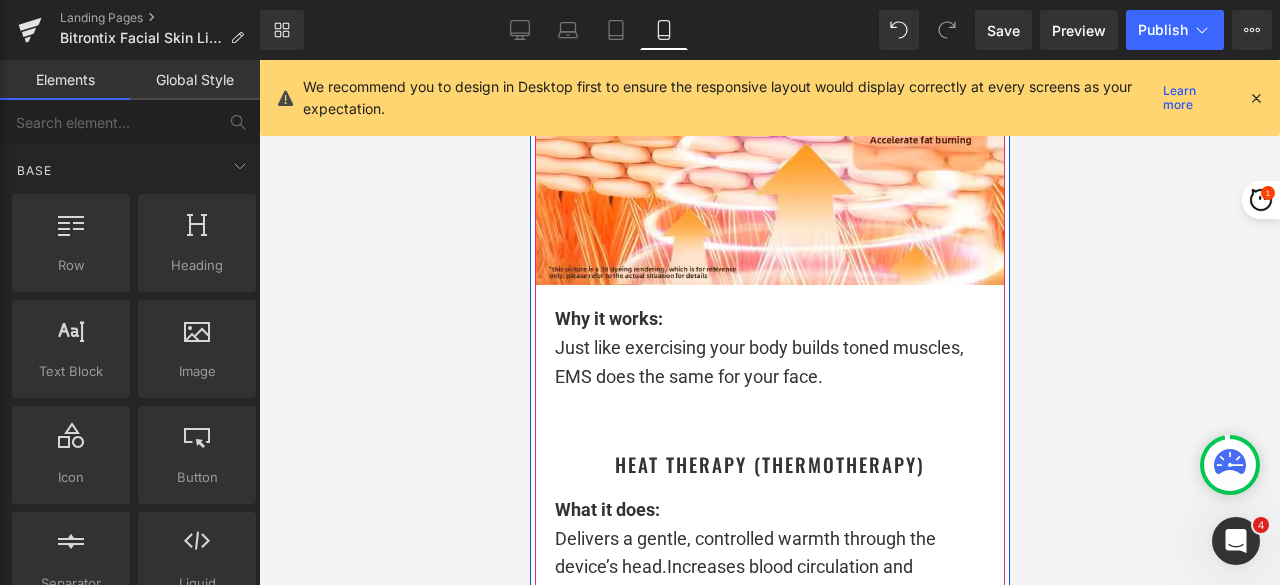 scroll, scrollTop: 6595, scrollLeft: 0, axis: vertical 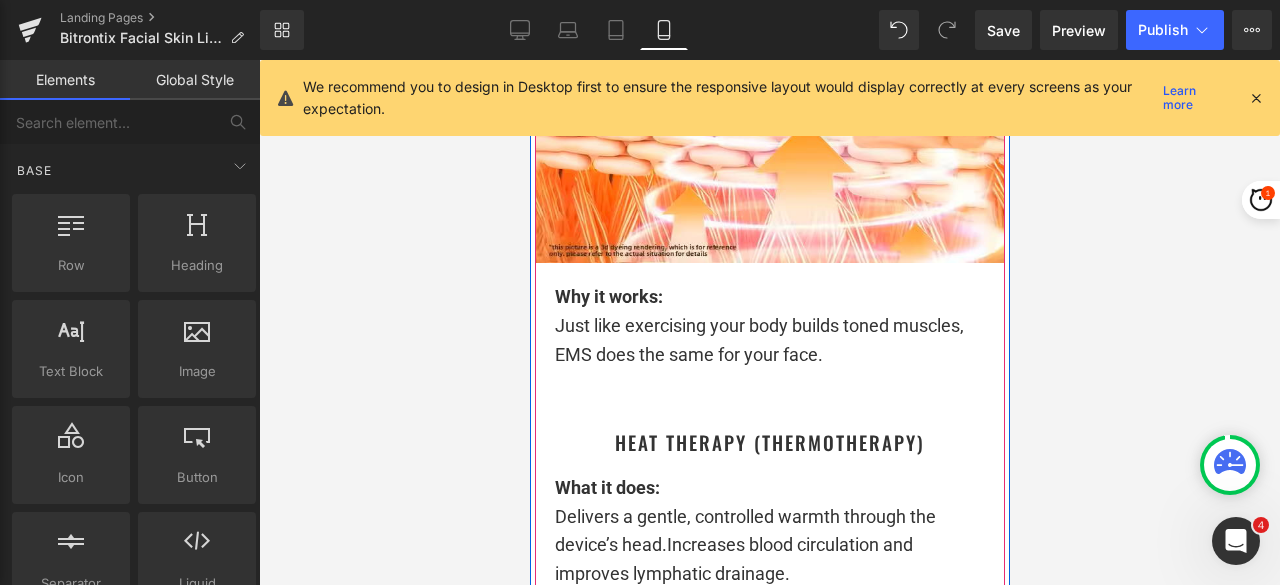 click on "Just like exercising your body builds toned muscles, EMS does the same for your face." at bounding box center [769, 341] 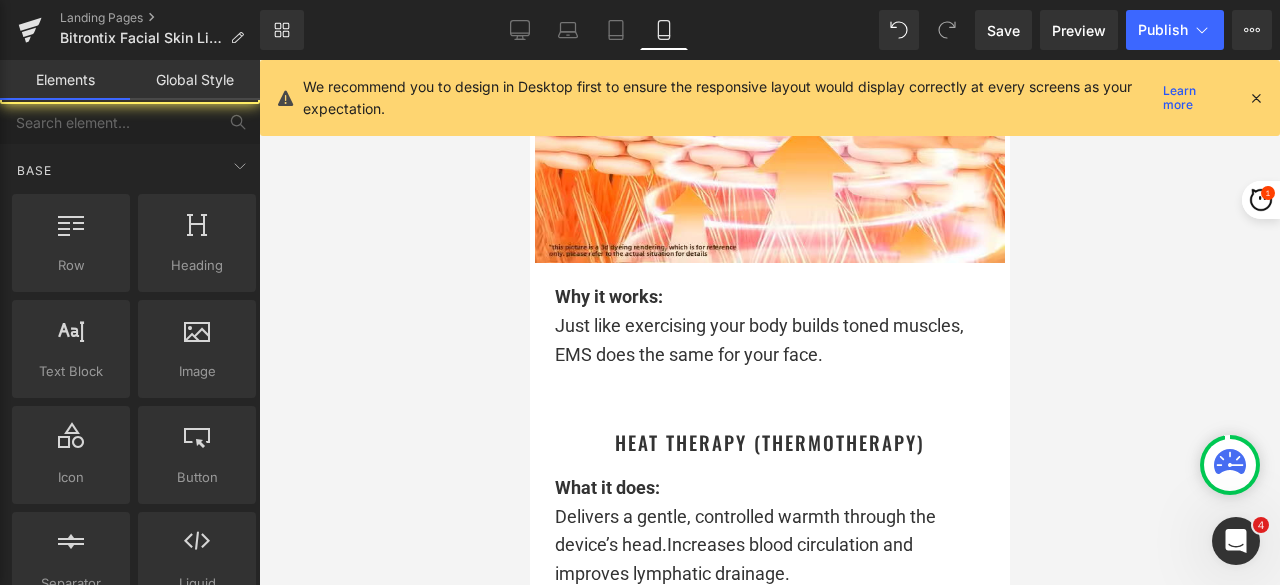 drag, startPoint x: 1043, startPoint y: 384, endPoint x: 470, endPoint y: 320, distance: 576.5631 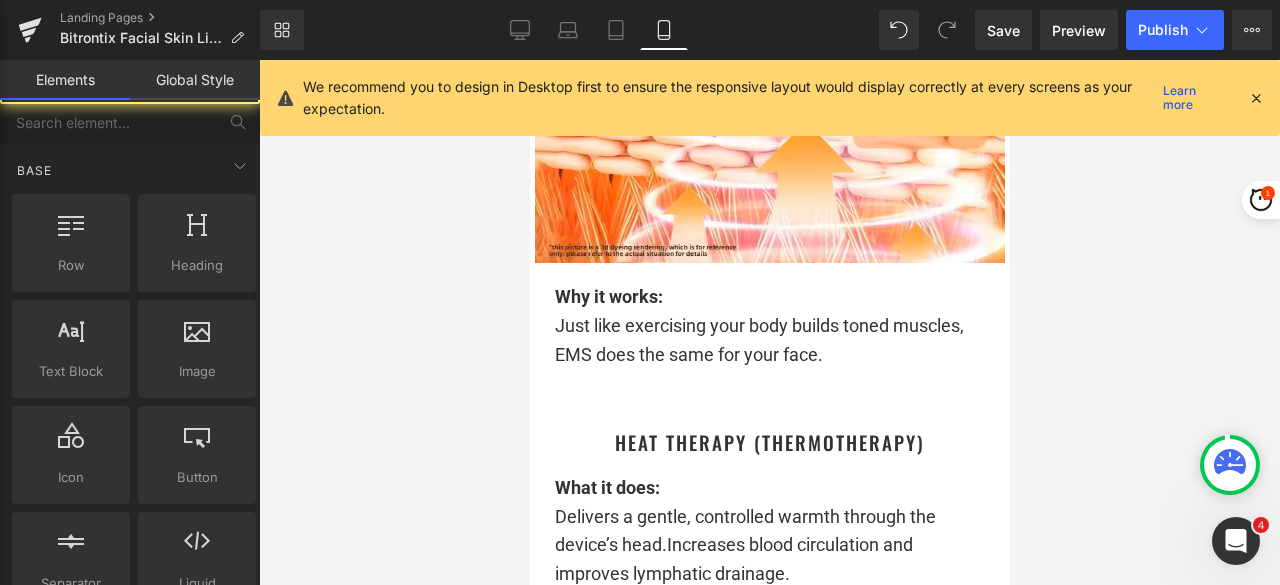 click at bounding box center [769, 322] 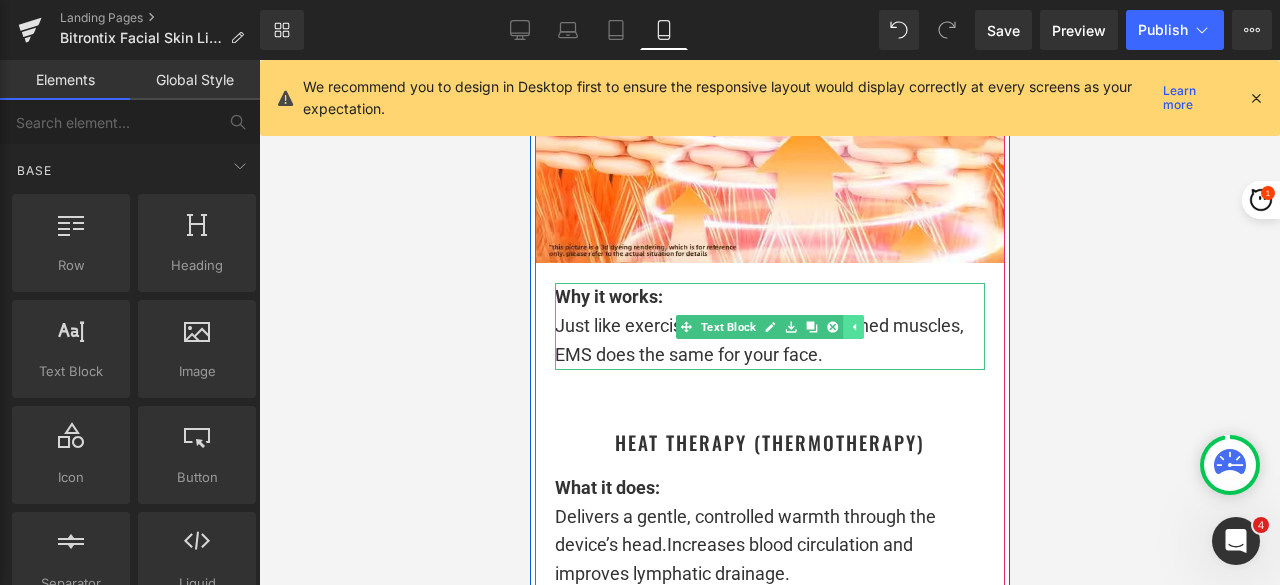 click 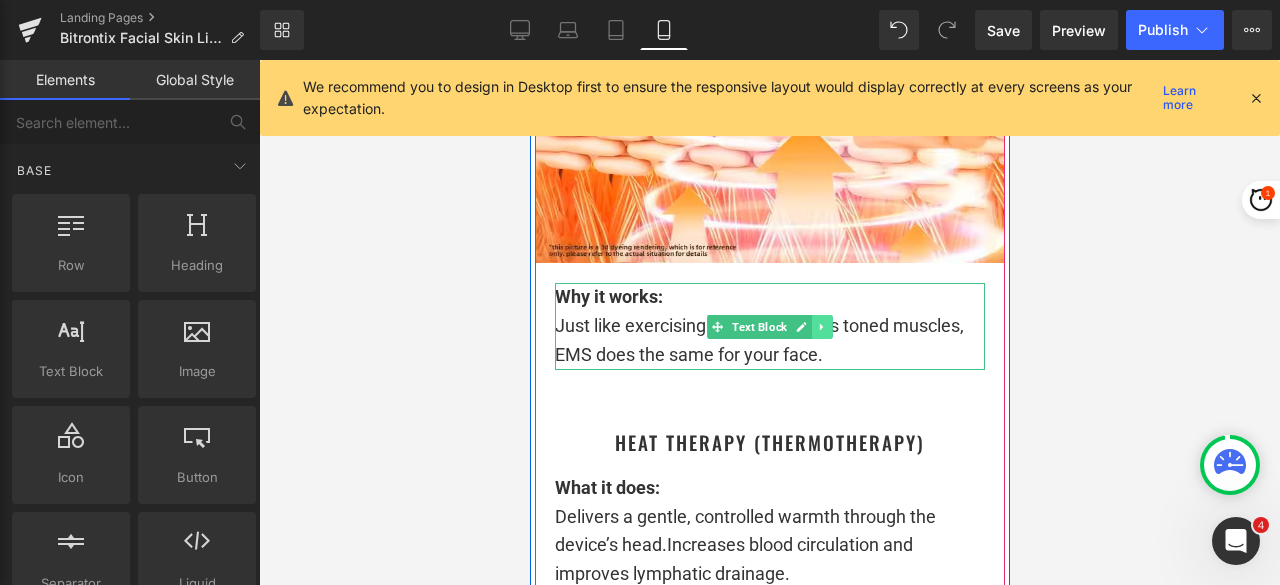 click at bounding box center [821, 327] 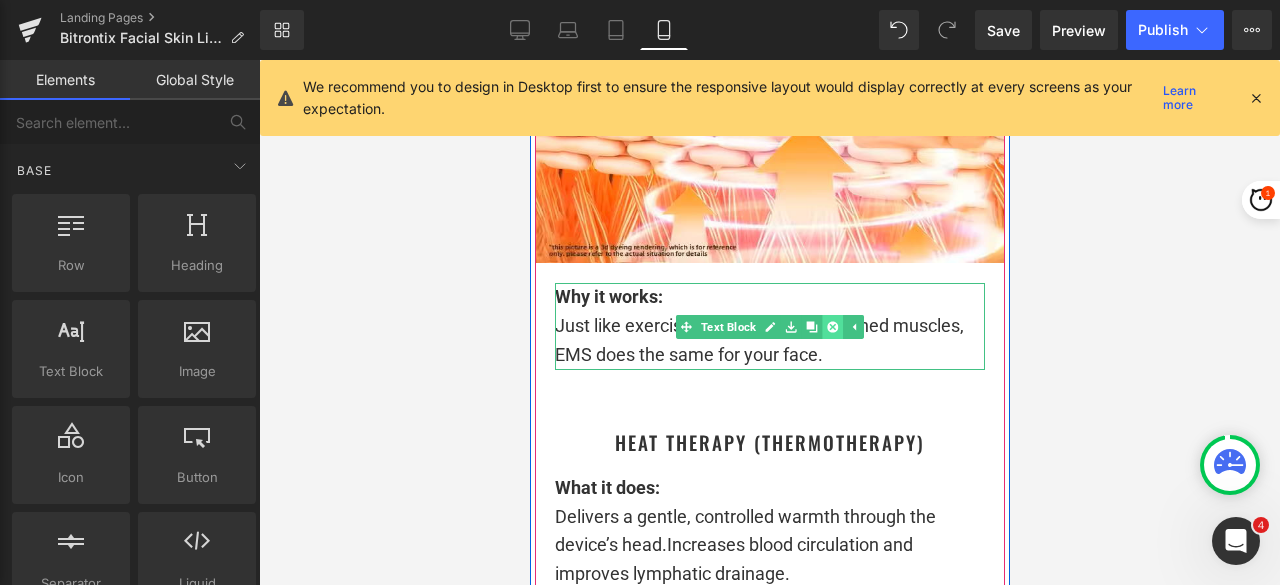 click at bounding box center [831, 327] 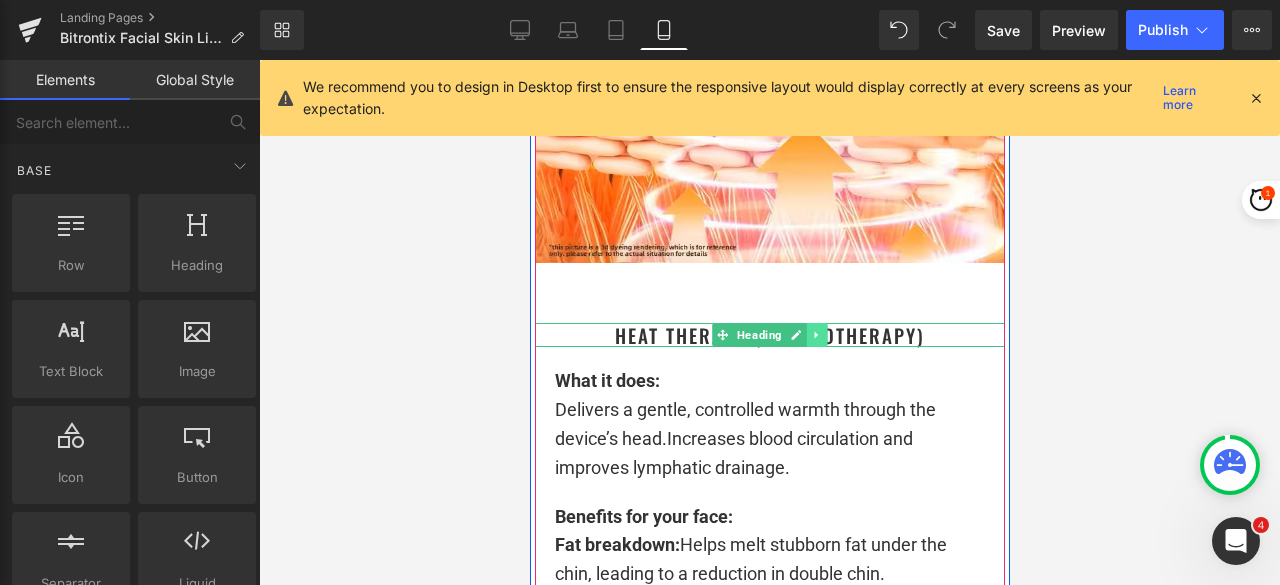 click 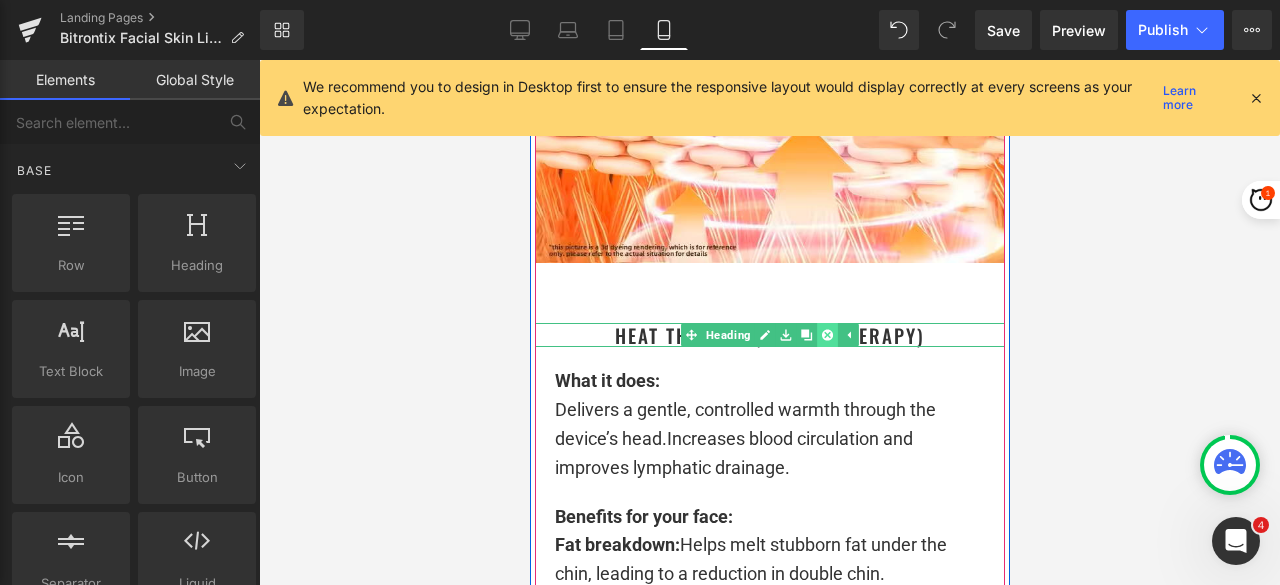 click 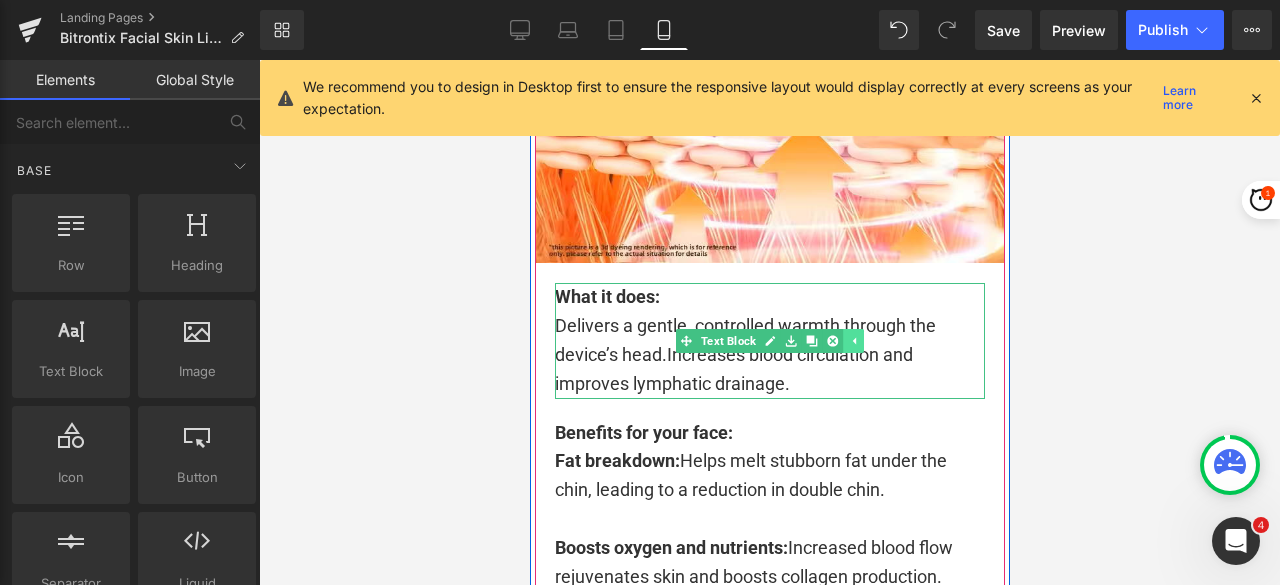 click 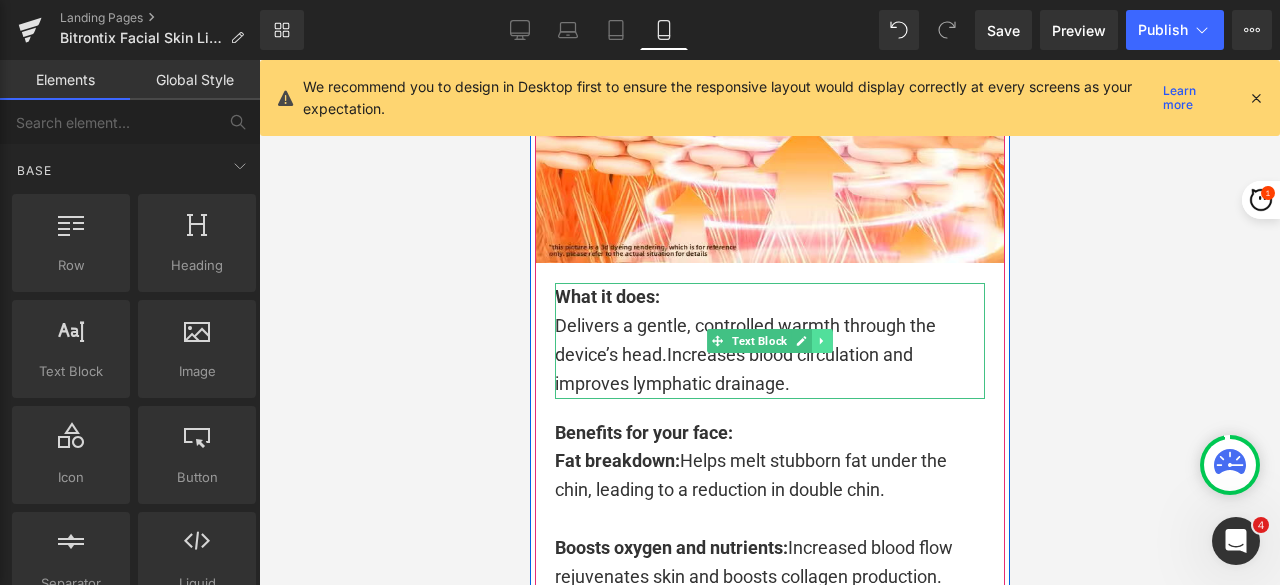 click 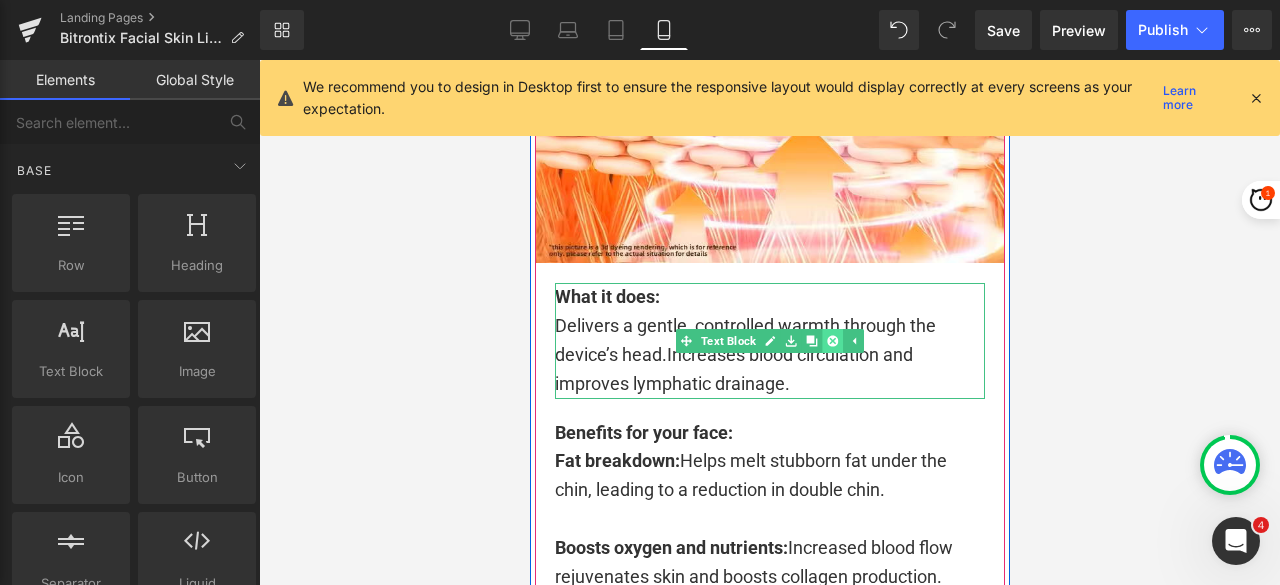 click 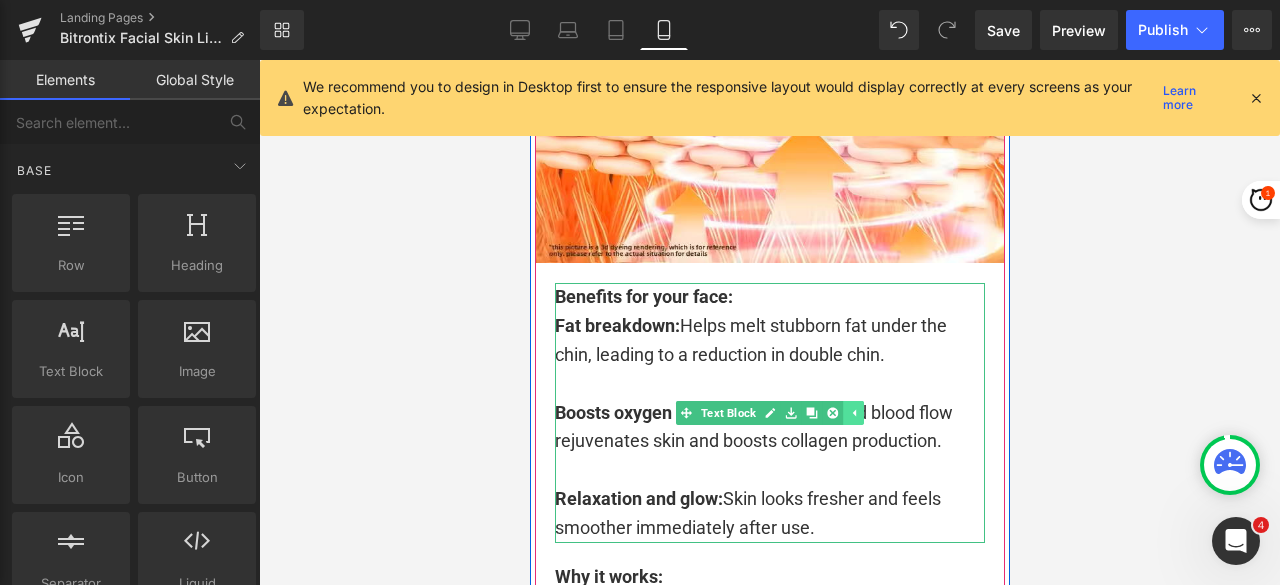 click 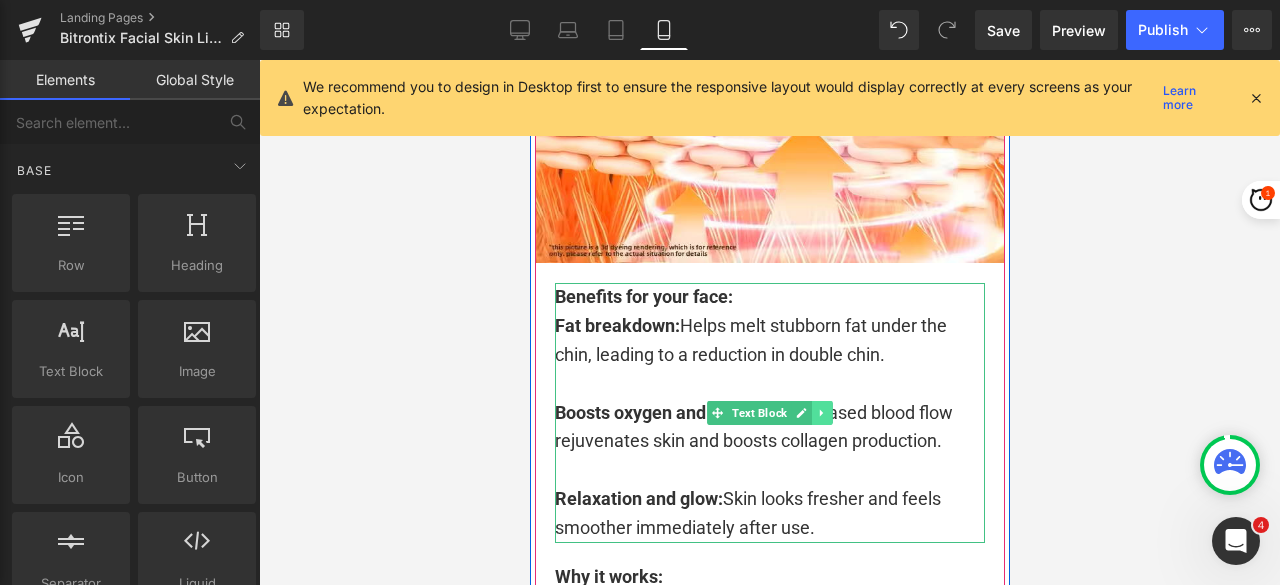 click 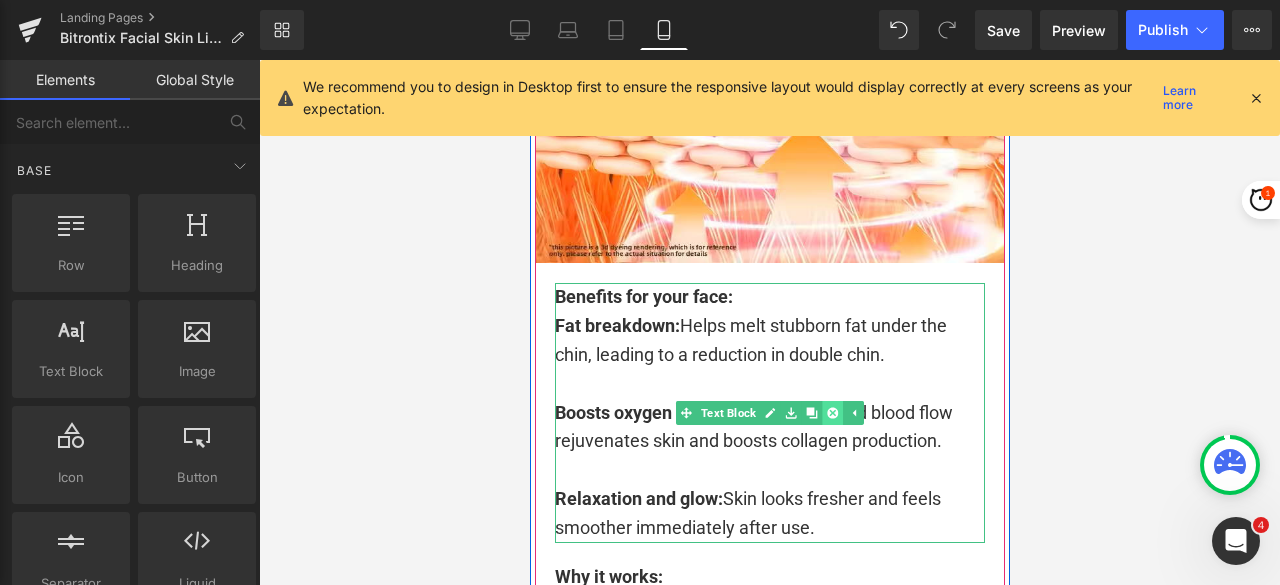 click 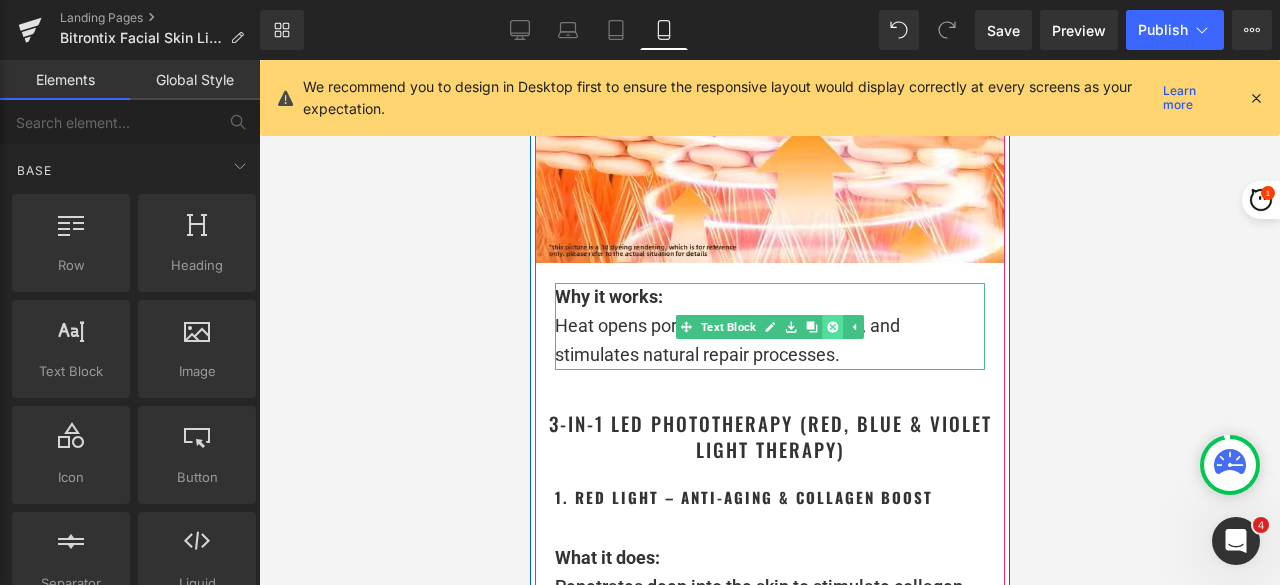 click 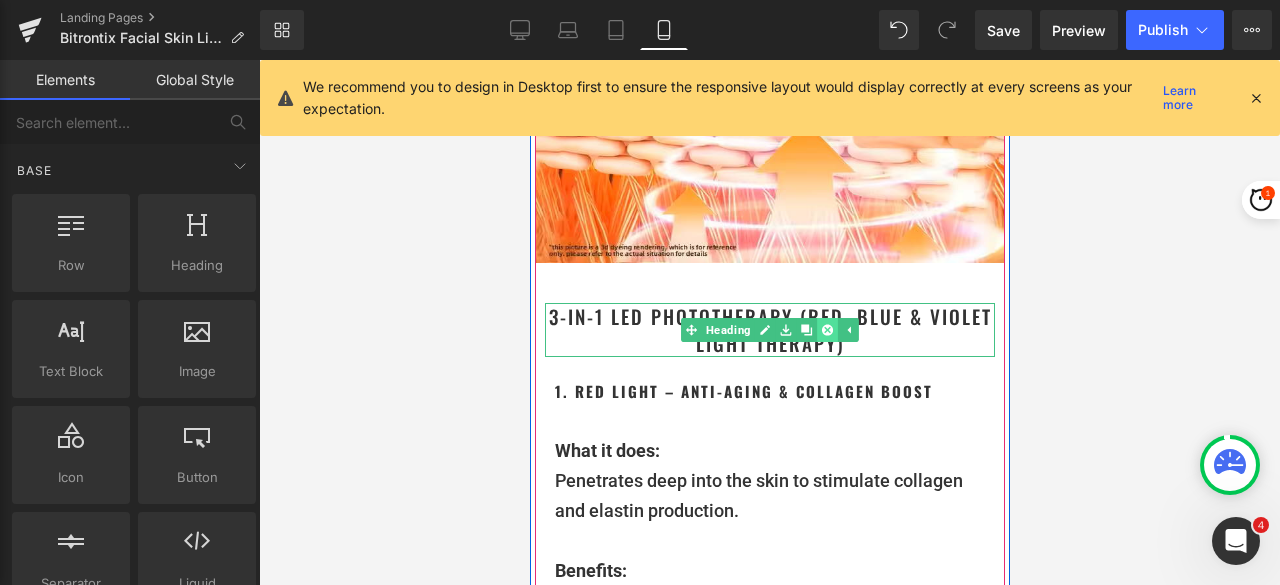 click 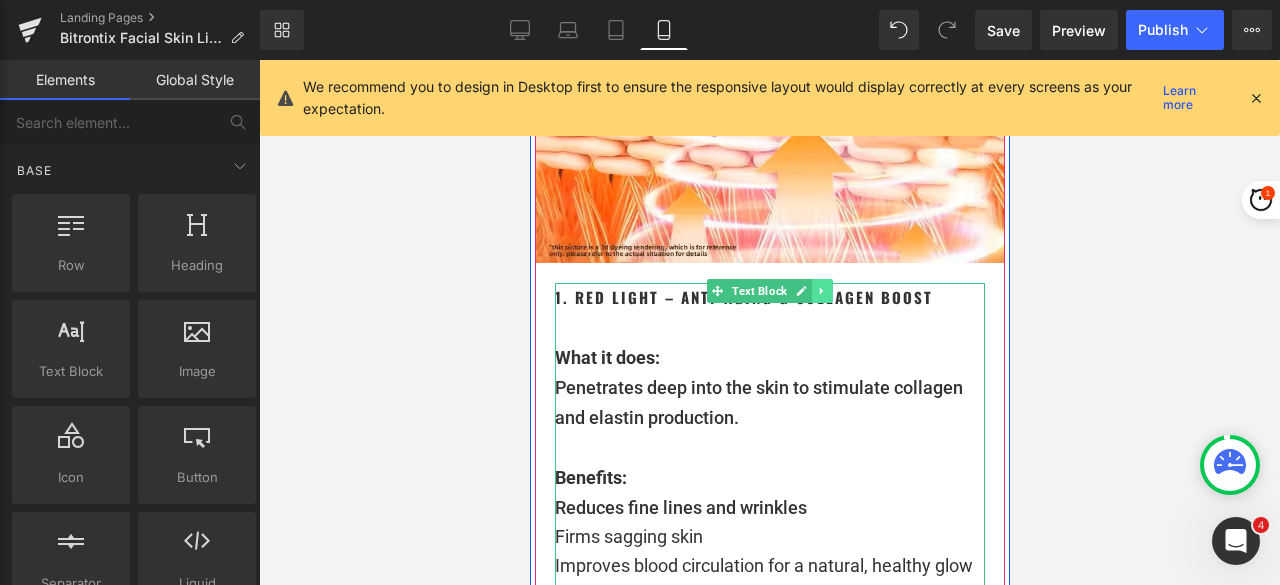 click 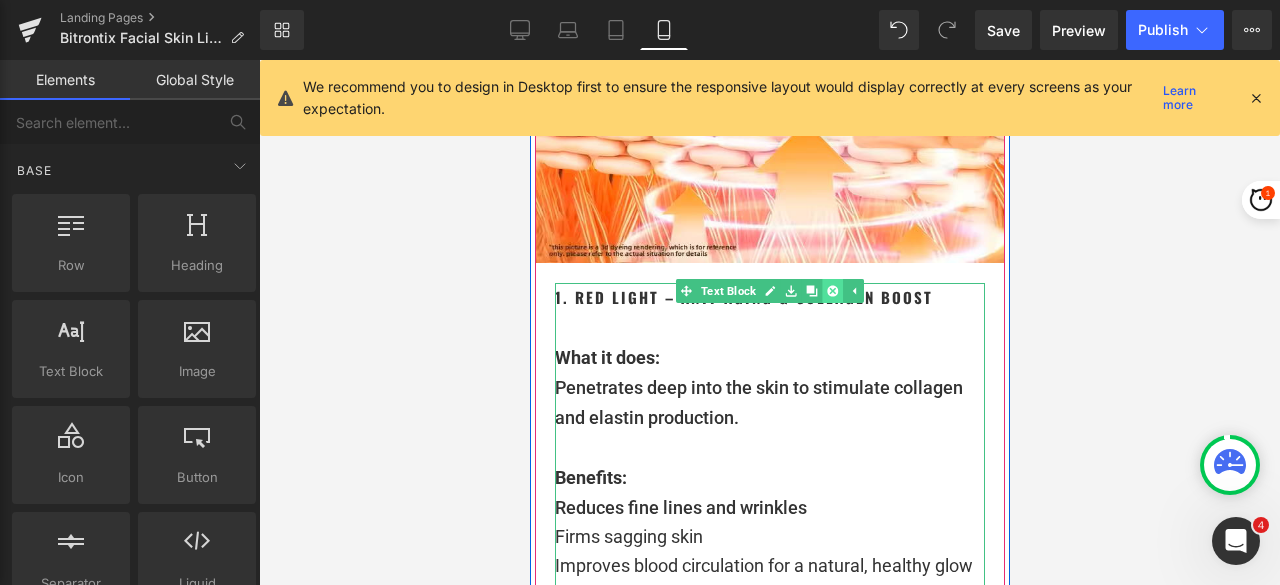 click 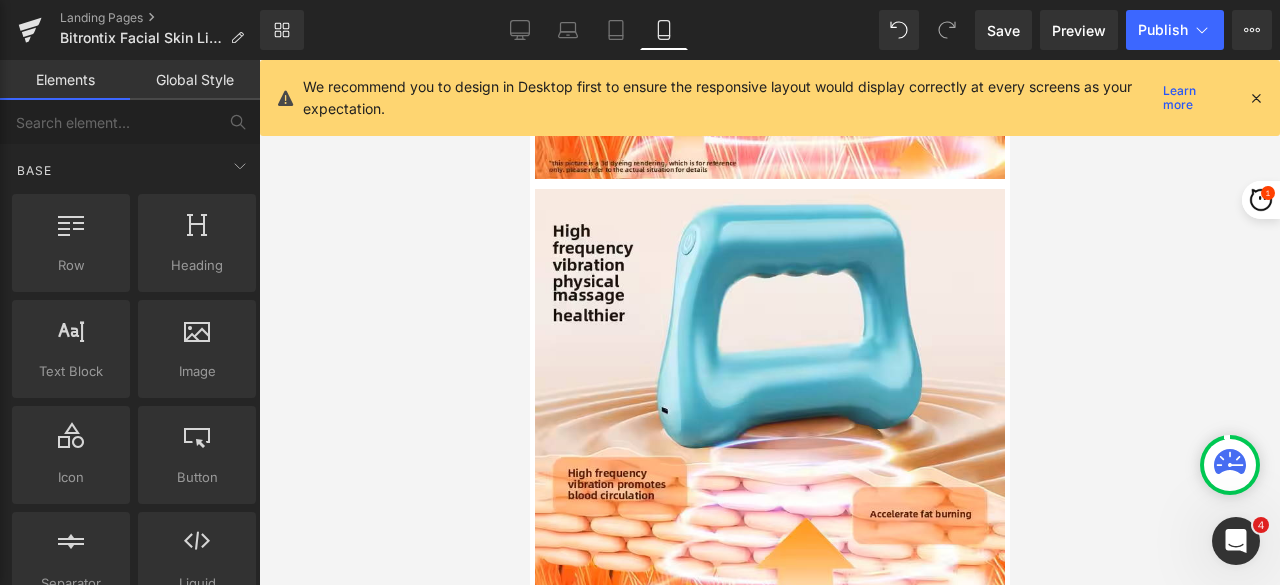 scroll, scrollTop: 6195, scrollLeft: 0, axis: vertical 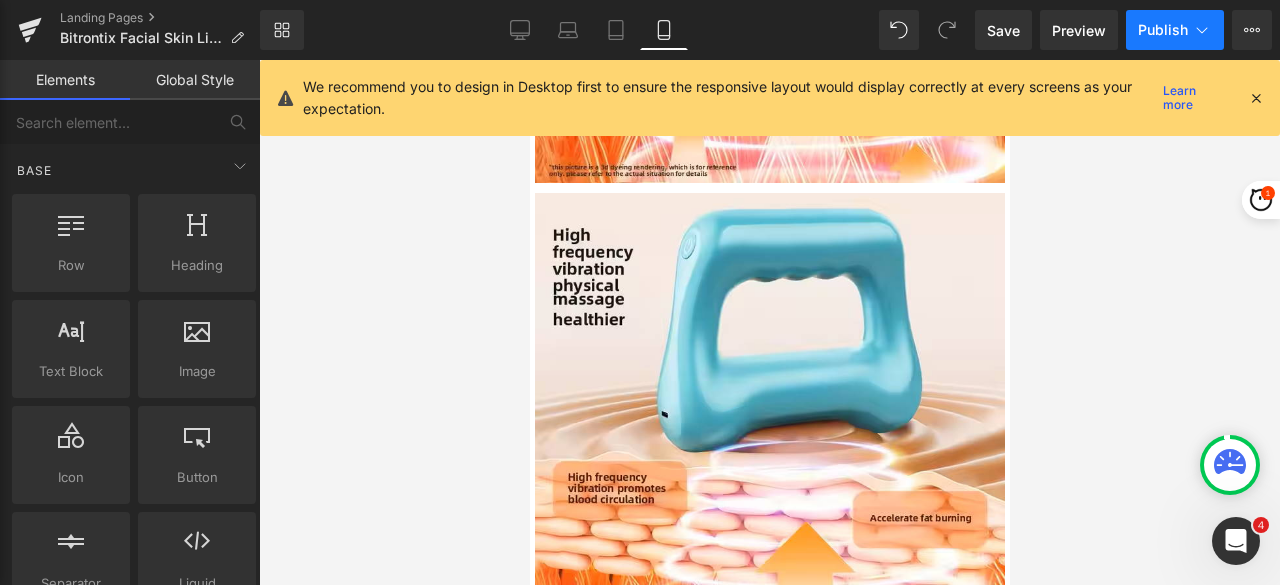 click on "Publish" at bounding box center [1175, 30] 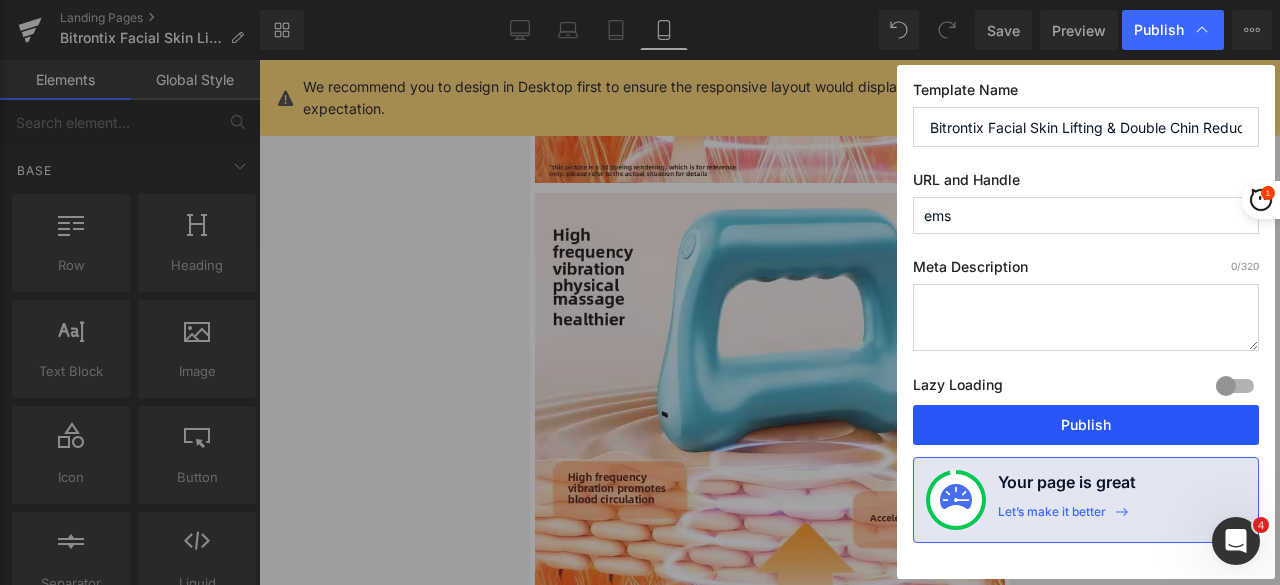 click on "Publish" at bounding box center (1086, 425) 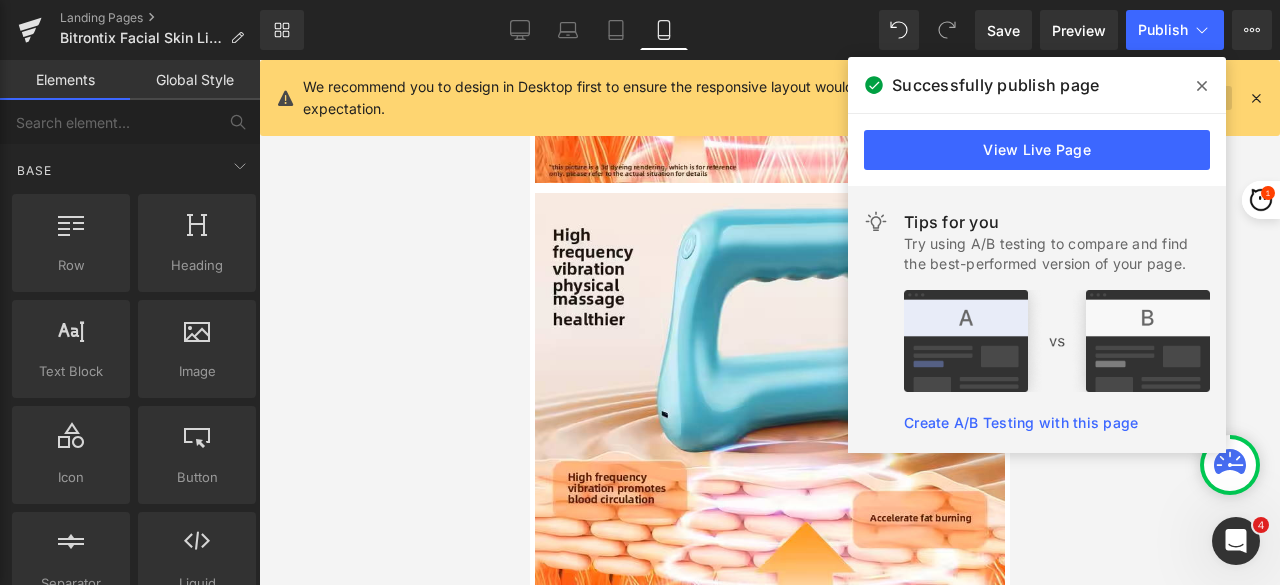 click 